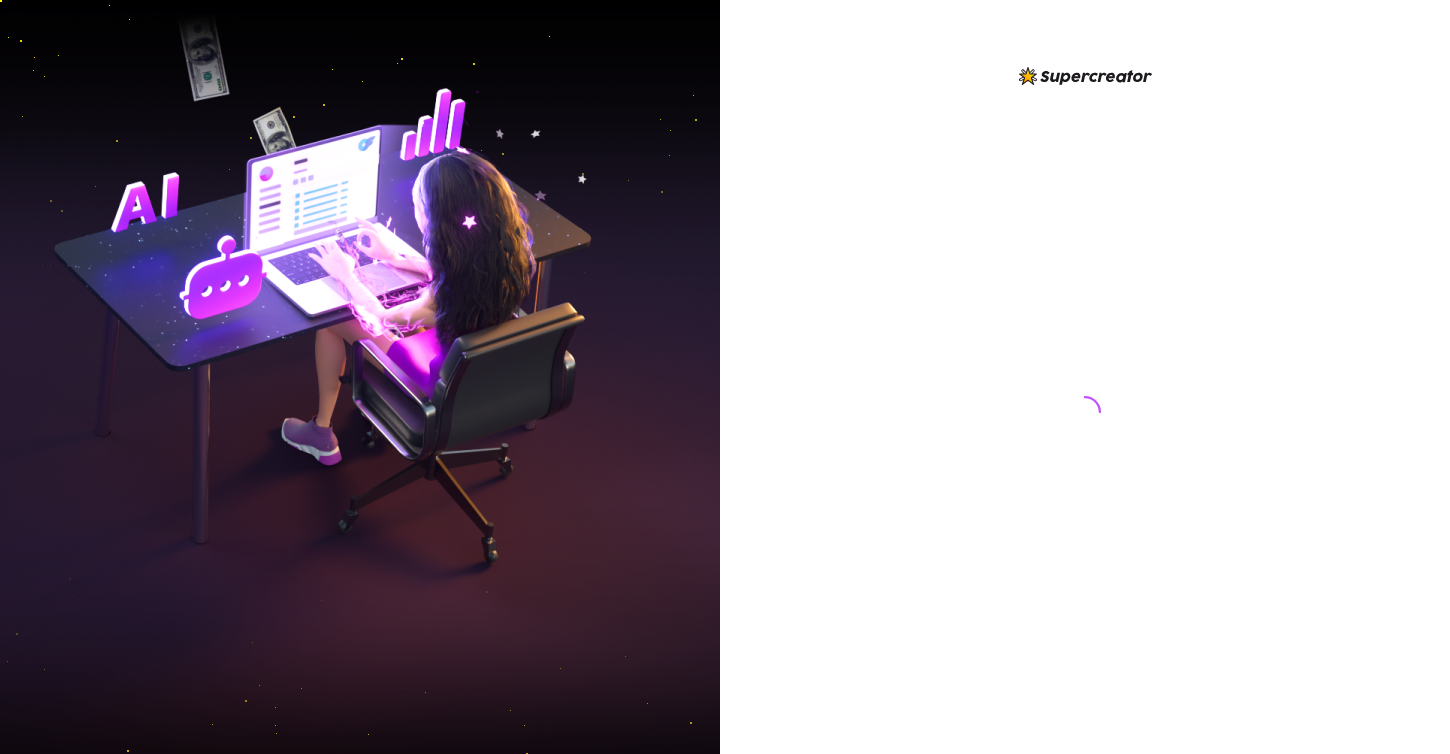 scroll, scrollTop: 0, scrollLeft: 0, axis: both 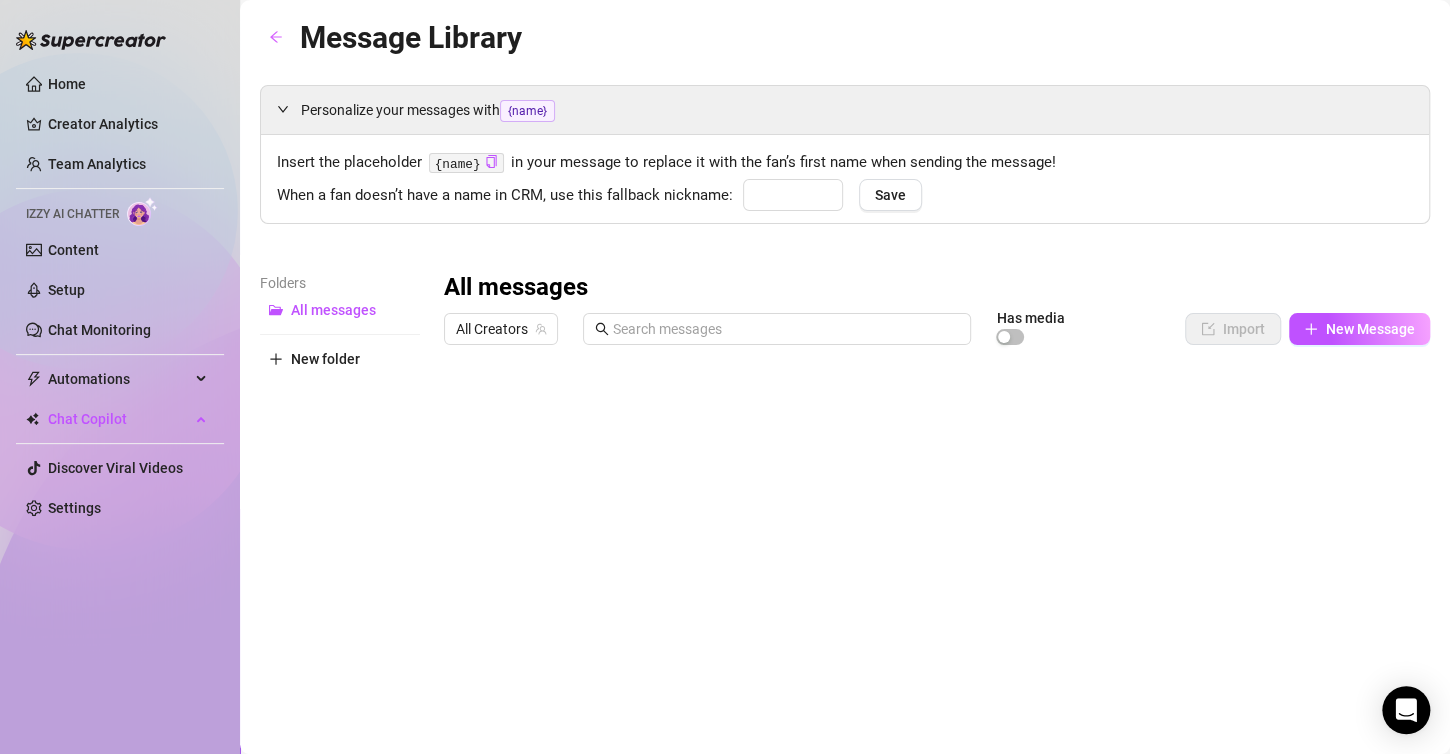 type on "babe" 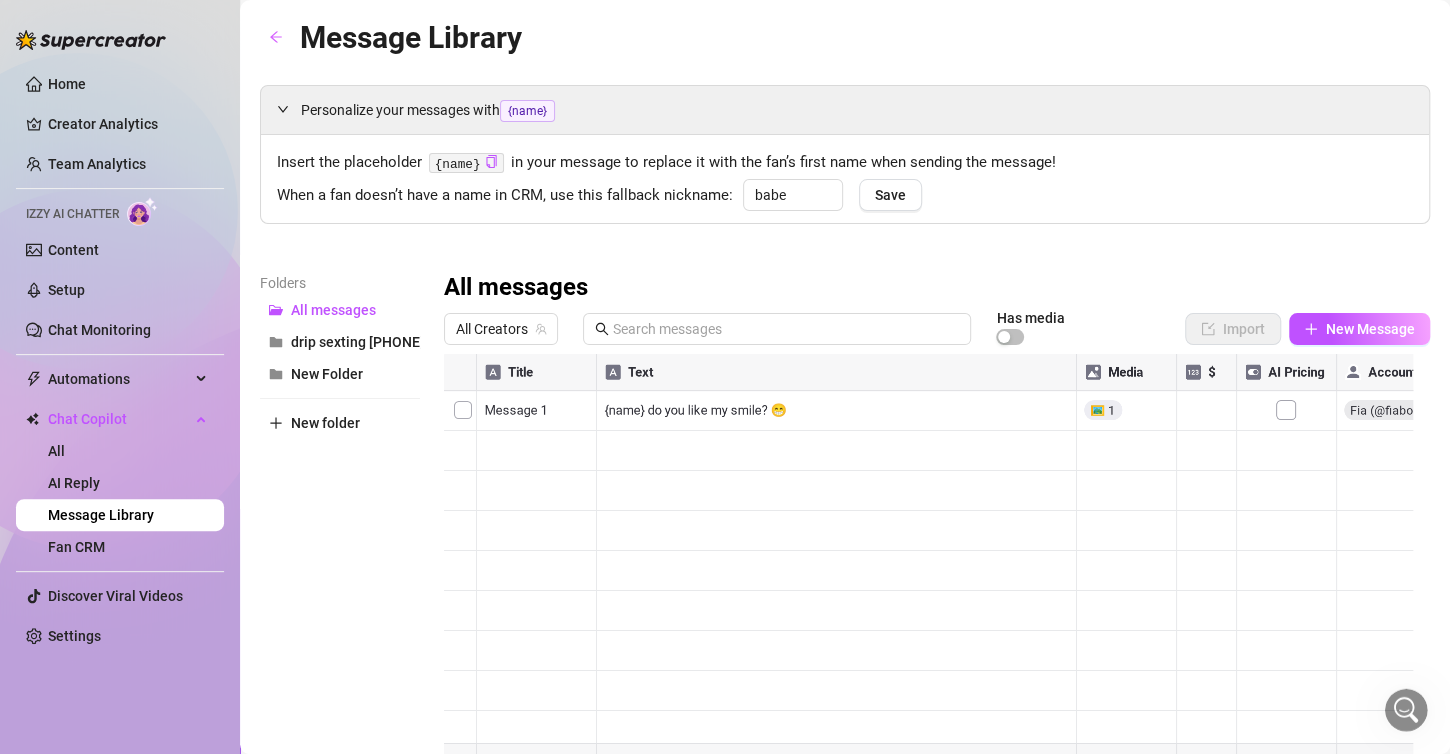 scroll, scrollTop: 0, scrollLeft: 0, axis: both 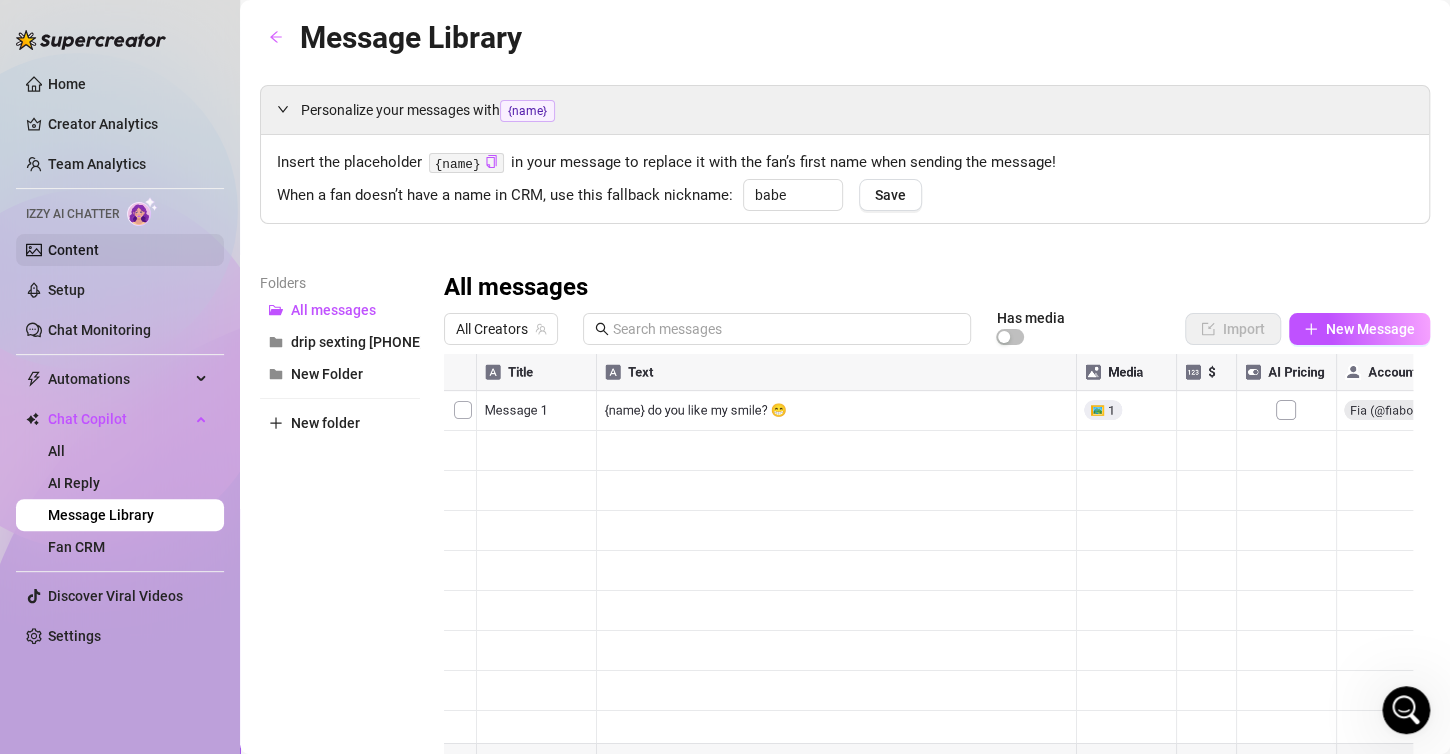 click on "Content" at bounding box center (73, 250) 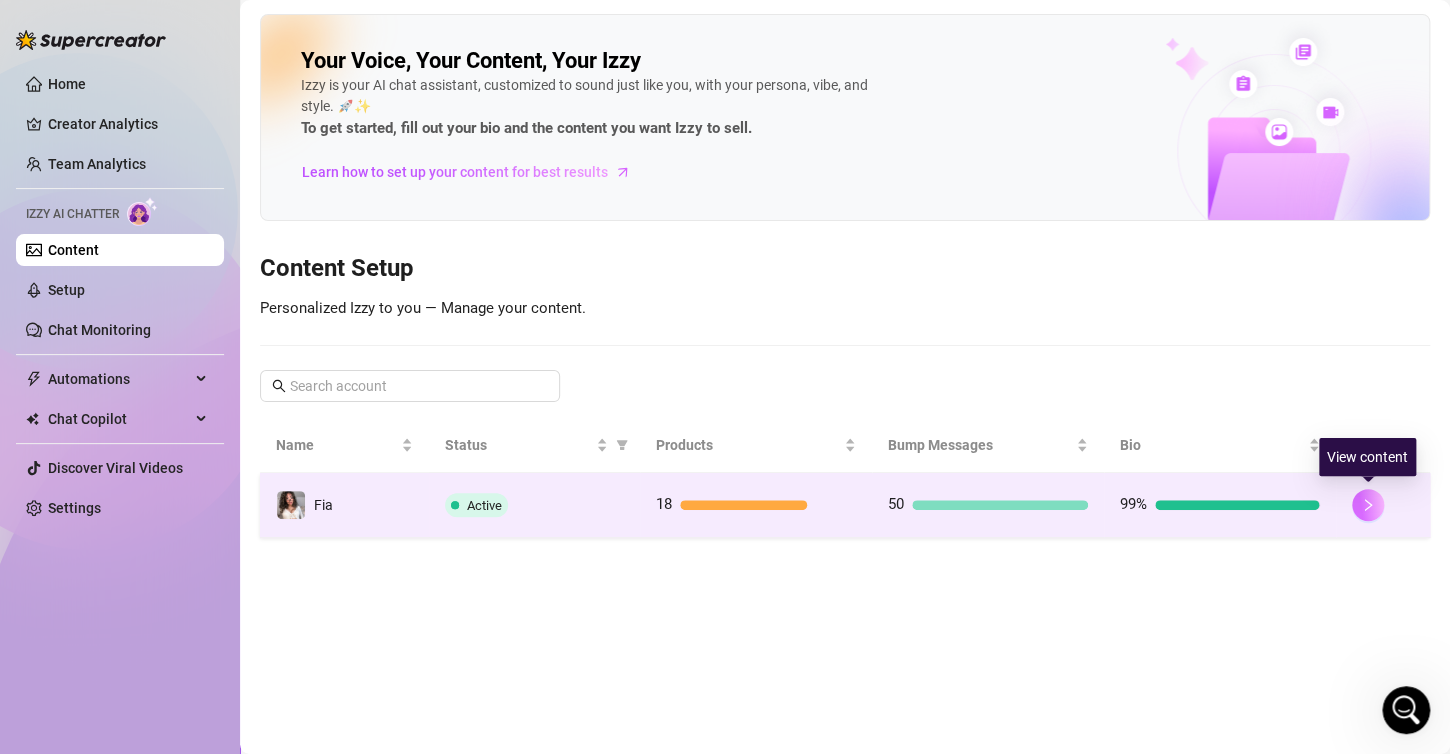 click at bounding box center [1368, 505] 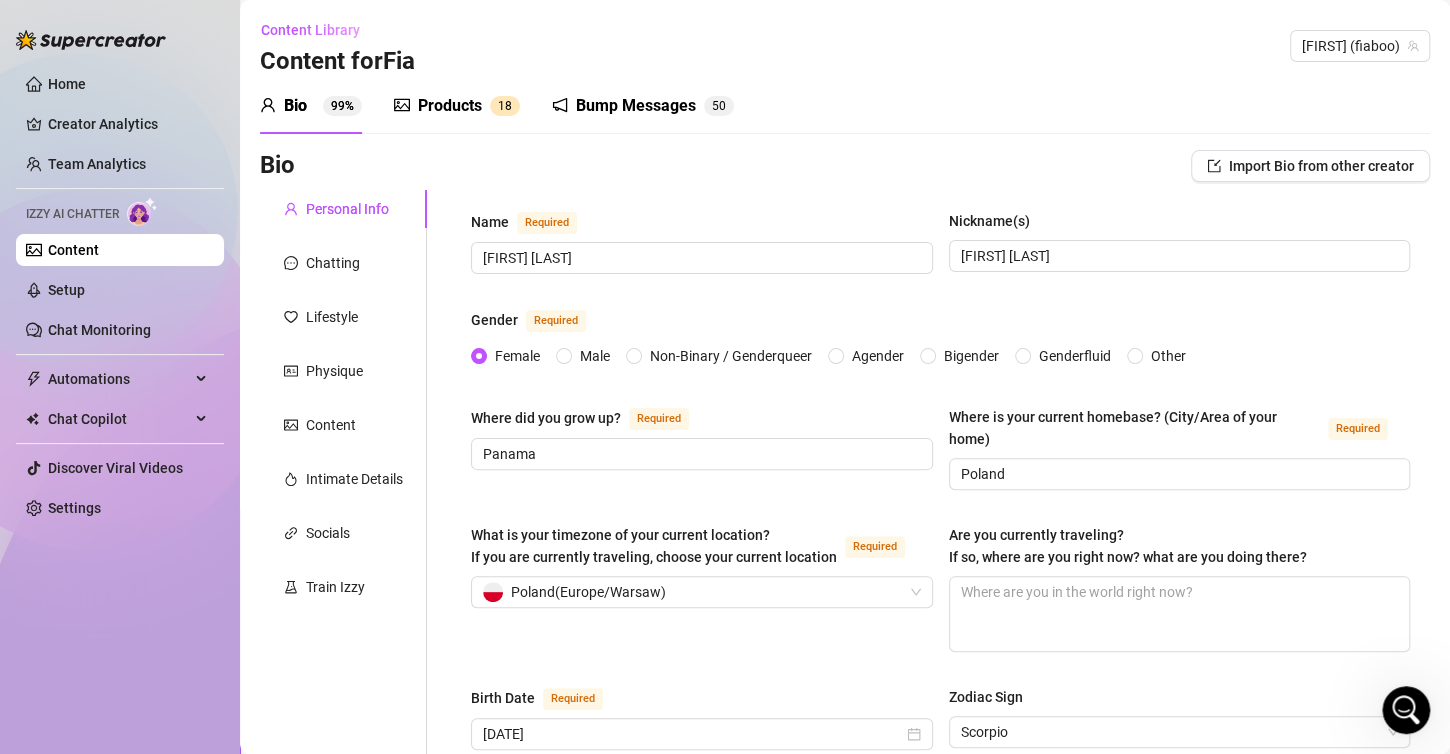 click on "Products" at bounding box center [450, 106] 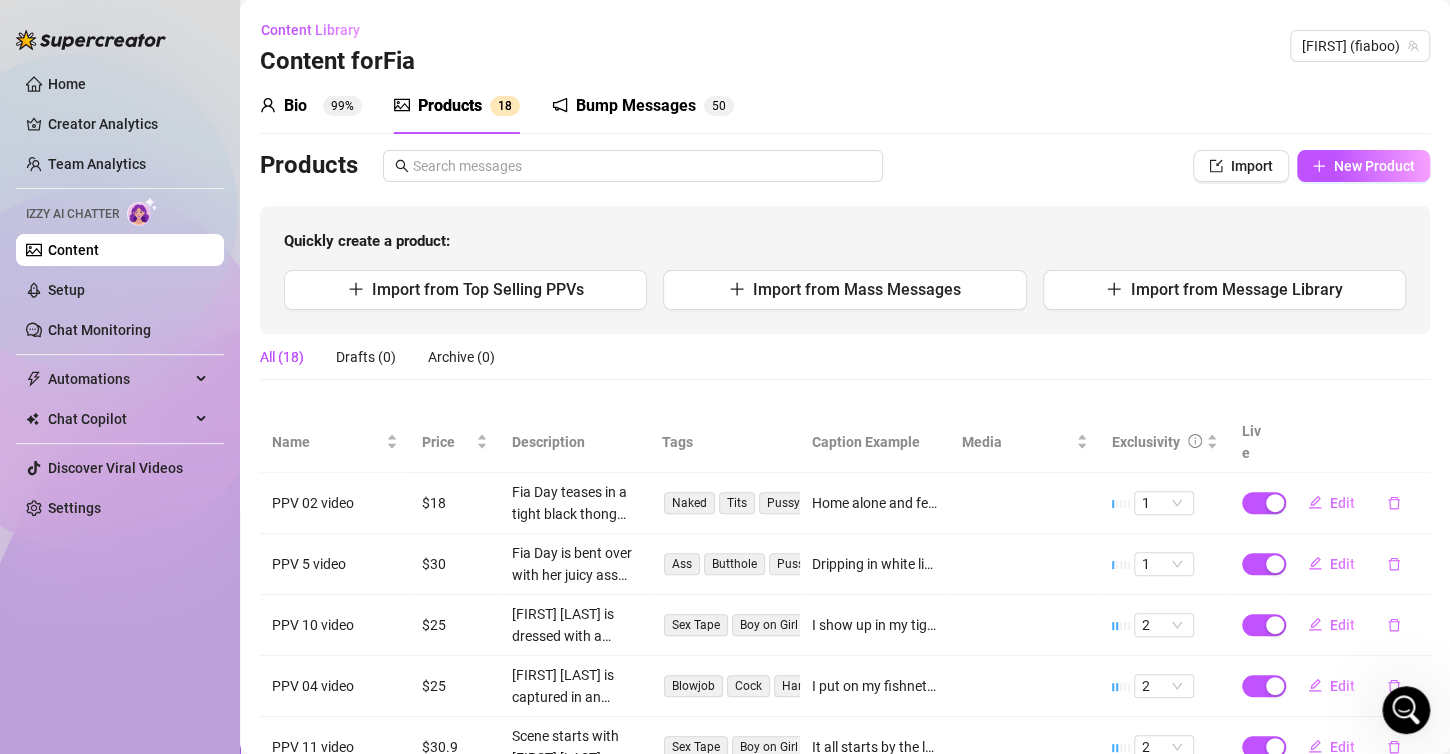 type 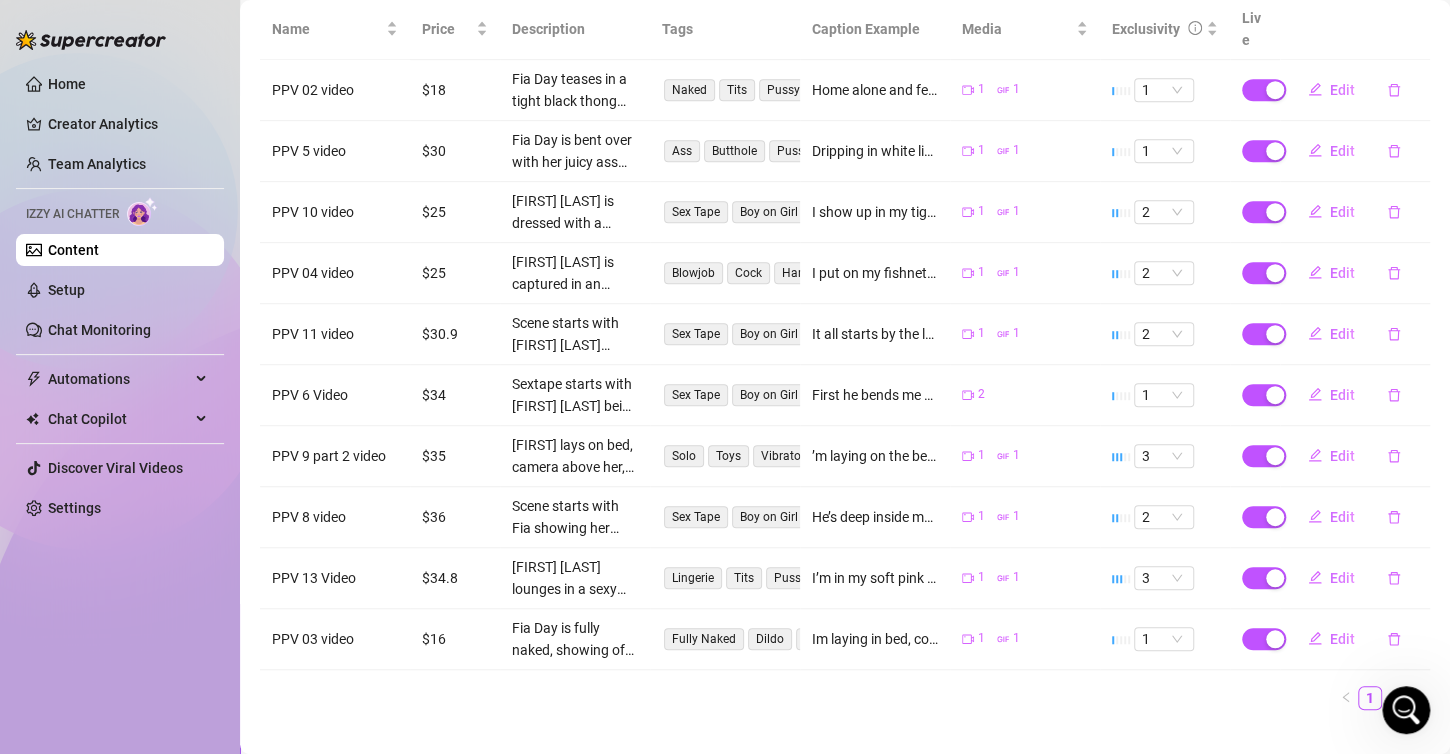 scroll, scrollTop: 420, scrollLeft: 0, axis: vertical 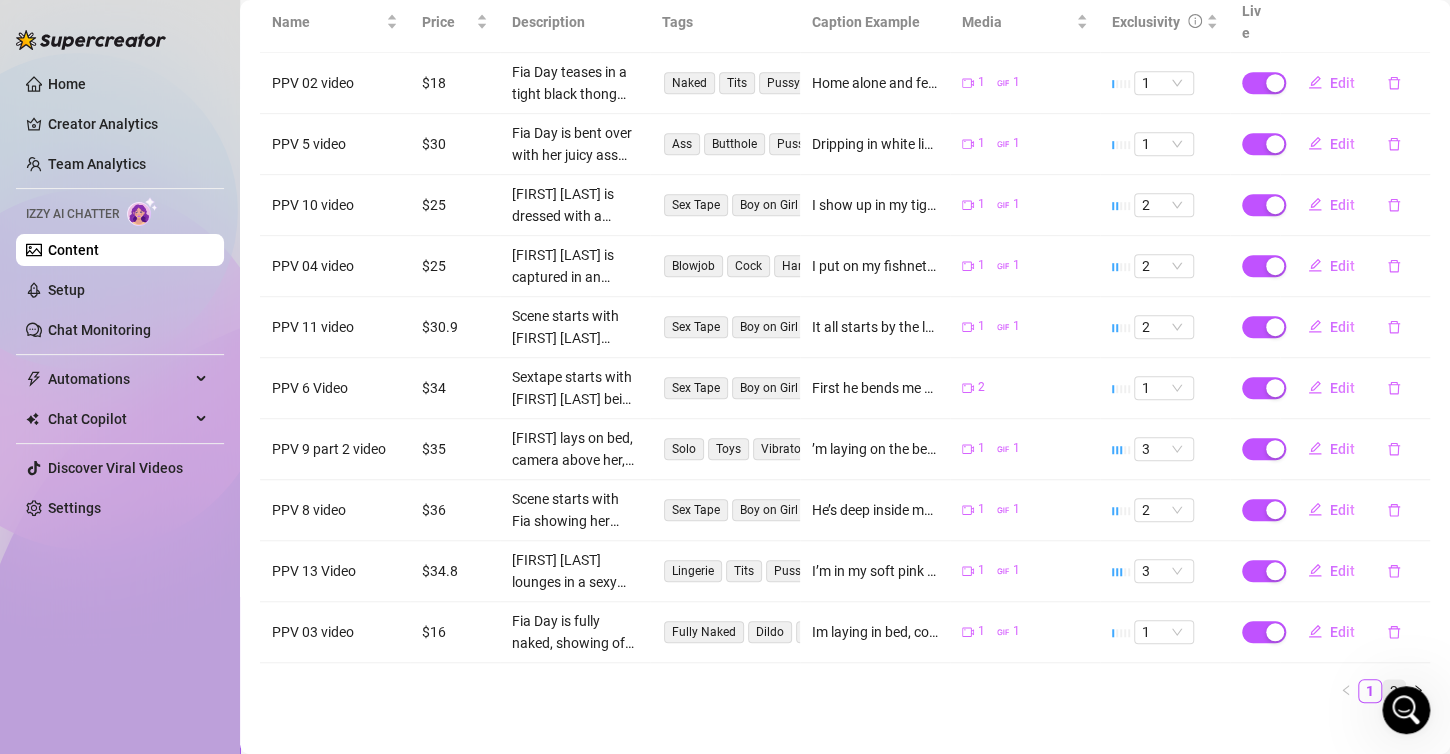 click on "2" at bounding box center (1394, 691) 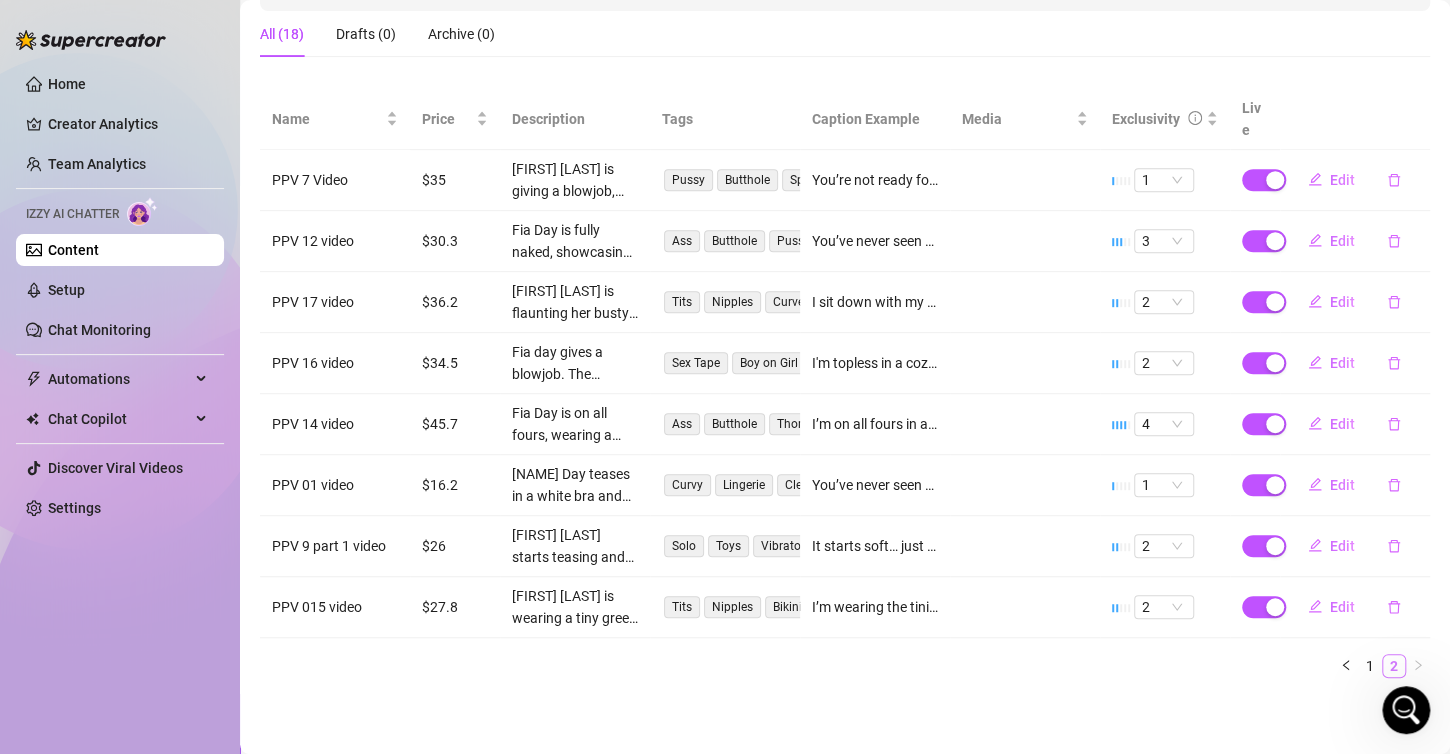 scroll, scrollTop: 299, scrollLeft: 0, axis: vertical 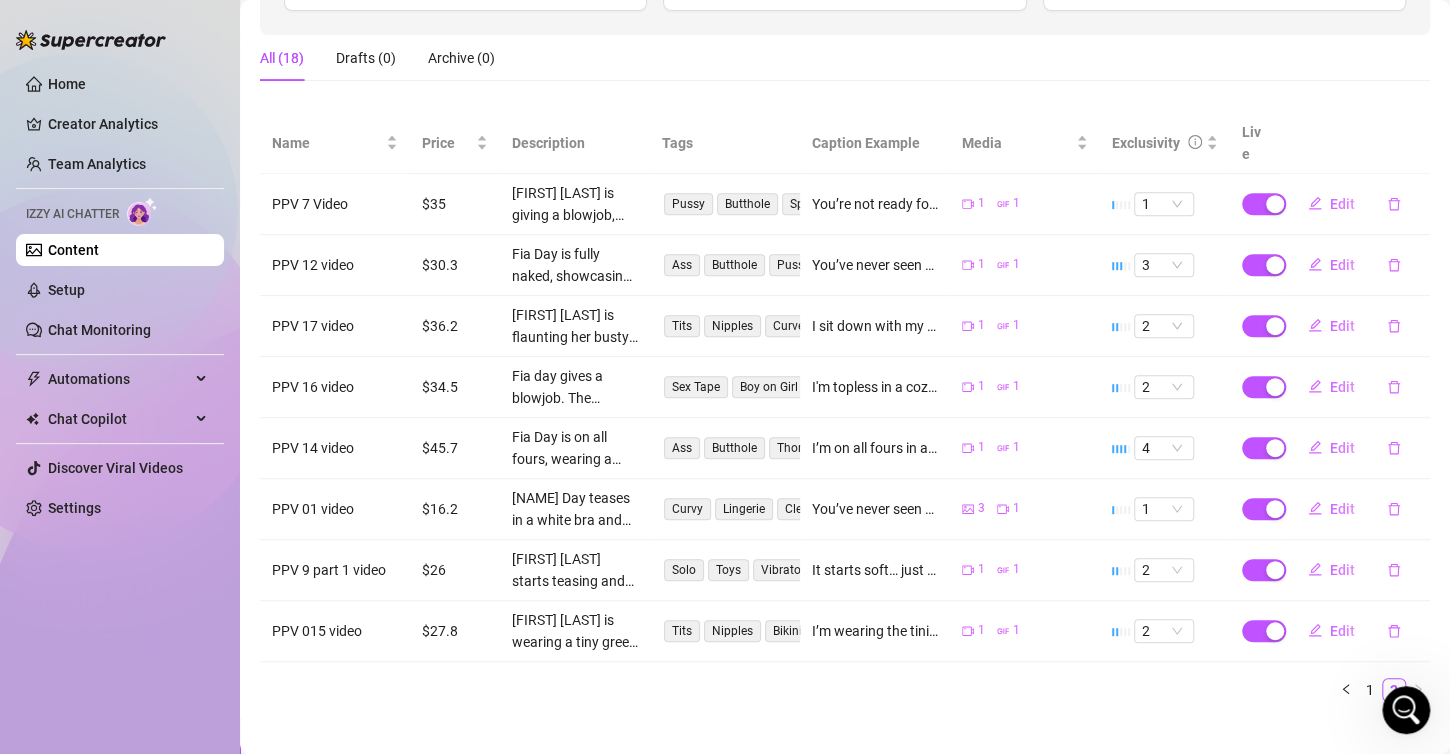 click 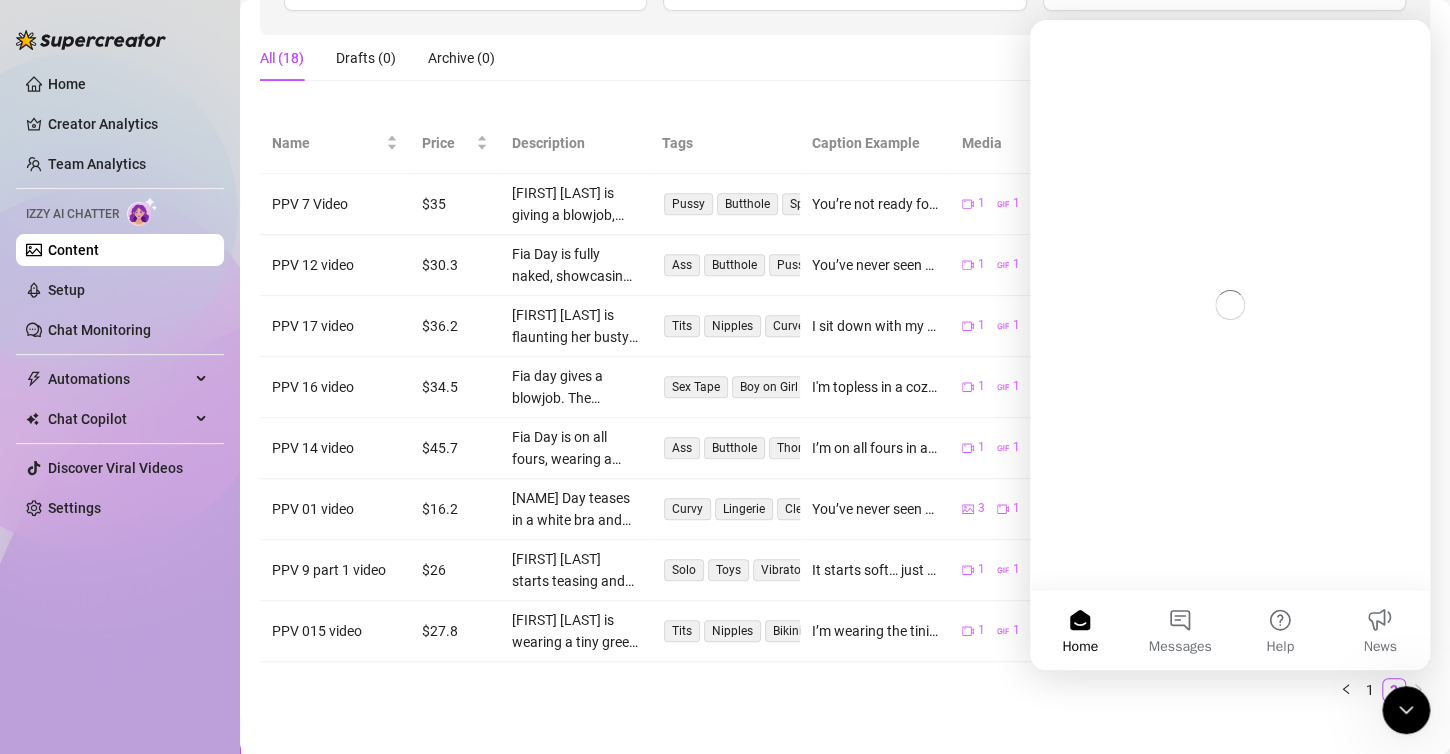 scroll, scrollTop: 0, scrollLeft: 0, axis: both 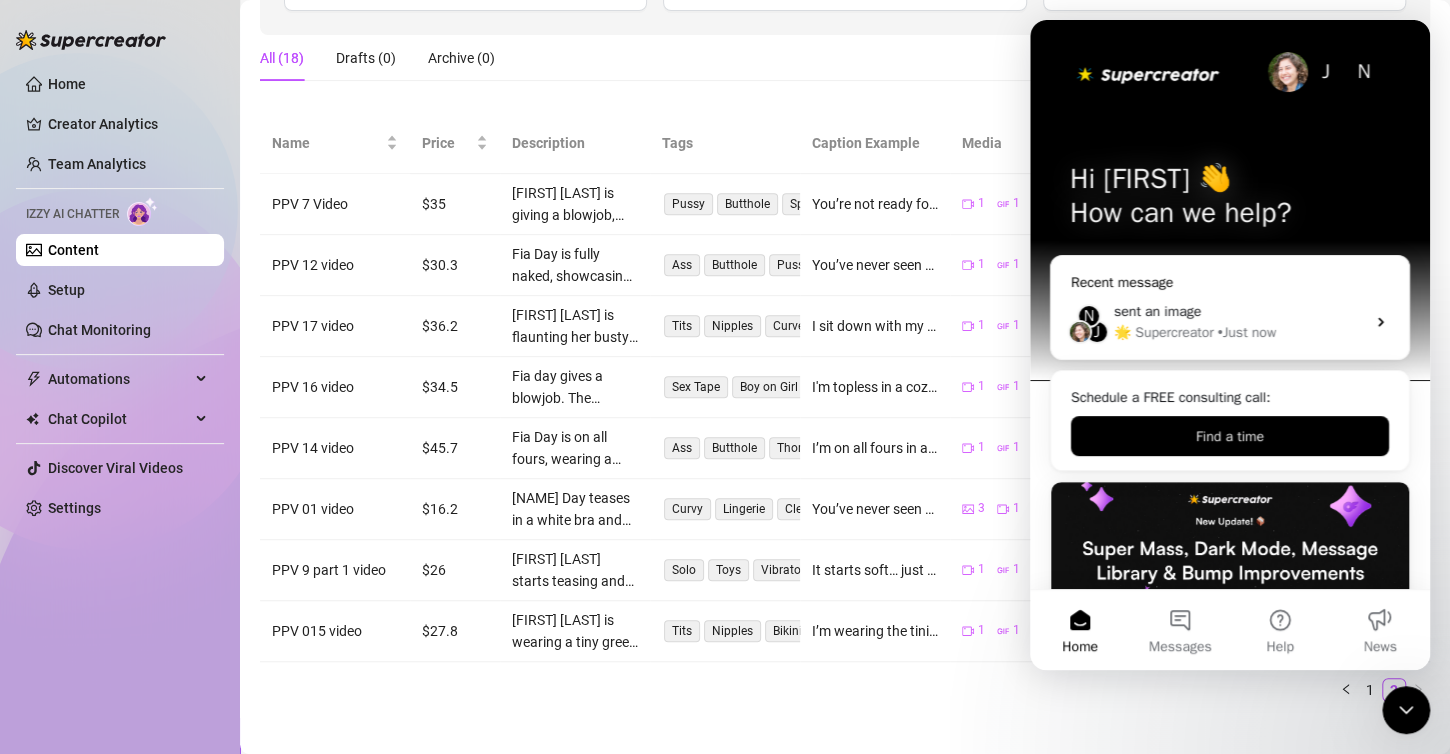 click on "sent an image" at bounding box center (1239, 311) 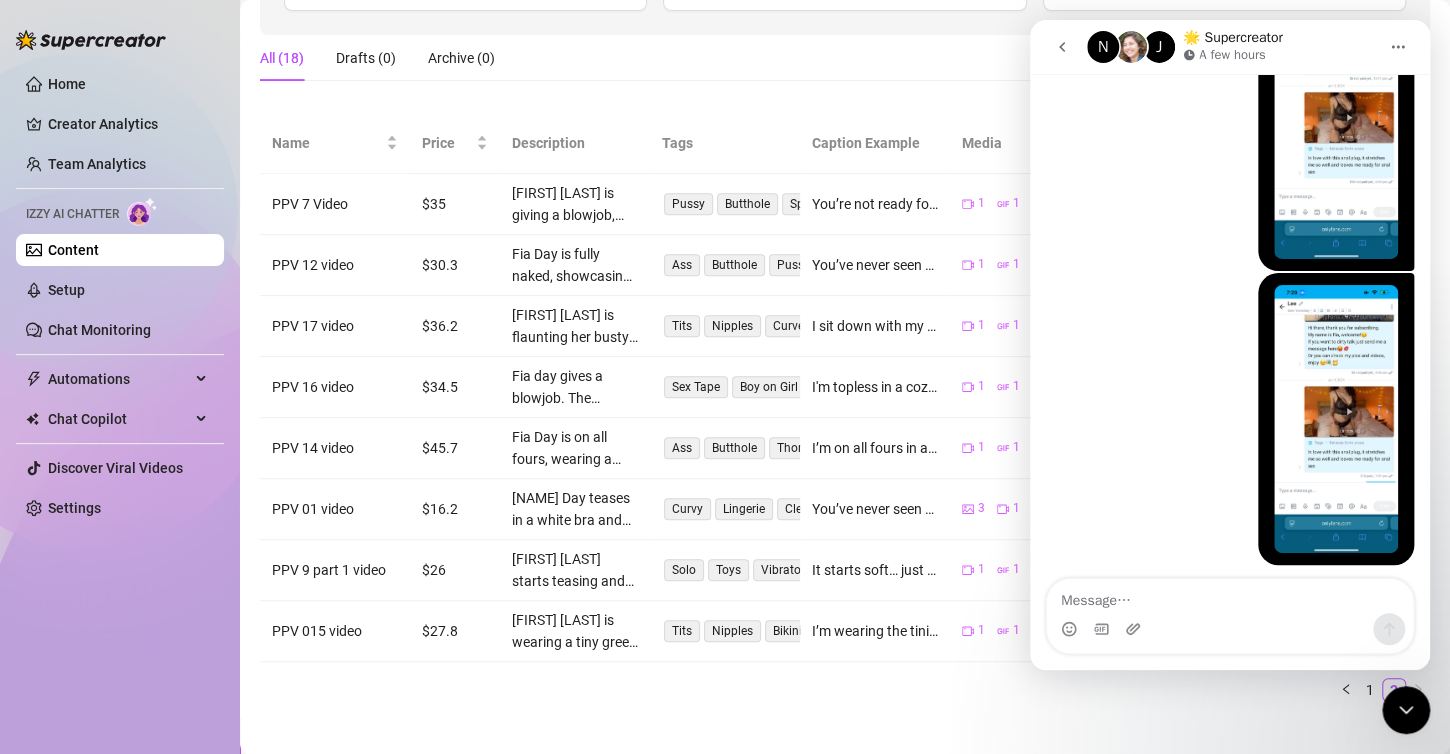 scroll, scrollTop: 1297, scrollLeft: 0, axis: vertical 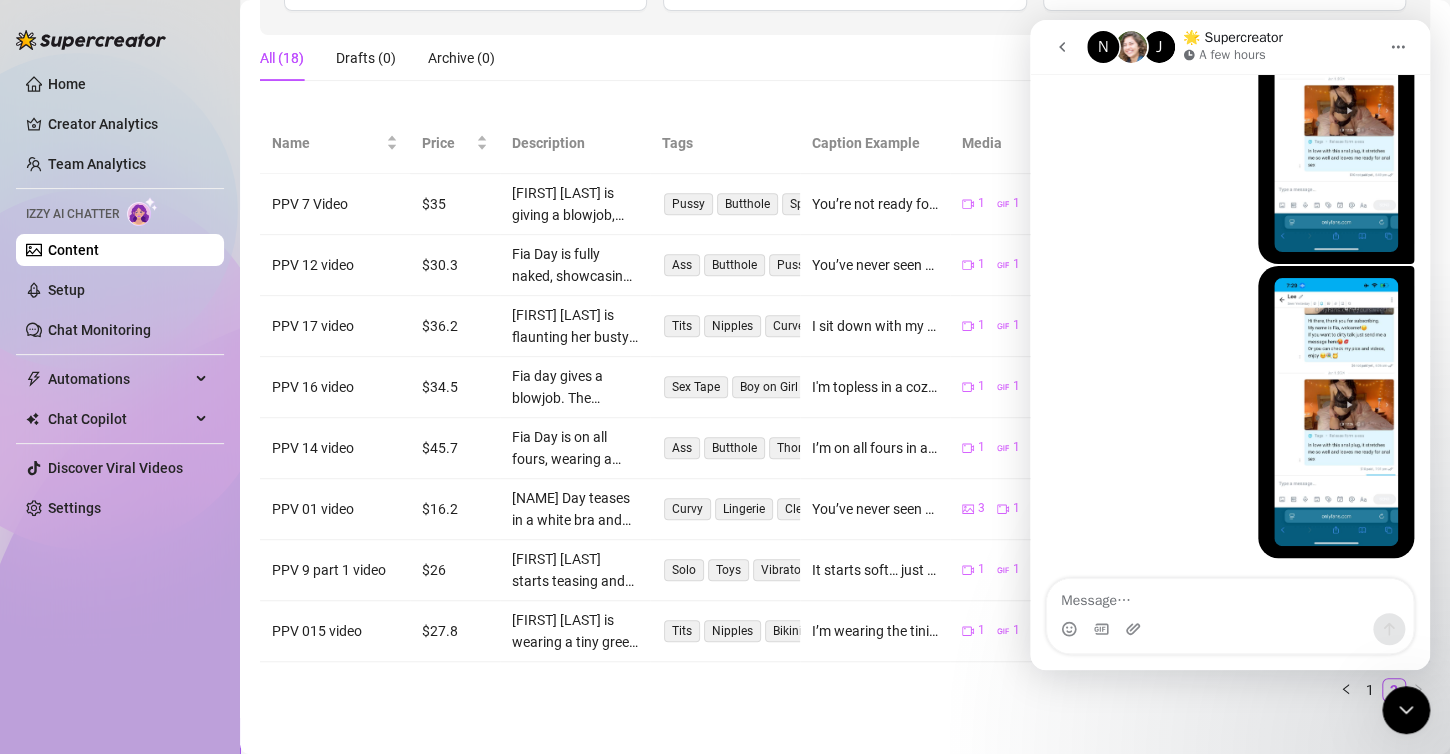 click at bounding box center [1230, 596] 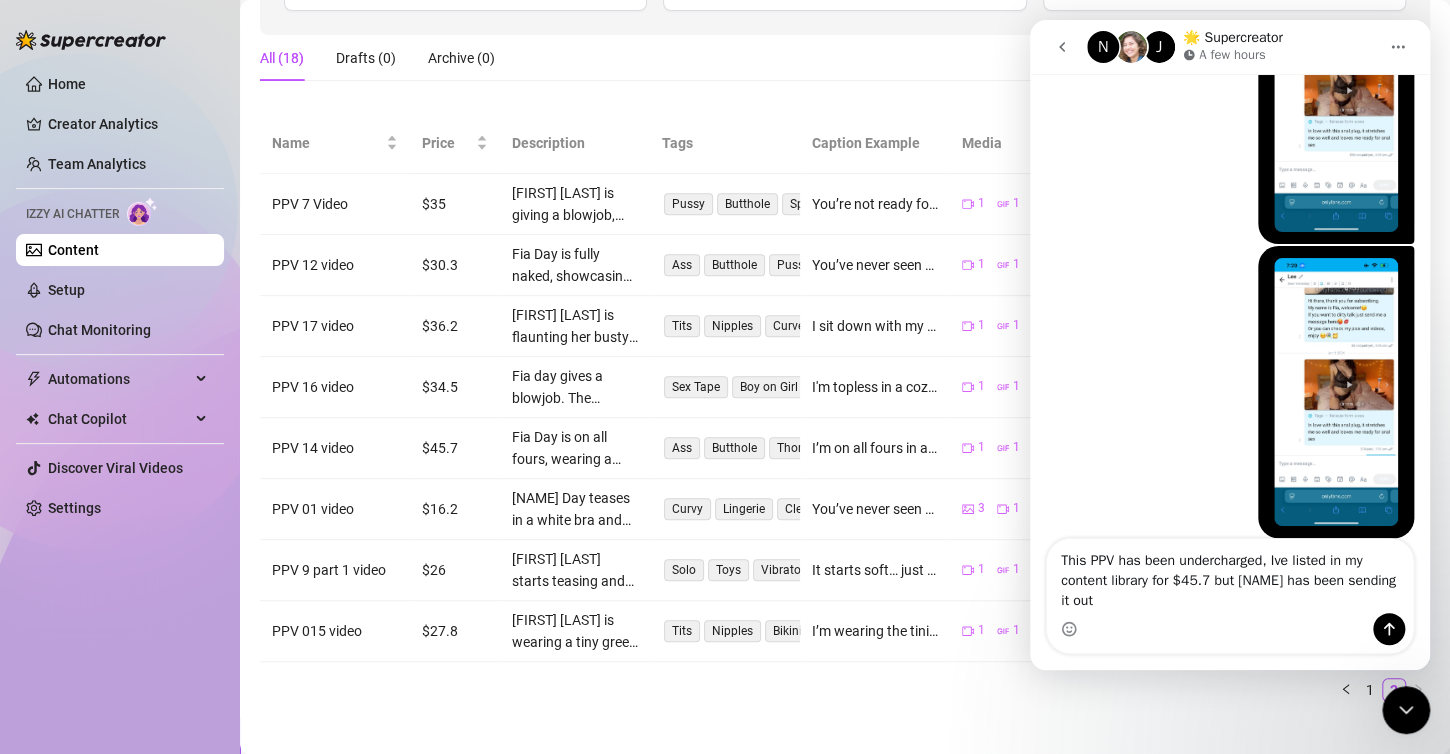 scroll, scrollTop: 1337, scrollLeft: 0, axis: vertical 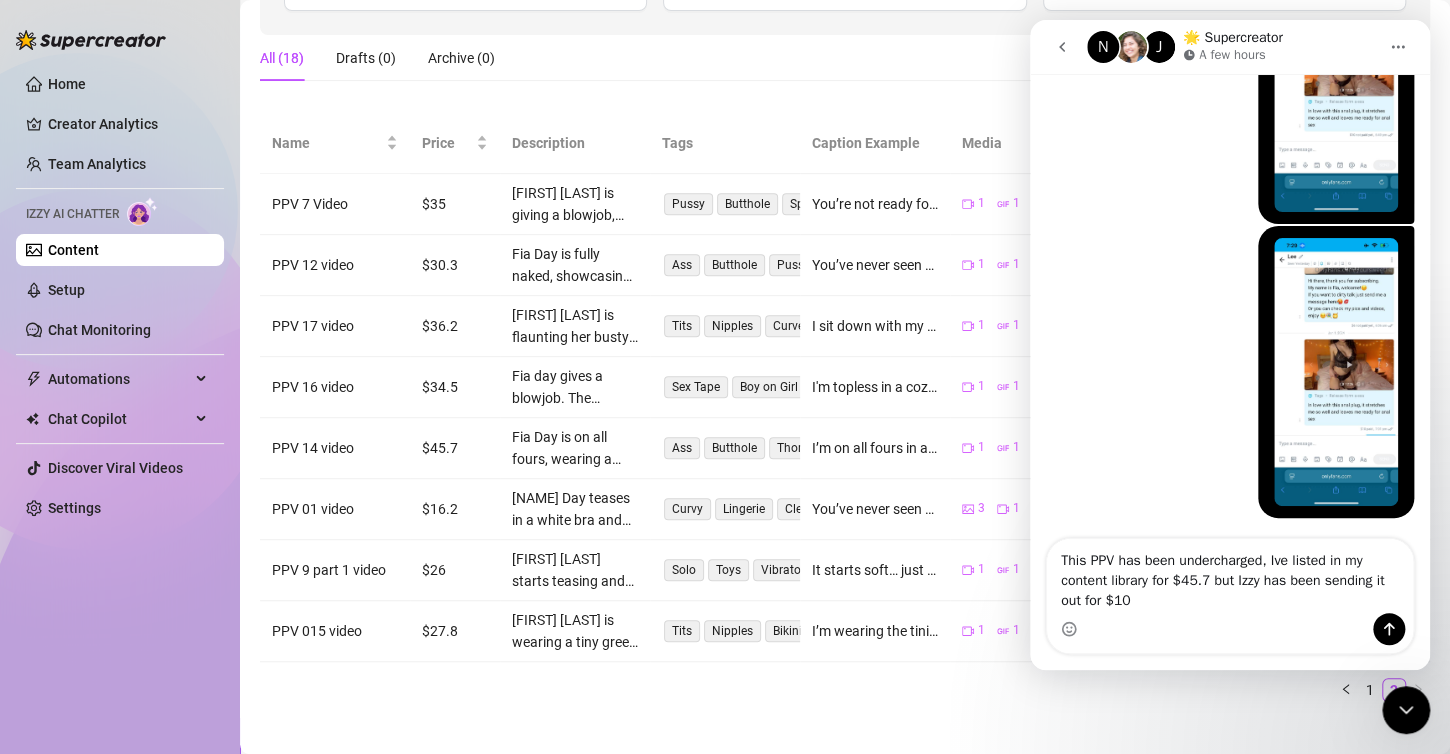type on "This PPV has been undercharged, Ive listed in my content library for $45.7 but Izzy has been sending it out for $10" 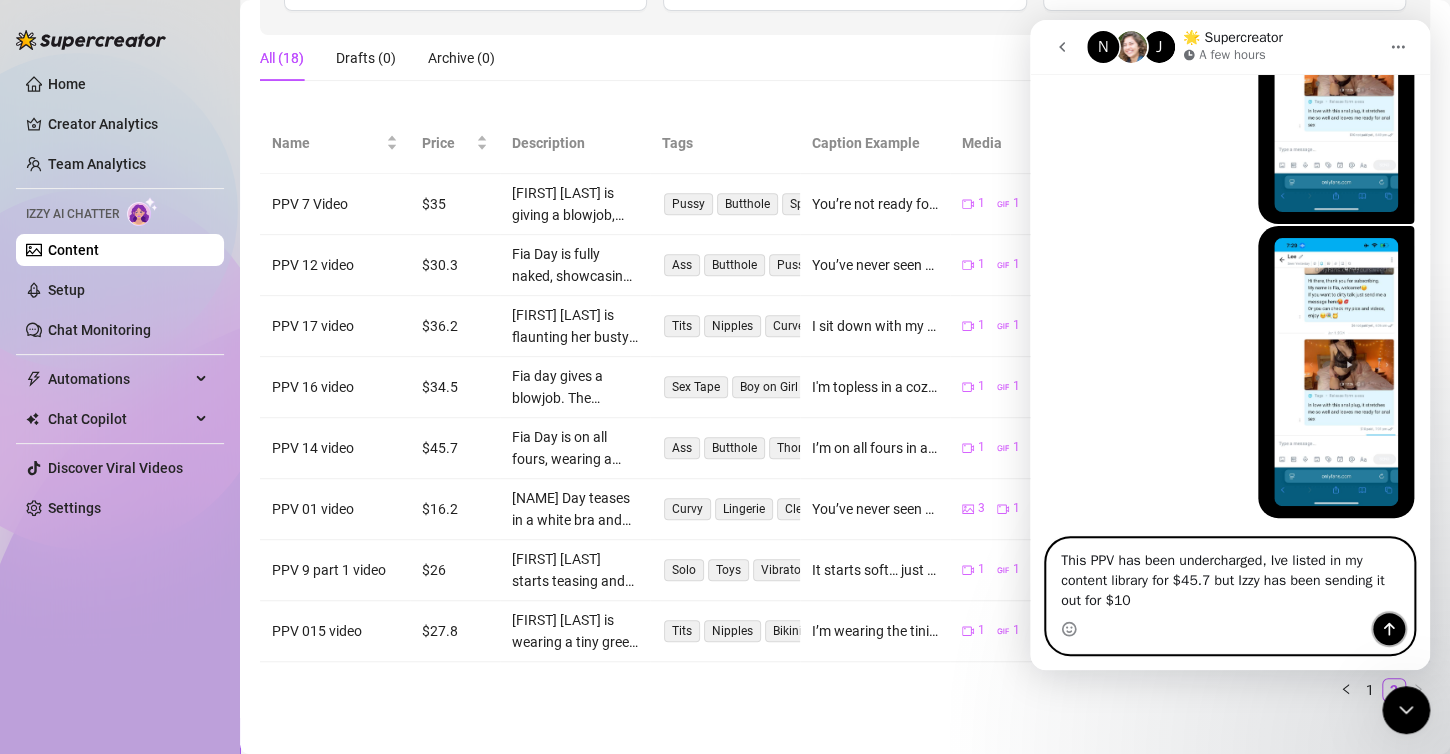 click 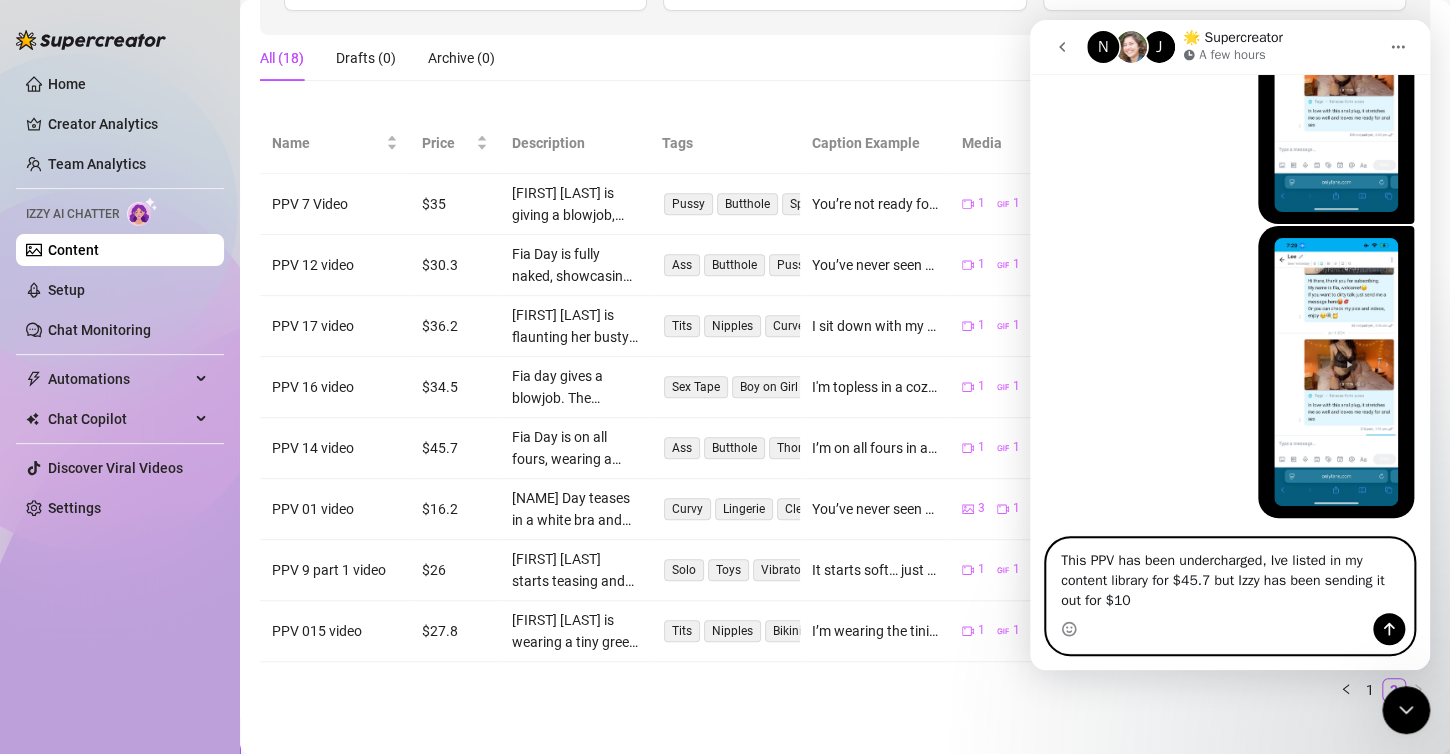 type 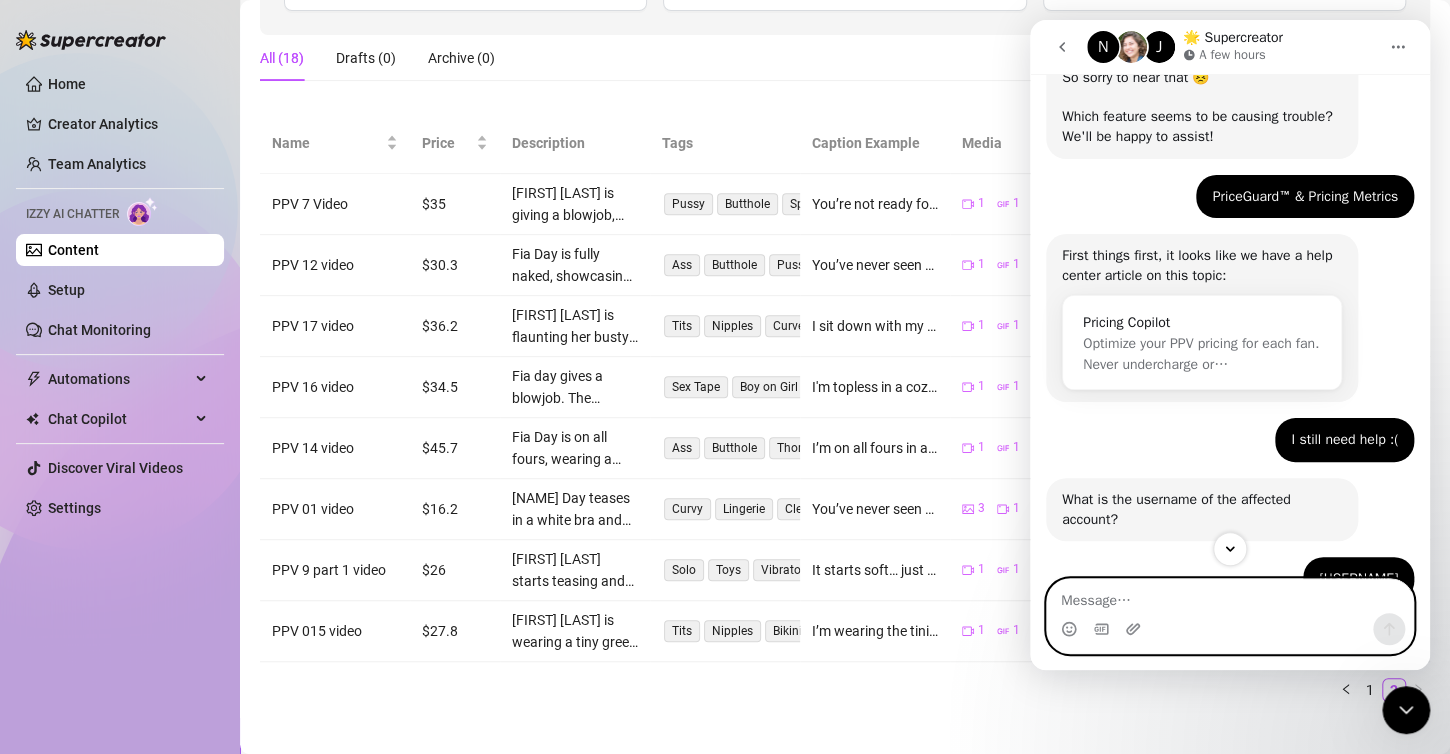 scroll, scrollTop: 200, scrollLeft: 0, axis: vertical 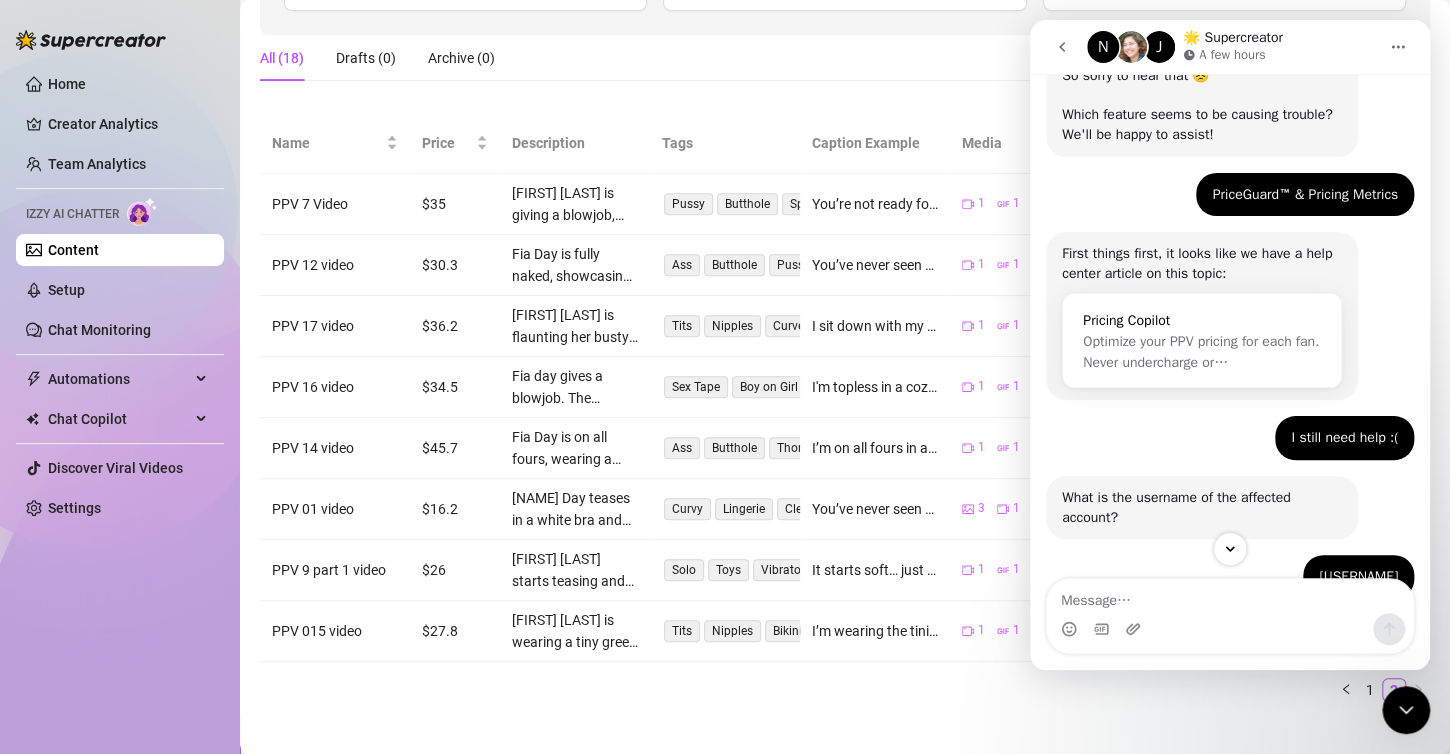 click on "Optimize your PPV pricing for each fan. Never undercharge or…" at bounding box center [1201, 352] 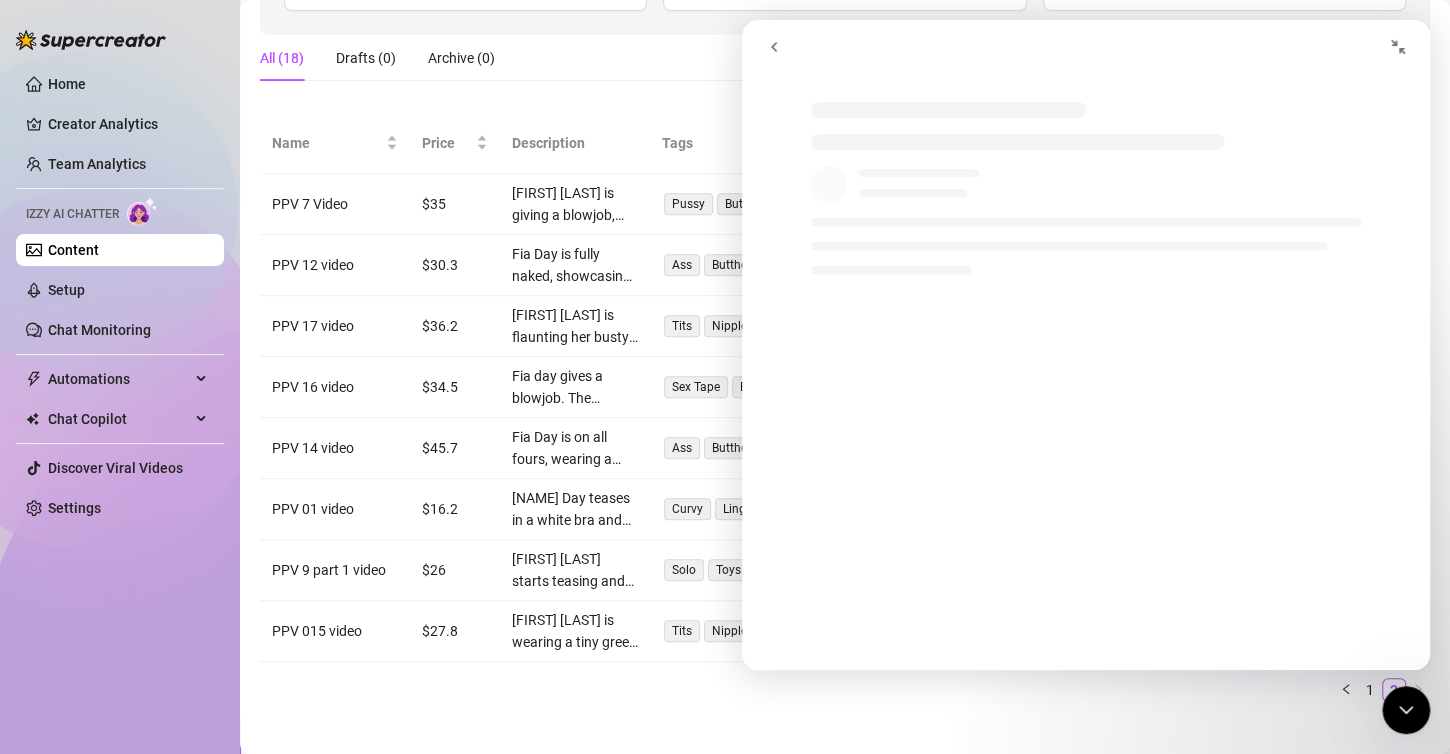 scroll, scrollTop: 0, scrollLeft: 0, axis: both 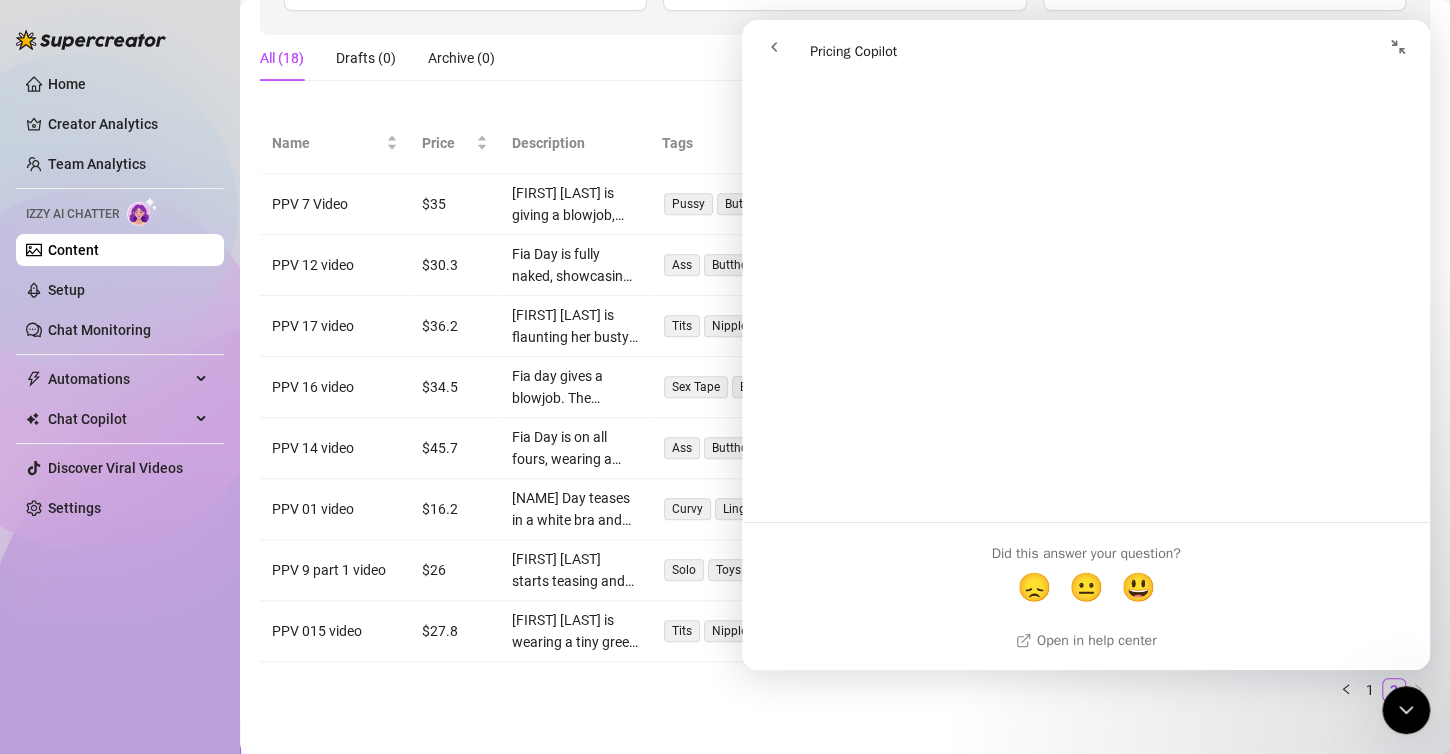 click 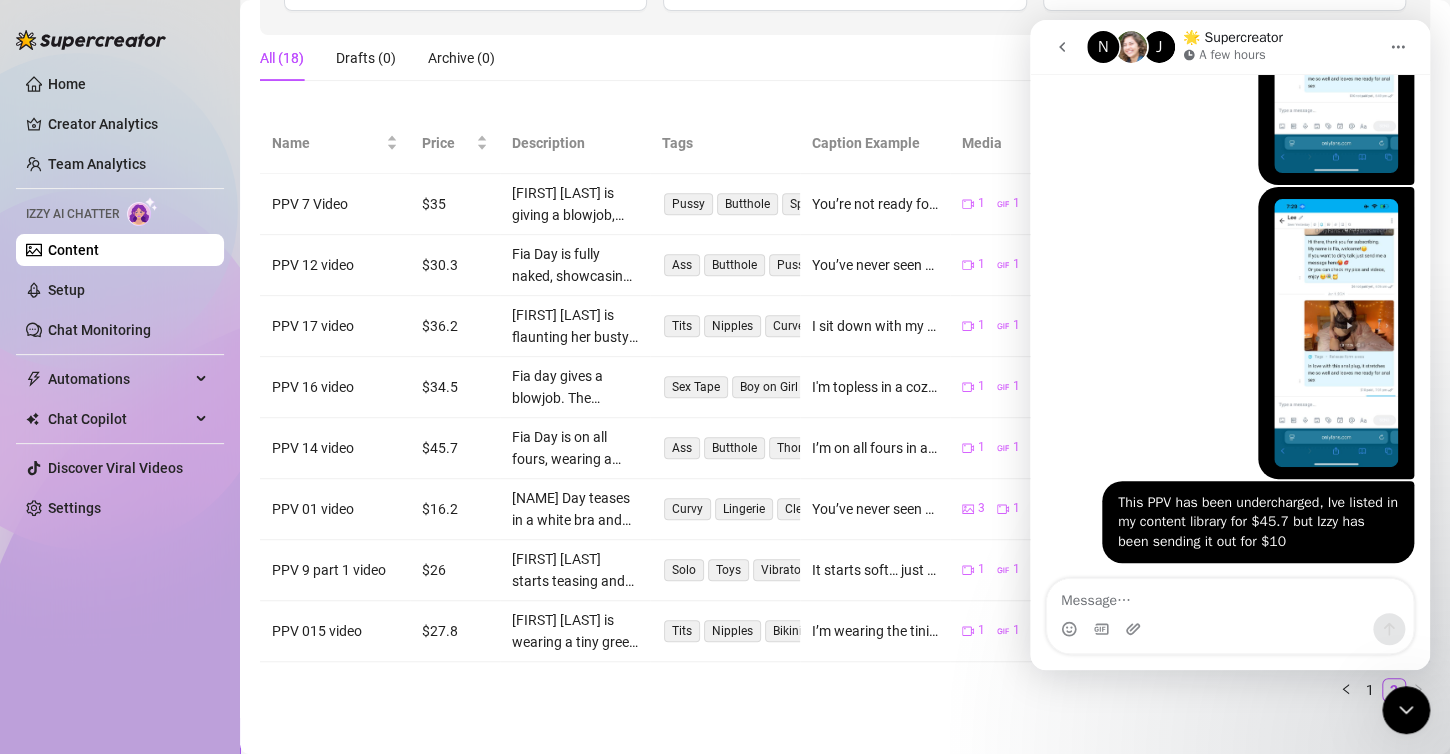 scroll, scrollTop: 1382, scrollLeft: 0, axis: vertical 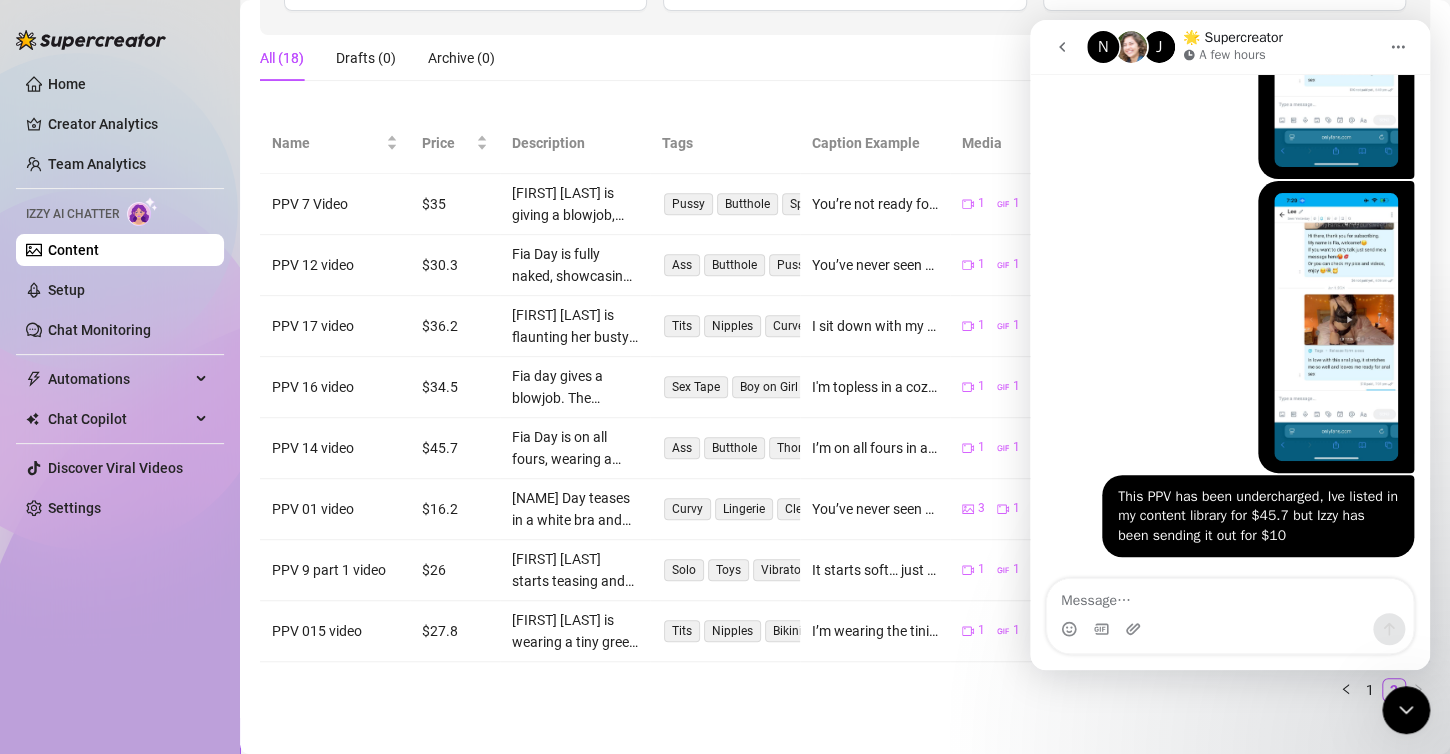 click 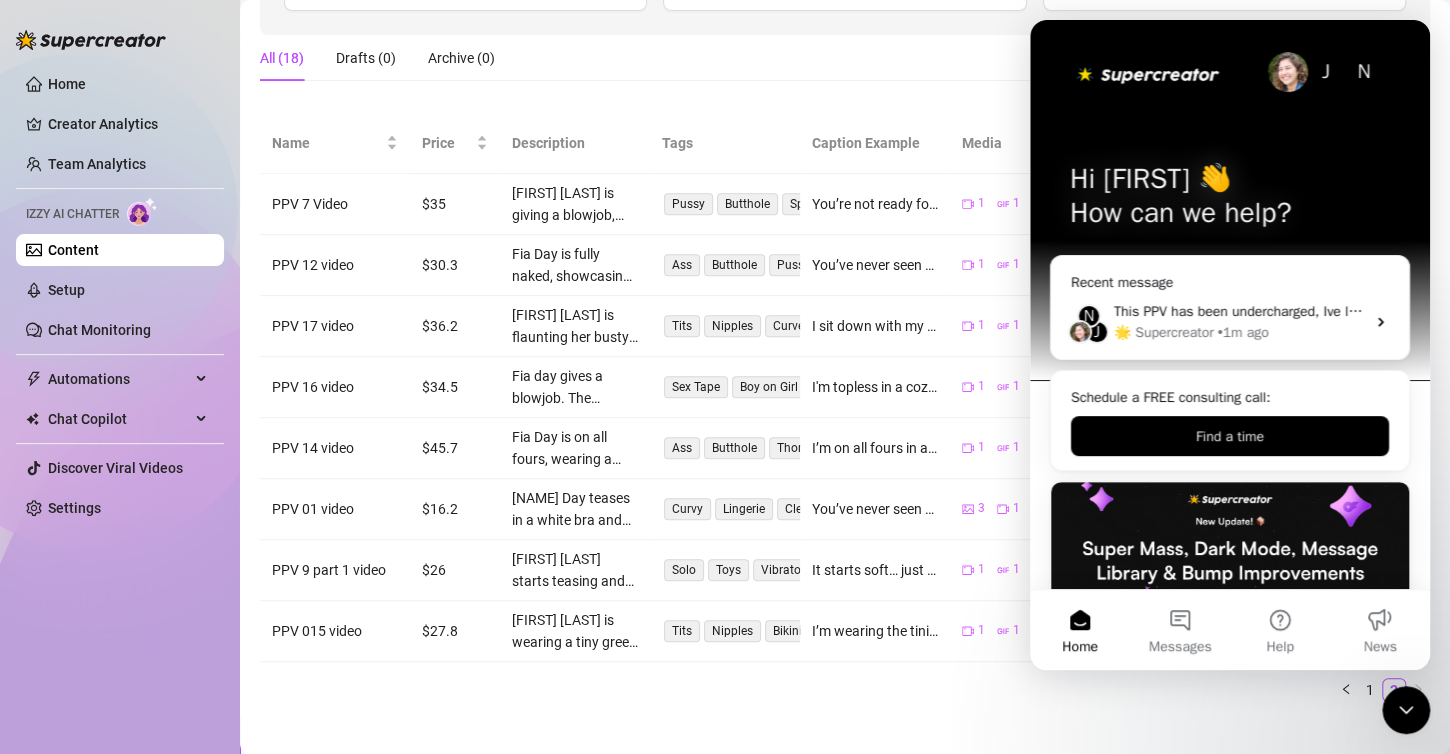scroll, scrollTop: 0, scrollLeft: 0, axis: both 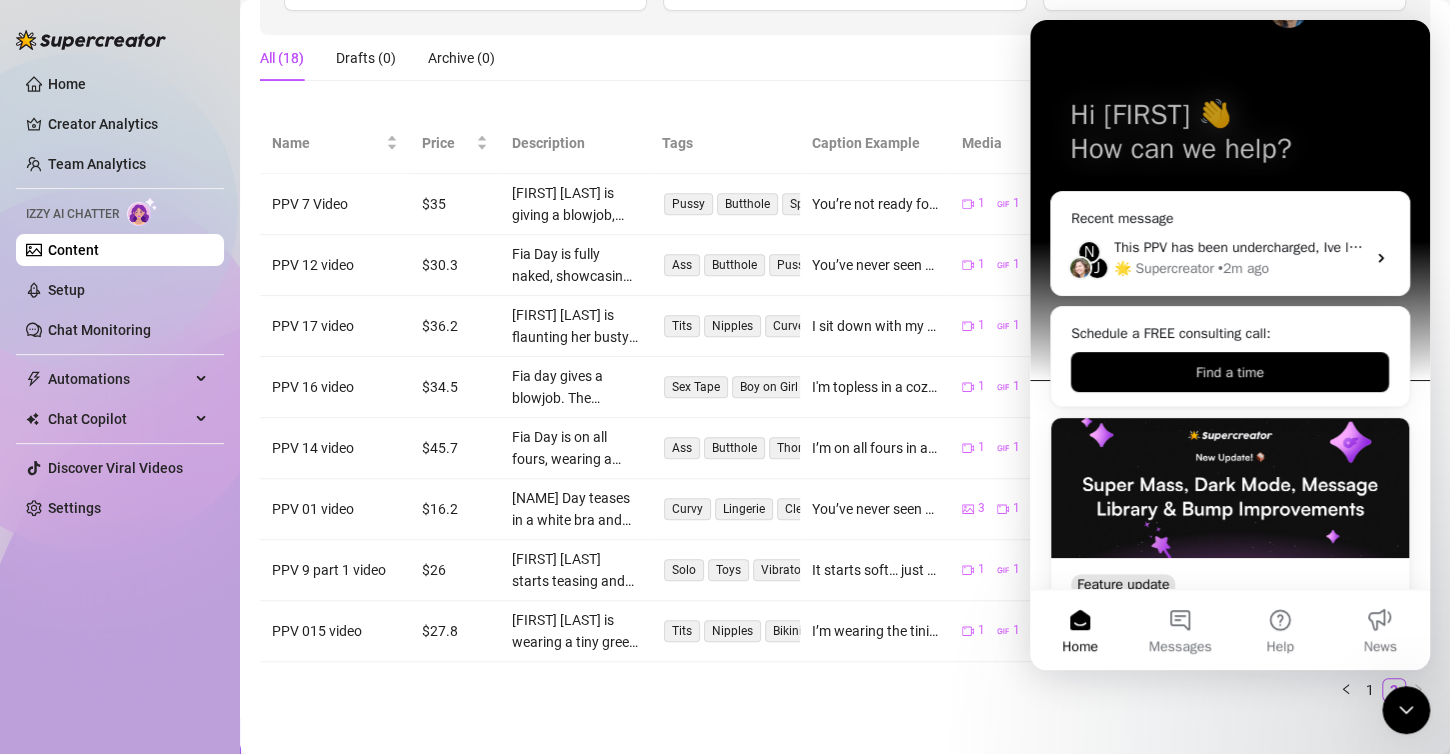 click 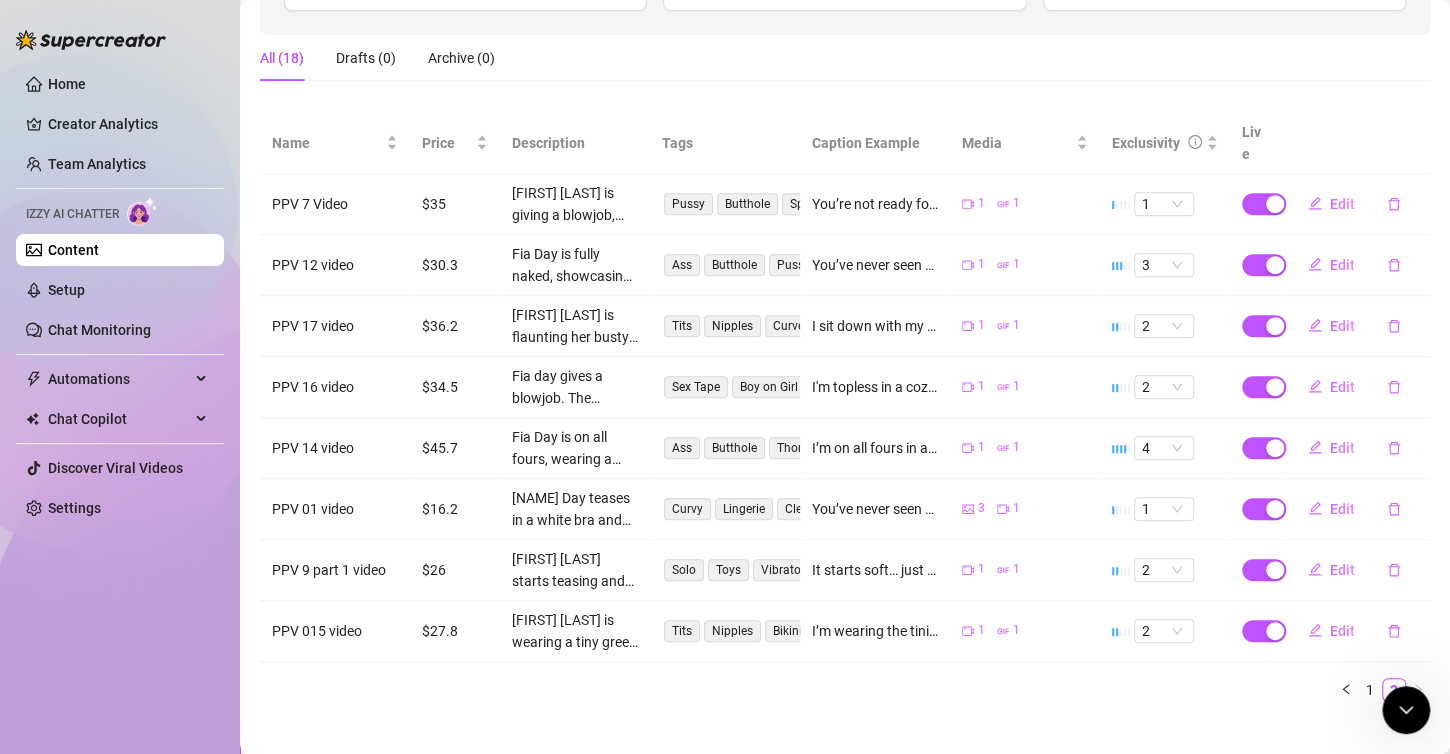 scroll, scrollTop: 0, scrollLeft: 0, axis: both 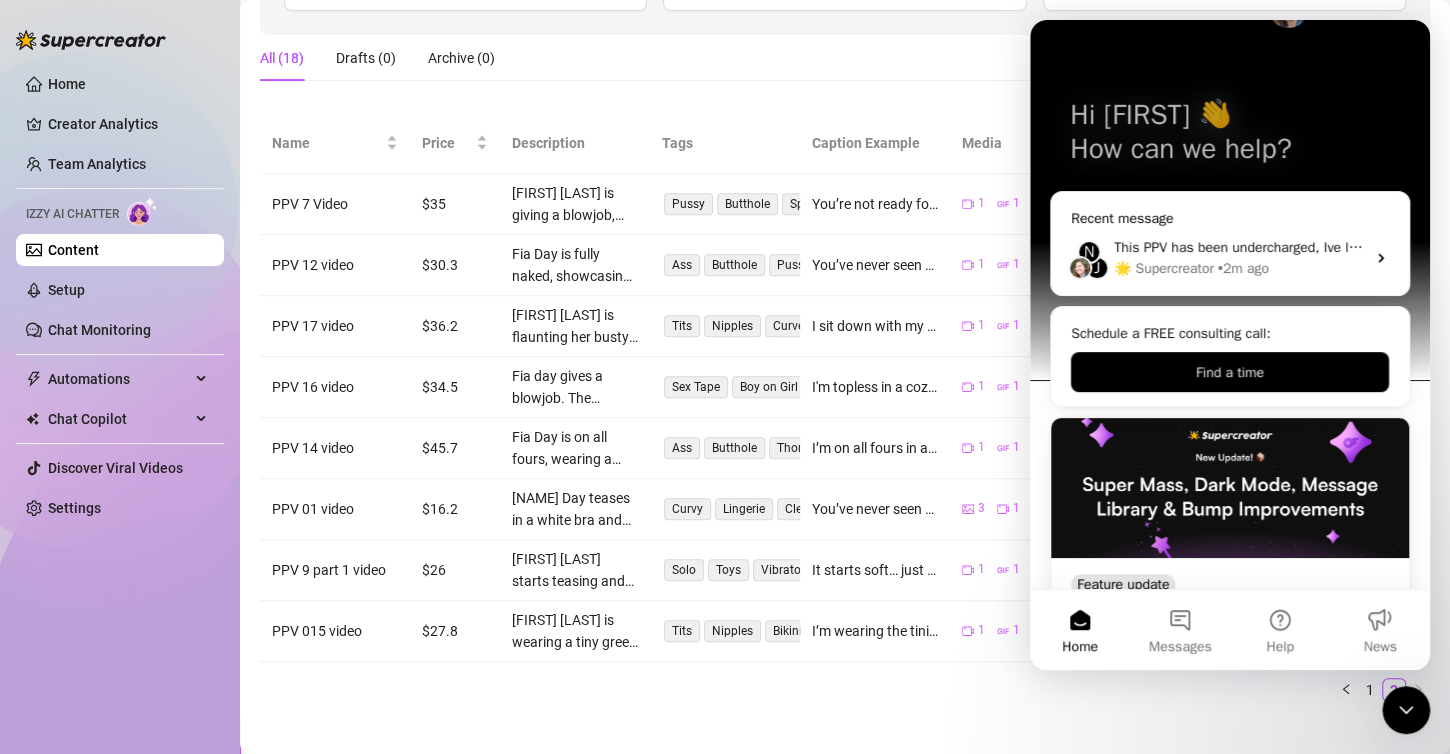 click on "•  2m ago" at bounding box center [1243, 268] 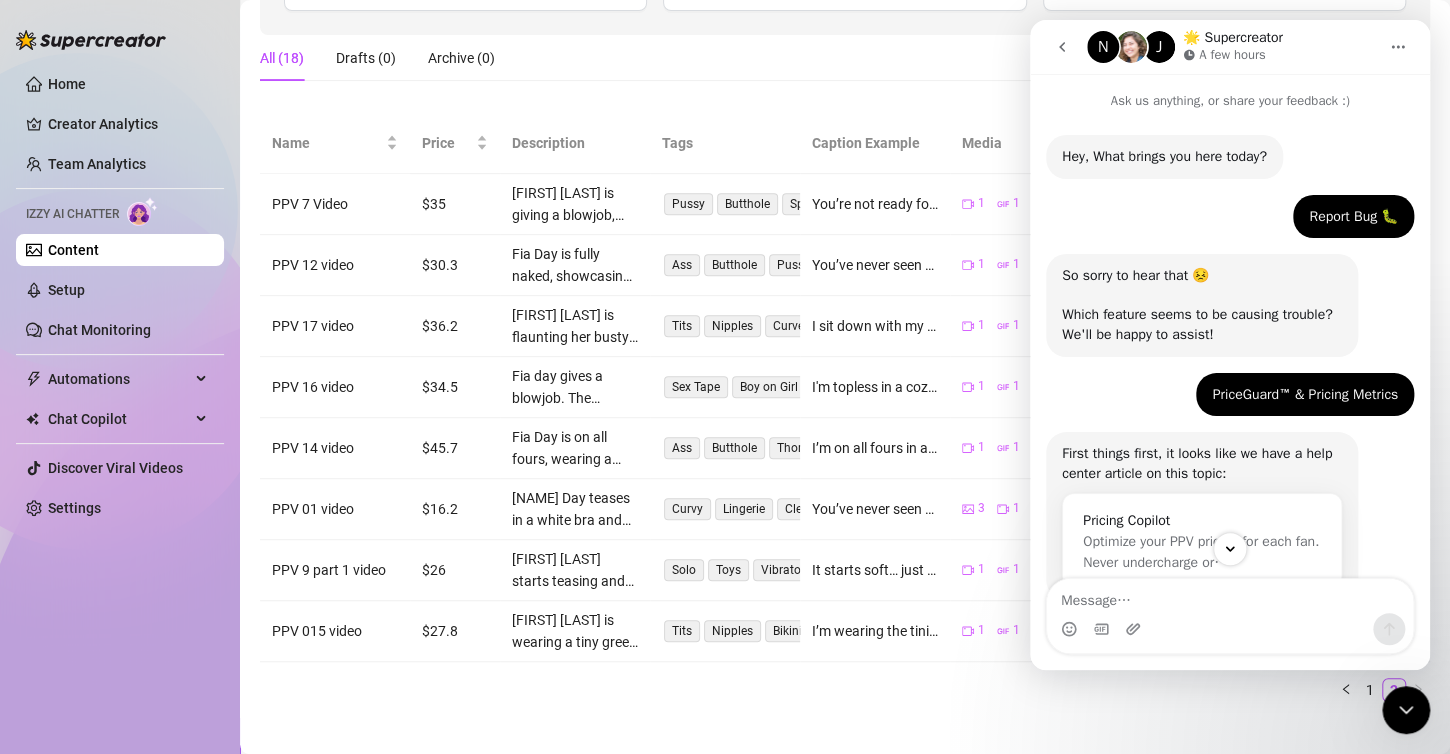 scroll, scrollTop: 0, scrollLeft: 0, axis: both 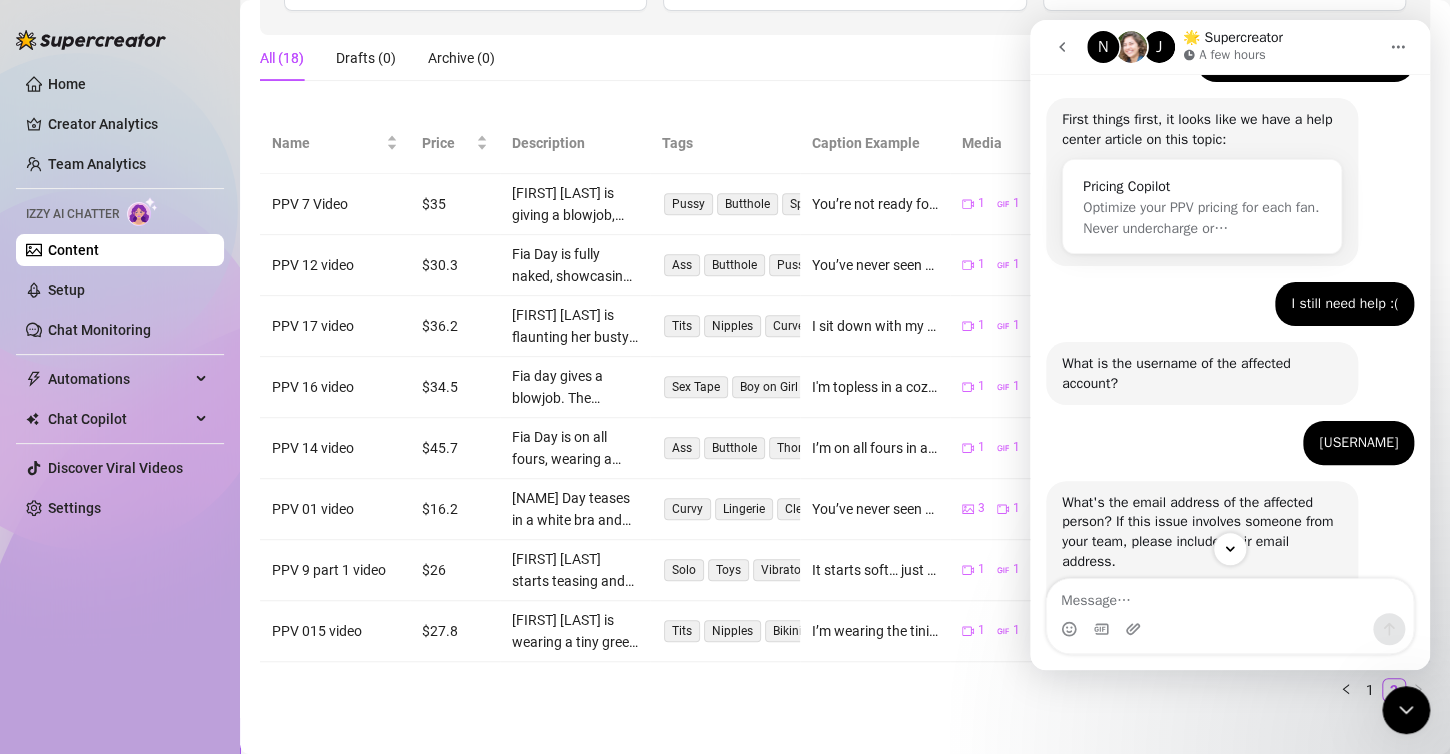 click on "Hey, What brings you here today? [FIRST]    •   8m ago Report Bug 🐛 [FIRST]    •   8m ago So sorry to hear that 😣  Which feature seems to be causing trouble? We'll be happy to assist! [FIRST]    •   8m ago PriceGuard™ & Pricing Metrics [FIRST]    •   8m ago First things first, it looks like we have a help center article on this topic: Pricing Copilot Optimize your PPV pricing for each fan. Never undercharge or… [FIRST]    •   8m ago I still need help :( [FIRST]    •   8m ago What is the username of the affected account?  [FIRST]    •   7m ago @[USERNAME] [FIRST]    •   7m ago What's the email address of the affected person? If this issue involves someone from your team, please include their email address.  If it's related to billing, please provide the email linked to the subscription. [FIRST]    •   7m ago [EMAIL] Fia    •   7m ago Please send us a screenshot of the error message or issue you're experiencing. [FIRST]    •   7m ago [FIRST]    •   4m ago [FIRST]    •   3m ago [FIRST]    •   2m ago" at bounding box center [1230, 715] 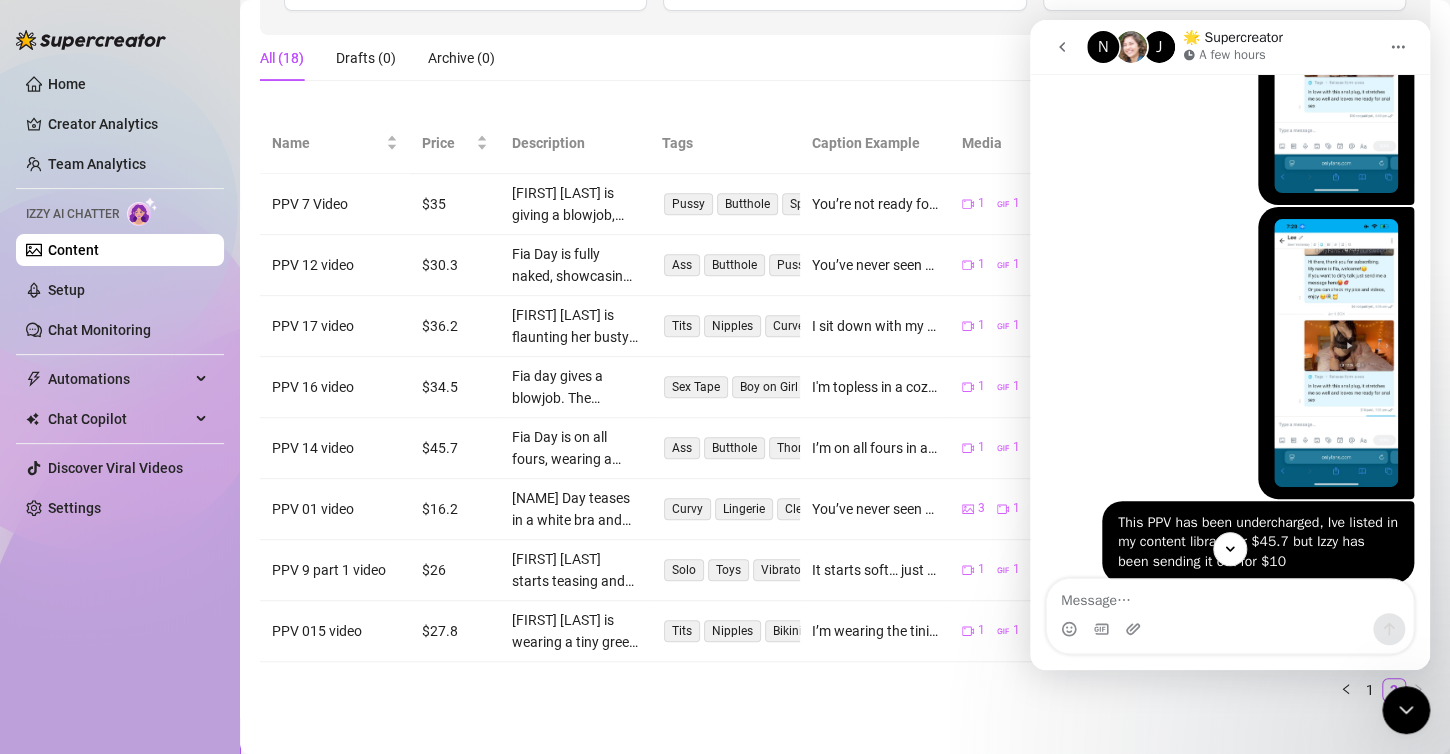 scroll, scrollTop: 1382, scrollLeft: 0, axis: vertical 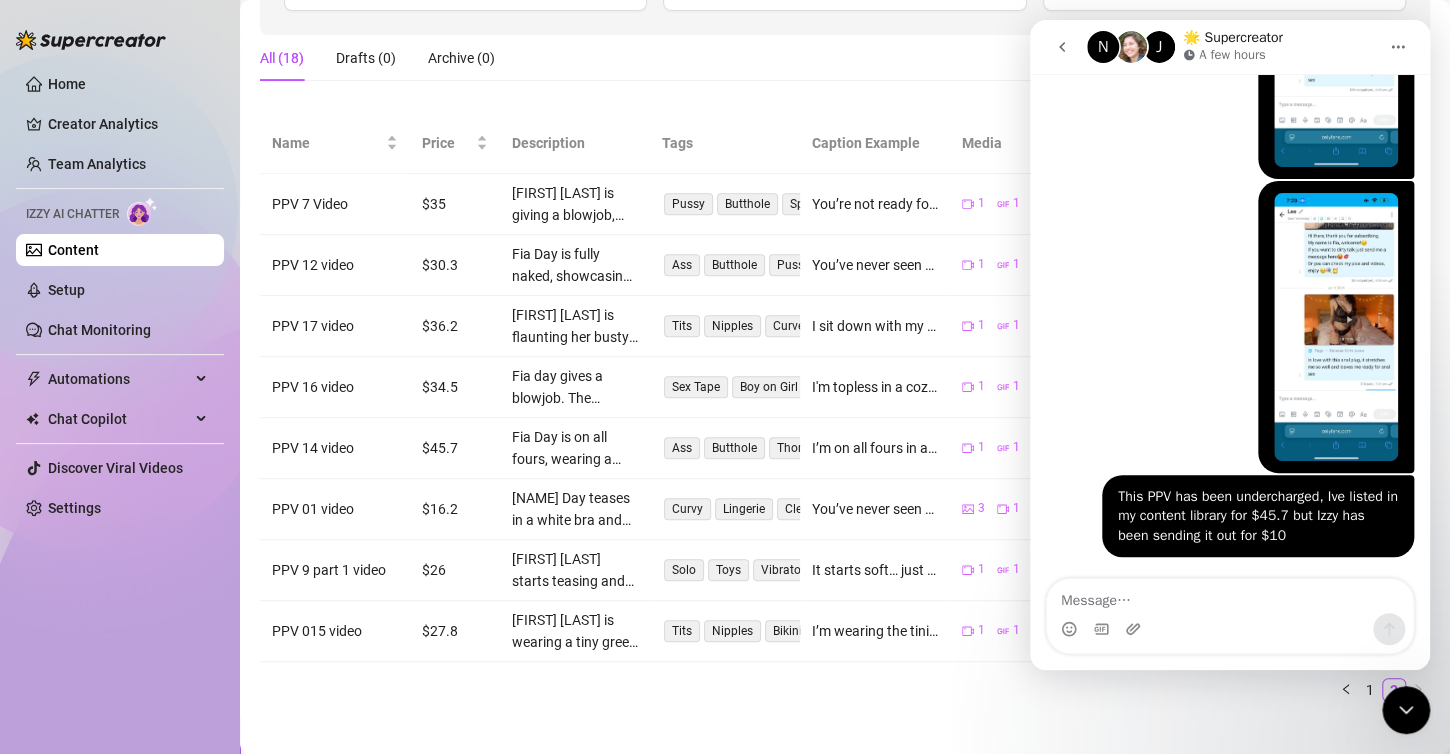 click 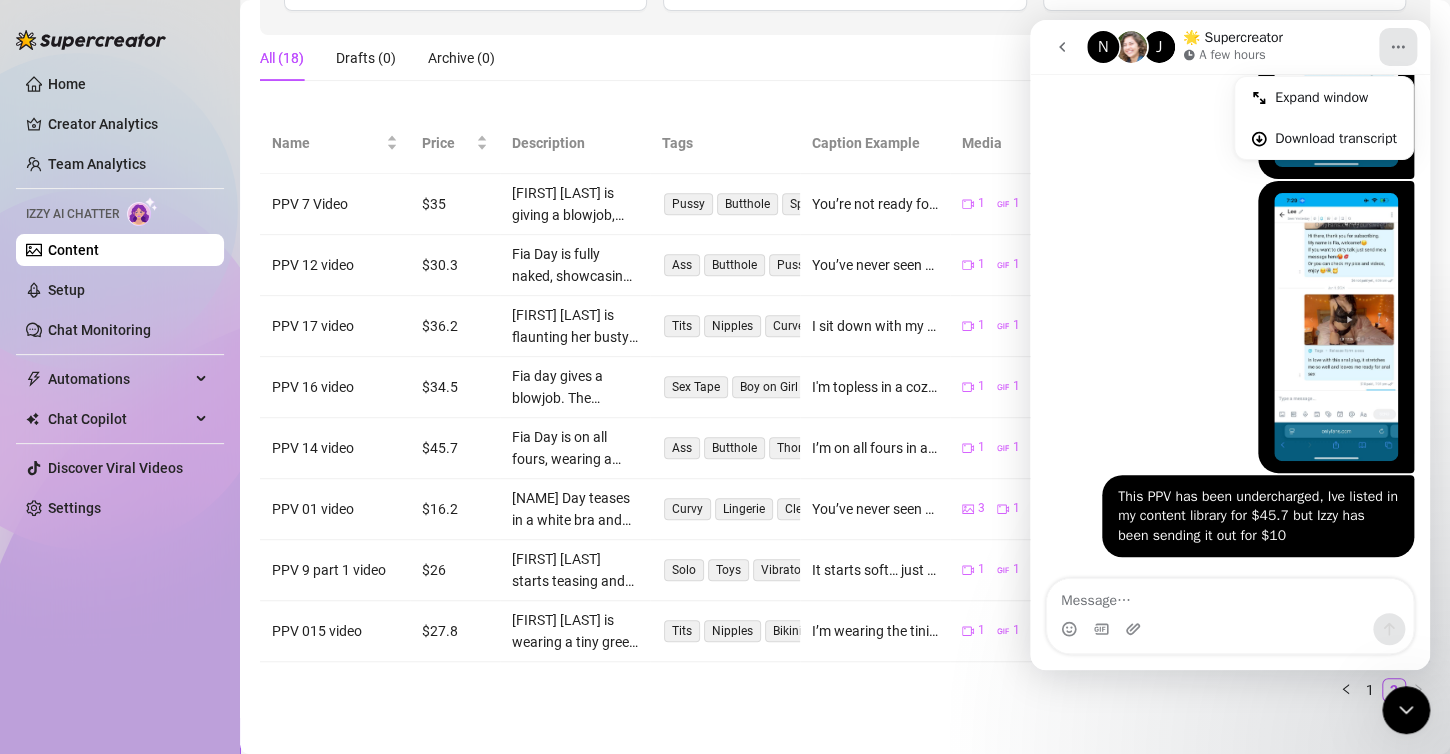 click 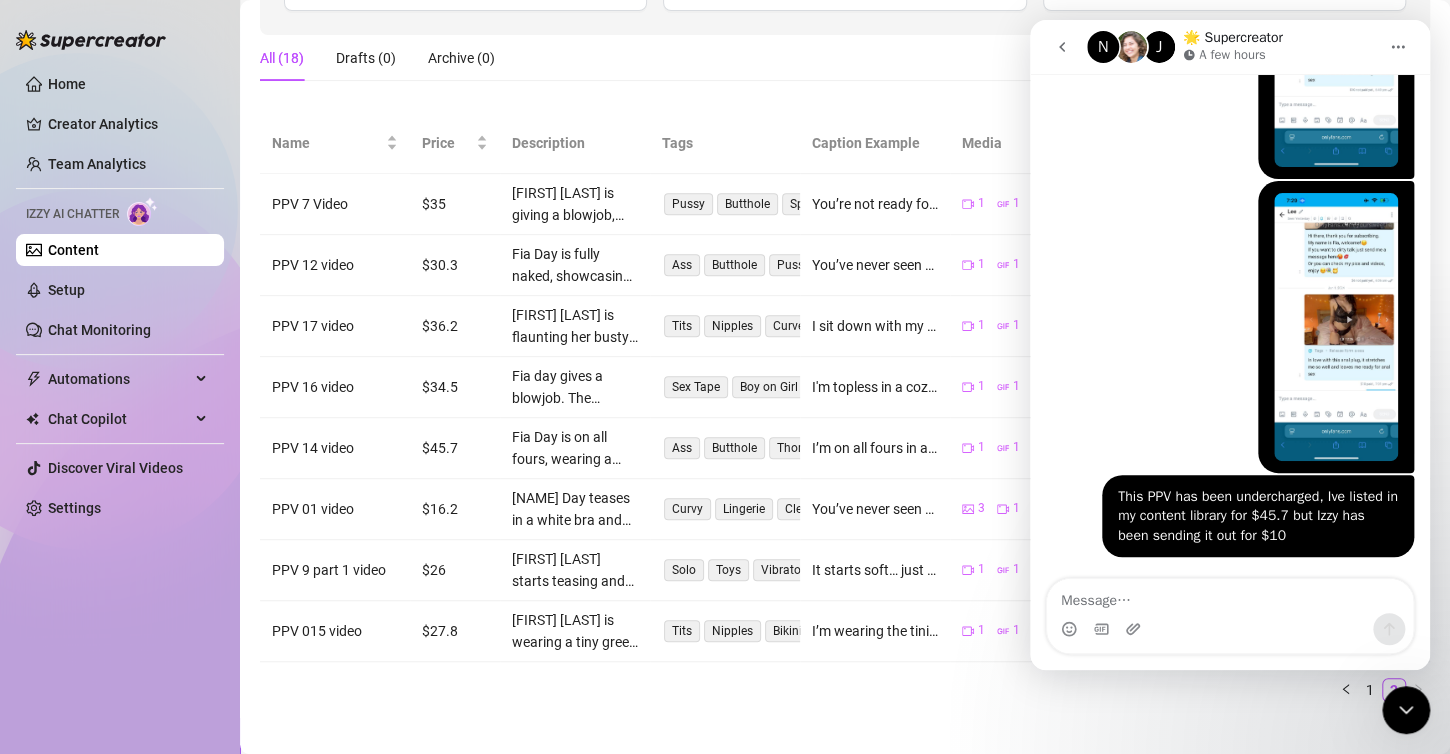 click 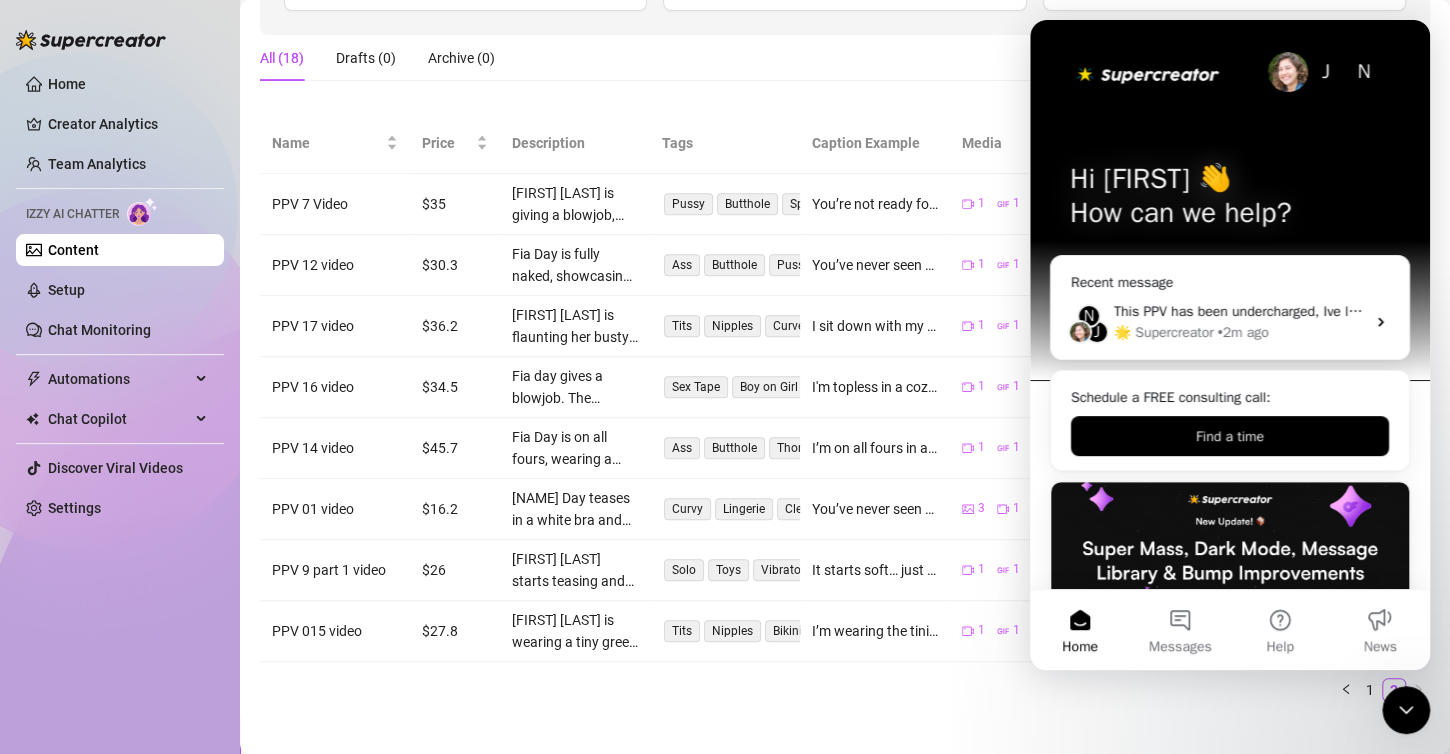 scroll, scrollTop: 0, scrollLeft: 0, axis: both 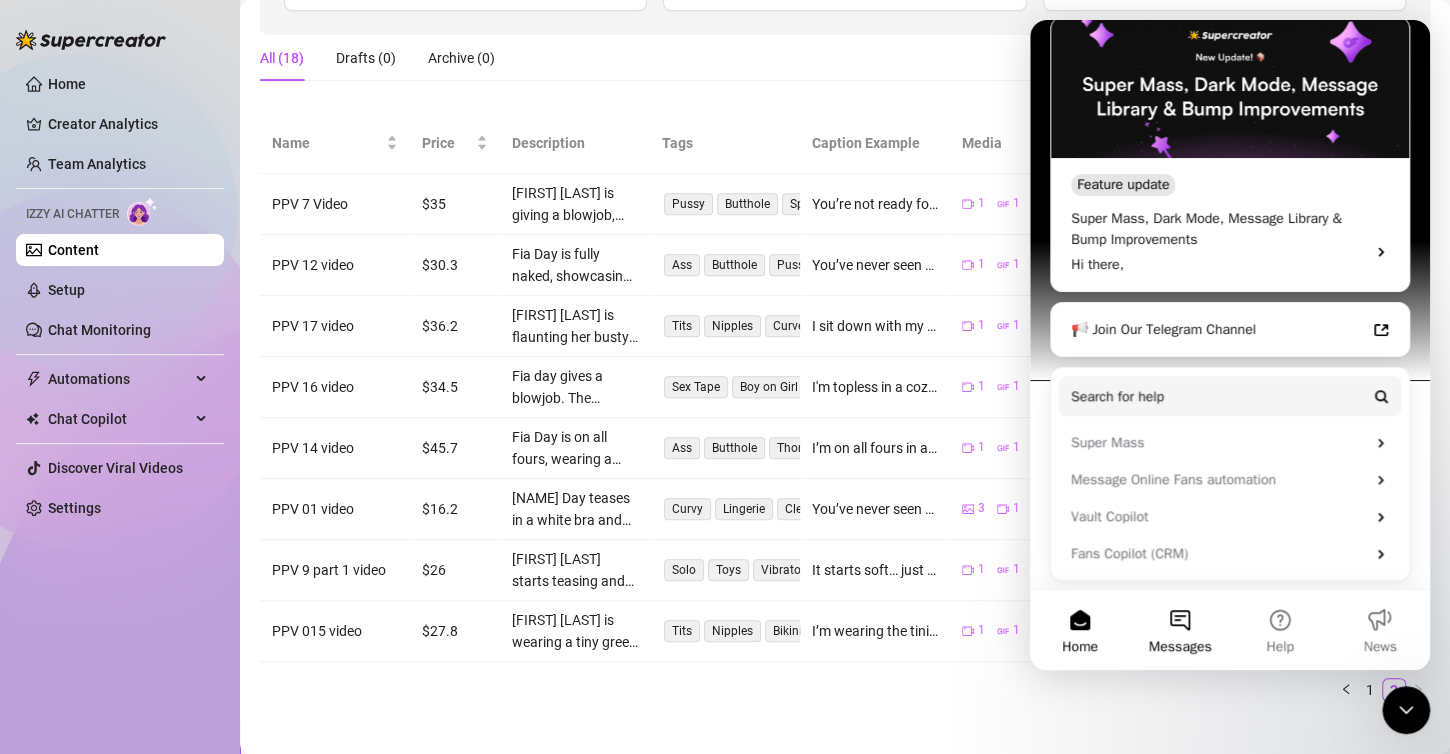 click on "Messages" at bounding box center [1180, 630] 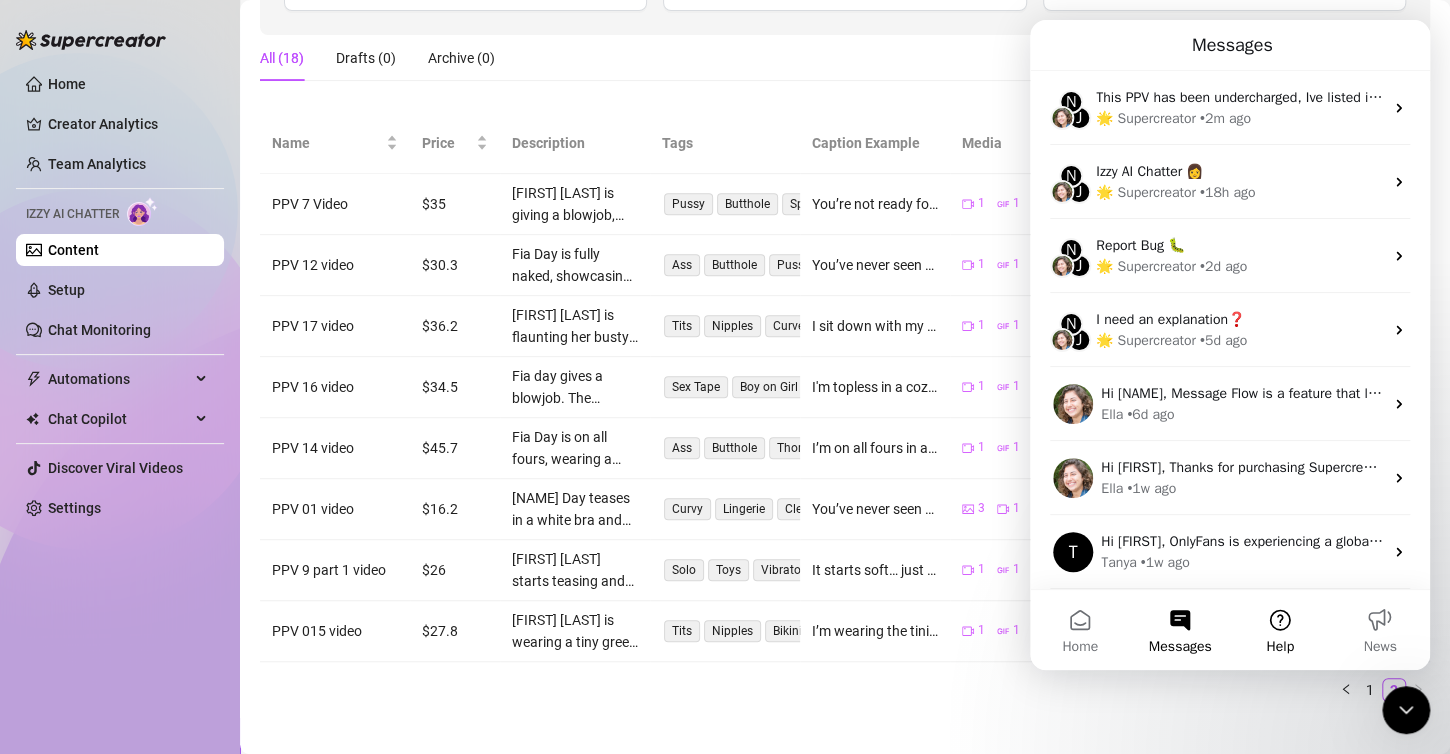 click on "Help" at bounding box center [1280, 630] 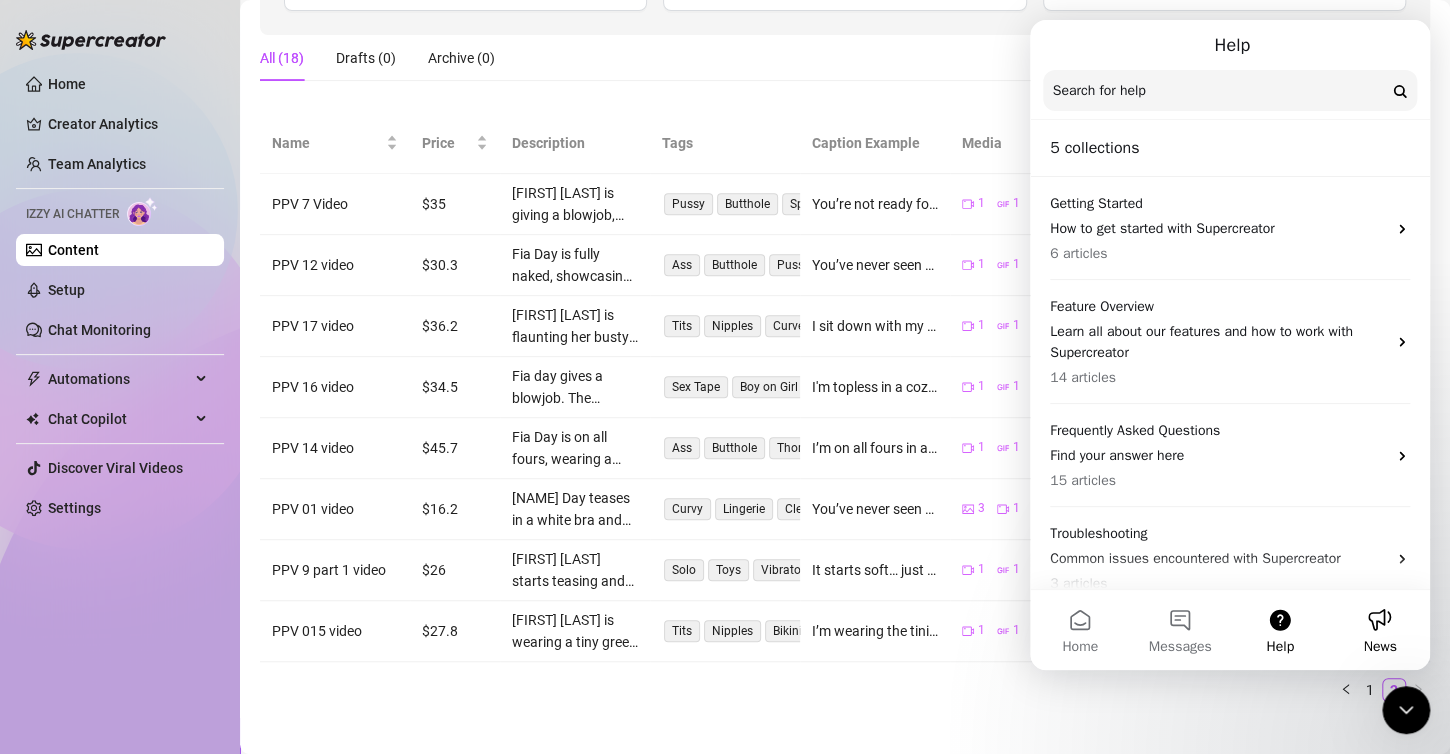 click on "News" at bounding box center [1380, 630] 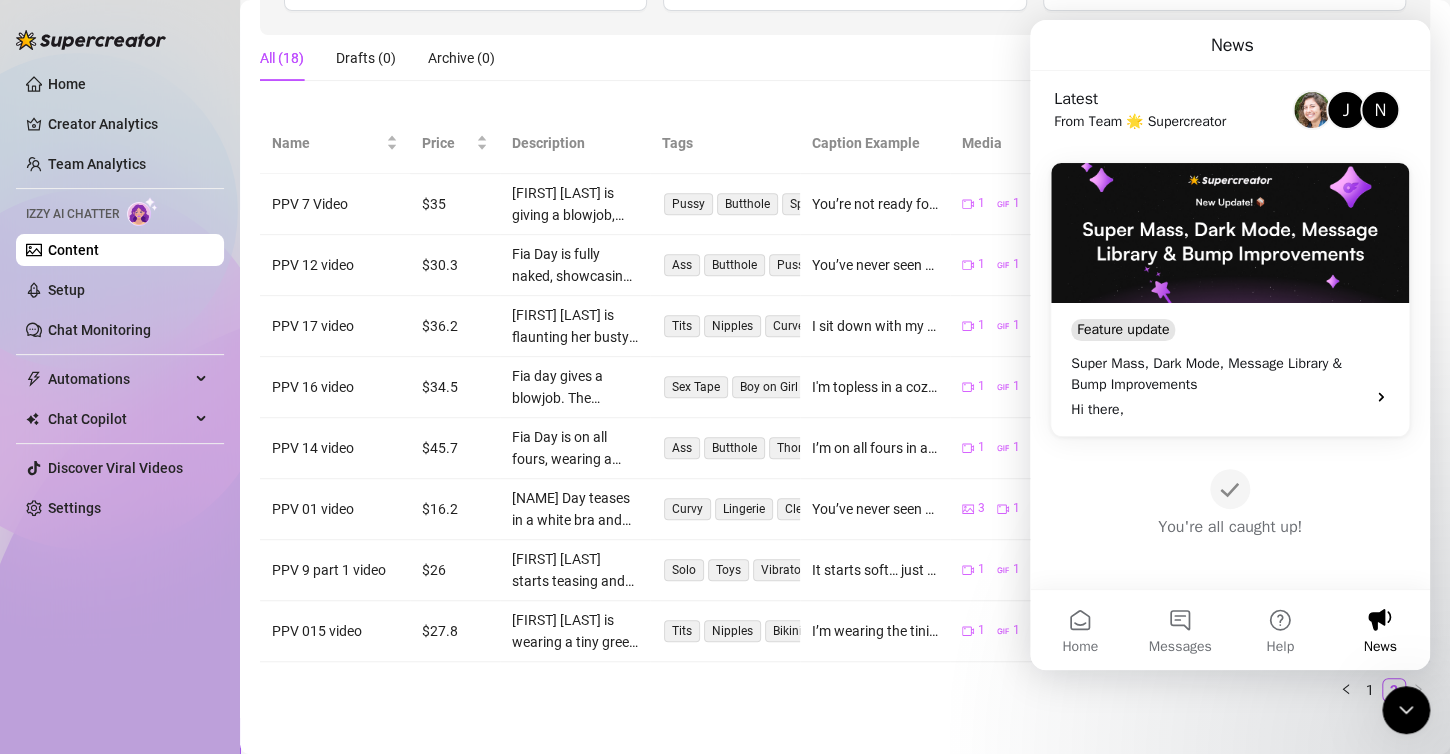 click on "Content Library Content for  [FIRST] [LAST] [FIRST] ([USERNAME]) Bio   99% Products 1 8 Bump Messages 5 0 Bio Import Bio from other creator Personal Info Chatting Lifestyle Physique Content Intimate Details Socials Train Izzy Name Required [FIRST] [LAST] Nickname(s) [NICKNAME] Gender Required Female Male Non-Binary / Genderqueer Agender Bigender Genderfluid Other Where did you grow up? Required [CITY] Where is your current homebase? (City/Area of your home) Required [CITY] What is your timezone of your current location? If you are currently traveling, choose your current location Required [CITY]  ( Europe/Warsaw ) Are you currently traveling? If so, where are you right now? what are you doing there? Birth Date Required [MONTH] [DAY], [YEAR] Zodiac Sign Scorpio Sexual Orientation Required bisexual Relationship Status Required single Do you have any siblings? How many? 1 Do you have any children? How many? 0 Do you have any pets? 1 cat What do you do for work currently? Interpreter What were your previous jobs or careers? waitress English" at bounding box center [845, 239] 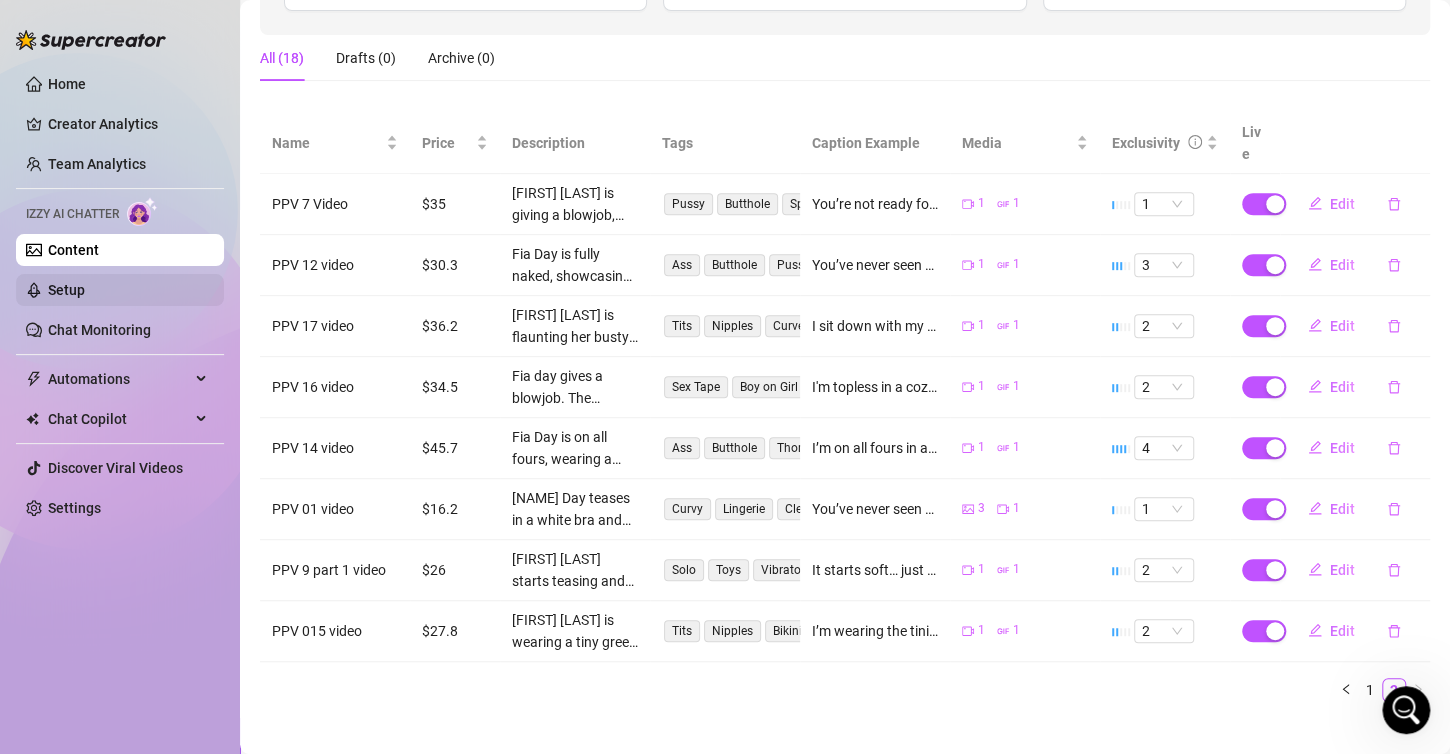 click on "Setup" at bounding box center [66, 290] 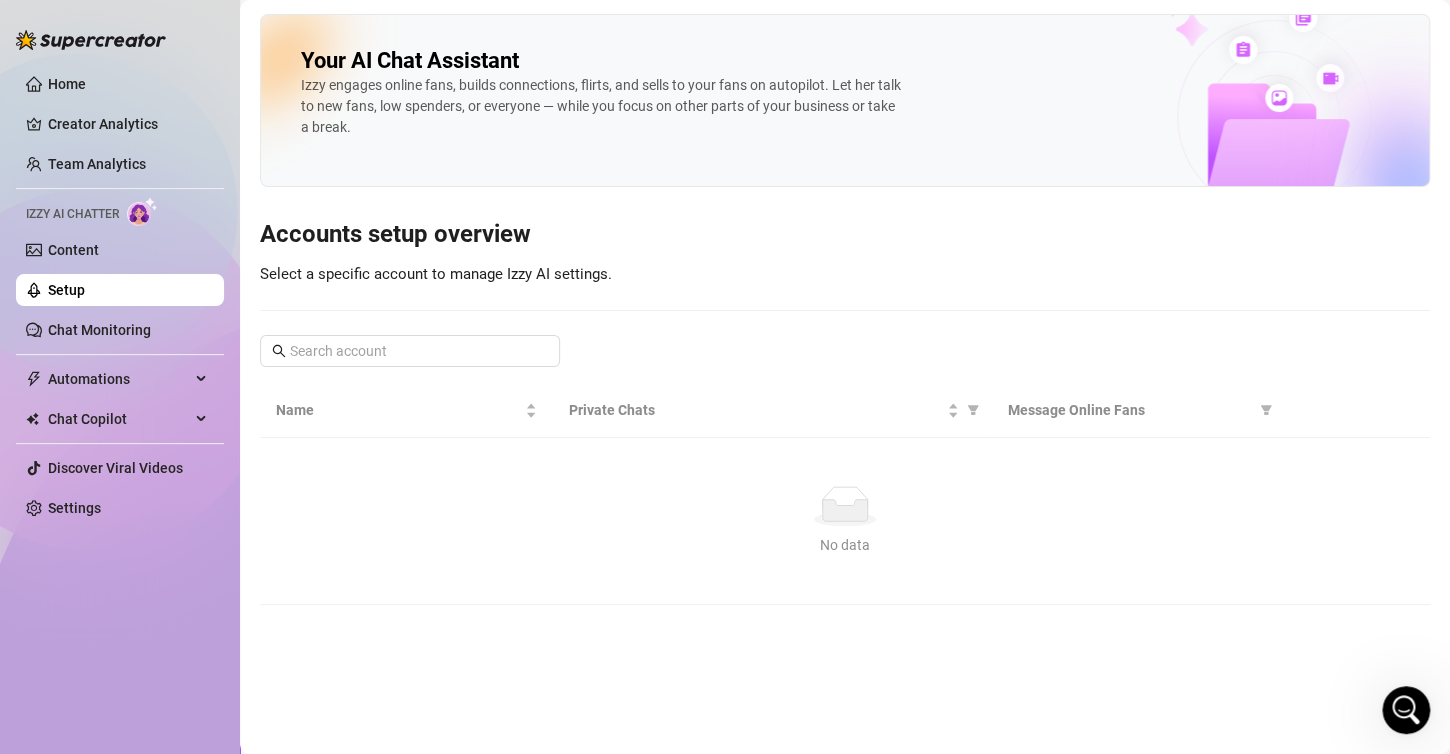 scroll, scrollTop: 0, scrollLeft: 0, axis: both 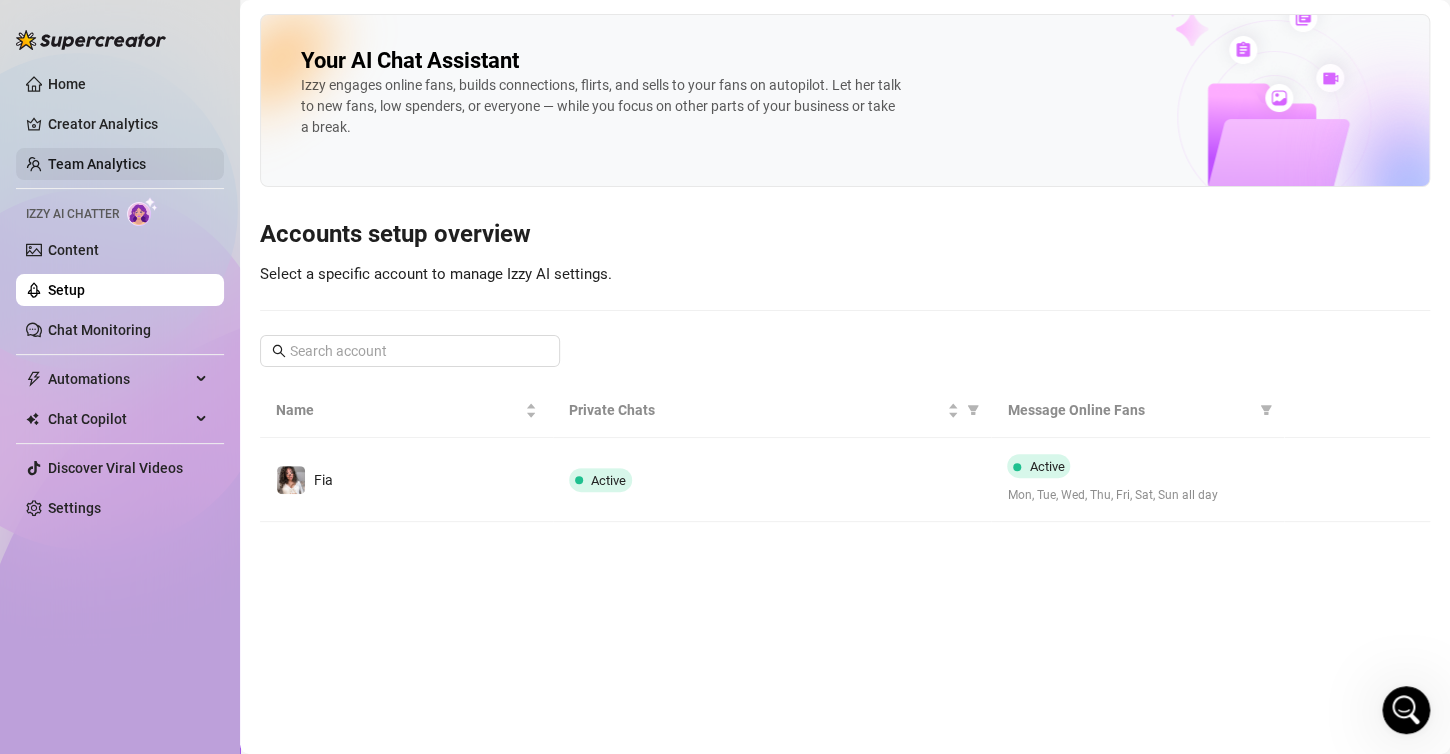 click on "Team Analytics" at bounding box center (97, 164) 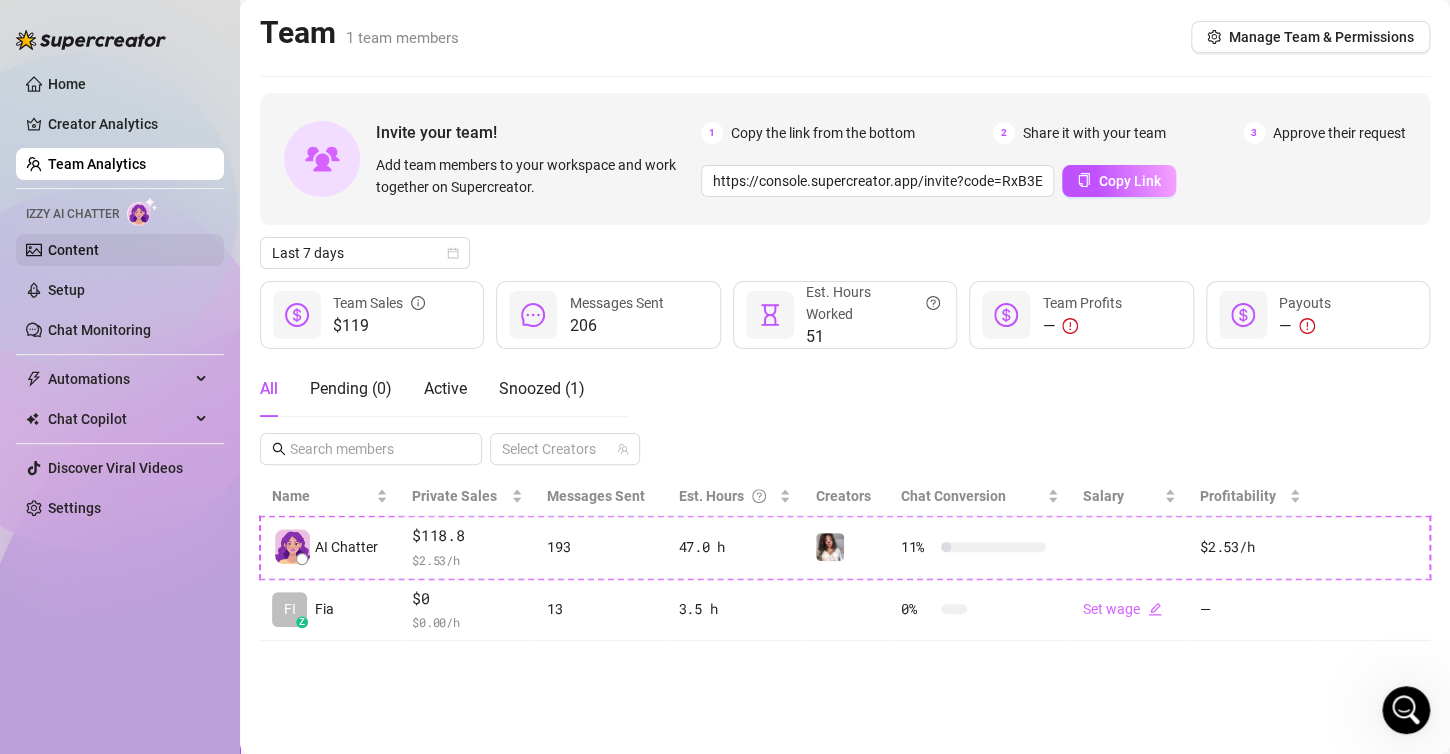 click on "Content" at bounding box center (73, 250) 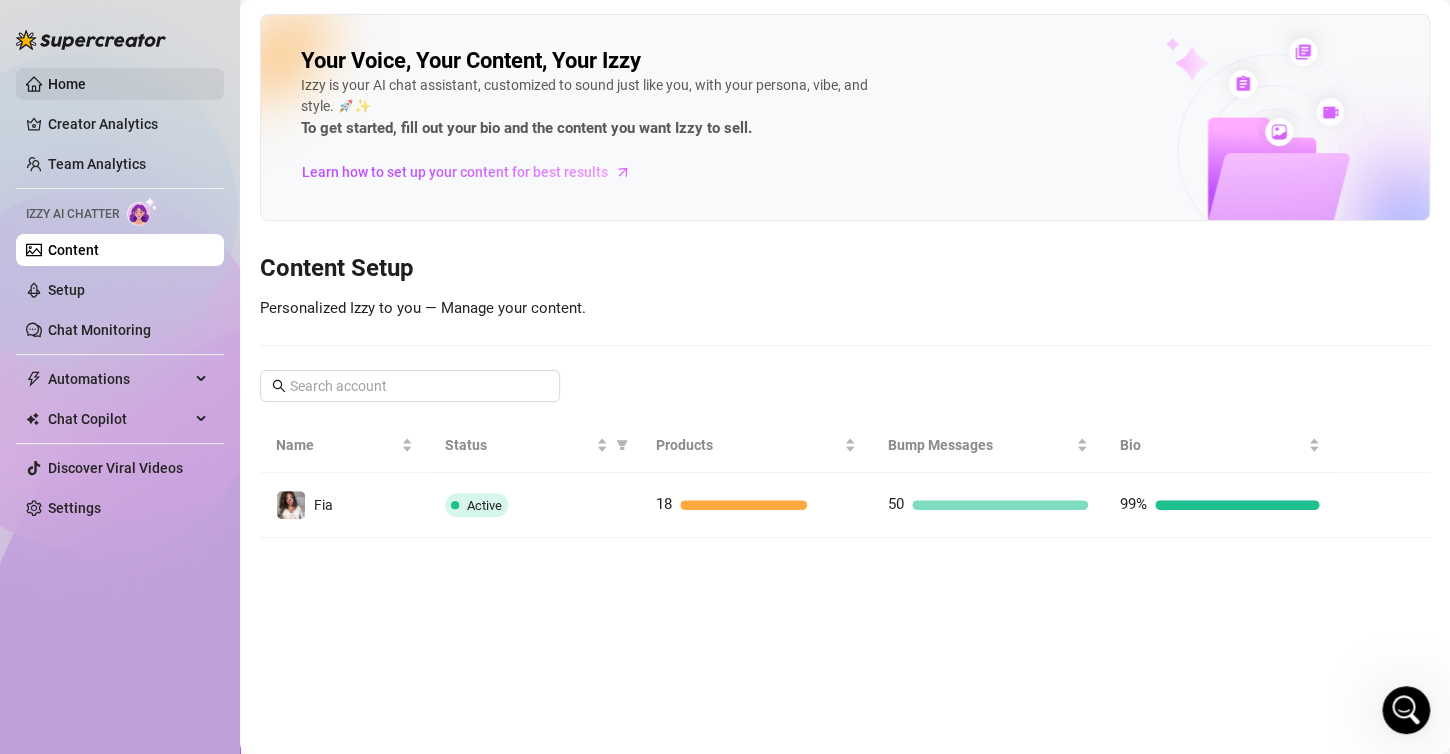 click on "Home" at bounding box center (67, 84) 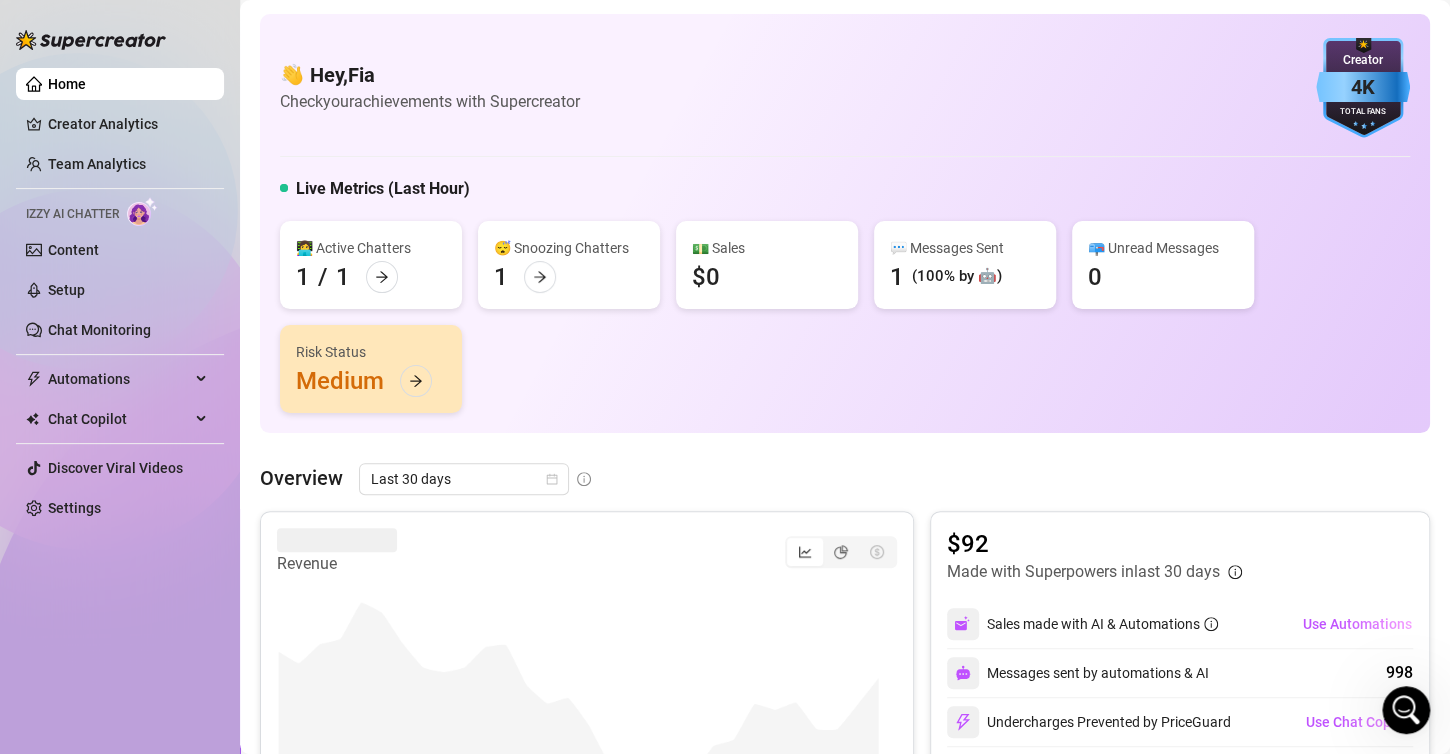 click at bounding box center (1363, 88) 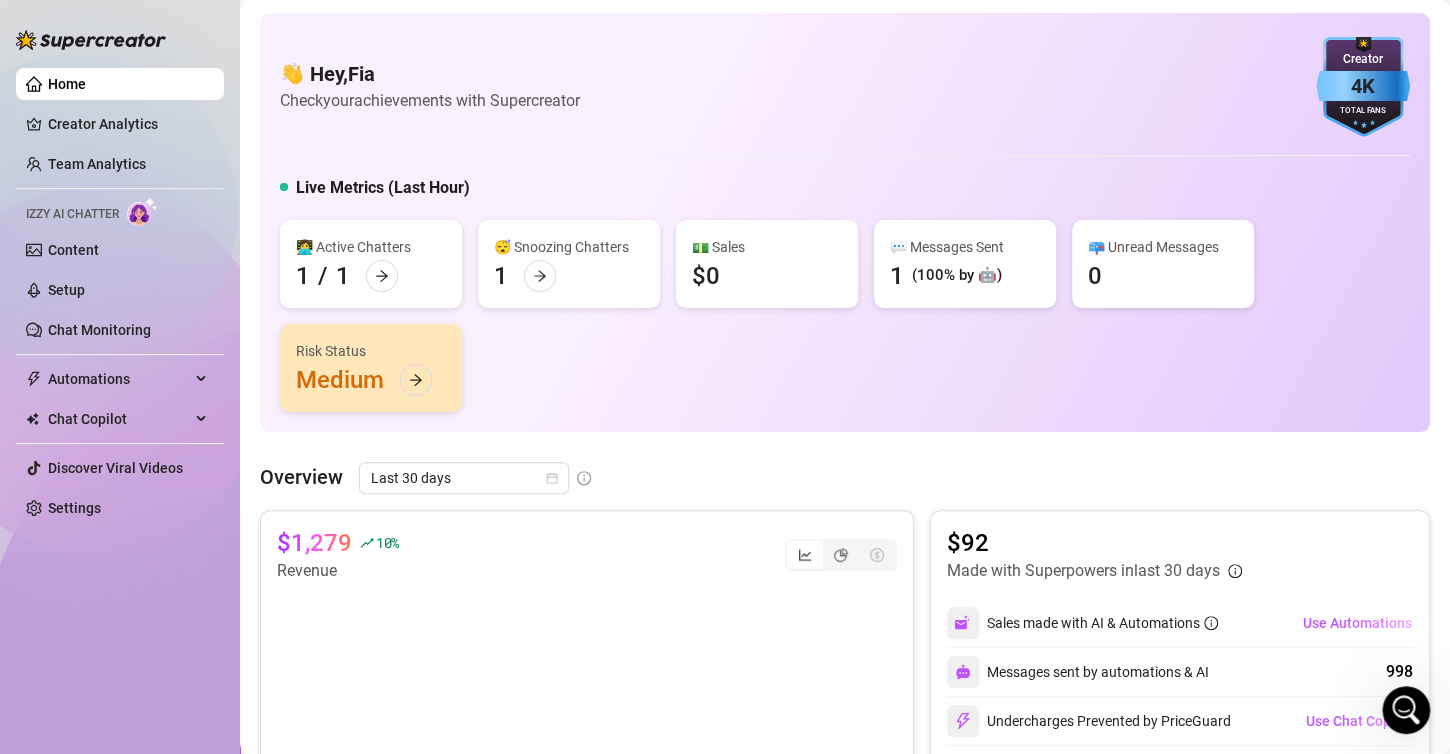 scroll, scrollTop: 0, scrollLeft: 0, axis: both 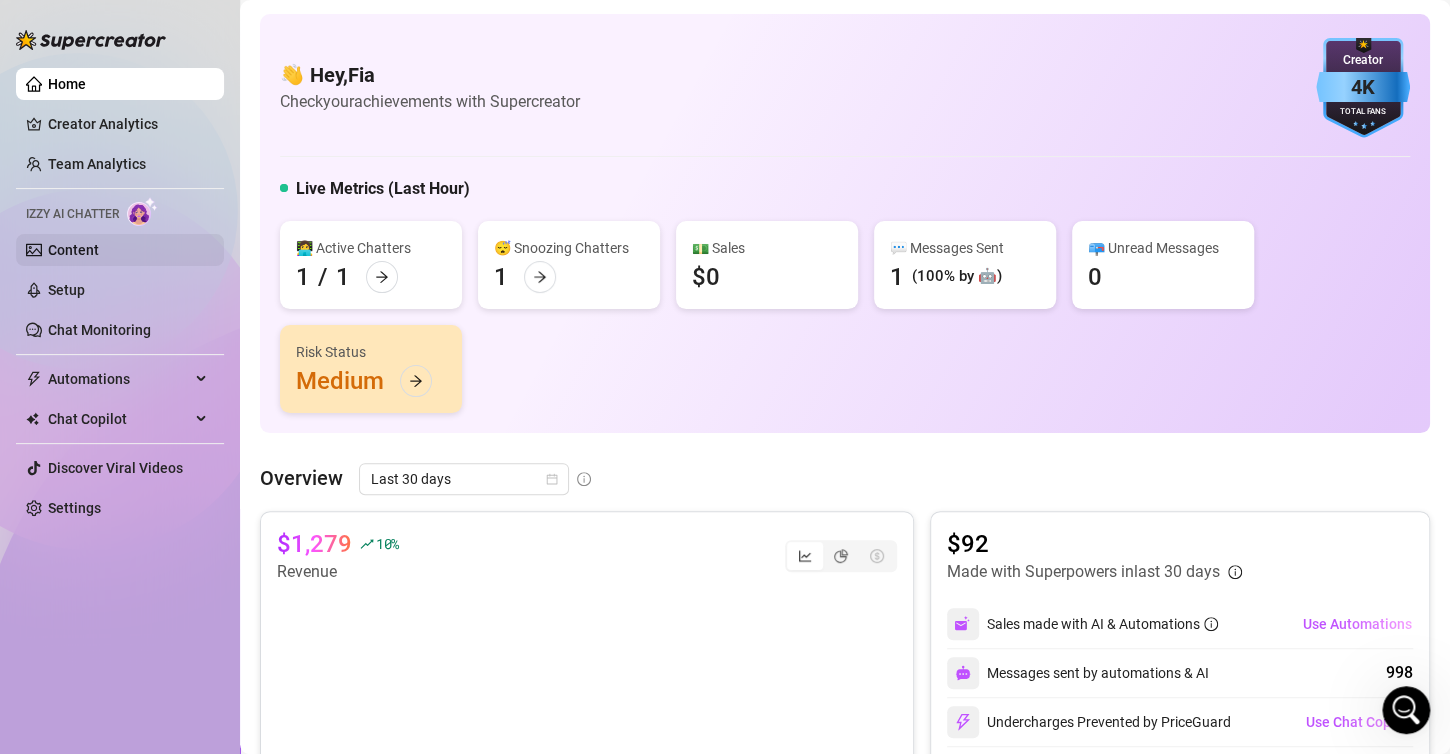 click on "Content" at bounding box center (73, 250) 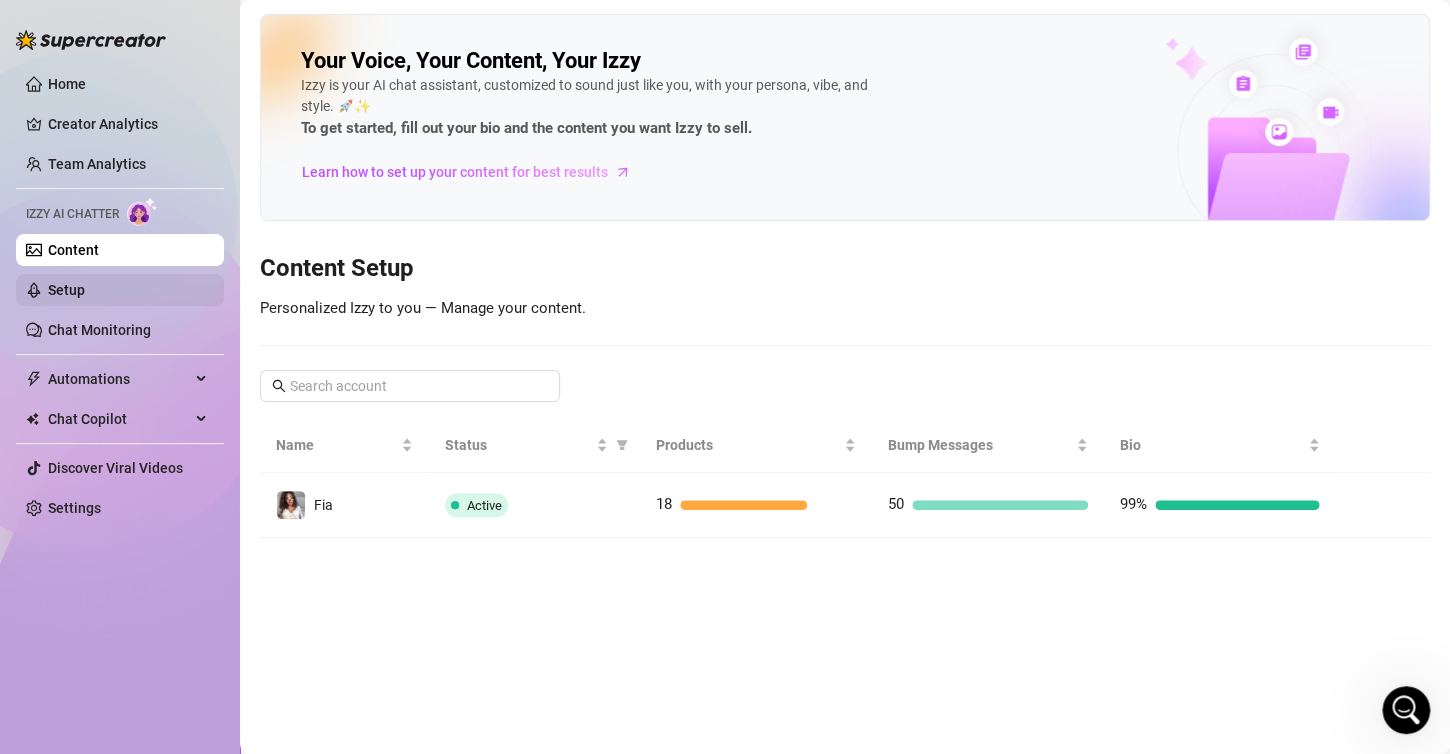 click on "Setup" at bounding box center (66, 290) 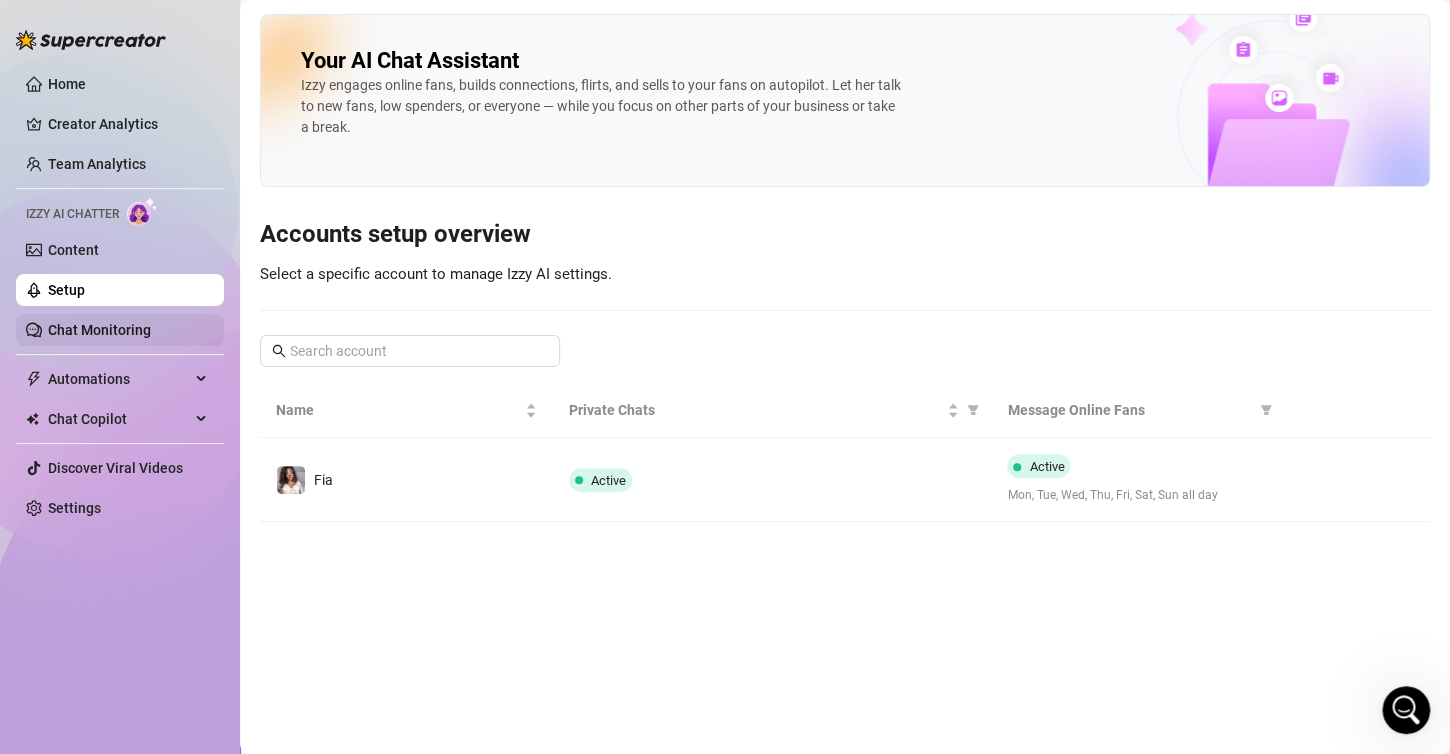 click on "Chat Monitoring" at bounding box center [99, 330] 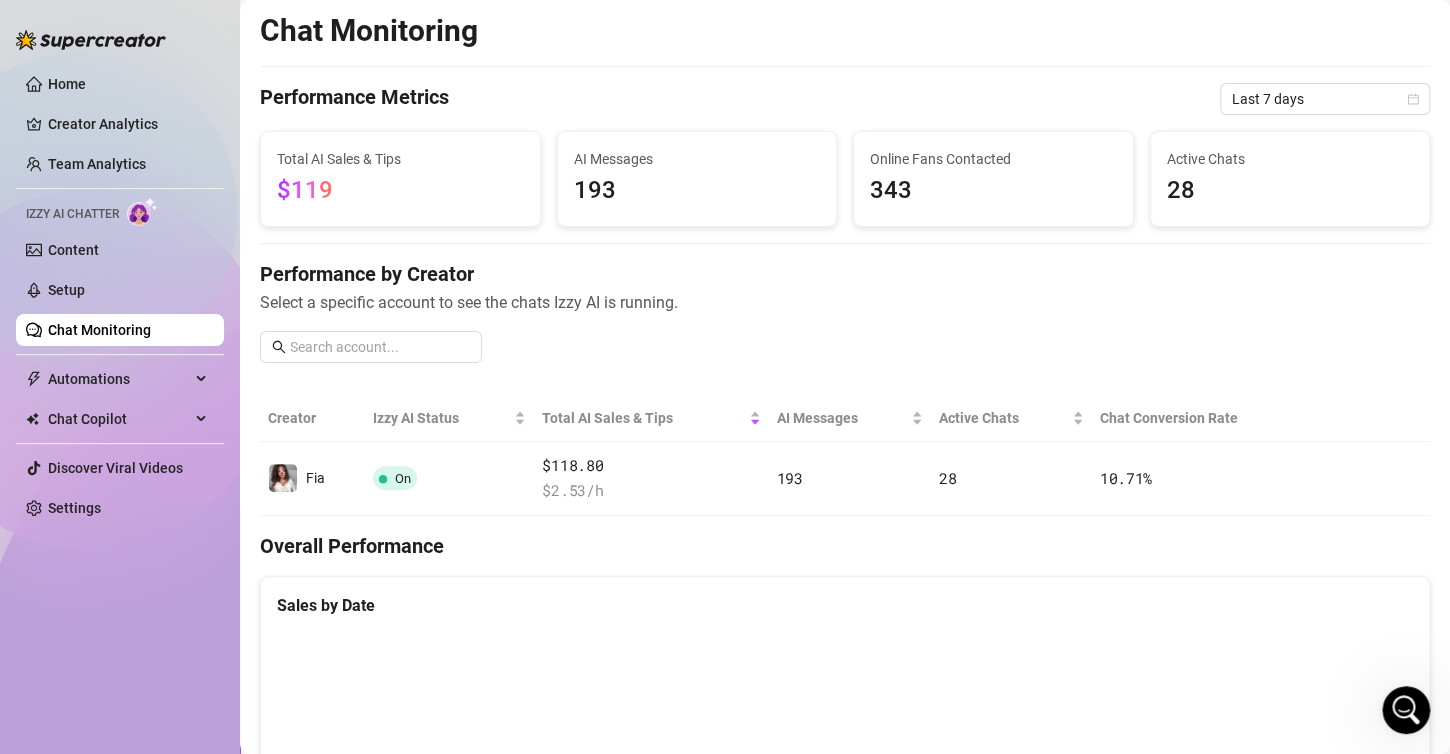 scroll, scrollTop: 0, scrollLeft: 0, axis: both 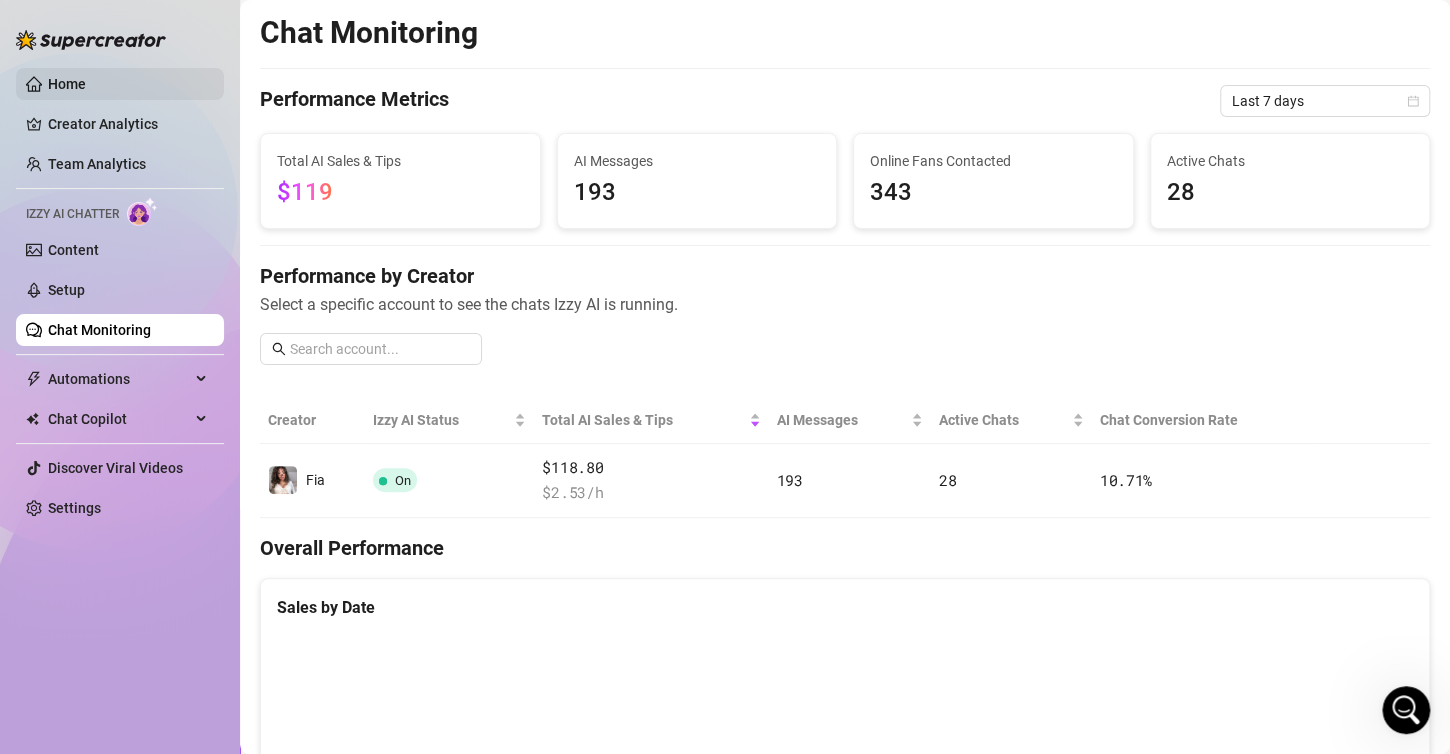 click on "Home" at bounding box center [67, 84] 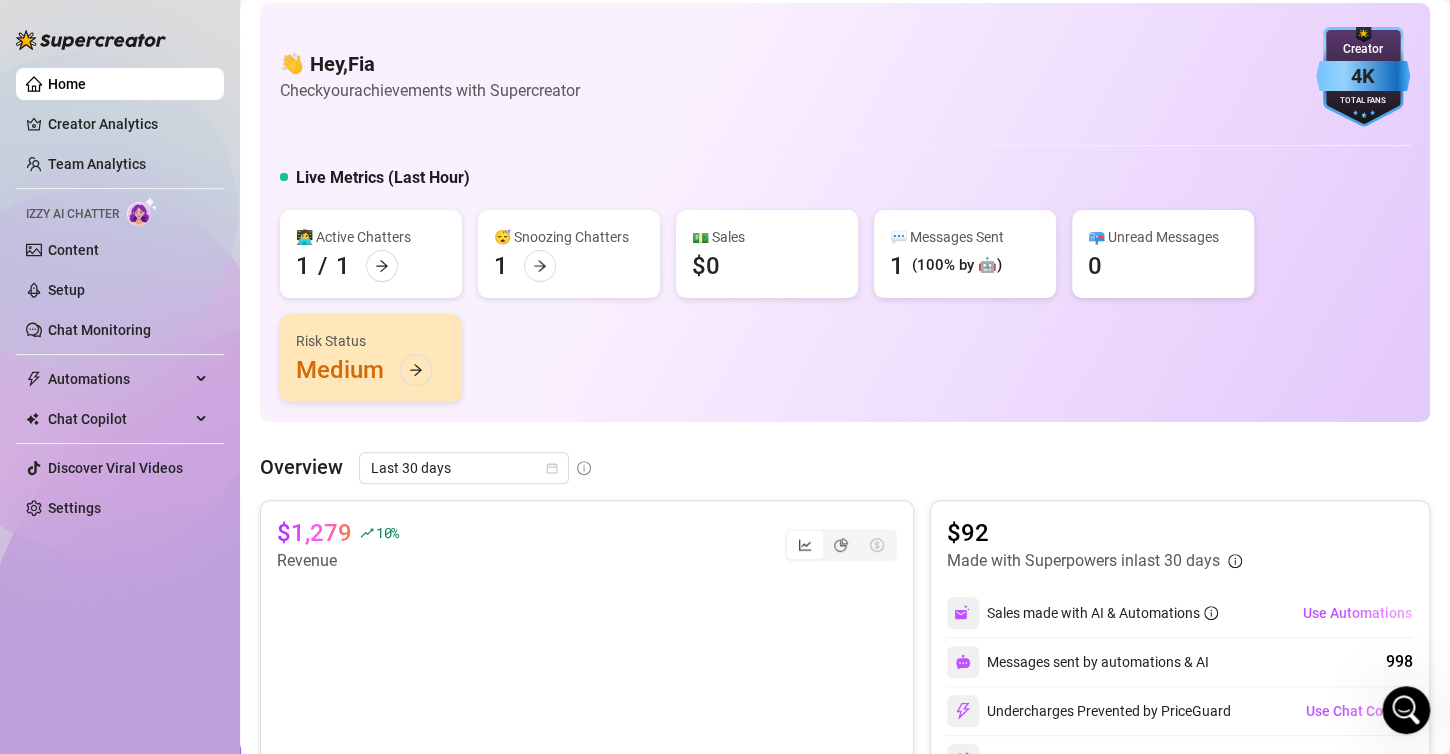 scroll, scrollTop: 1, scrollLeft: 0, axis: vertical 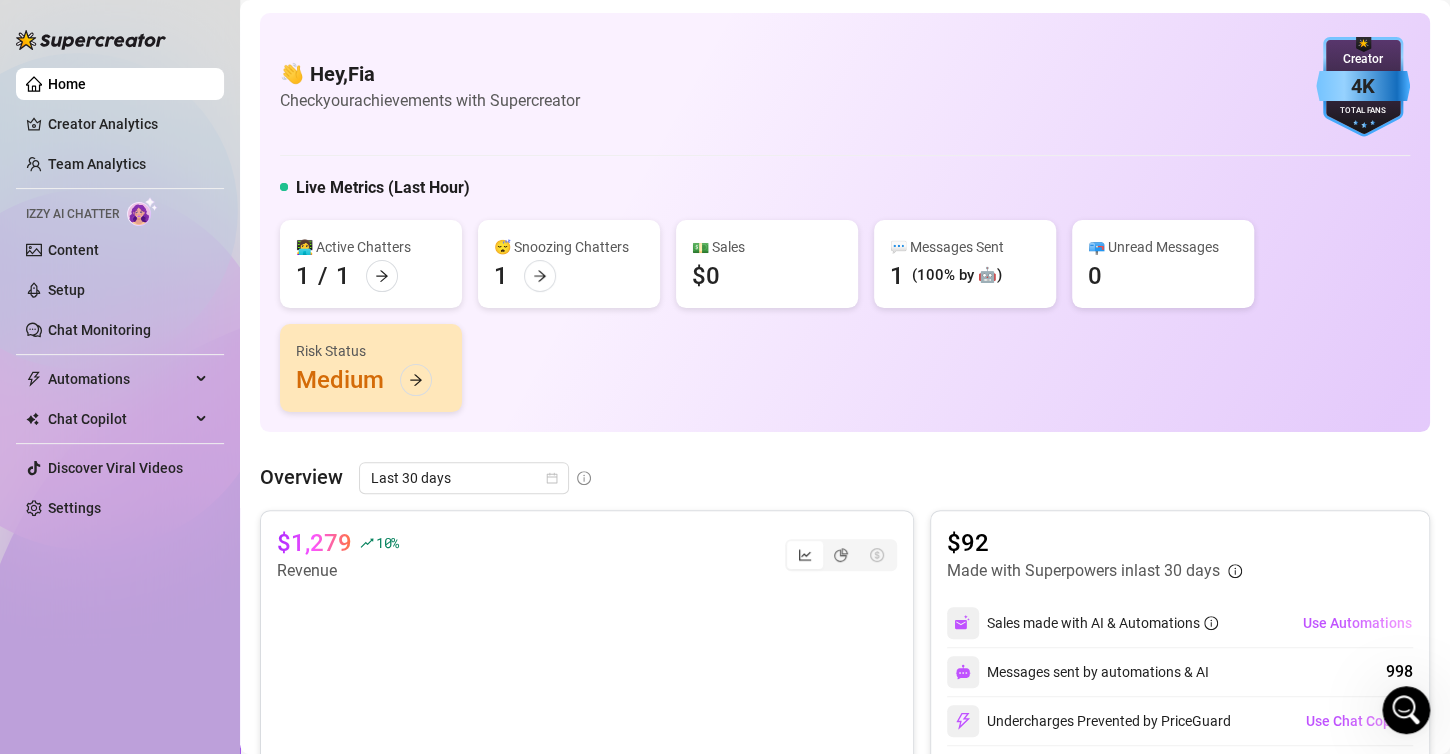 click on "Home Creator Analytics   Team Analytics Izzy AI Chatter Content Setup Chat Monitoring Automations Chat Copilot All AI Reply Message Library Fan CRM Discover Viral Videos Settings" at bounding box center [120, 296] 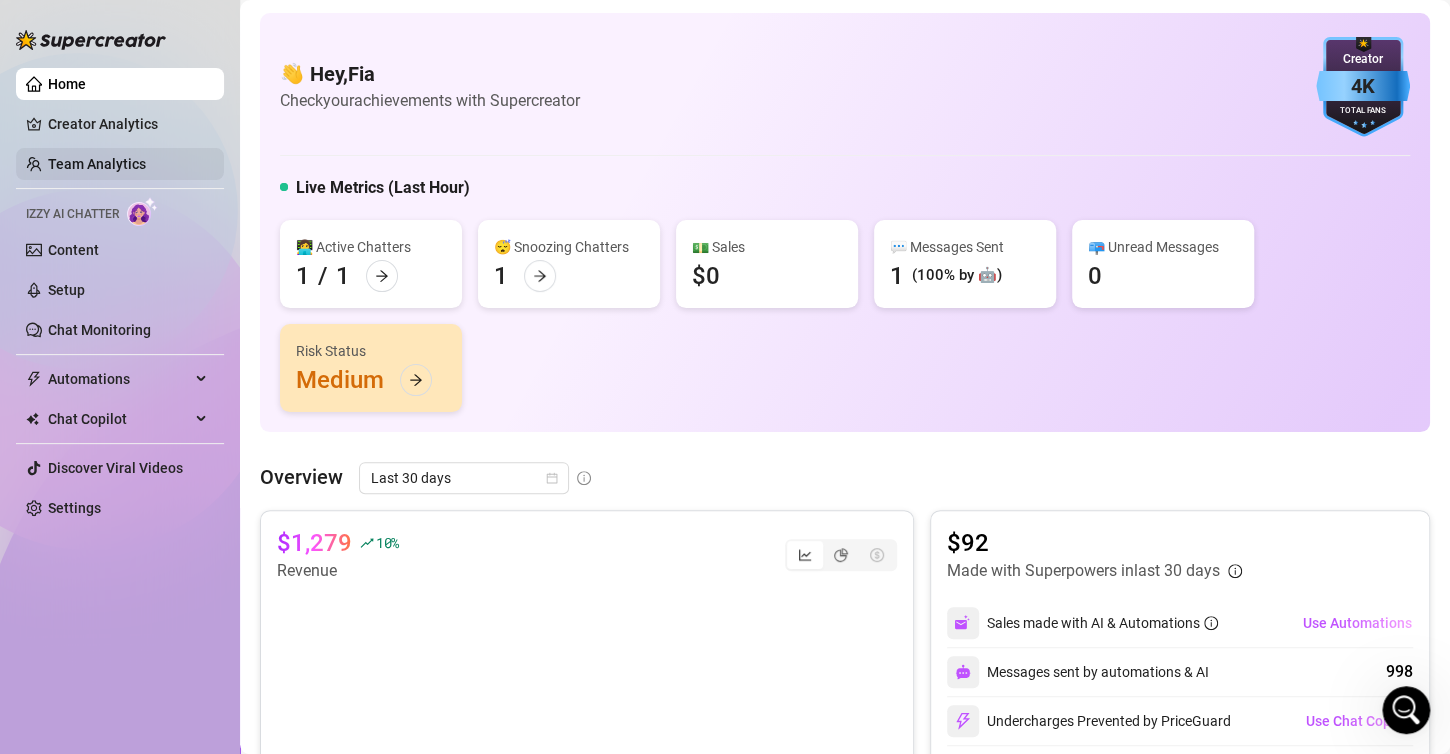 click on "Team Analytics" at bounding box center (97, 164) 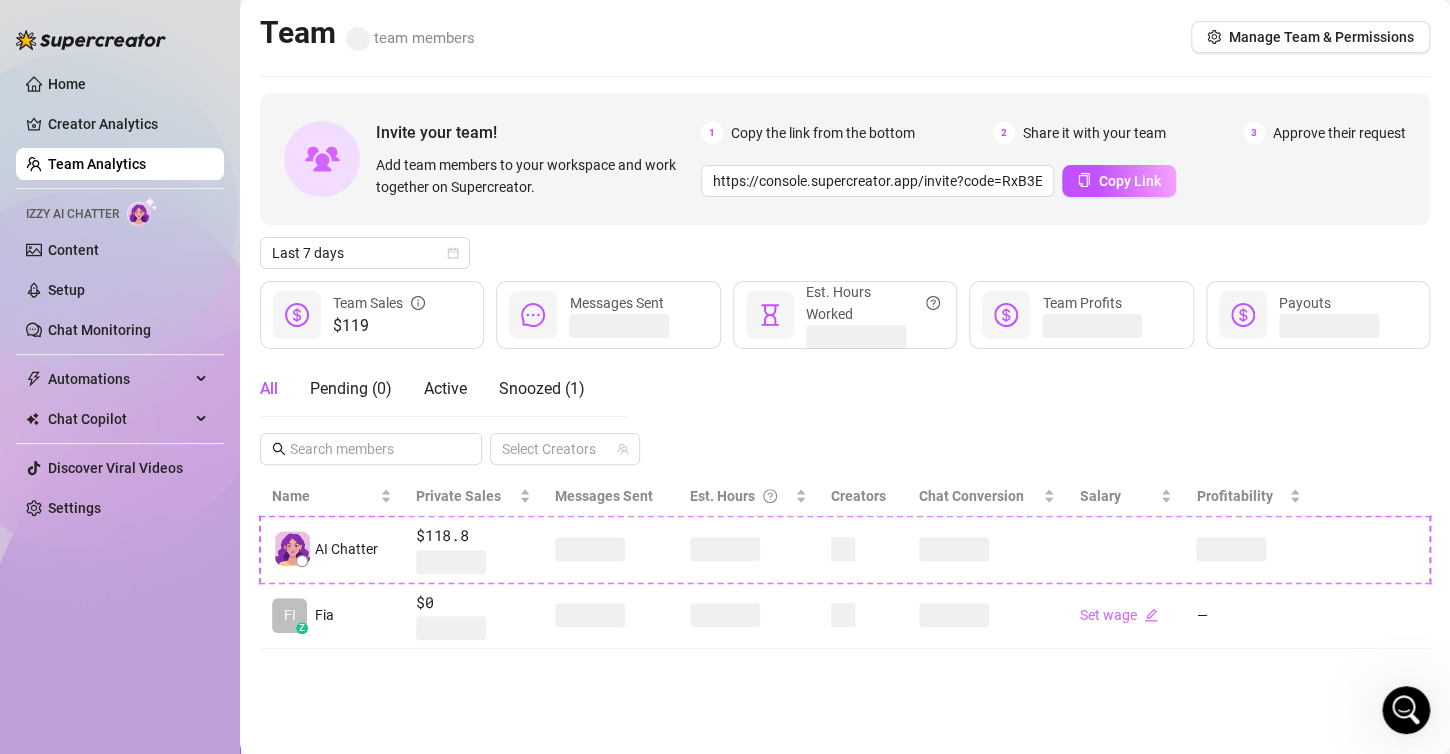 scroll, scrollTop: 0, scrollLeft: 0, axis: both 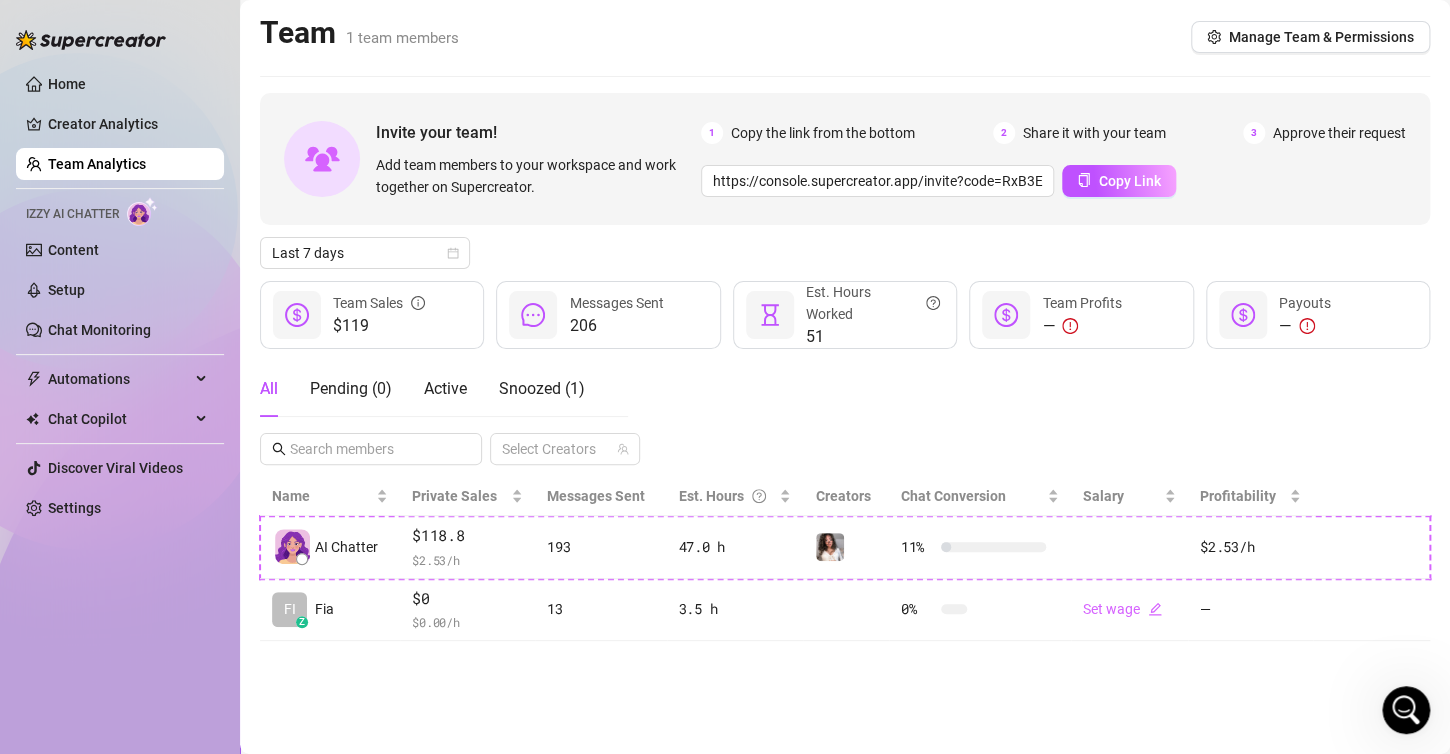 click 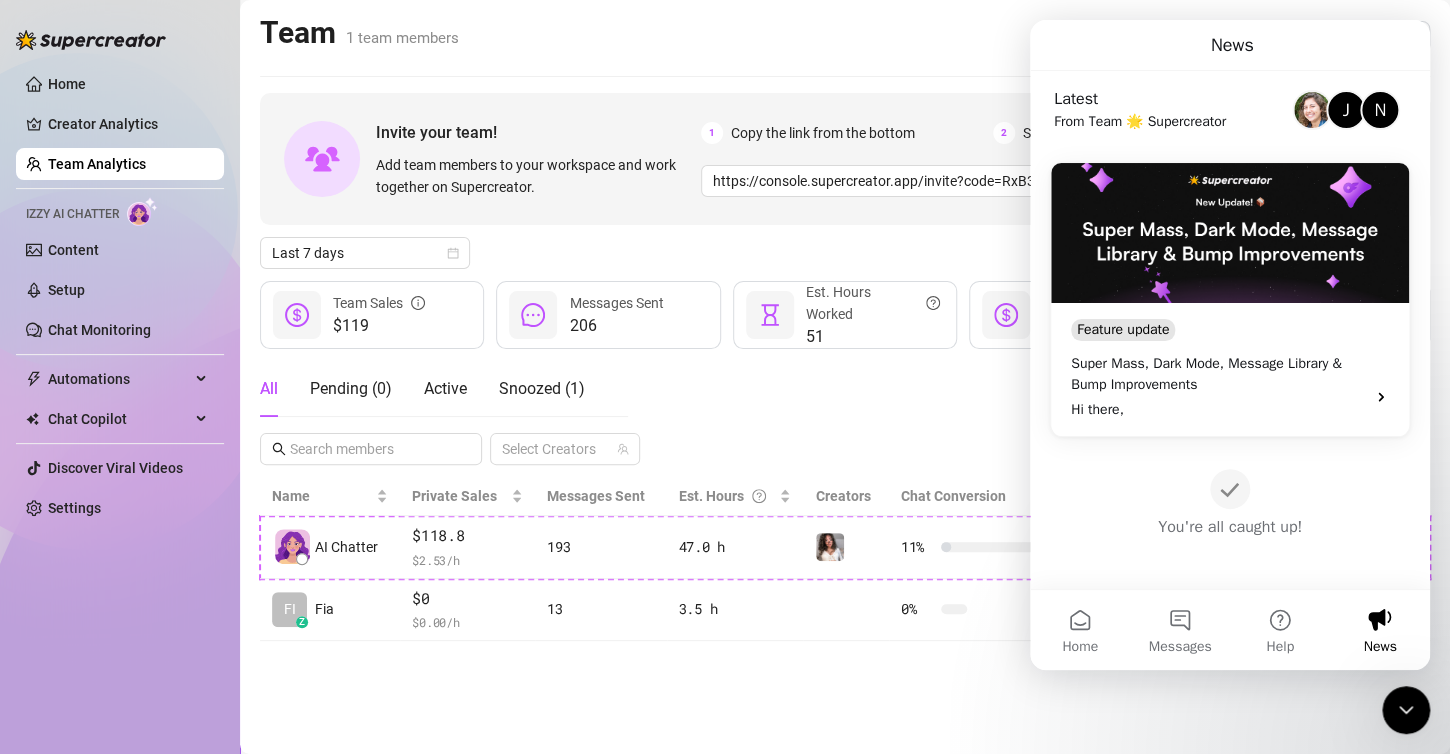 click 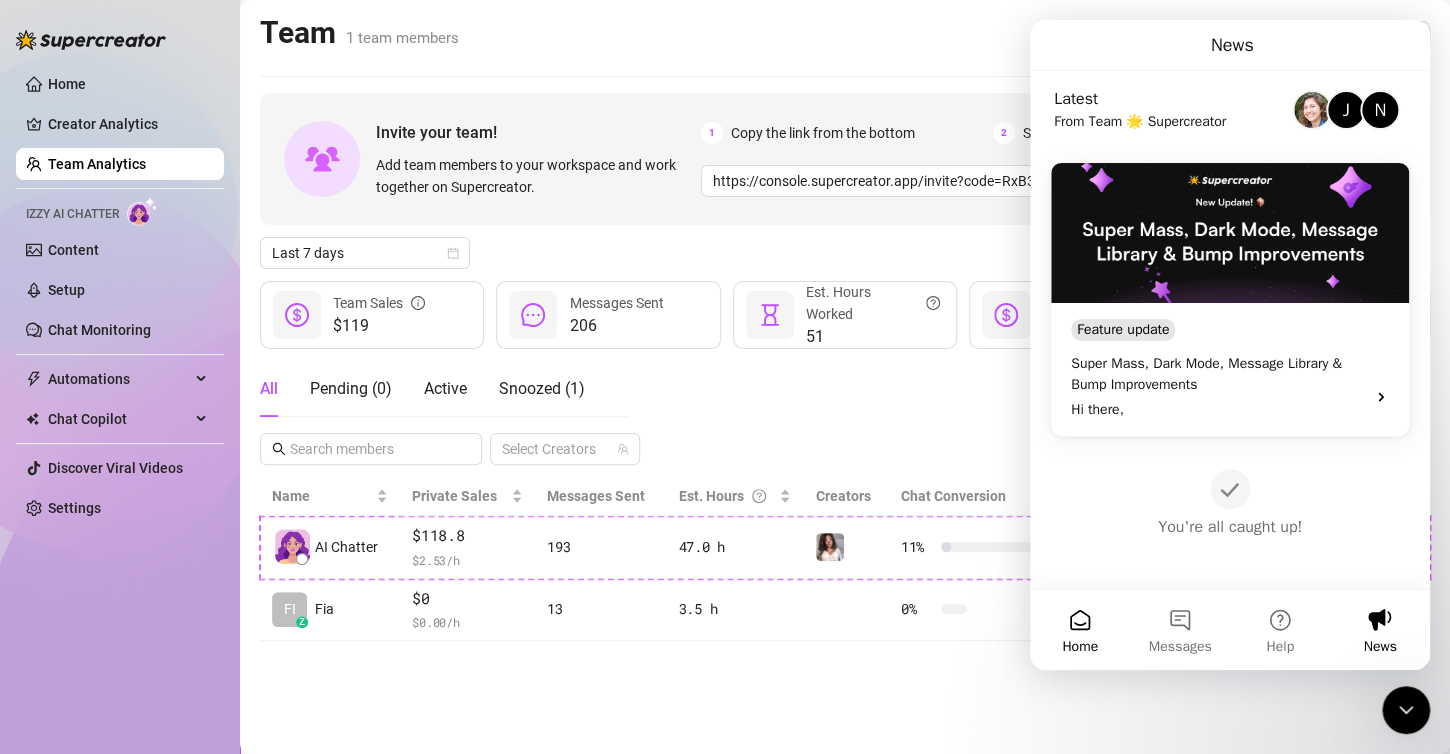 click on "Home" at bounding box center [1080, 630] 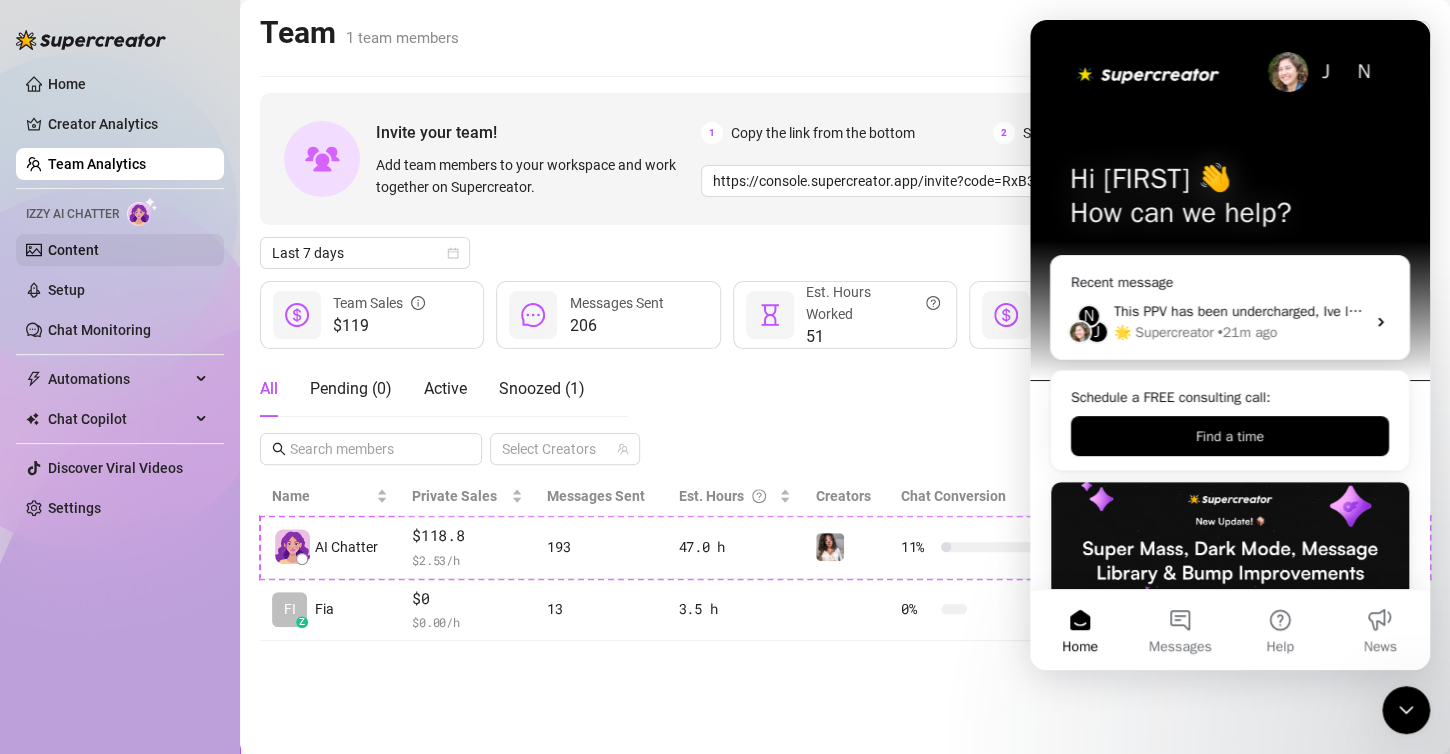 click on "Content" at bounding box center (73, 250) 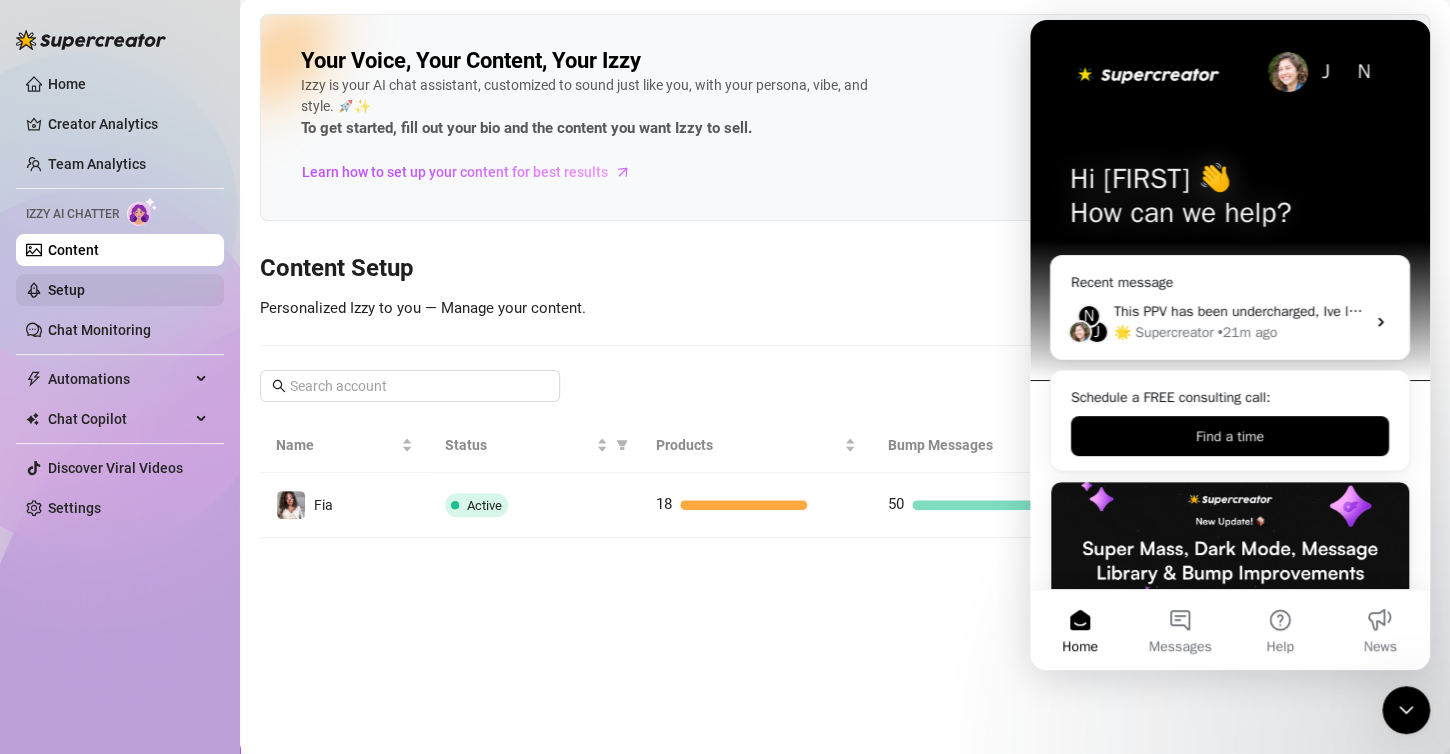 click on "Setup" at bounding box center (66, 290) 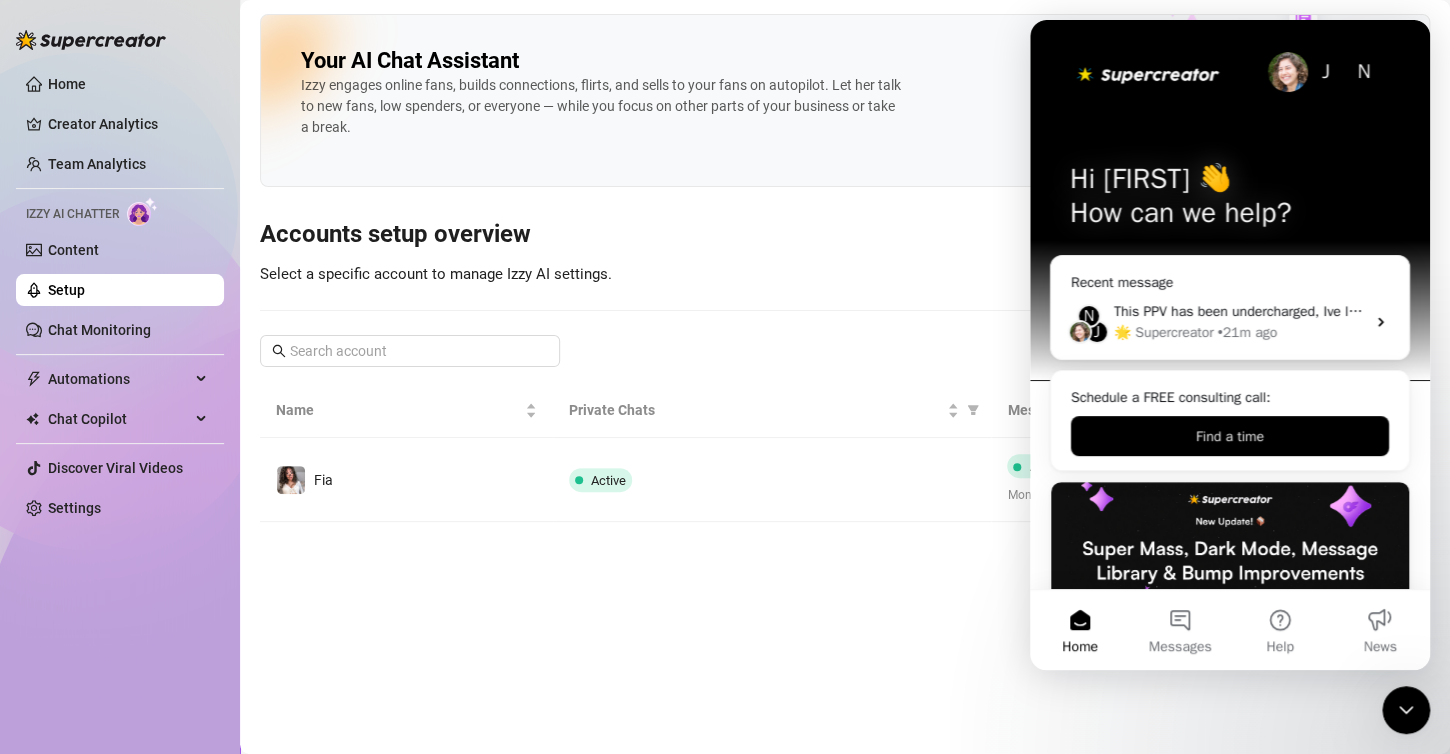 click 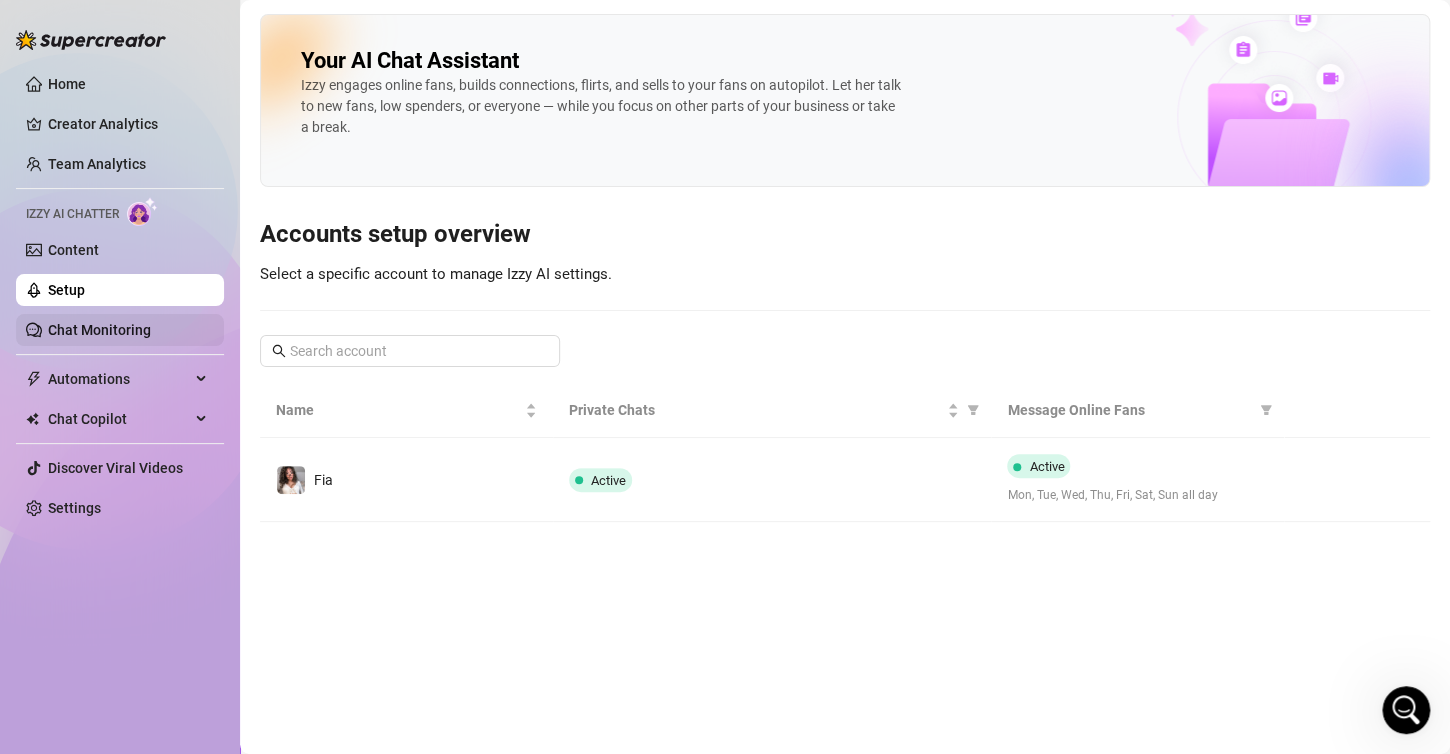click on "Chat Monitoring" at bounding box center [99, 330] 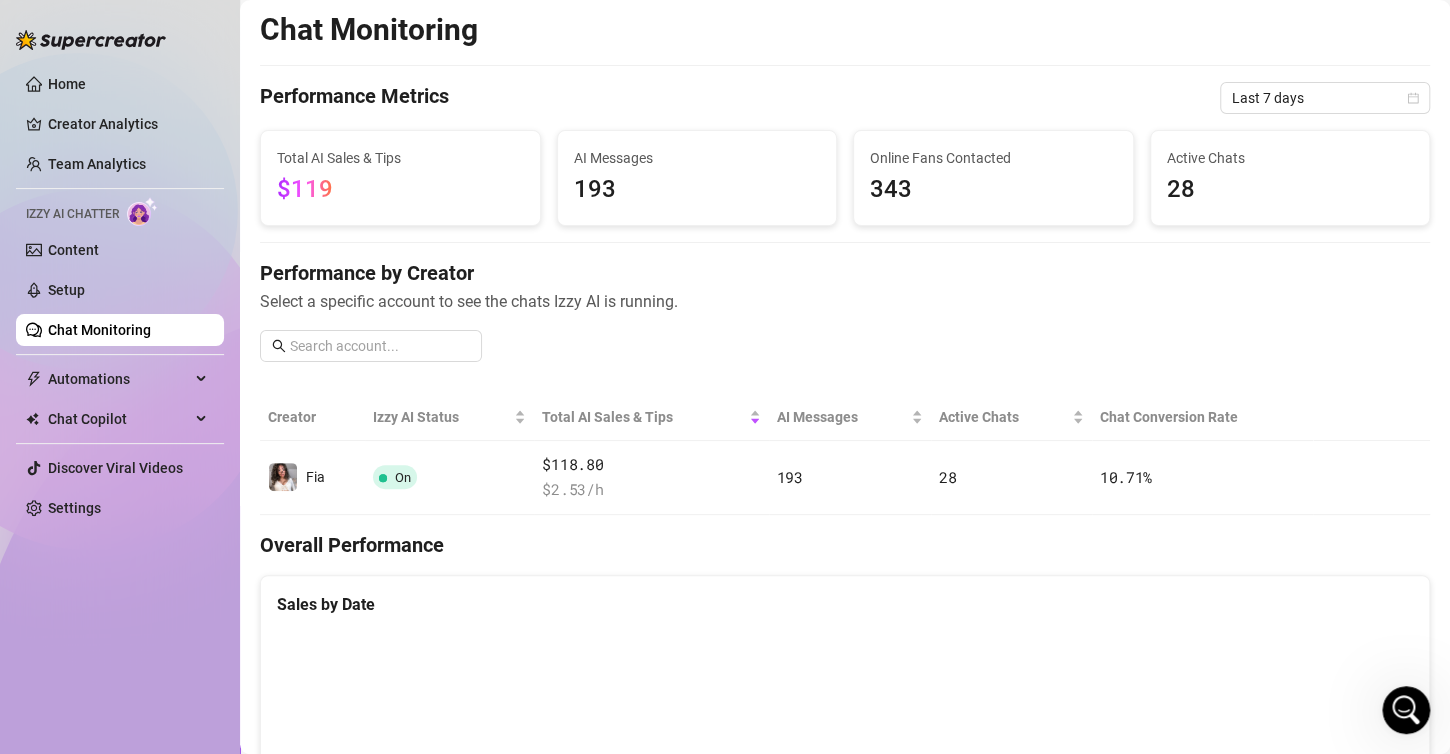 scroll, scrollTop: 0, scrollLeft: 0, axis: both 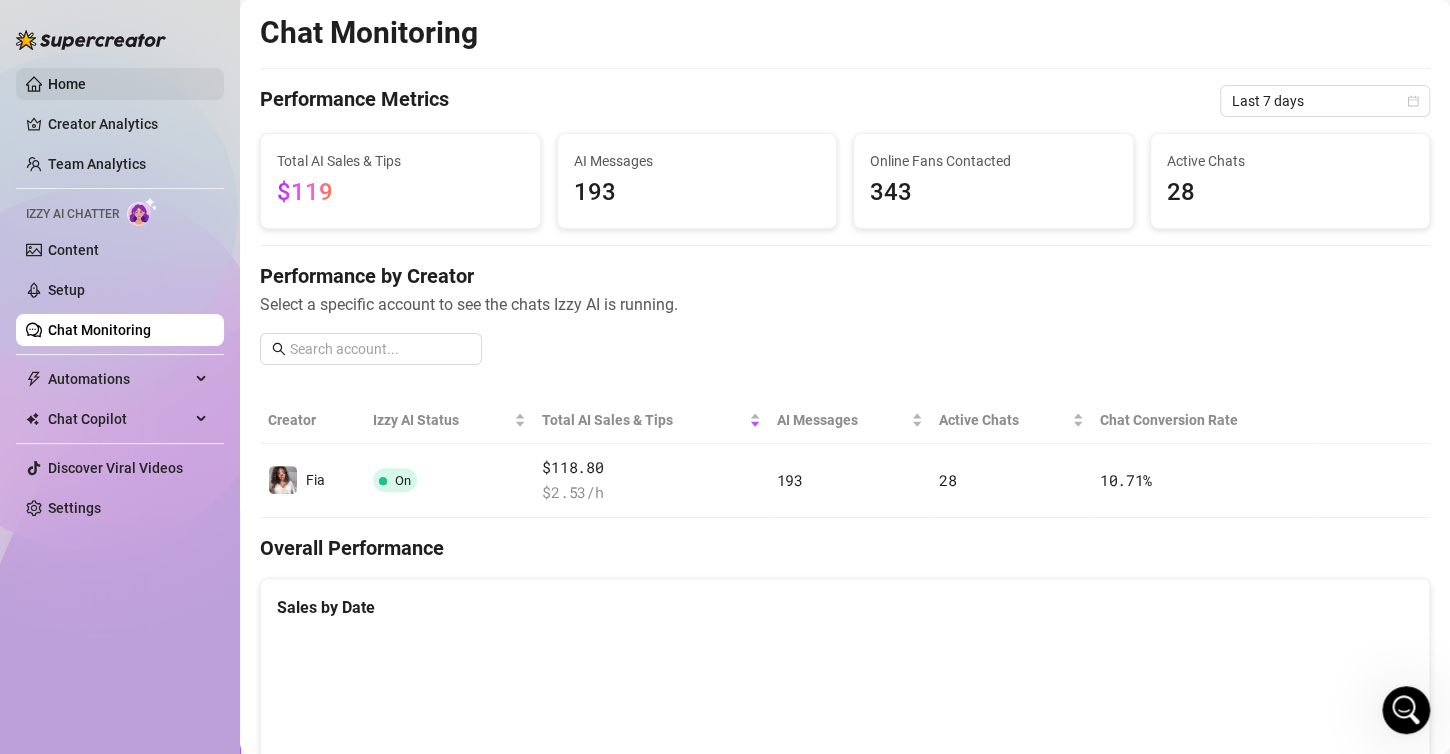 click on "Home" at bounding box center [67, 84] 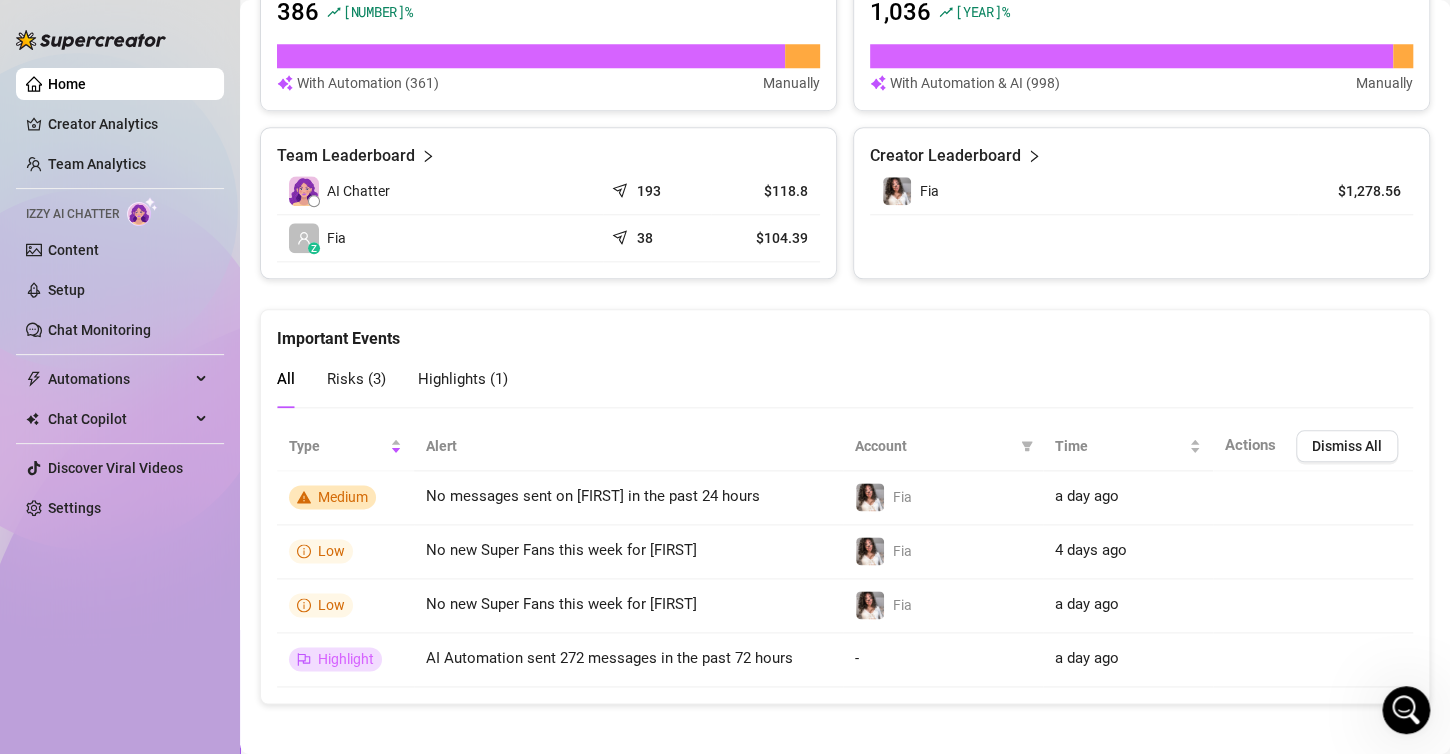scroll, scrollTop: 901, scrollLeft: 0, axis: vertical 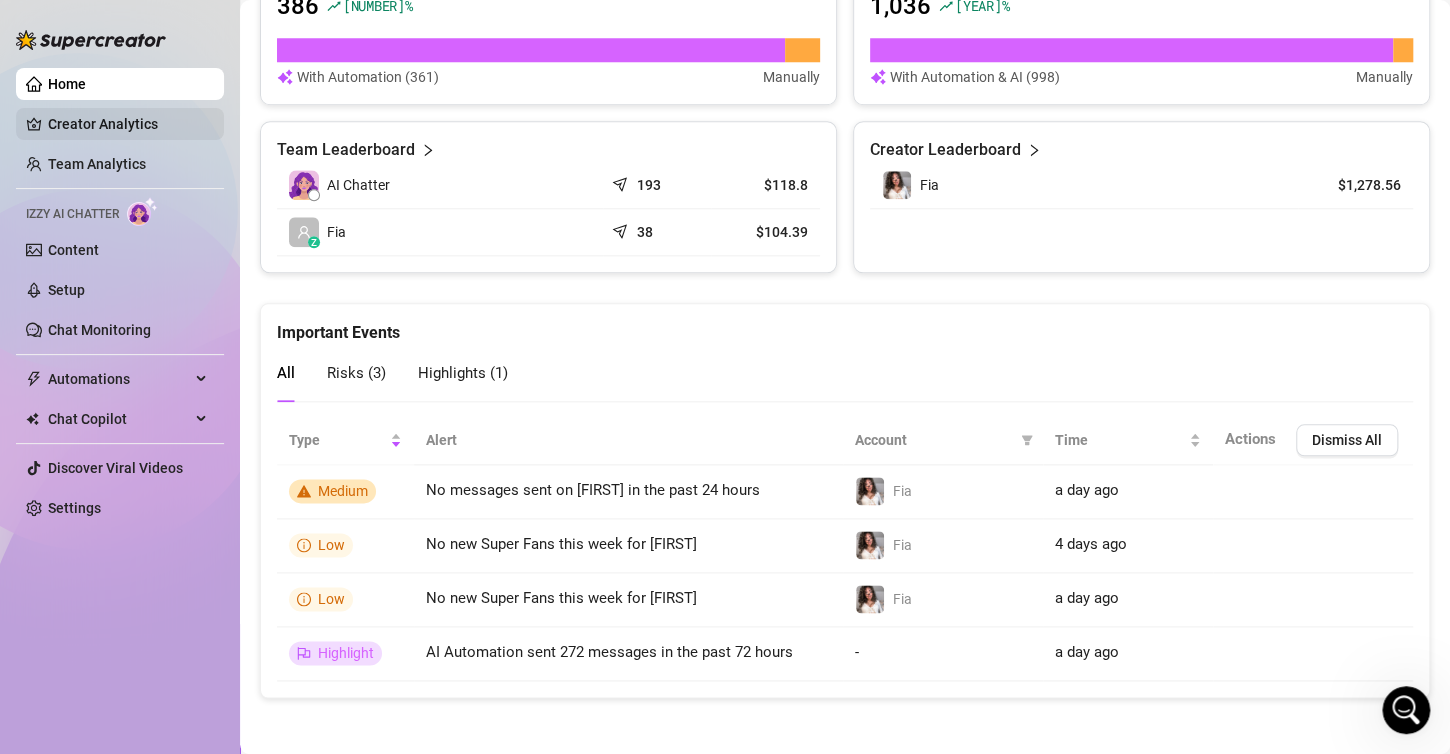 click on "Creator Analytics" at bounding box center [128, 124] 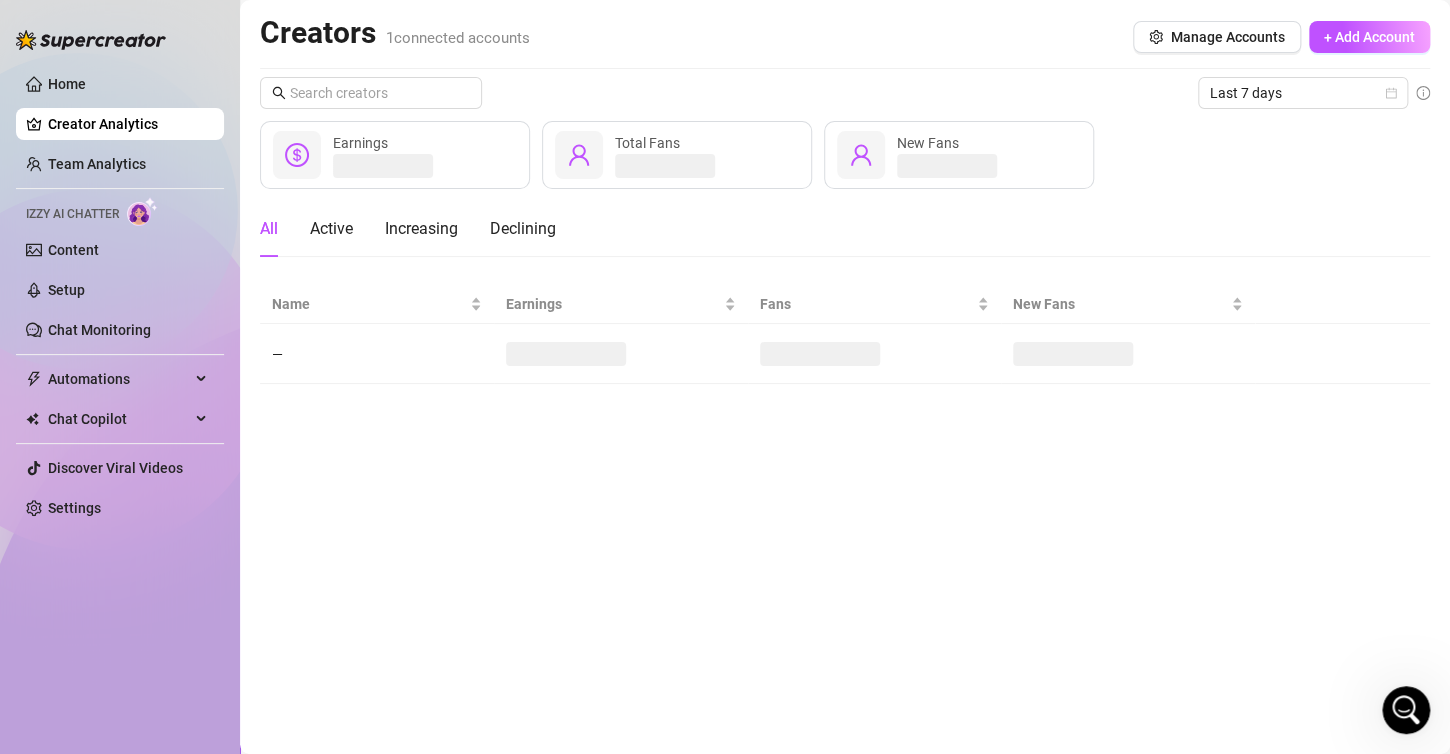 scroll, scrollTop: 0, scrollLeft: 0, axis: both 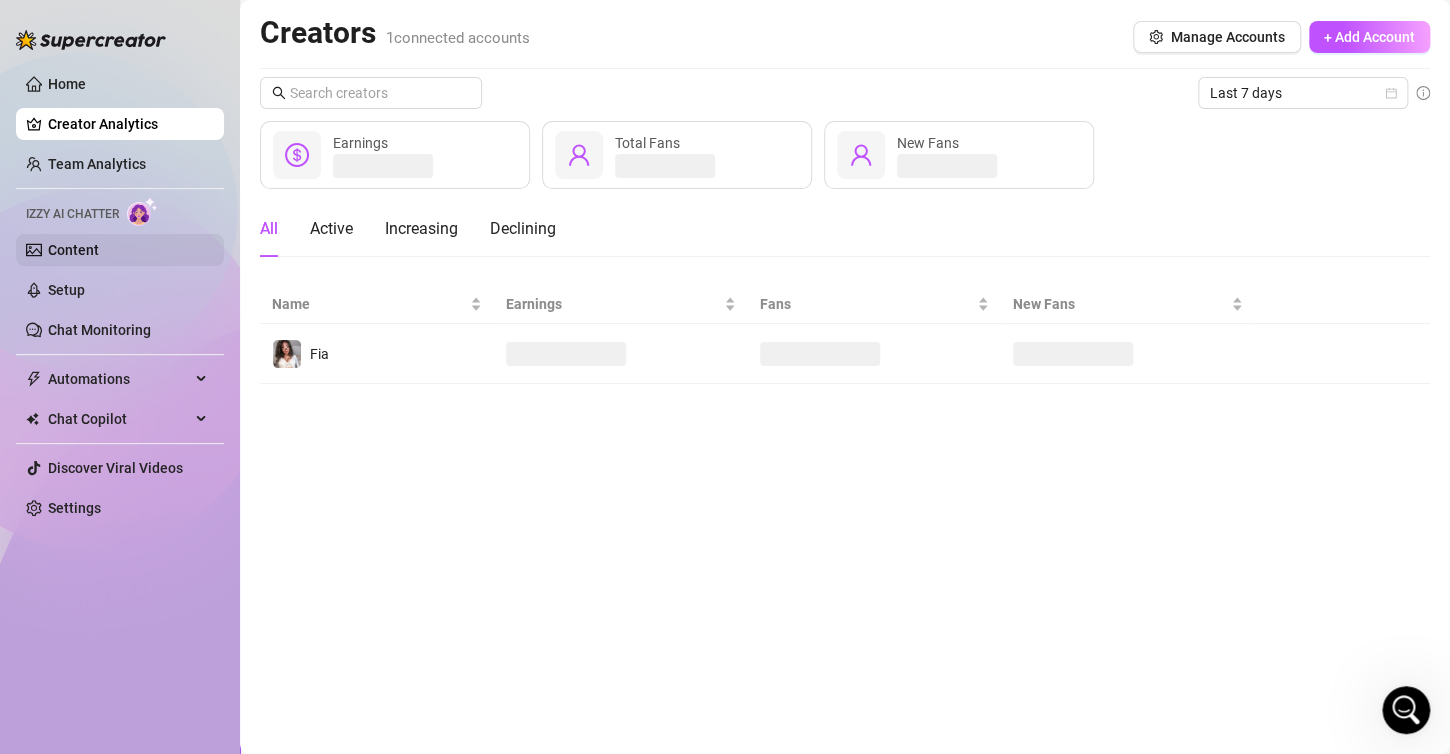 click on "Content" at bounding box center [73, 250] 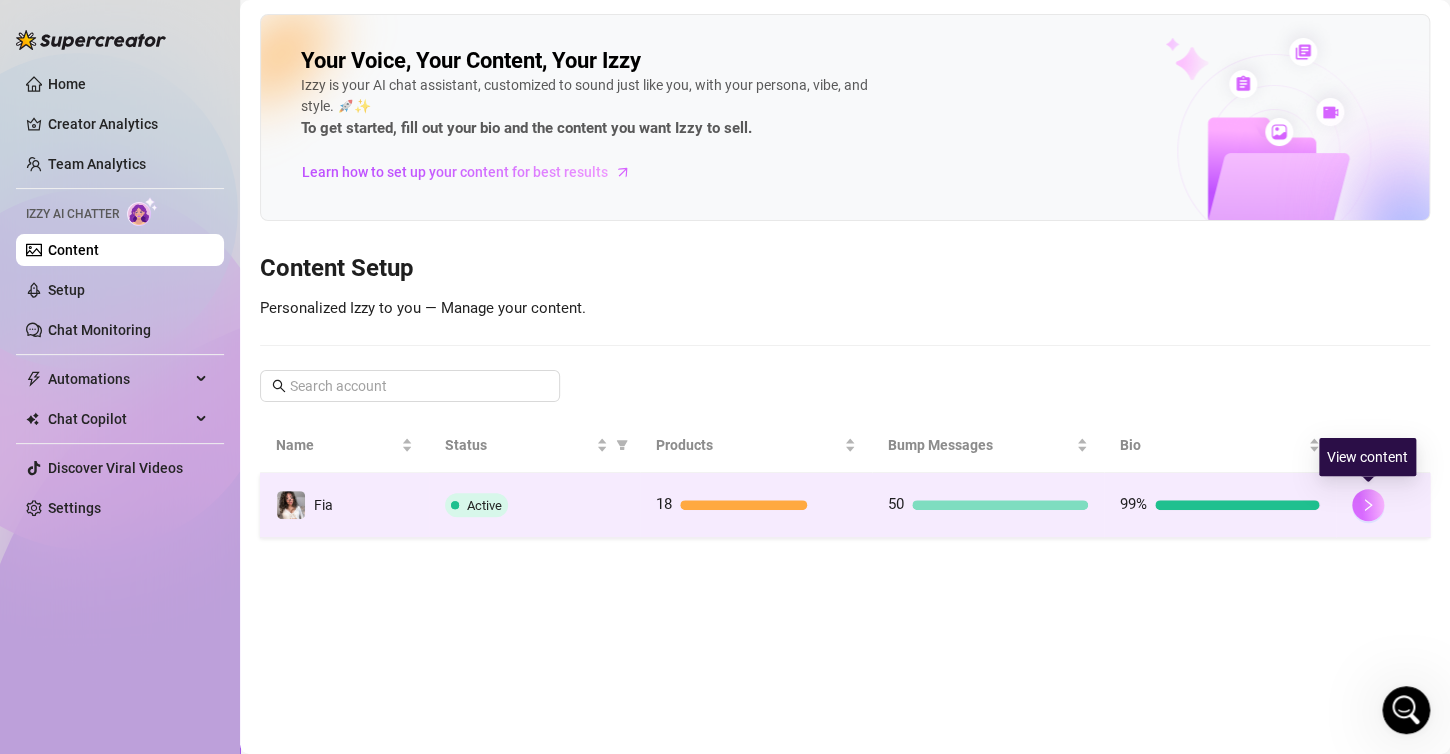 click at bounding box center [1368, 505] 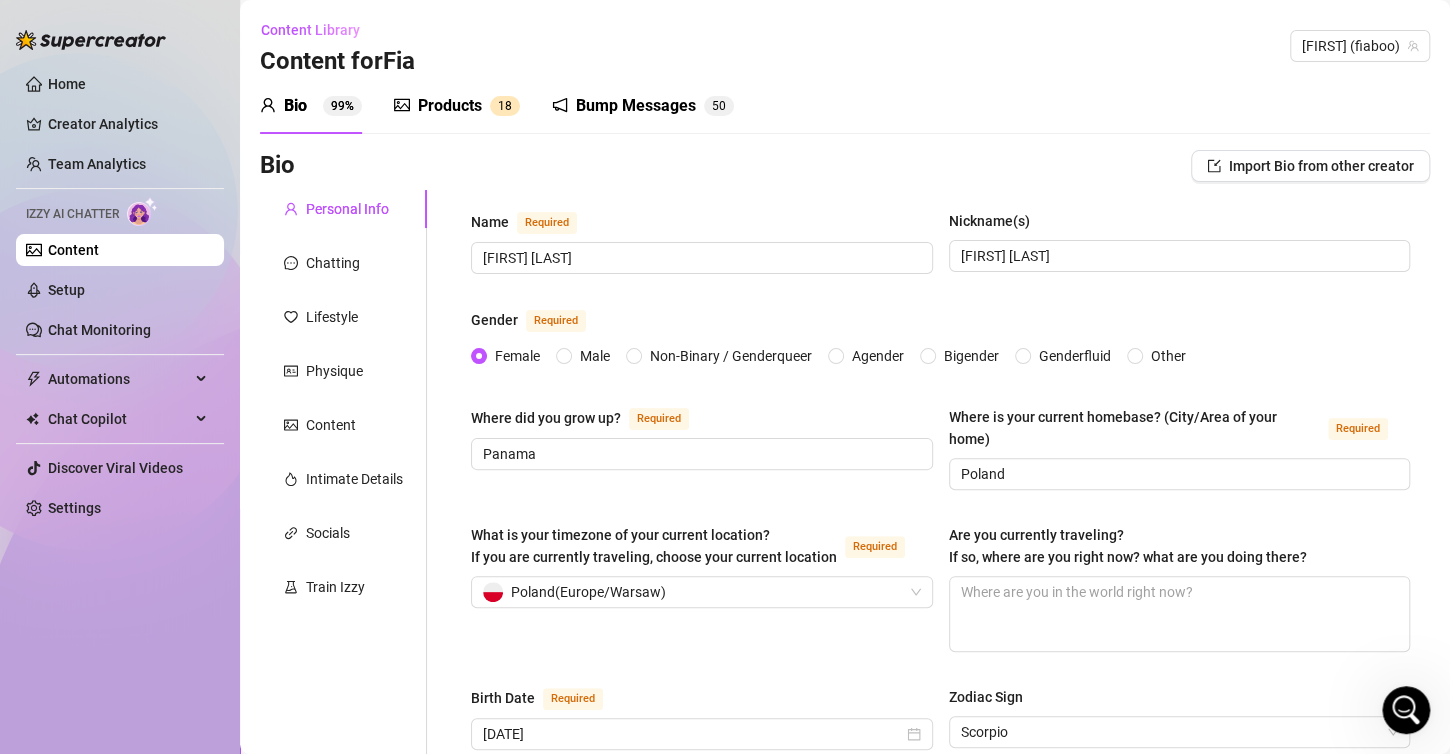 click on "Products" at bounding box center [450, 106] 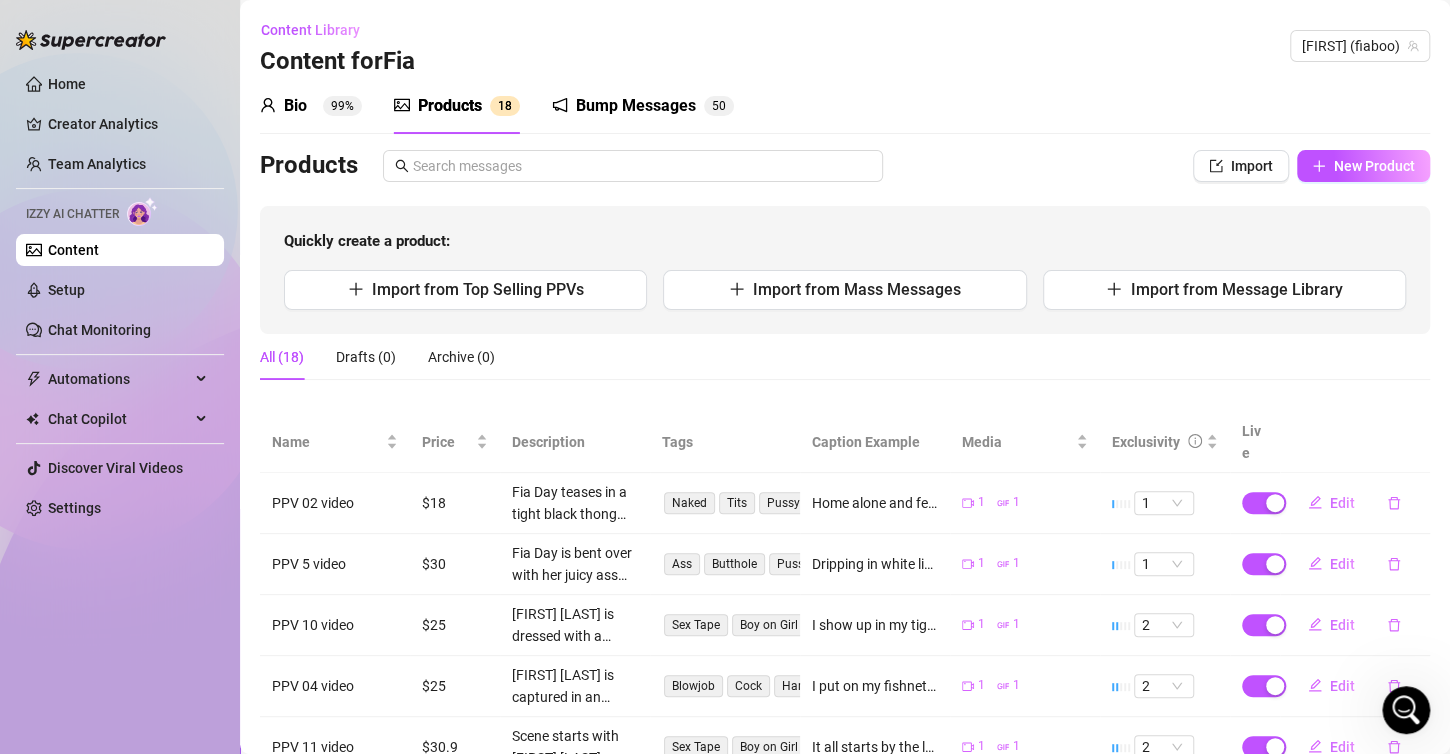 scroll, scrollTop: 400, scrollLeft: 0, axis: vertical 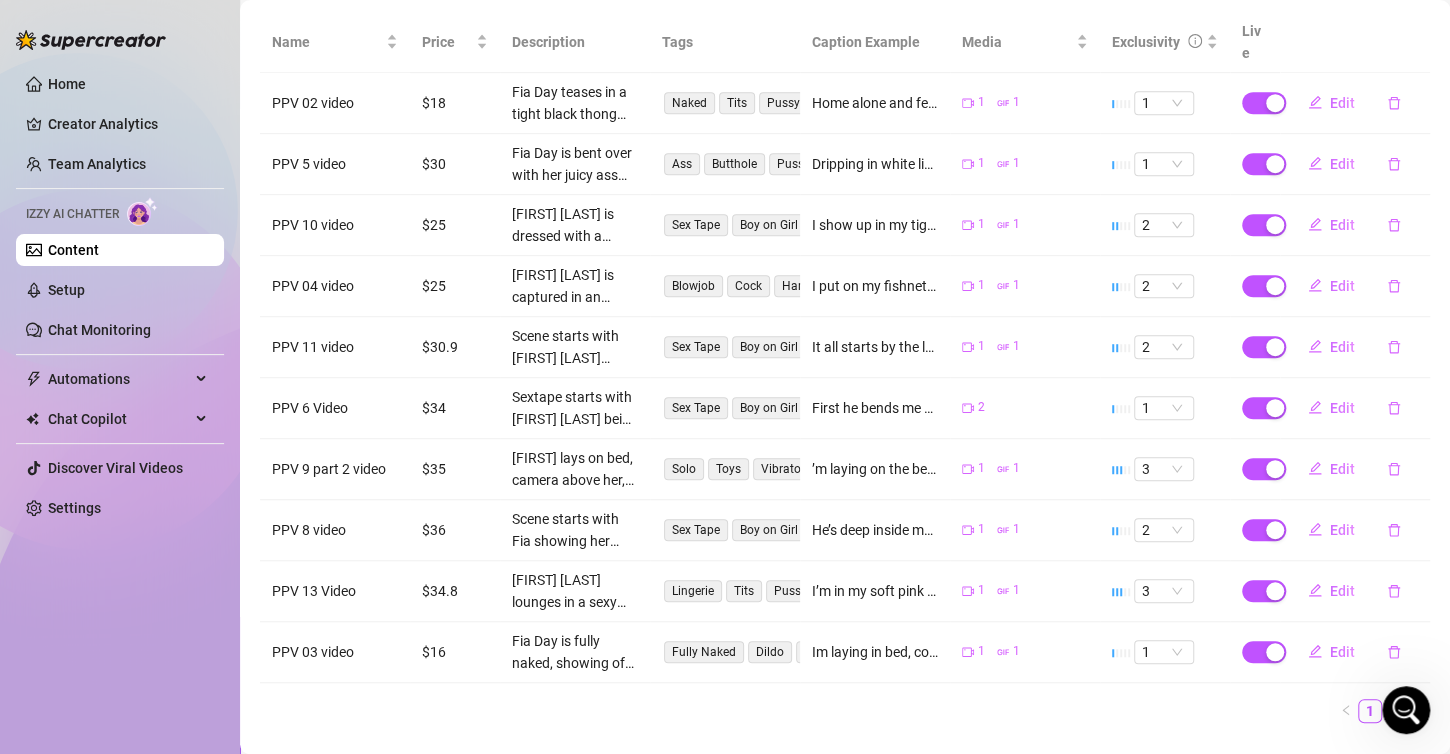 click on "2" at bounding box center [1394, 711] 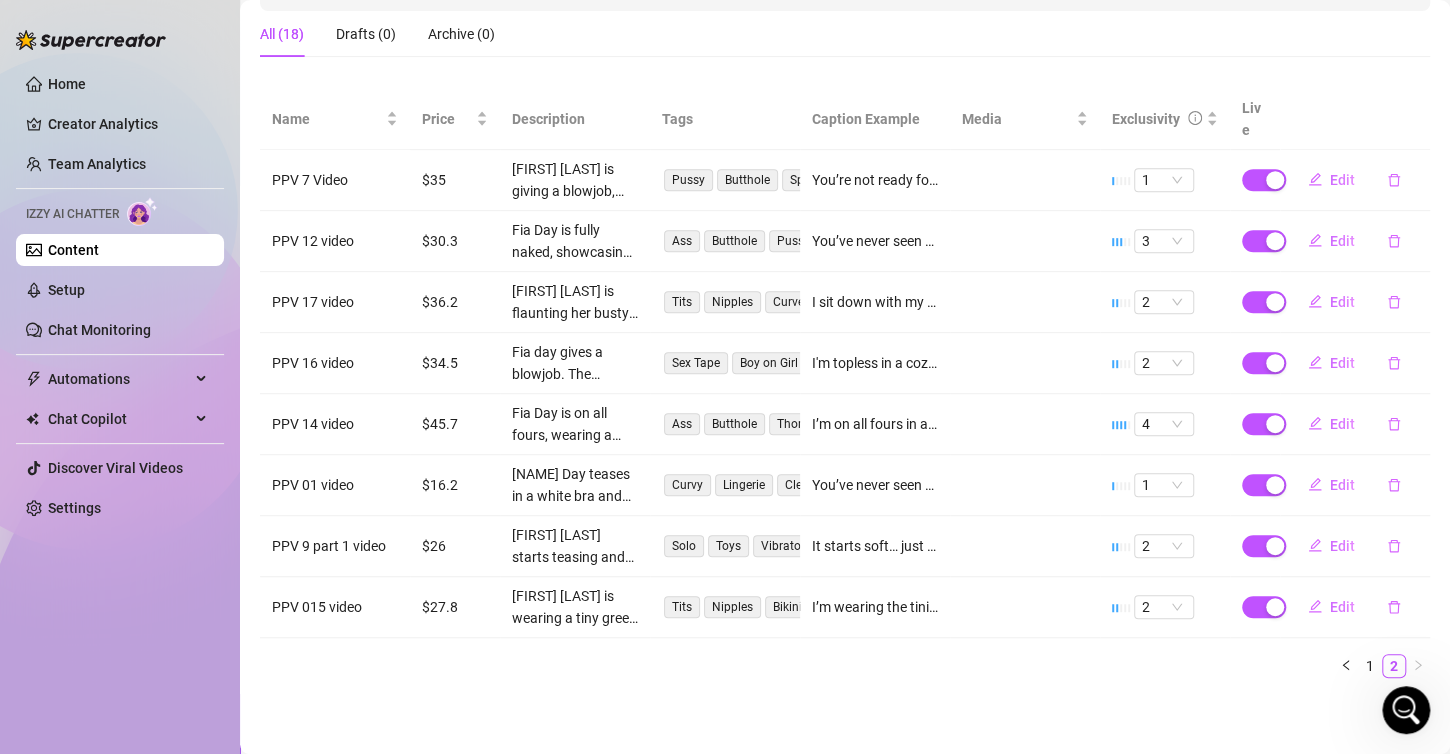 scroll, scrollTop: 299, scrollLeft: 0, axis: vertical 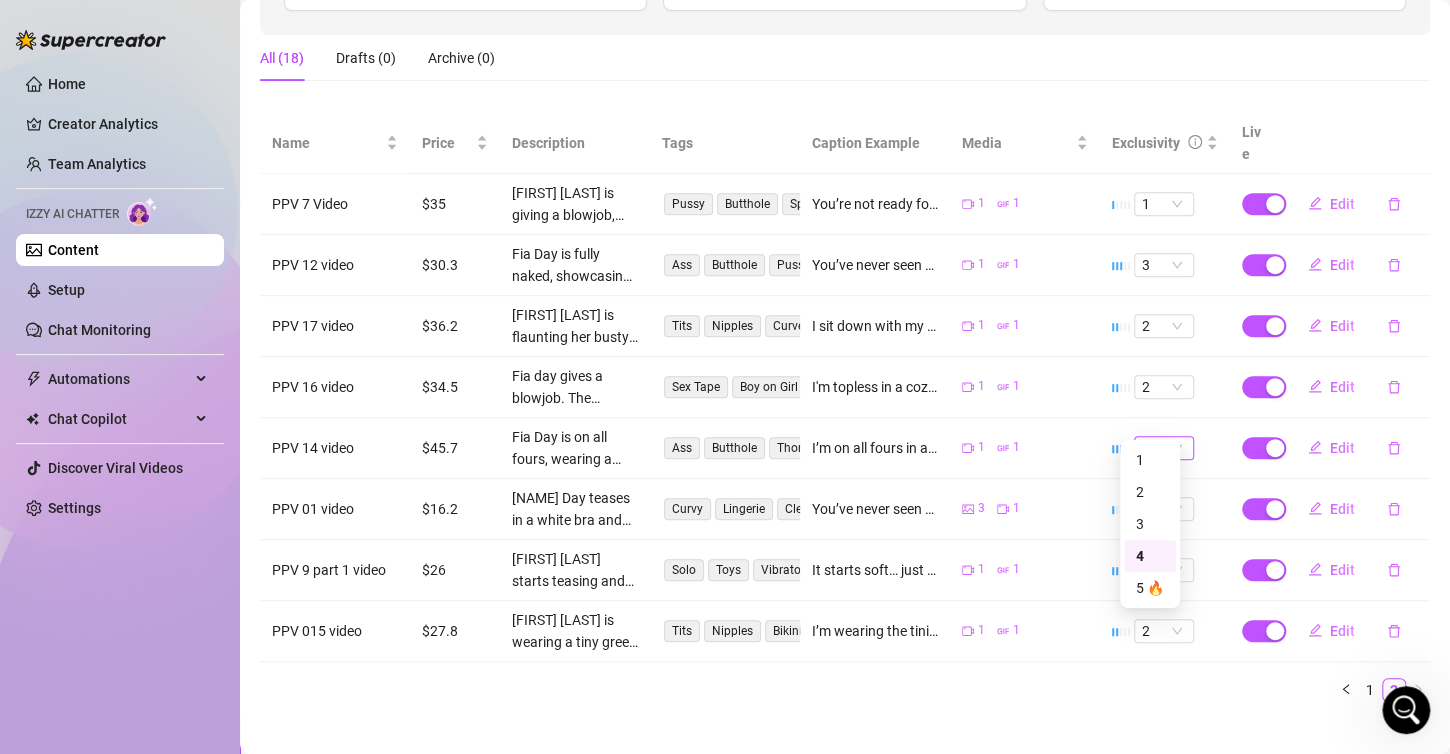 click on "4" at bounding box center (1164, 448) 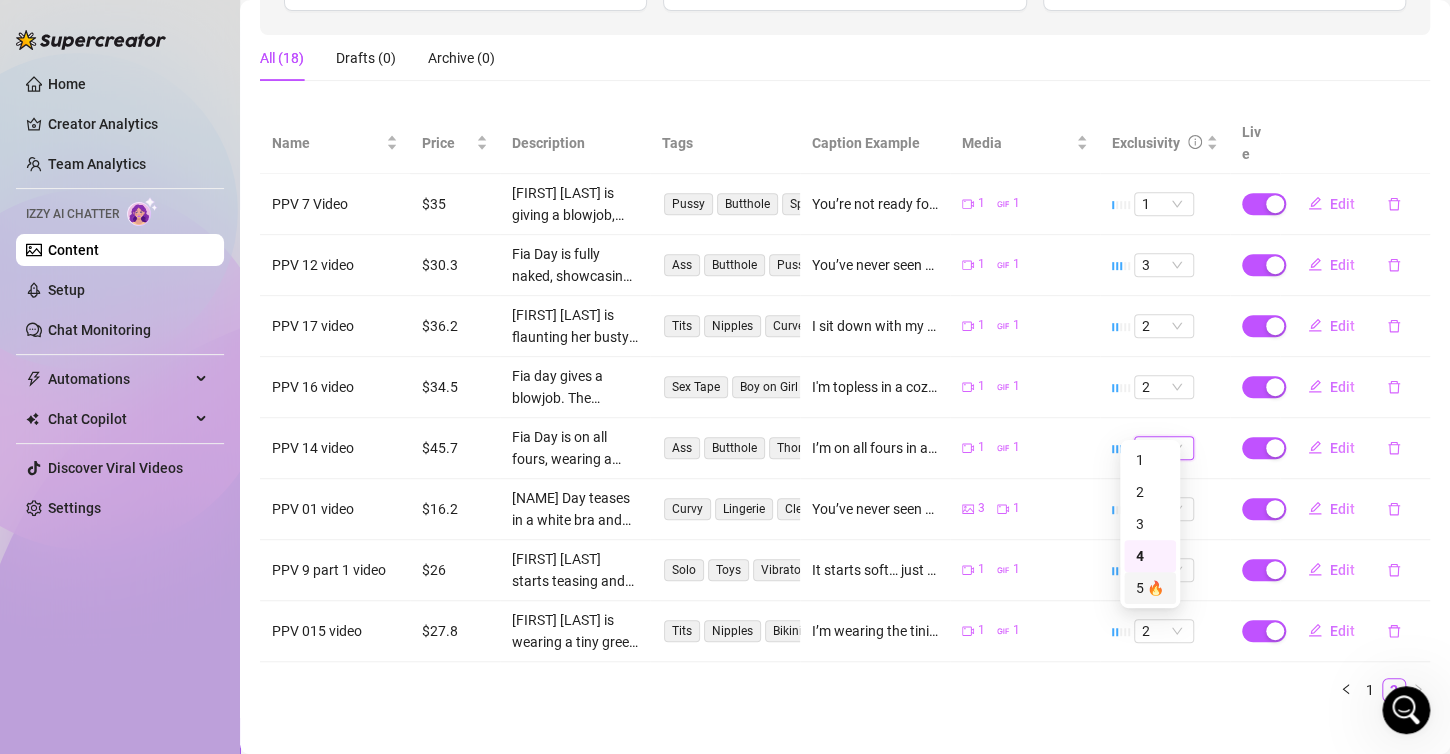 click on "5 🔥" at bounding box center [1150, 588] 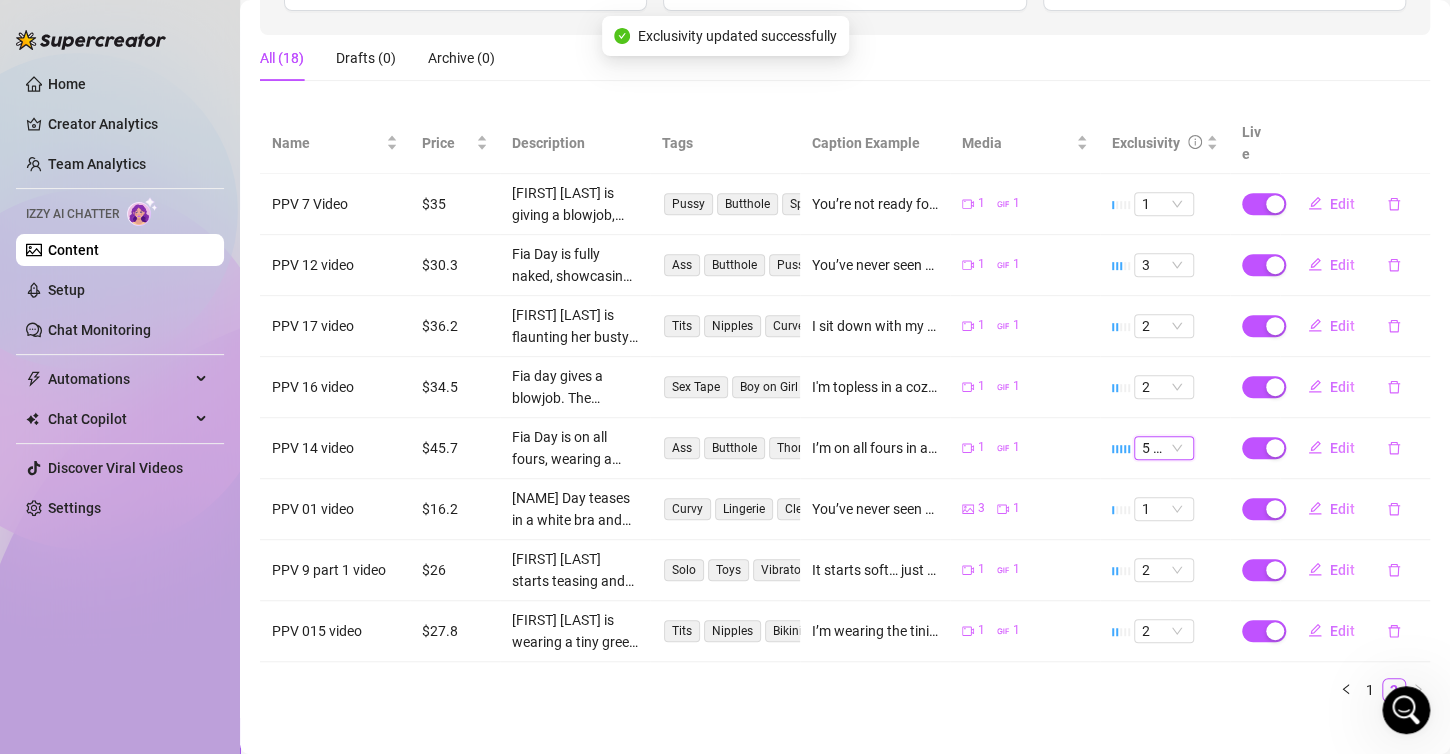 click on "Name Price Description Tags Caption Example Media Exclusivity Live PPV 7 Video $[PRICE] [FIRST] is giving a blowjob, she wears black fishnets on her legs. For the first ten minutes she gives a blowjob, then she switches to a handjob, and then she takes the dick deep in her mouth. Then she gets on top and rides him, you can see her tits bouncing, then she switches to reverse cowgirl, where you can see her tight pussy and assholes. Things start to get creamy, until he cums inside. Pussy Butthole Spread Ass Thick Sex Tape Boy on Girl BJ Oral Lingerie Creampie 1 1 1 Edit PPV 12 video $[PRICE] Ass Butthole Pussy Fully Naked Rear View Boy on Girl Sex Tape Orgasm creampie  You’ve never seen me this exposed before… I’m fully naked, laying on my stomach, ass up and pussy spread wide 👅 Every inch of my juicy curves and tight little holes in crystal-clear detail. The camera gets real close… giving you a mouthwatering view of my ass and butthole, before he slides in and fills me up deep until he cums inside 😩💦 1" at bounding box center [845, 415] 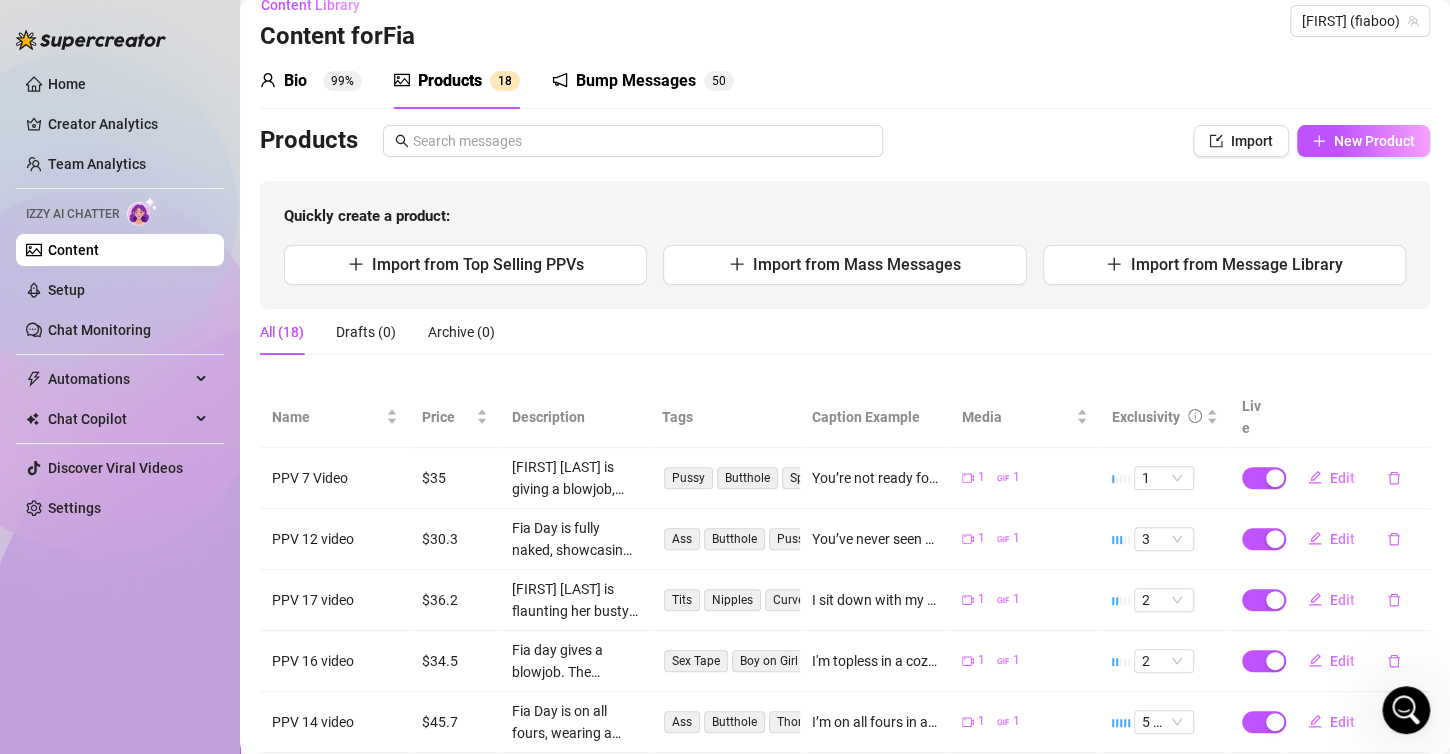 scroll, scrollTop: 0, scrollLeft: 0, axis: both 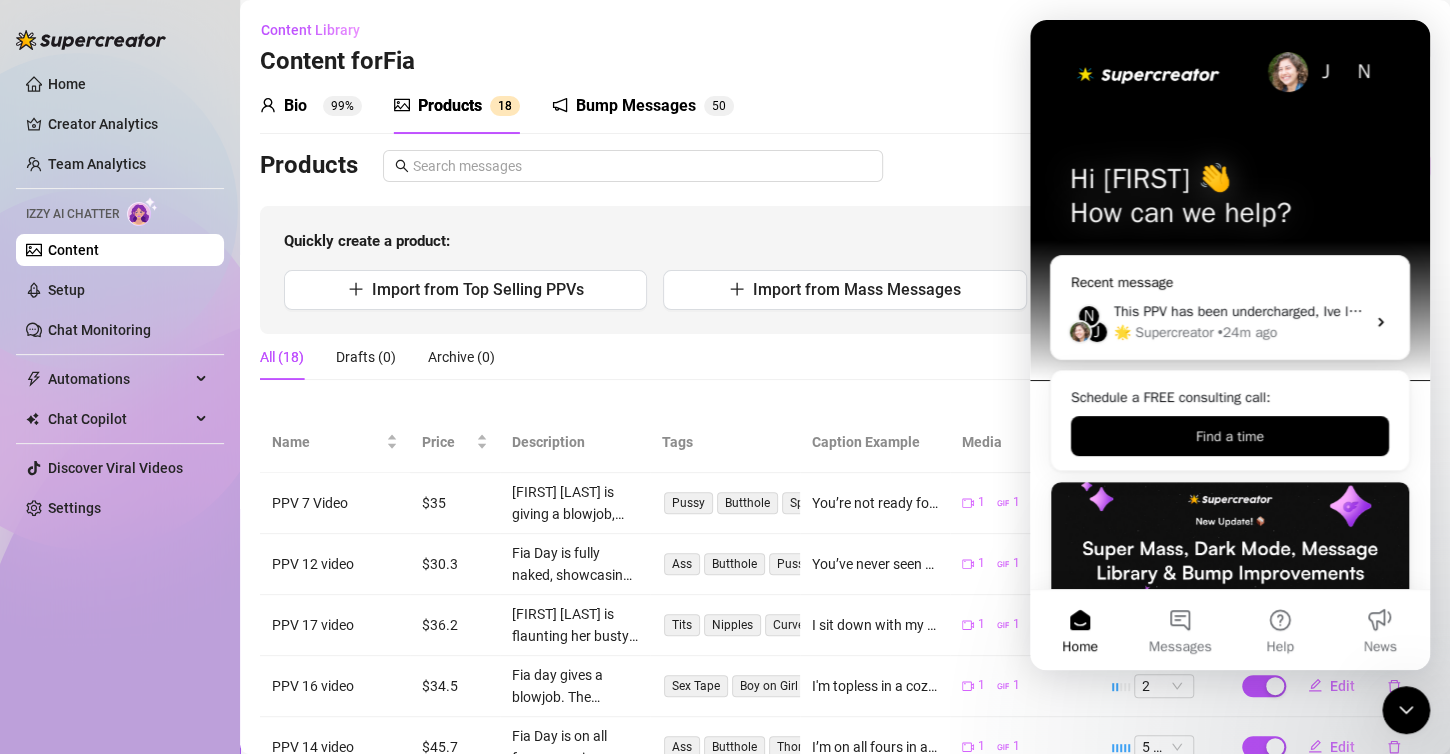 click on "•  24m ago" at bounding box center [1247, 332] 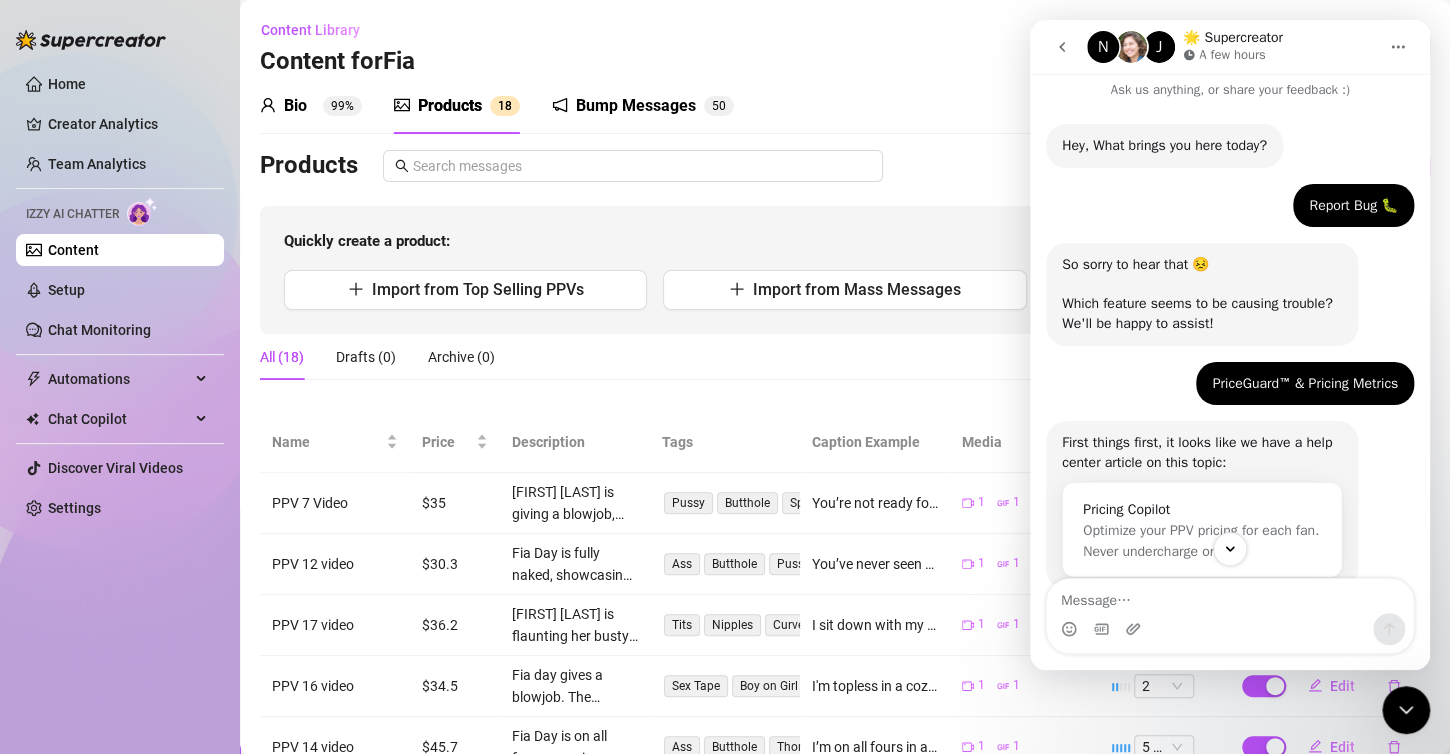 scroll, scrollTop: 0, scrollLeft: 0, axis: both 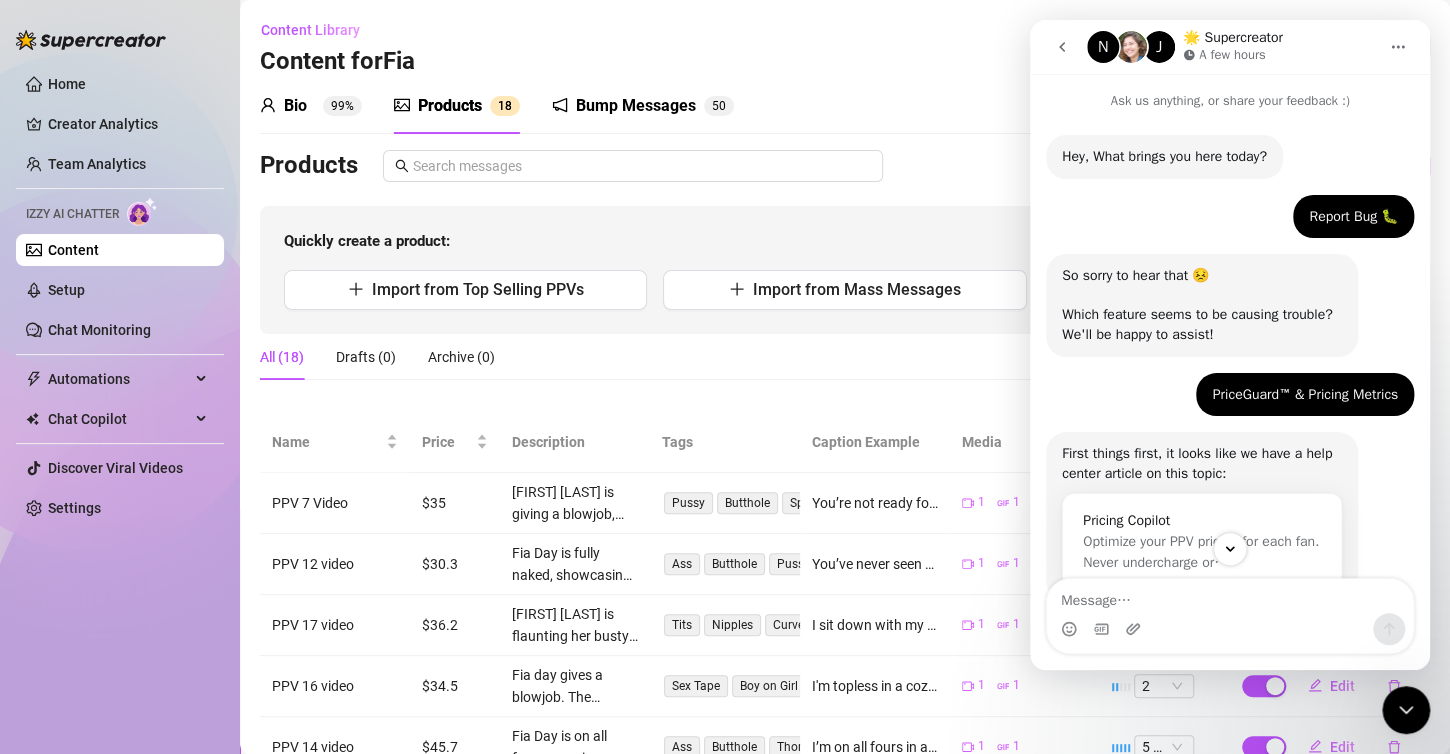 click on "Report Bug 🐛" at bounding box center (1353, 217) 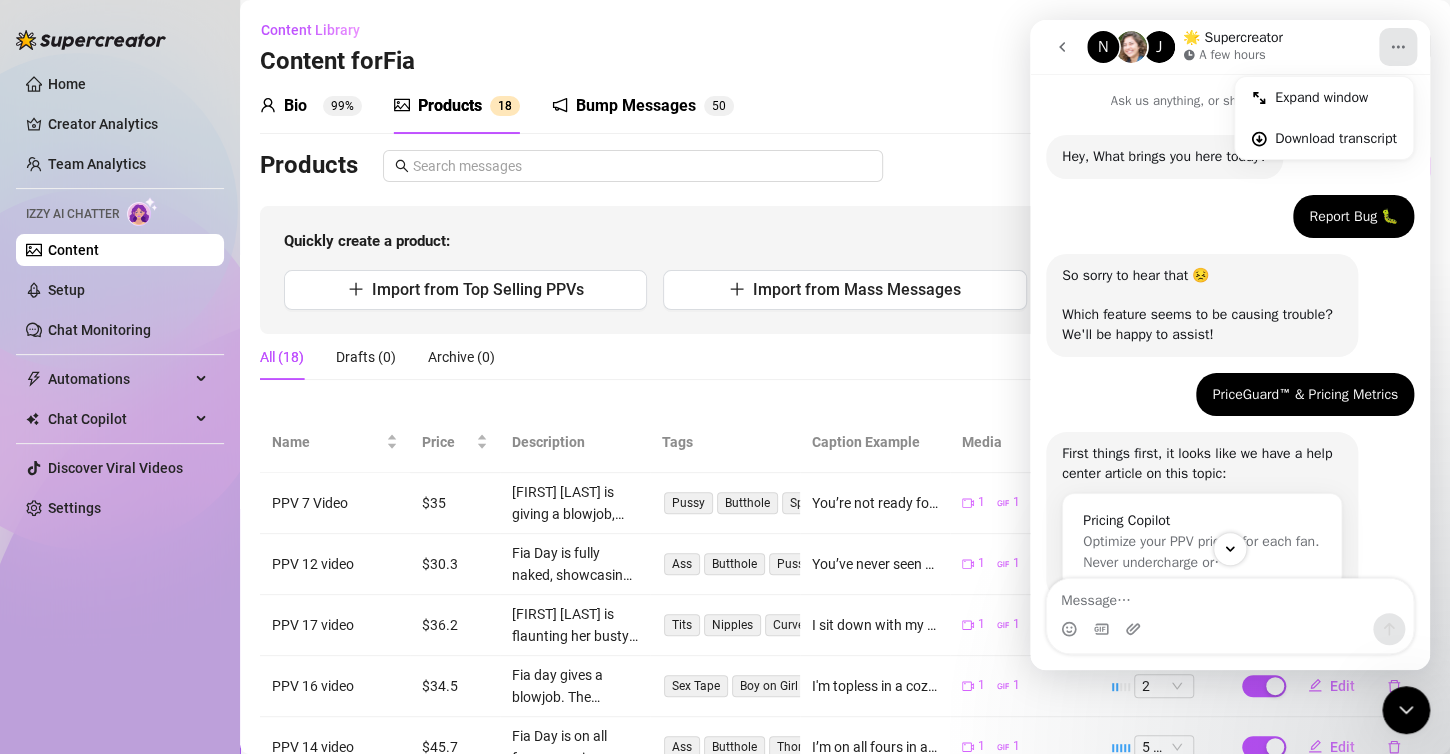 click at bounding box center [1062, 47] 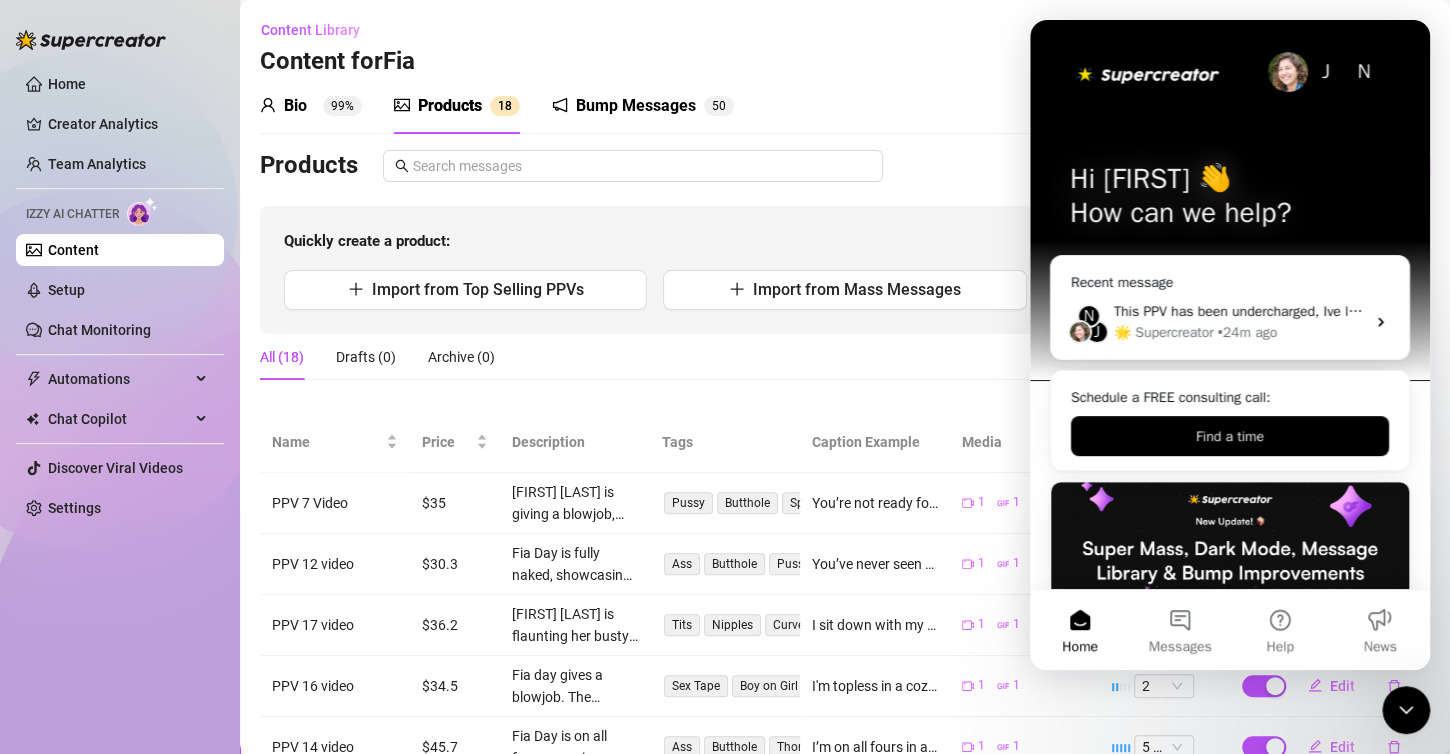 click on "N" at bounding box center (1364, 72) 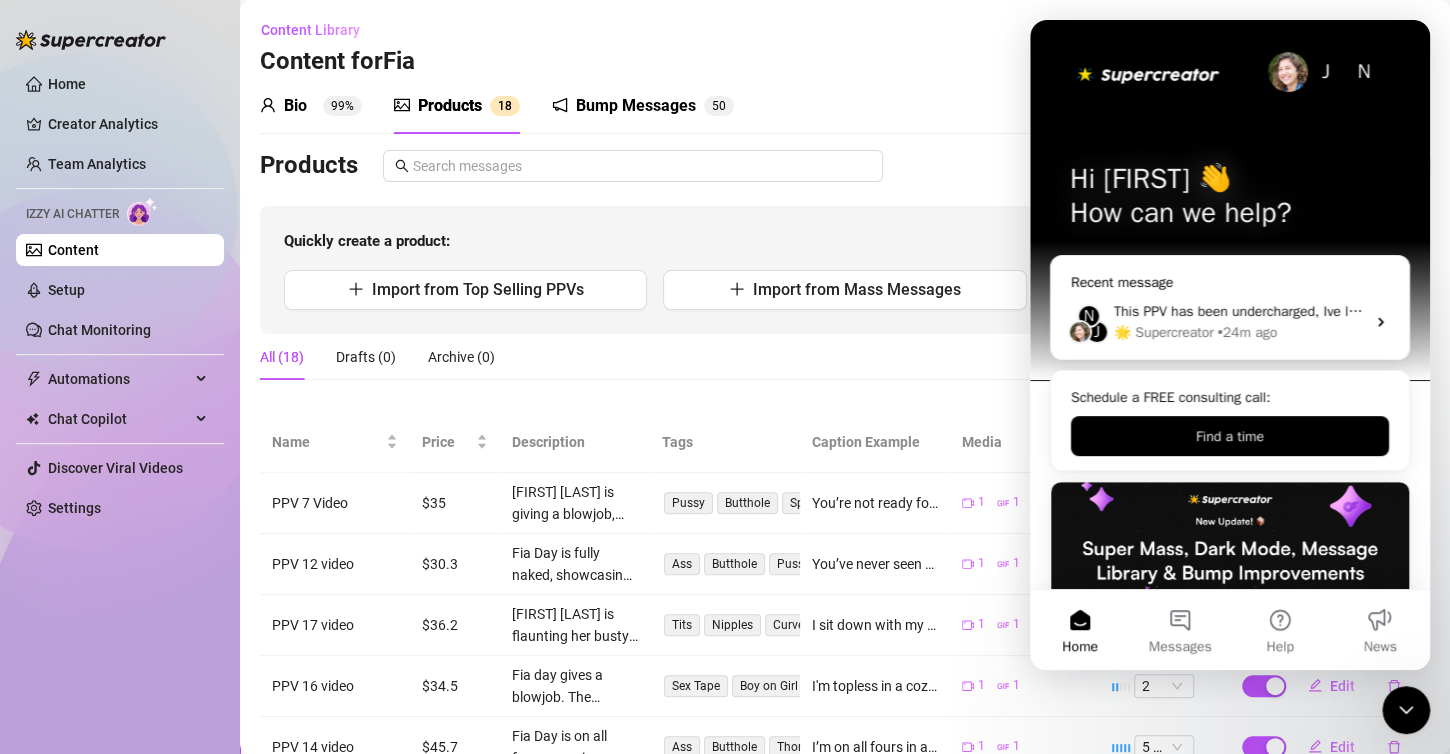 click on "N J This PPV has been undercharged, Ive listed in my content library for $45.7 but Izzy has been sending it out for $10 🌟 Supercreator •  24m ago" at bounding box center (1230, 322) 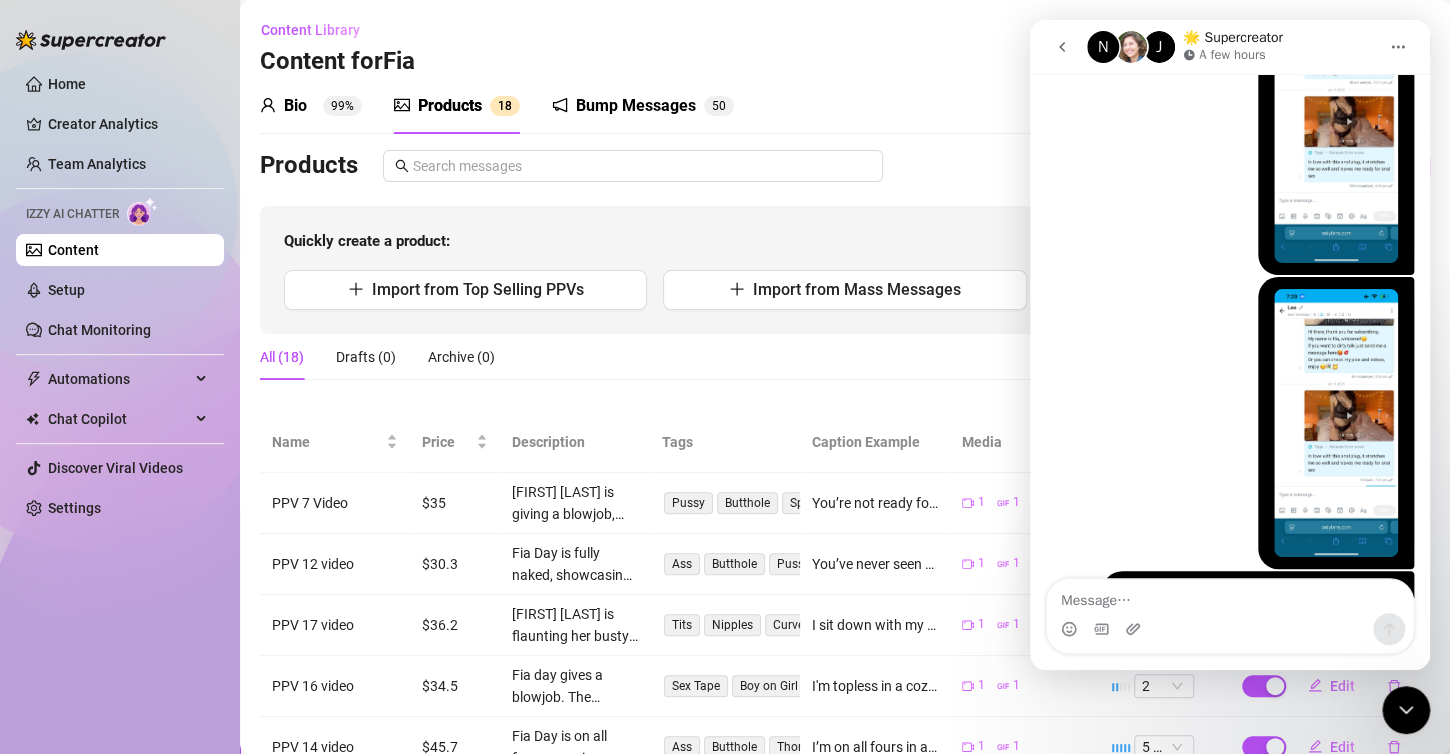 scroll, scrollTop: 1382, scrollLeft: 0, axis: vertical 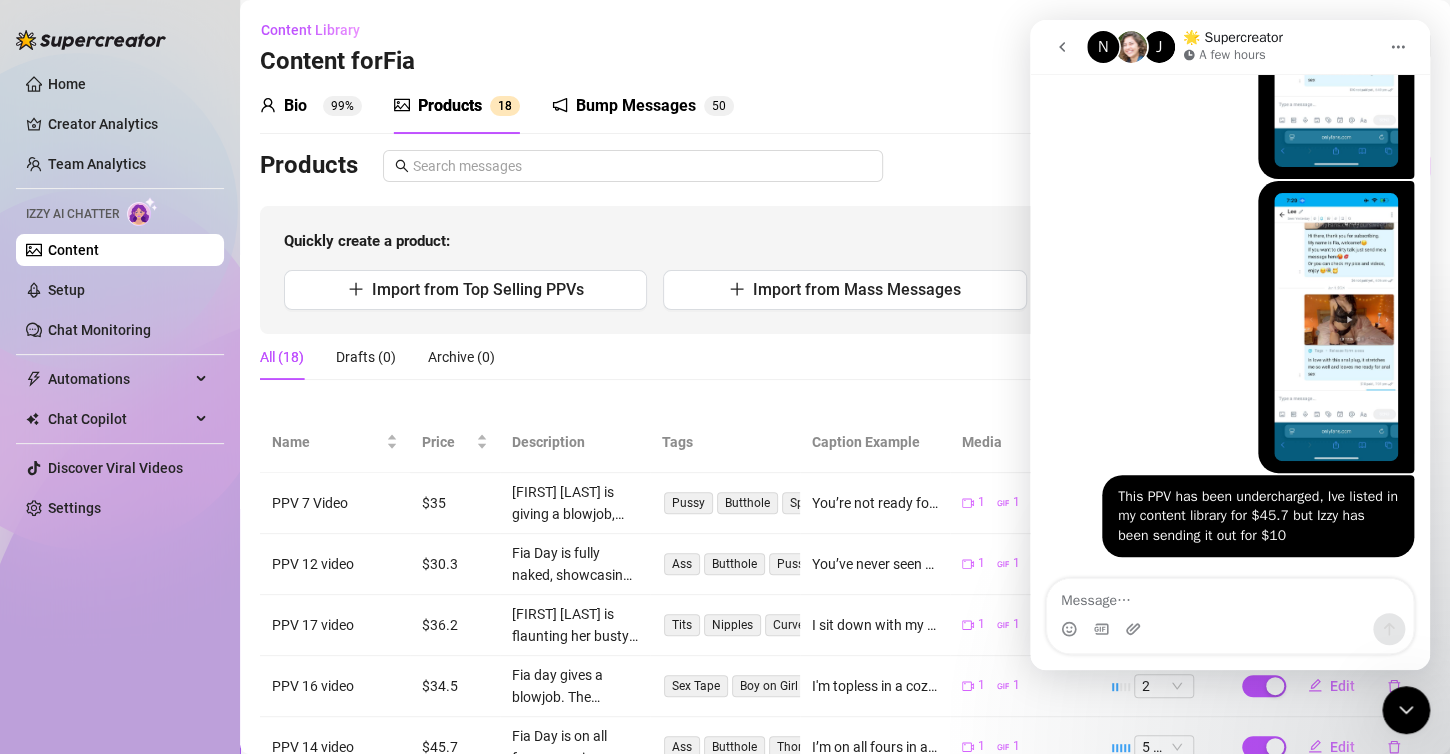 click on "🌟 Supercreator" at bounding box center [1233, 37] 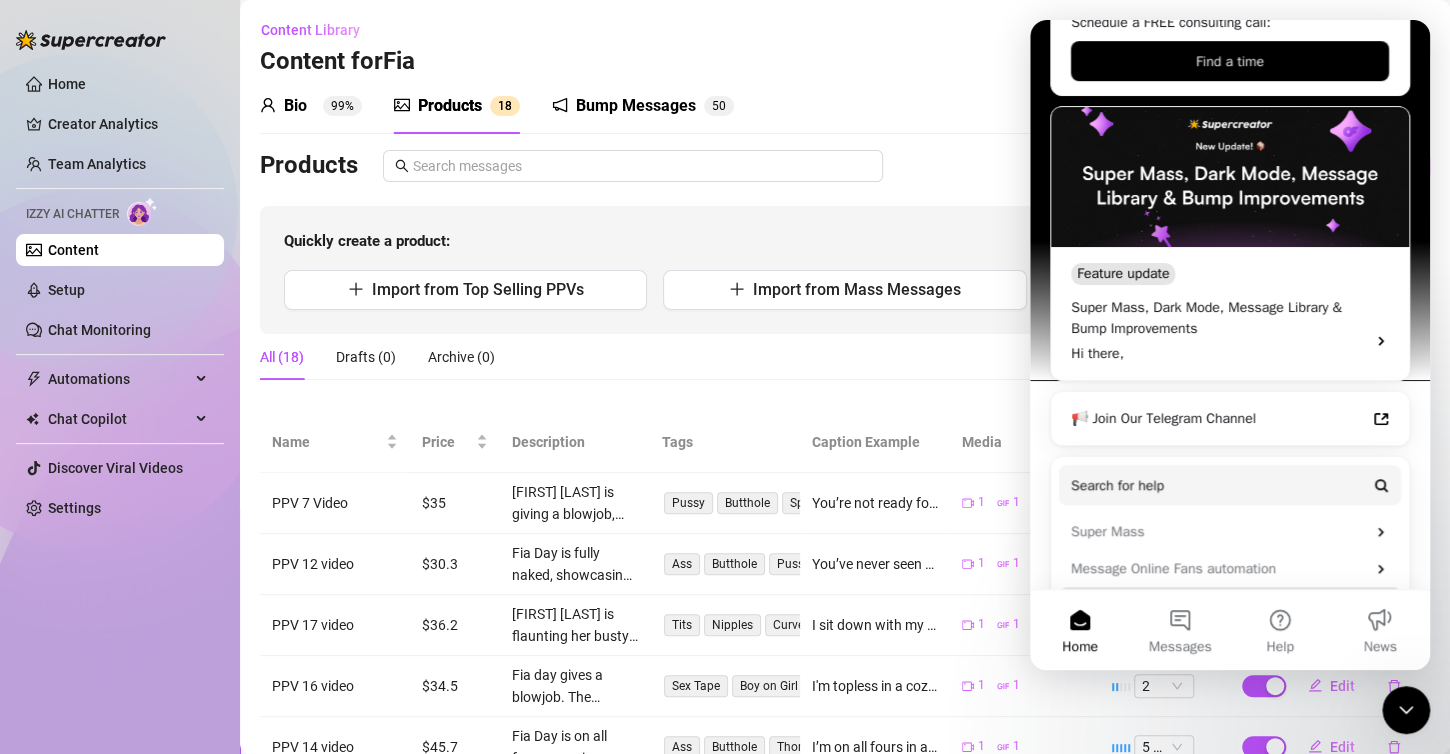 scroll, scrollTop: 464, scrollLeft: 0, axis: vertical 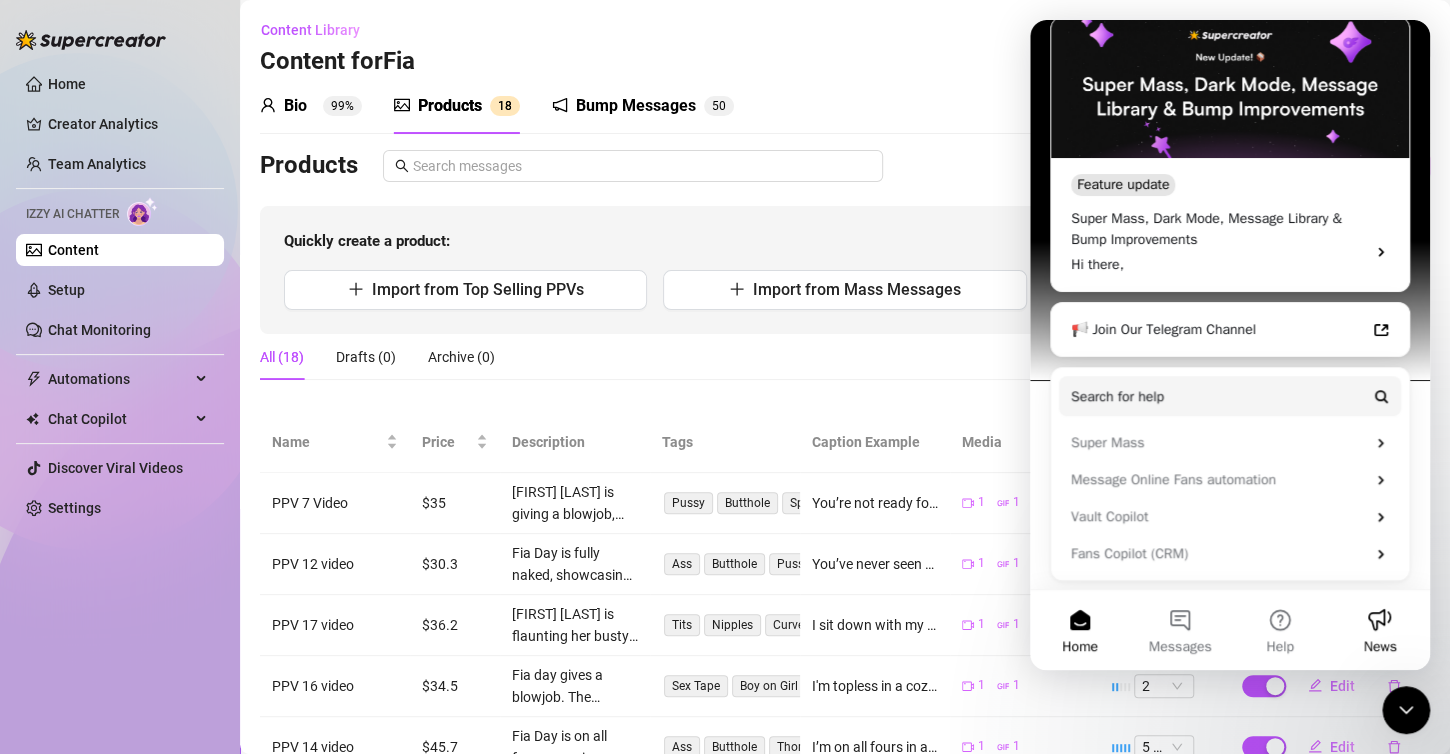click on "News" at bounding box center (1380, 630) 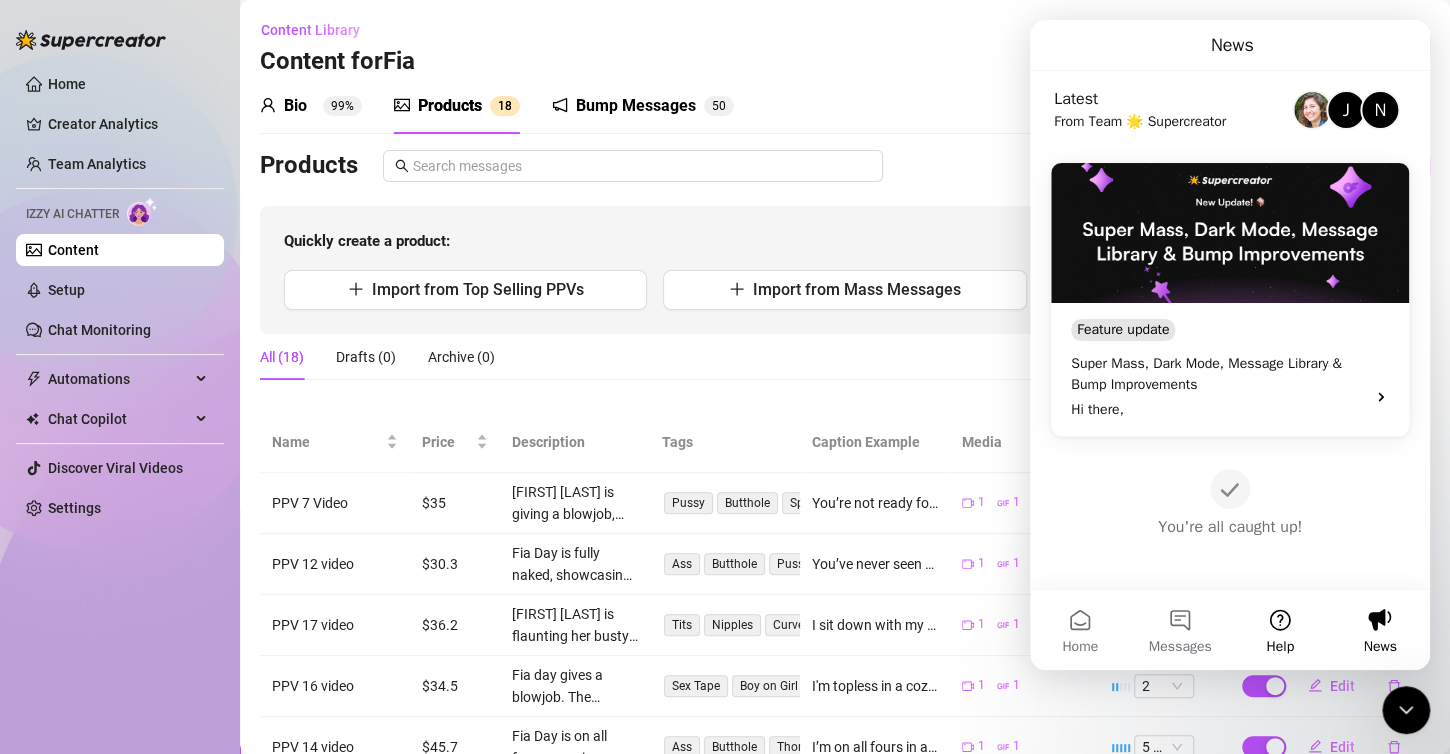 click on "Help" at bounding box center (1280, 630) 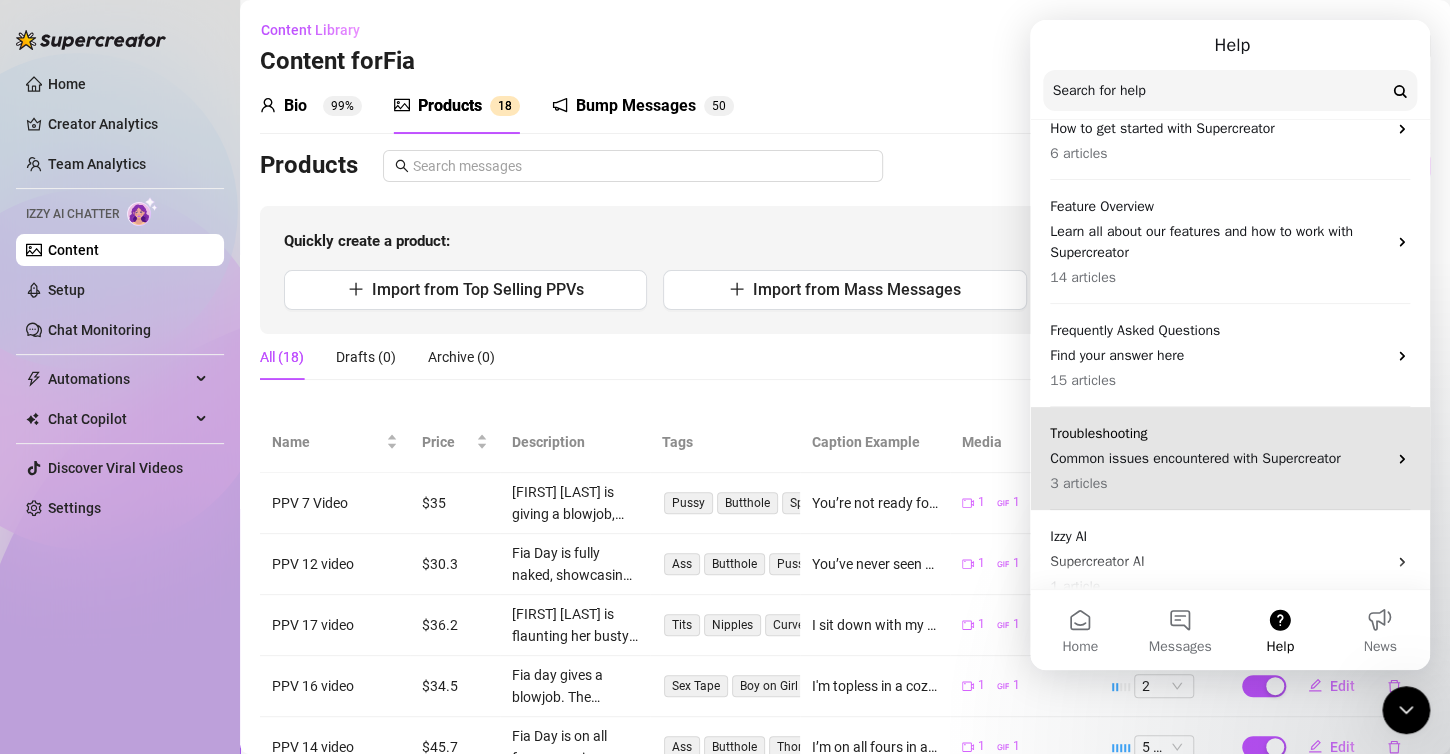 scroll, scrollTop: 124, scrollLeft: 0, axis: vertical 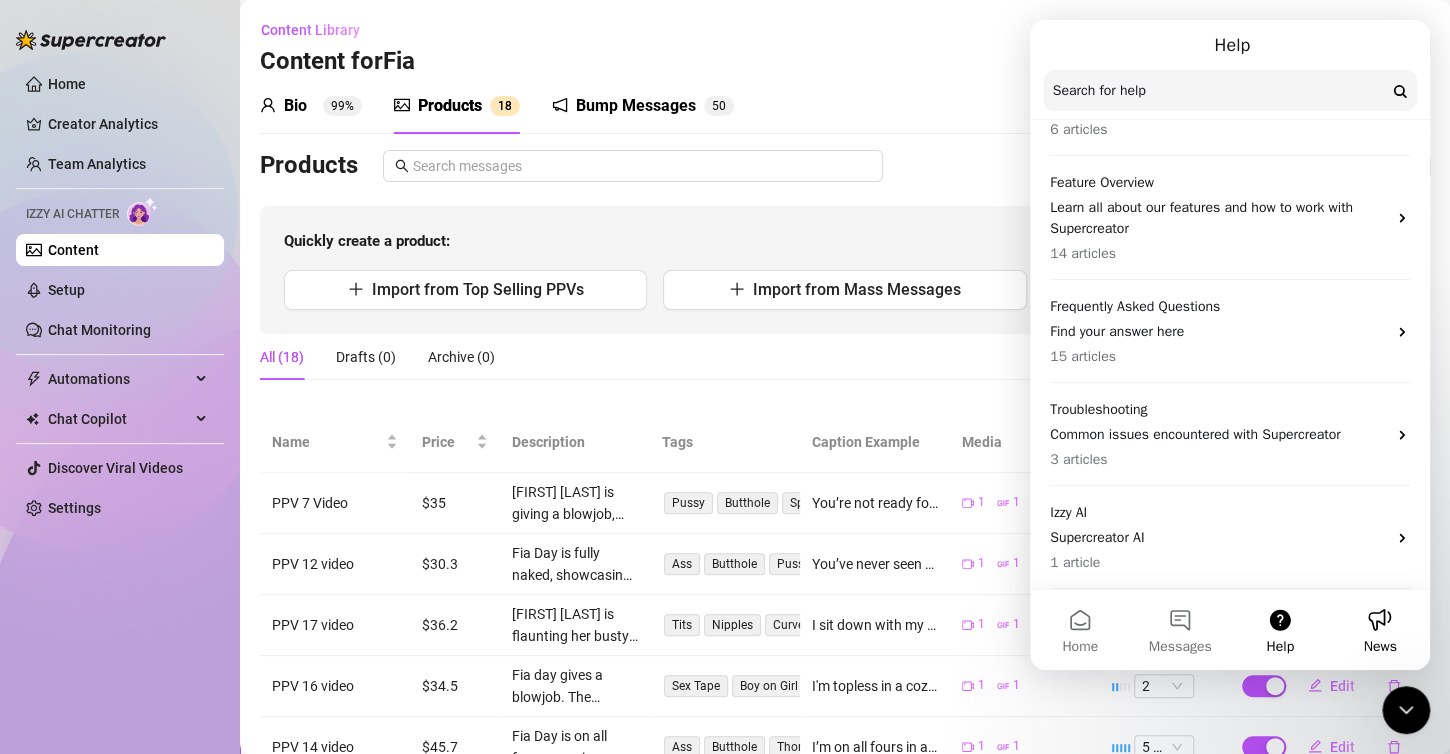 click on "News" at bounding box center (1380, 630) 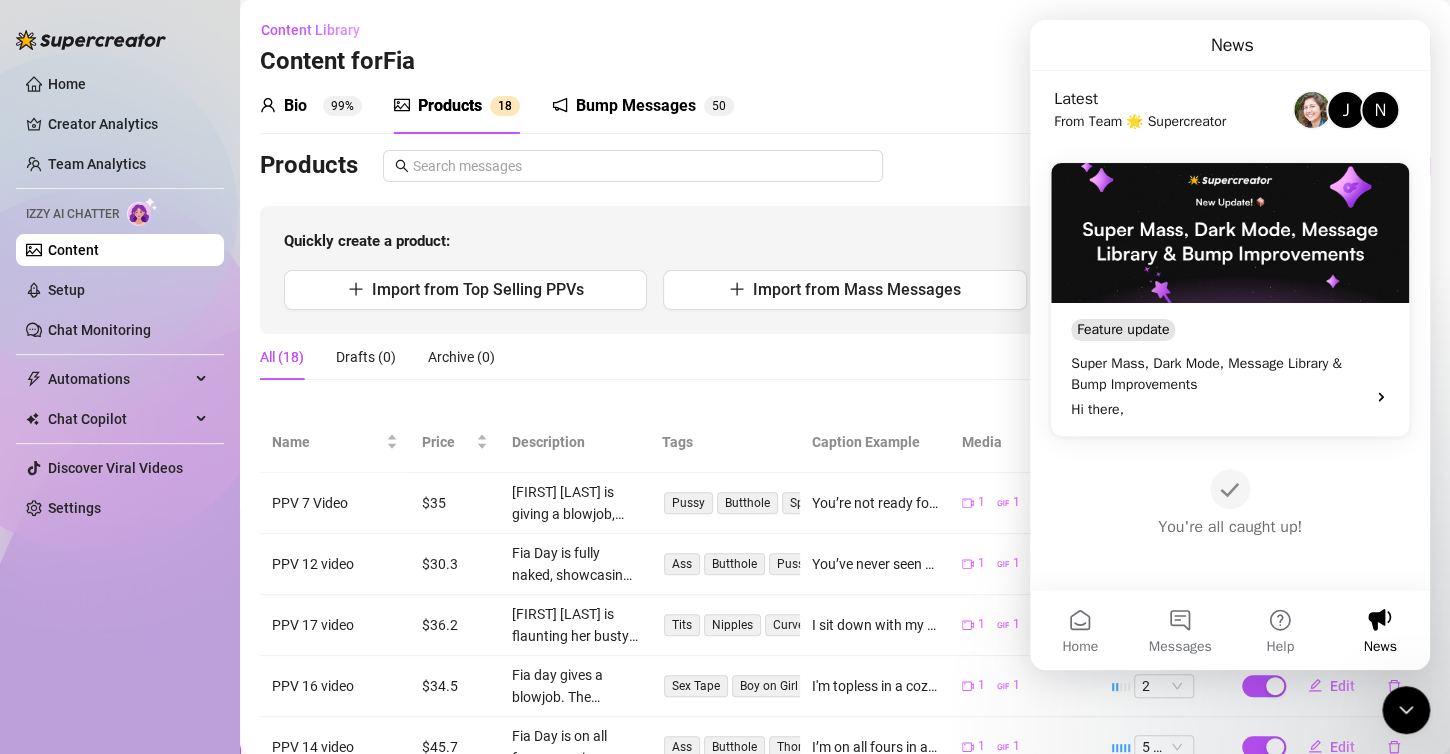 click 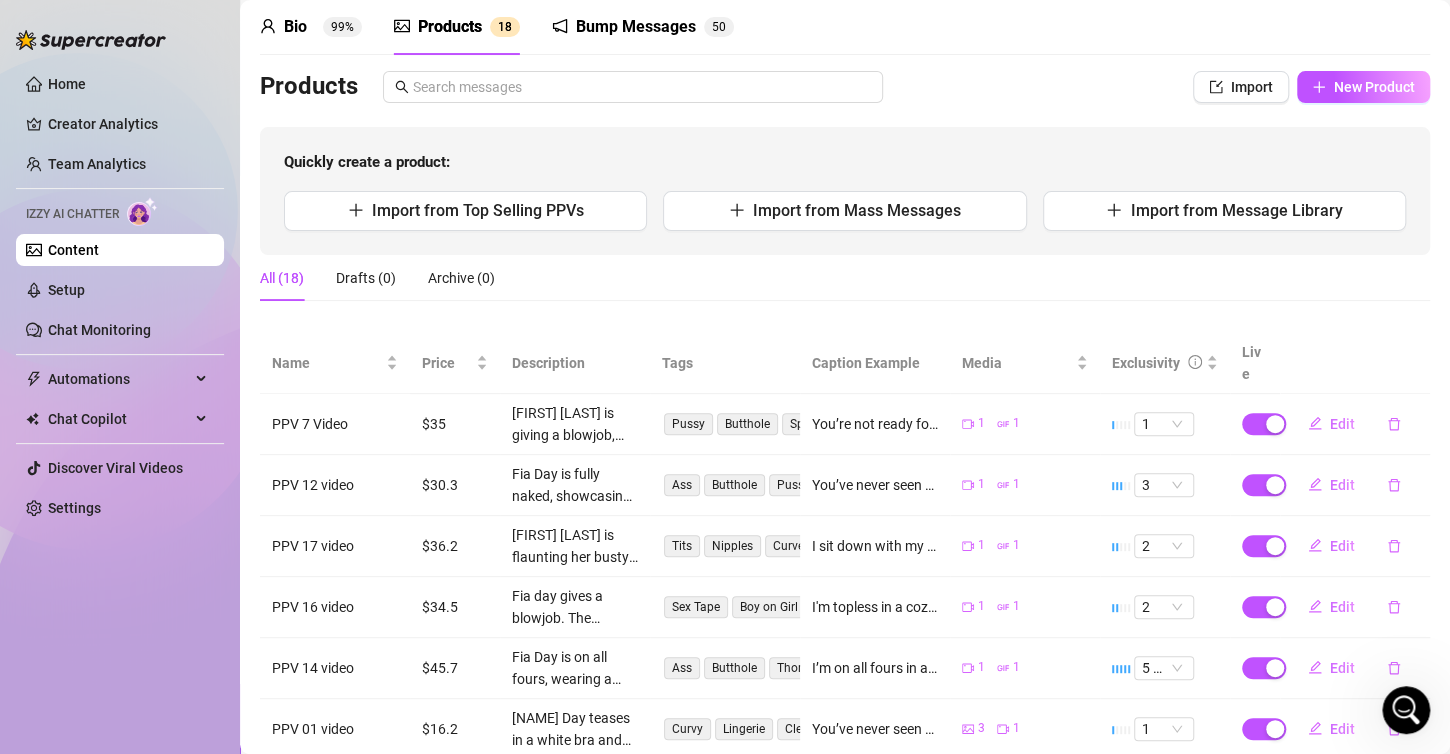 scroll, scrollTop: 299, scrollLeft: 0, axis: vertical 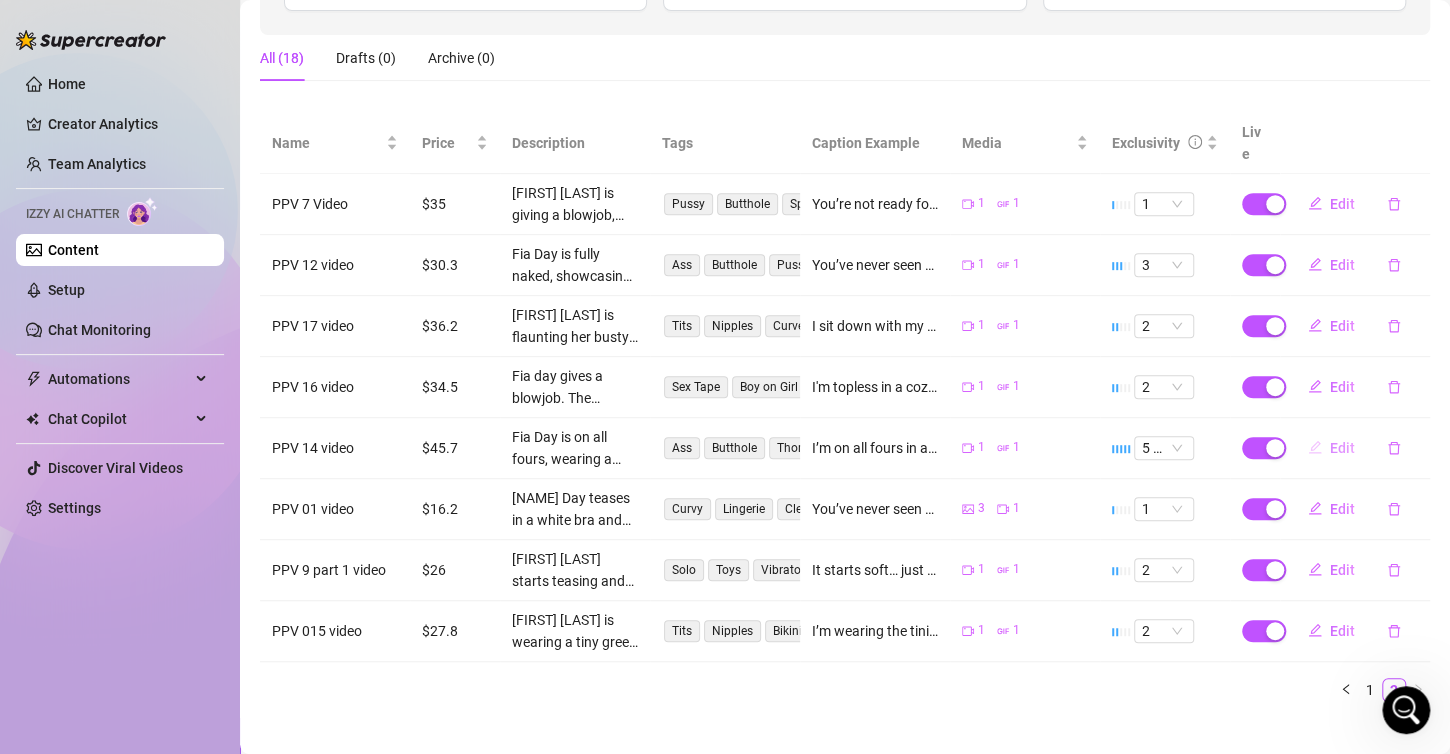 click 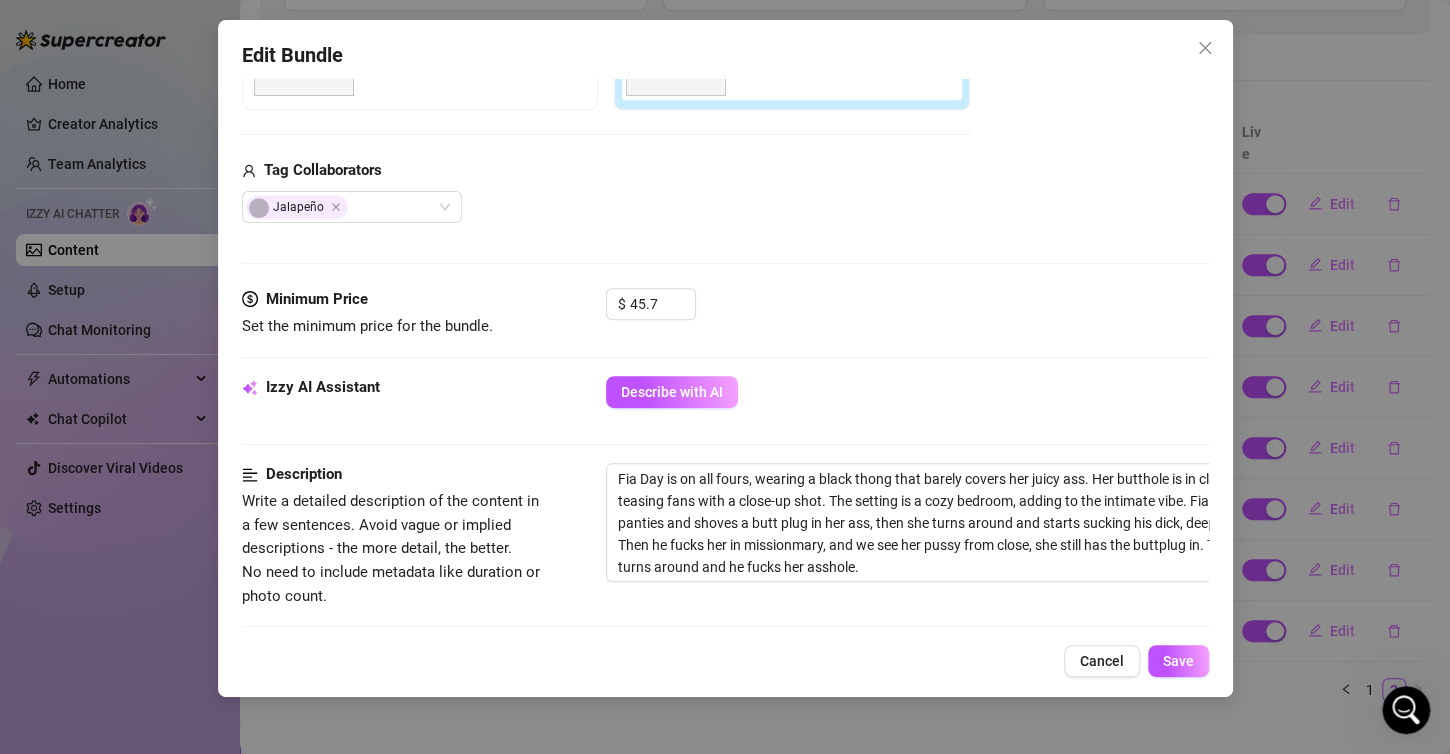 scroll, scrollTop: 400, scrollLeft: 0, axis: vertical 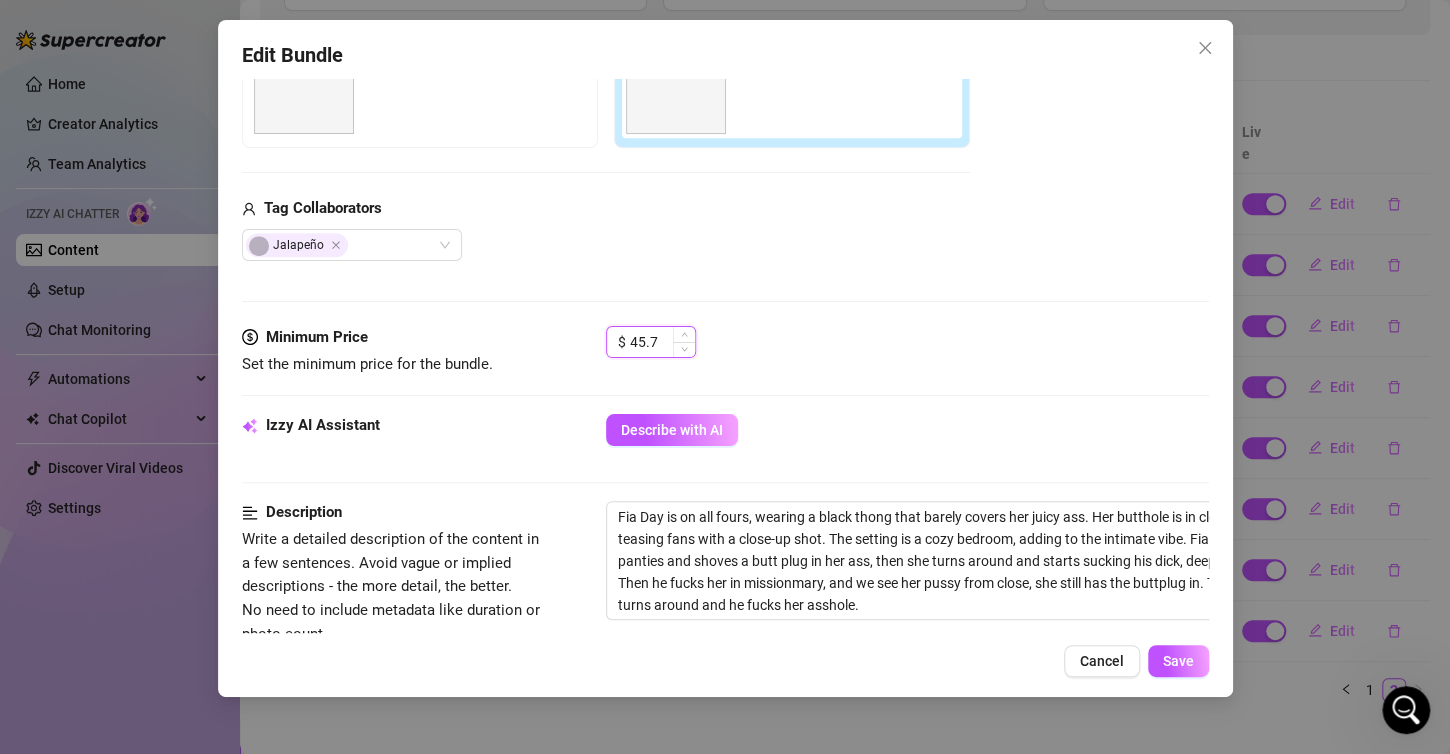 click on "45.7" at bounding box center (662, 342) 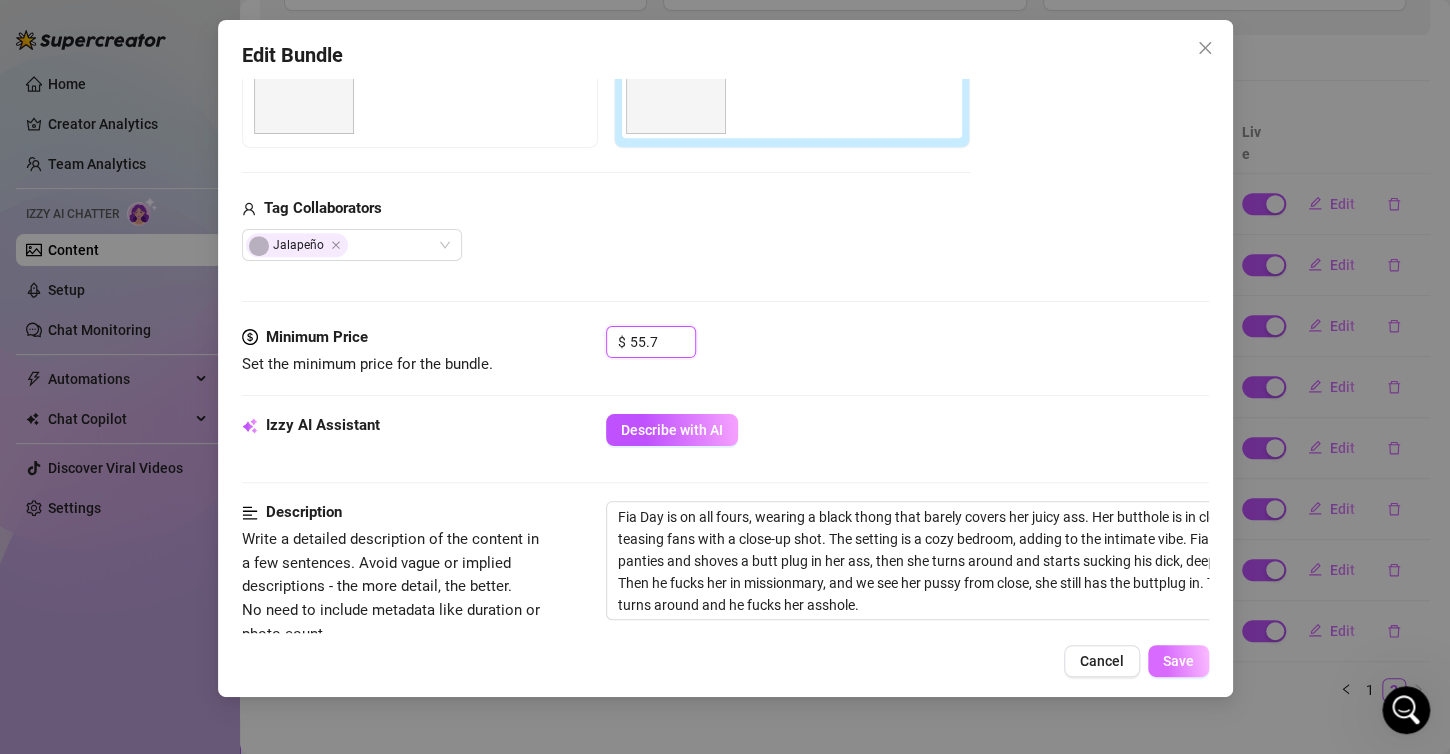 type on "55.7" 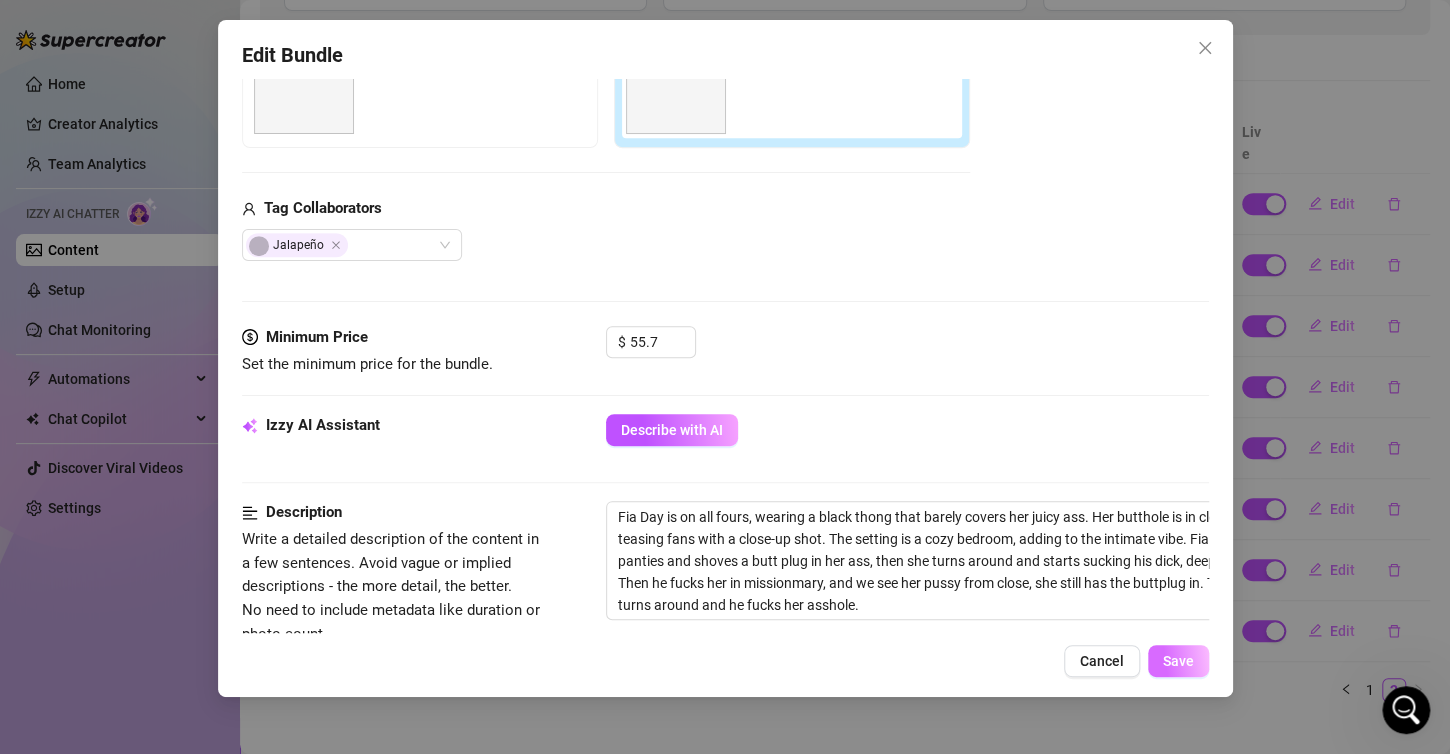 click on "Save" at bounding box center (1178, 661) 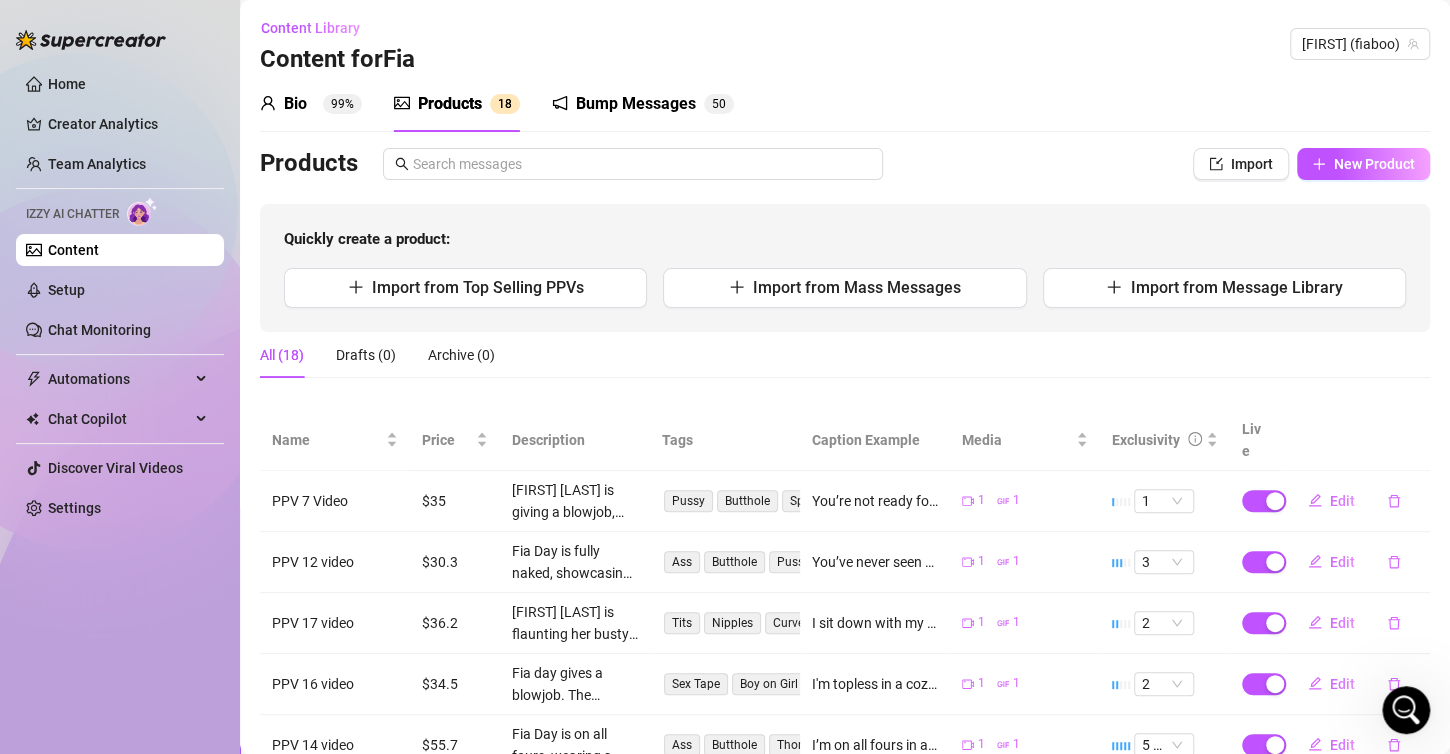 scroll, scrollTop: 0, scrollLeft: 0, axis: both 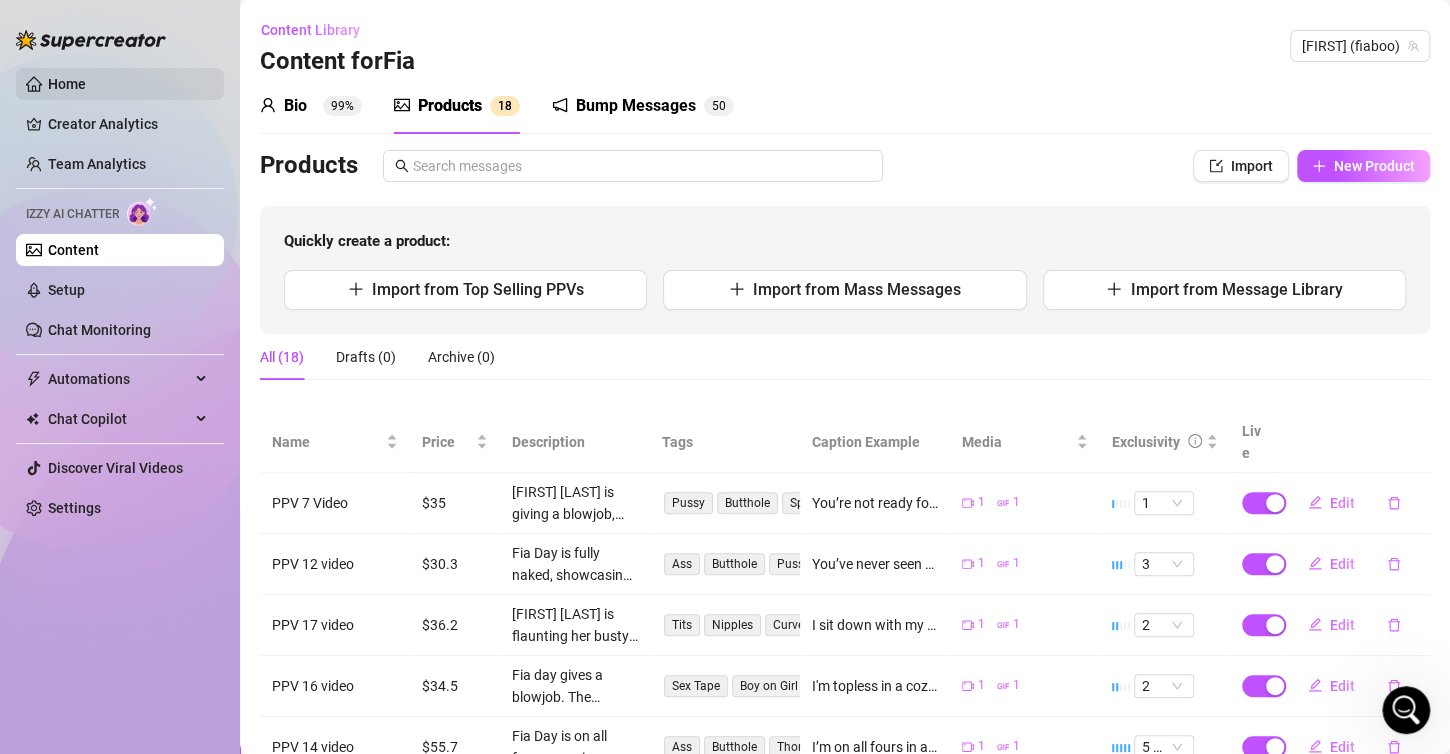 click on "Home" at bounding box center (67, 84) 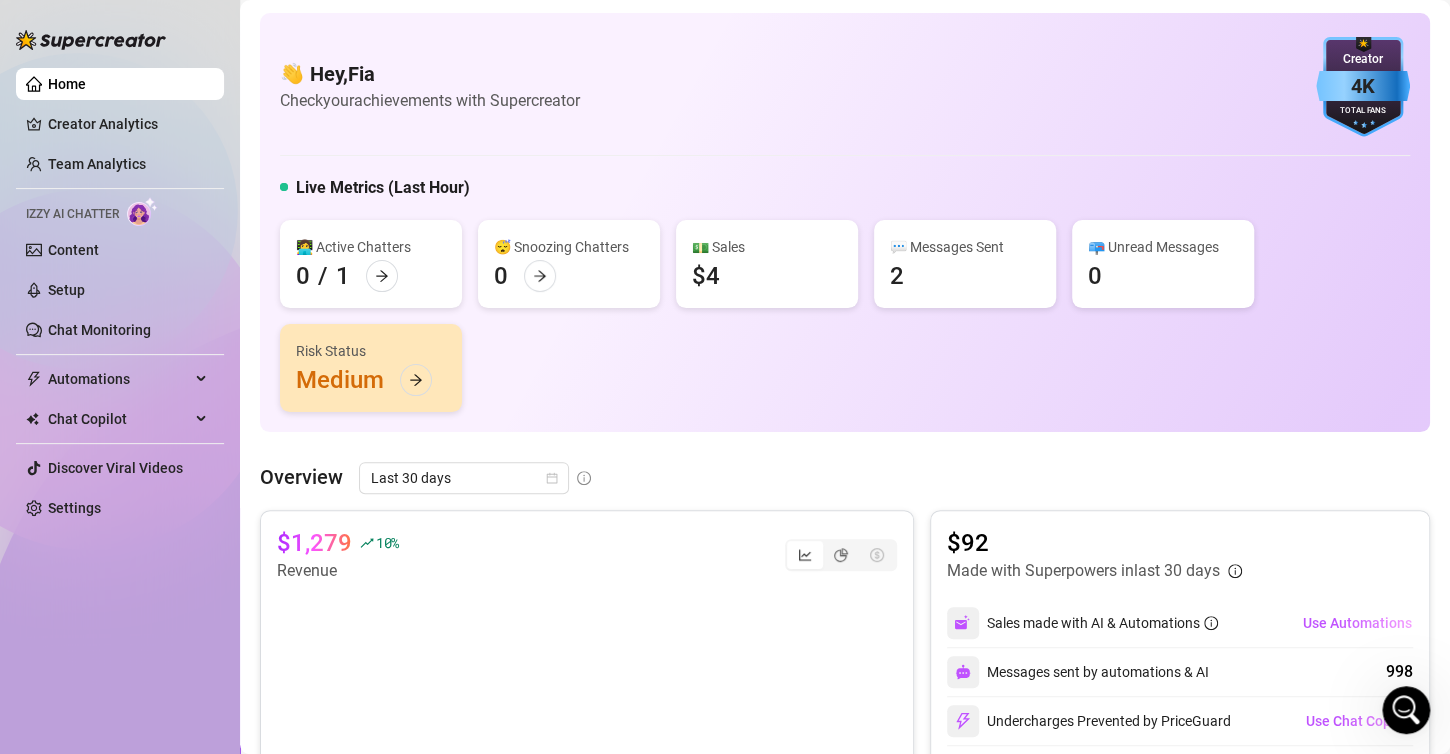 scroll, scrollTop: 0, scrollLeft: 0, axis: both 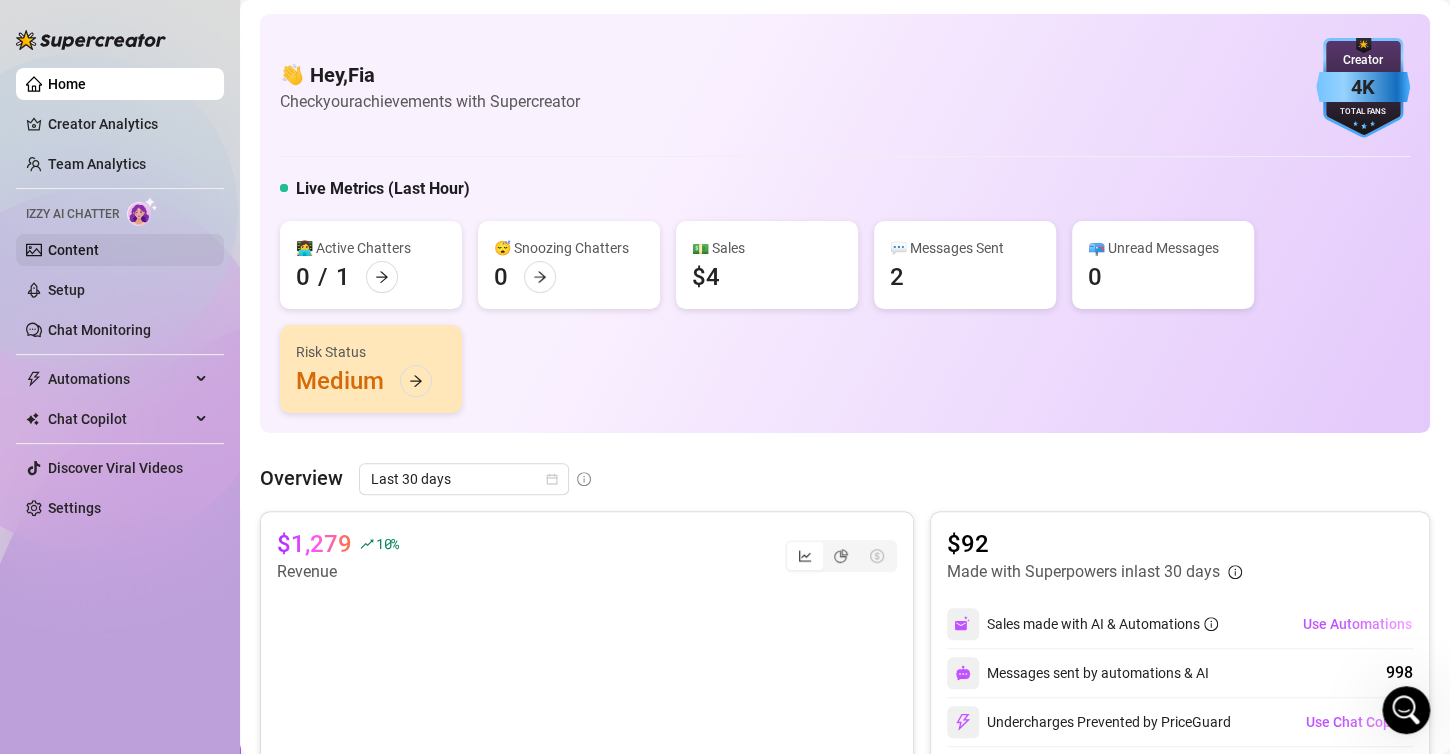 click on "Content" at bounding box center (73, 250) 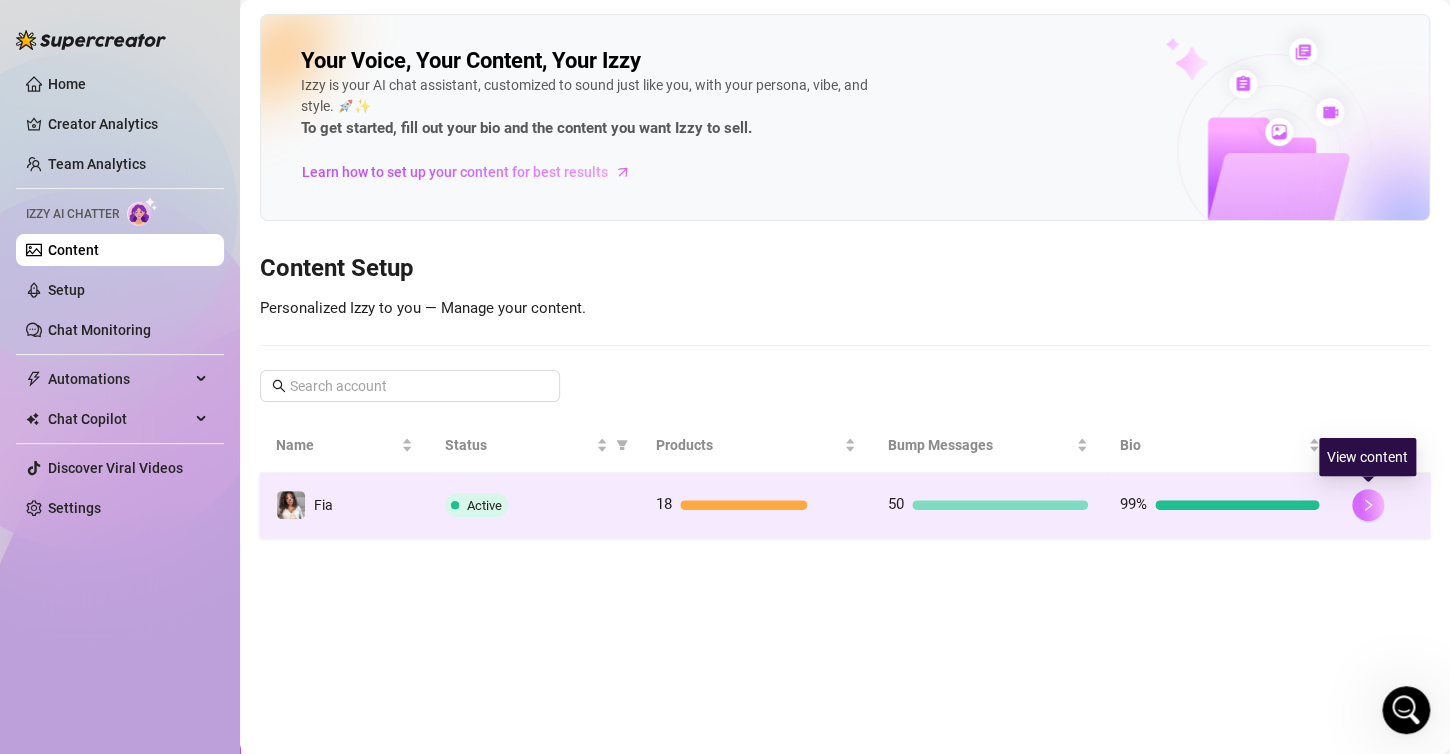 click 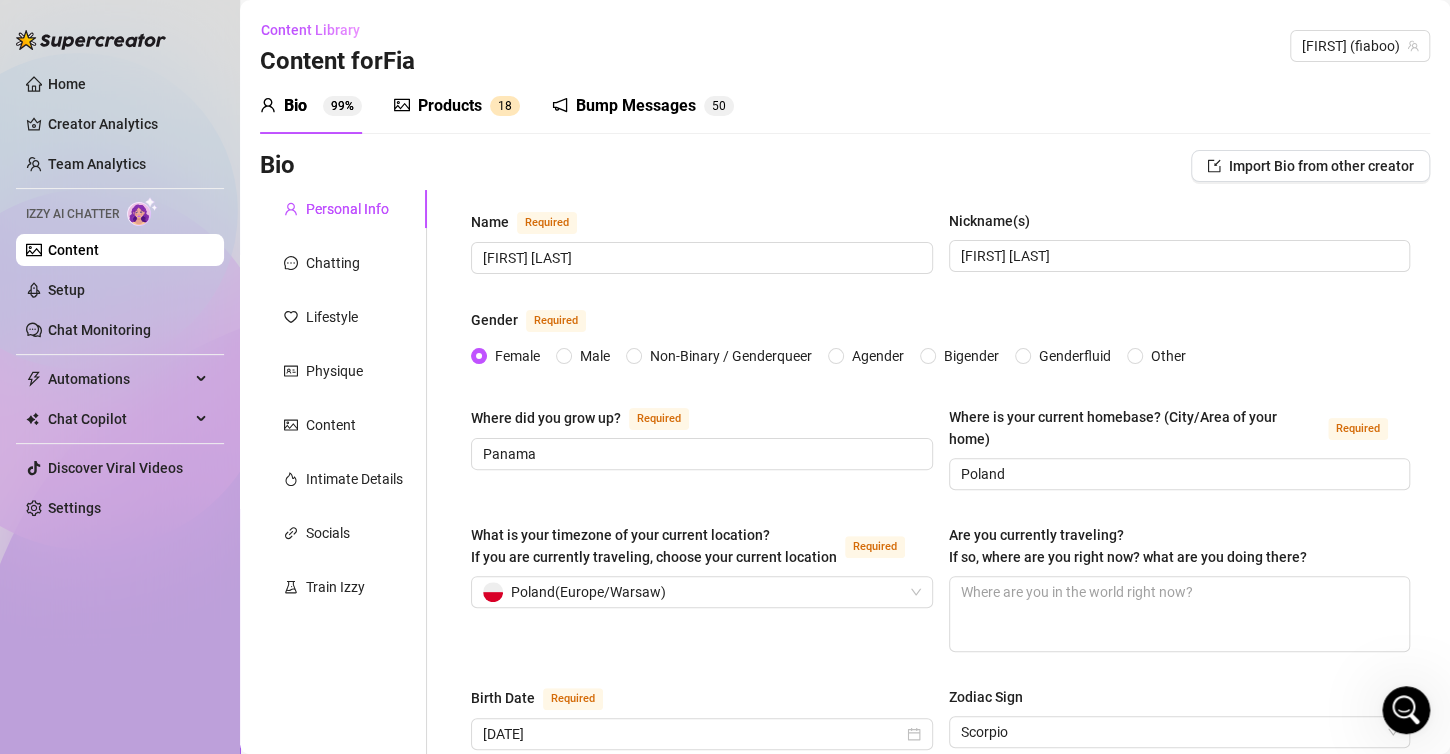 click on "Products 1 8" at bounding box center (457, 106) 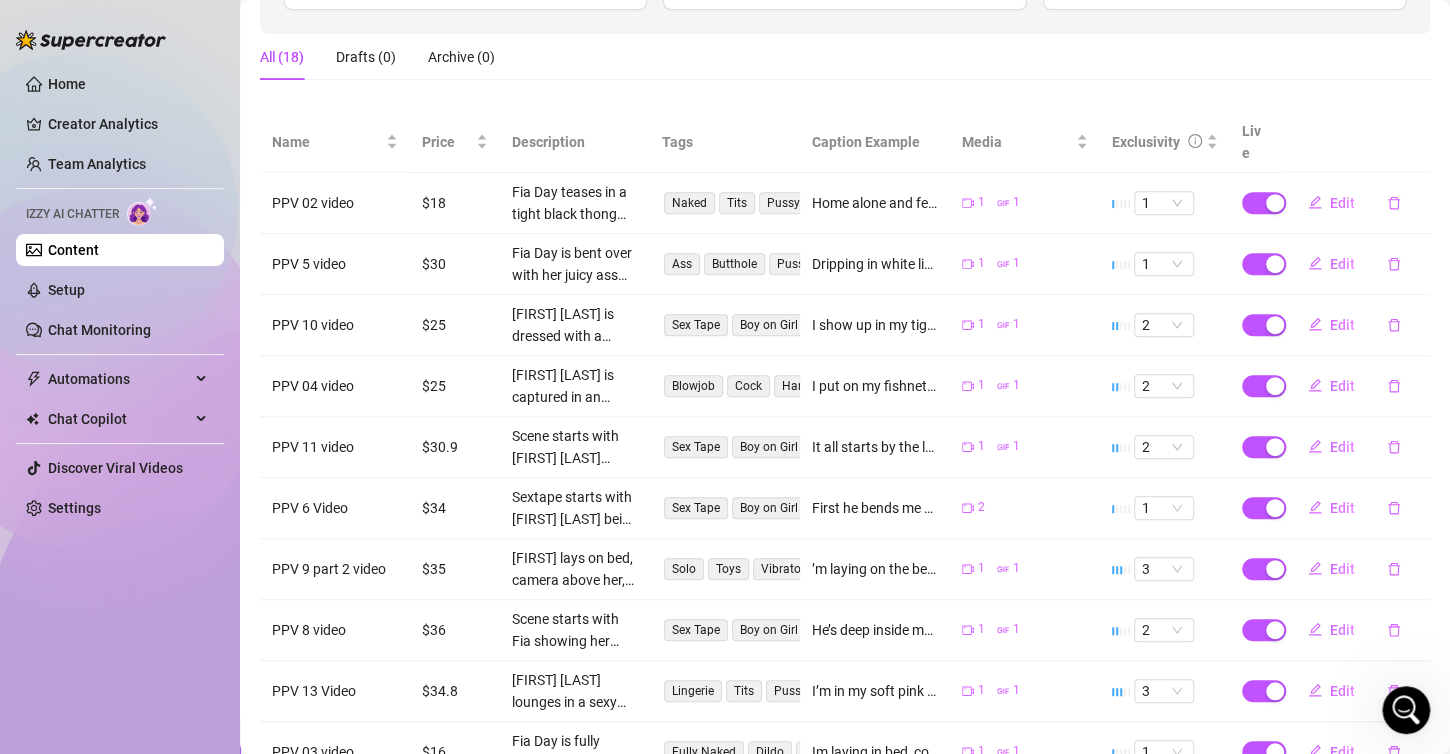 scroll, scrollTop: 400, scrollLeft: 0, axis: vertical 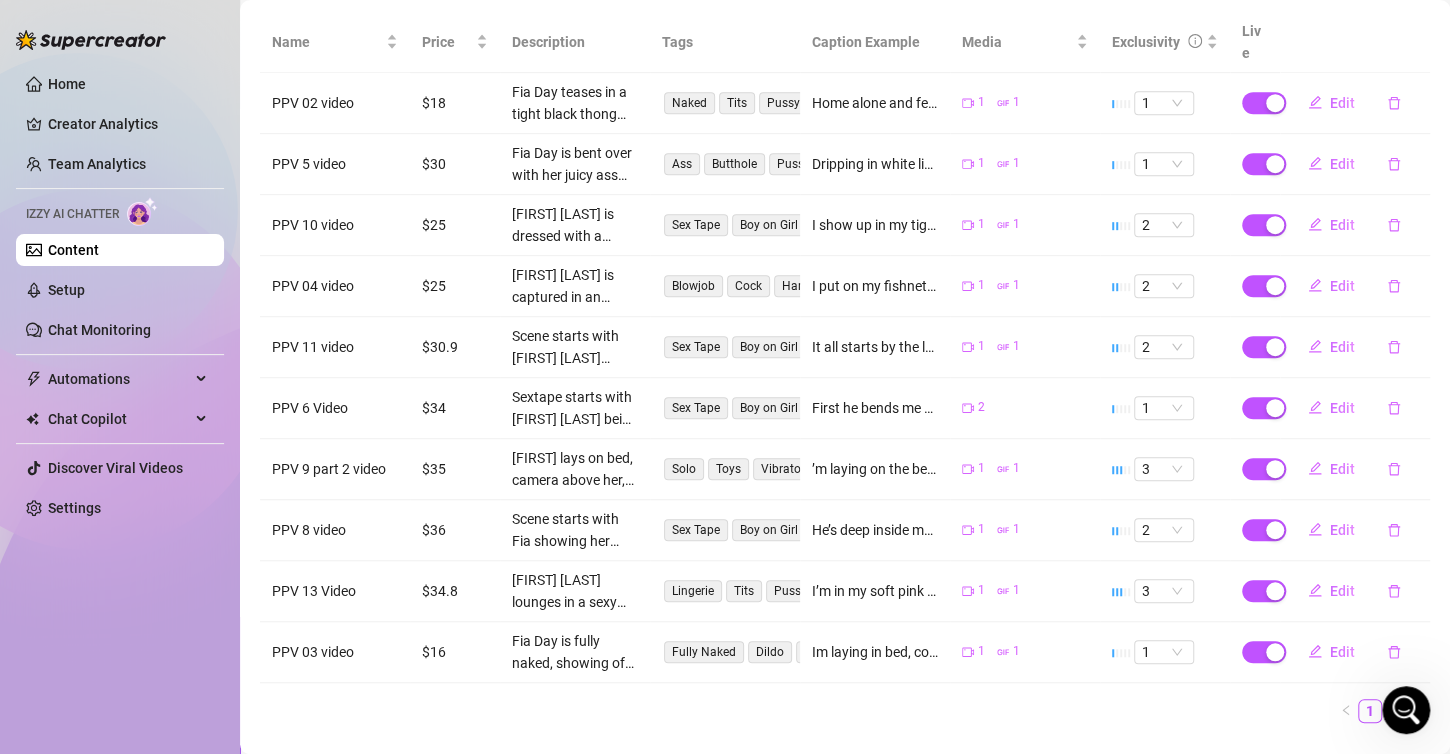 click on "2" at bounding box center [1394, 711] 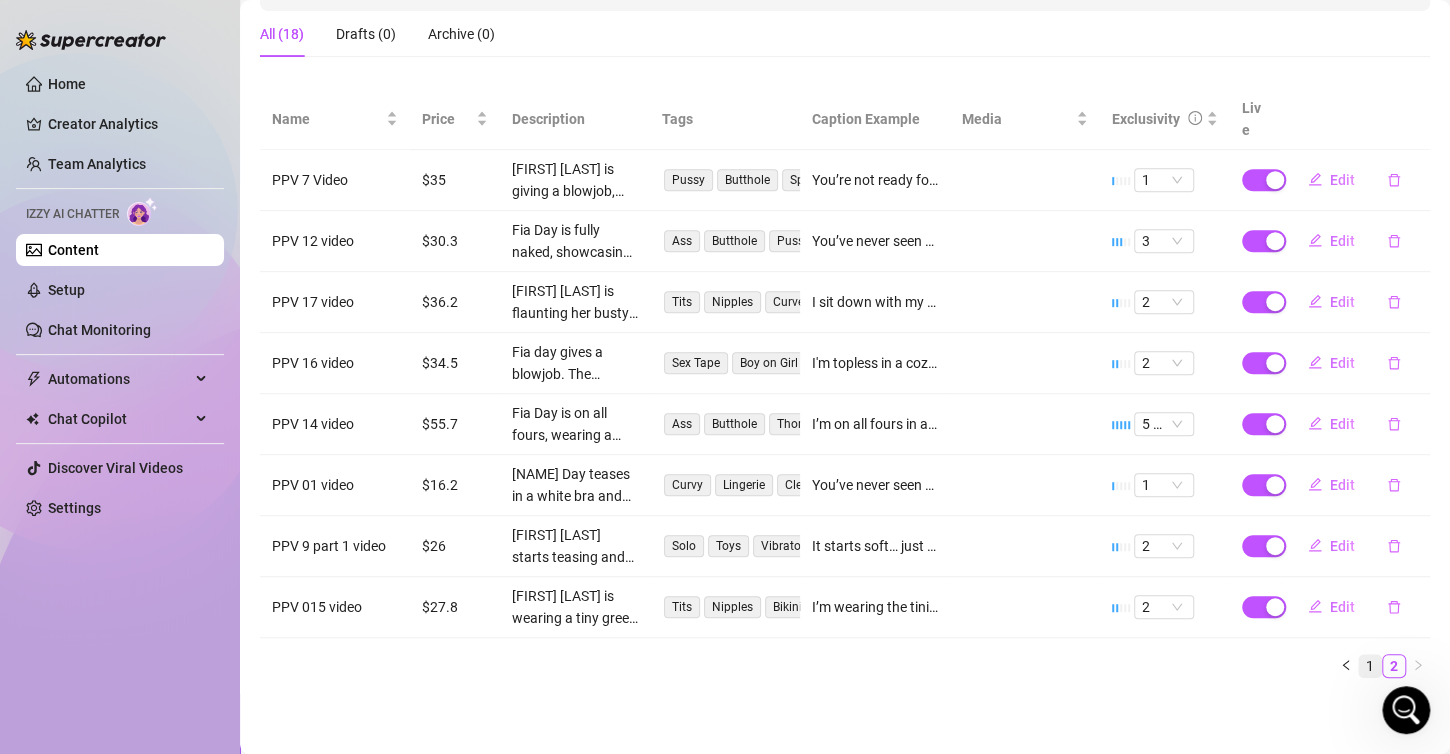 scroll, scrollTop: 299, scrollLeft: 0, axis: vertical 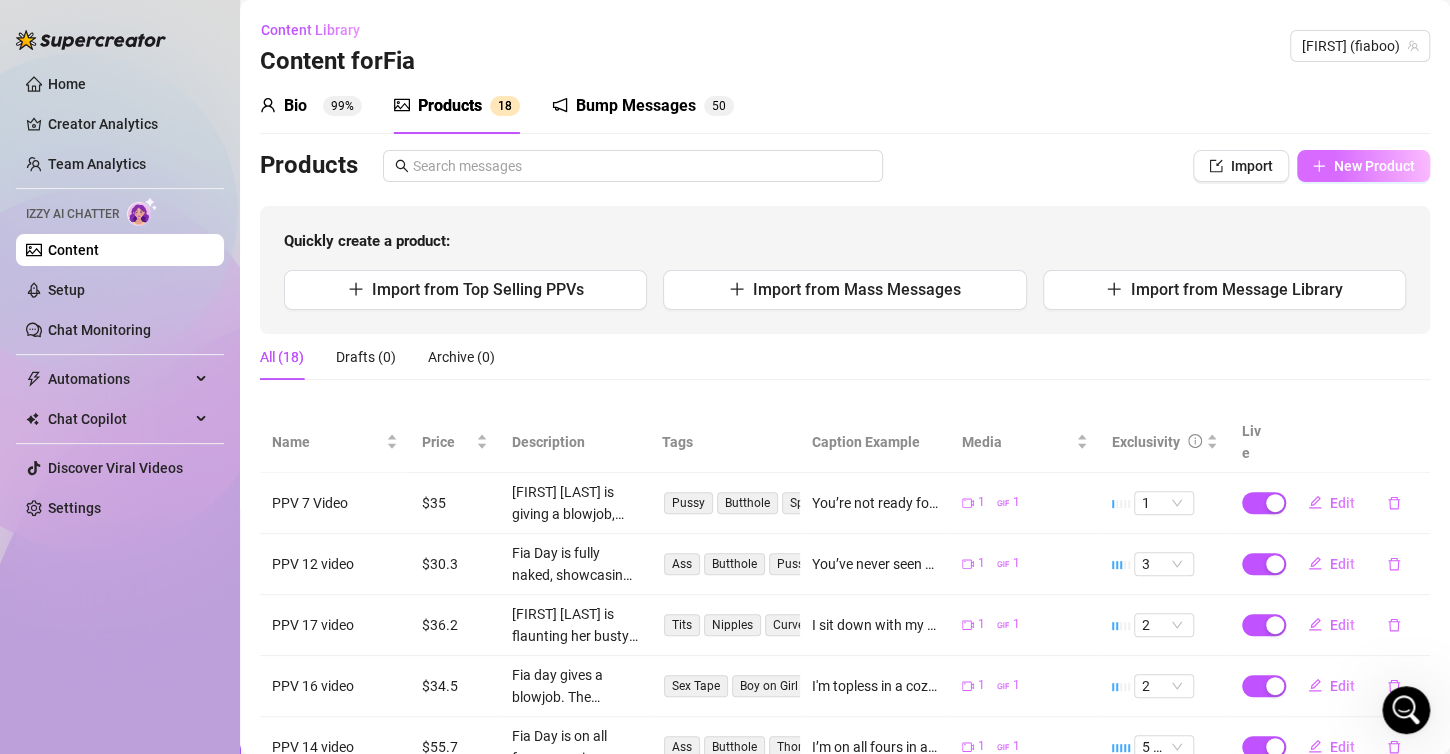 click on "New Product" at bounding box center [1374, 166] 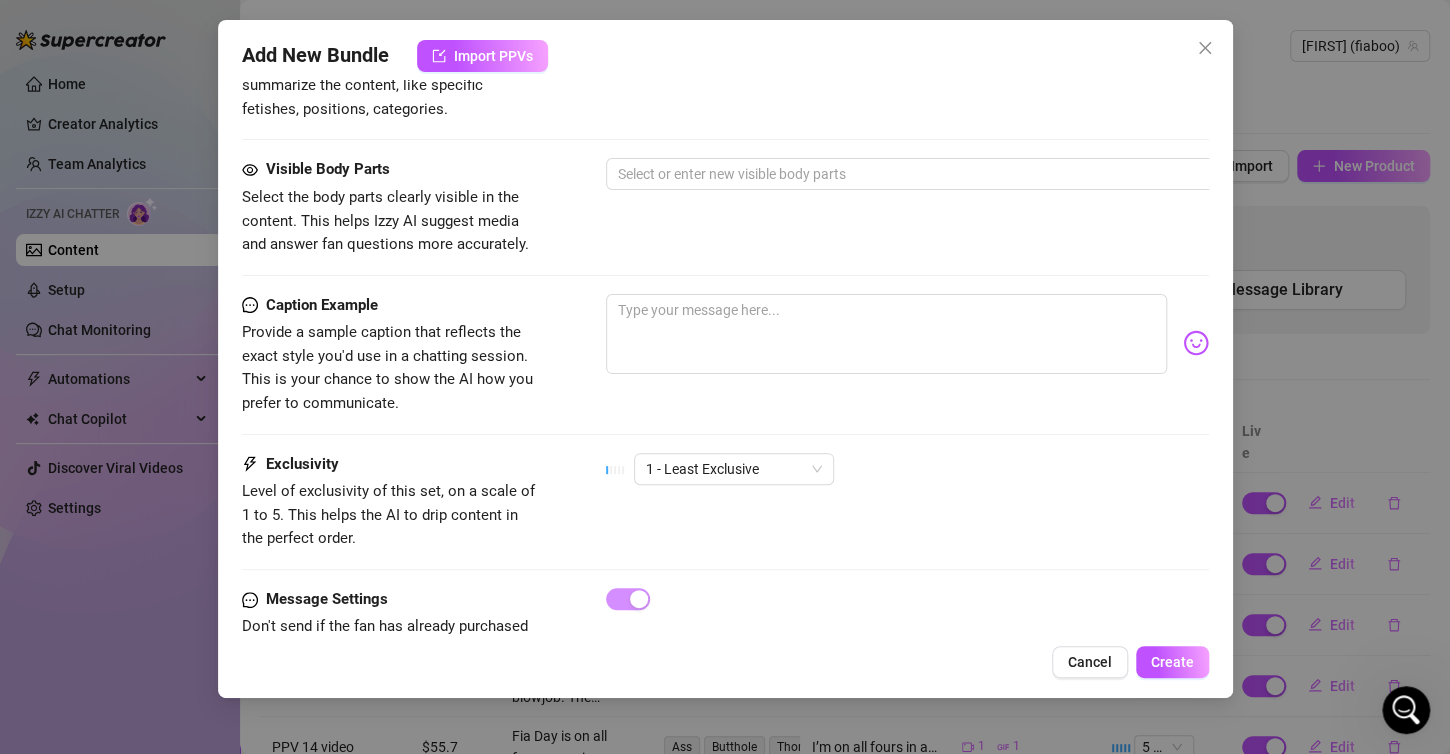 scroll, scrollTop: 800, scrollLeft: 0, axis: vertical 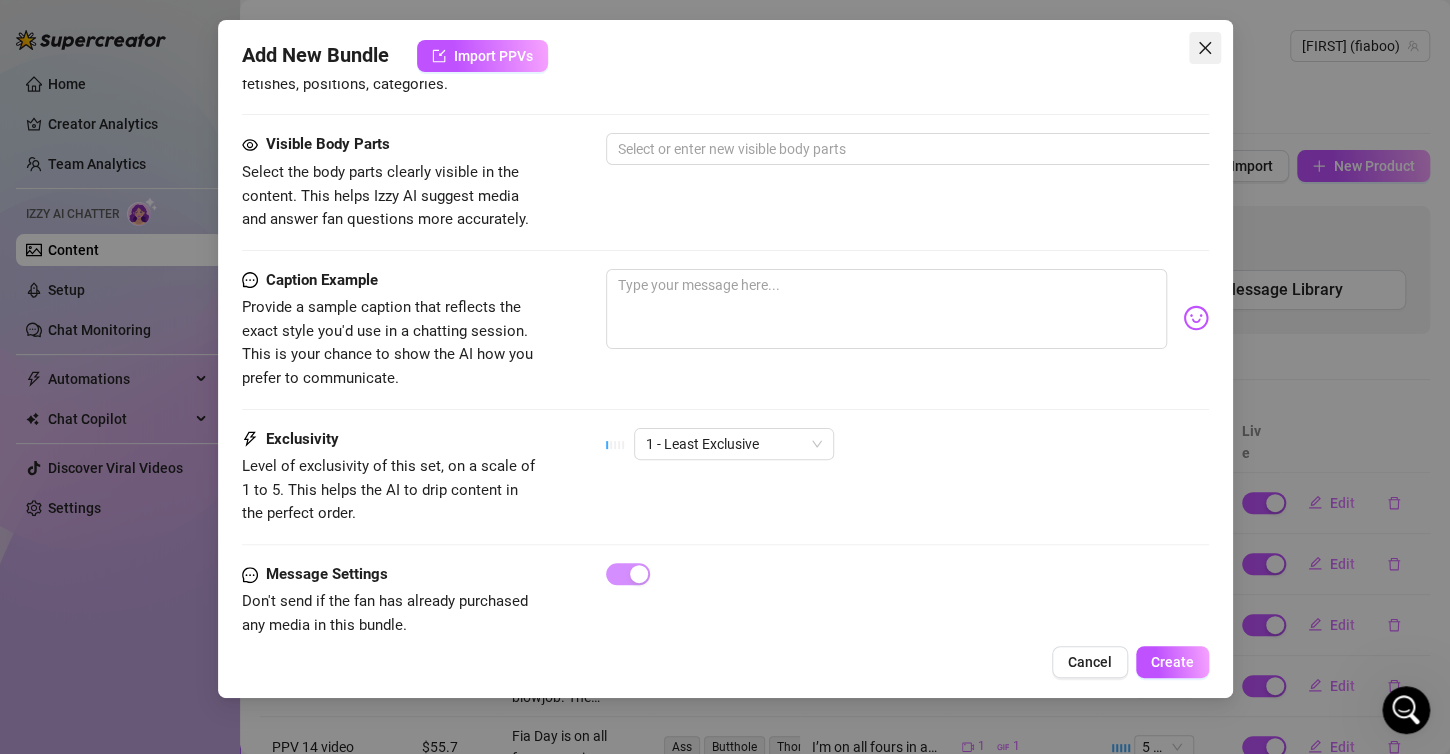 click at bounding box center [1205, 48] 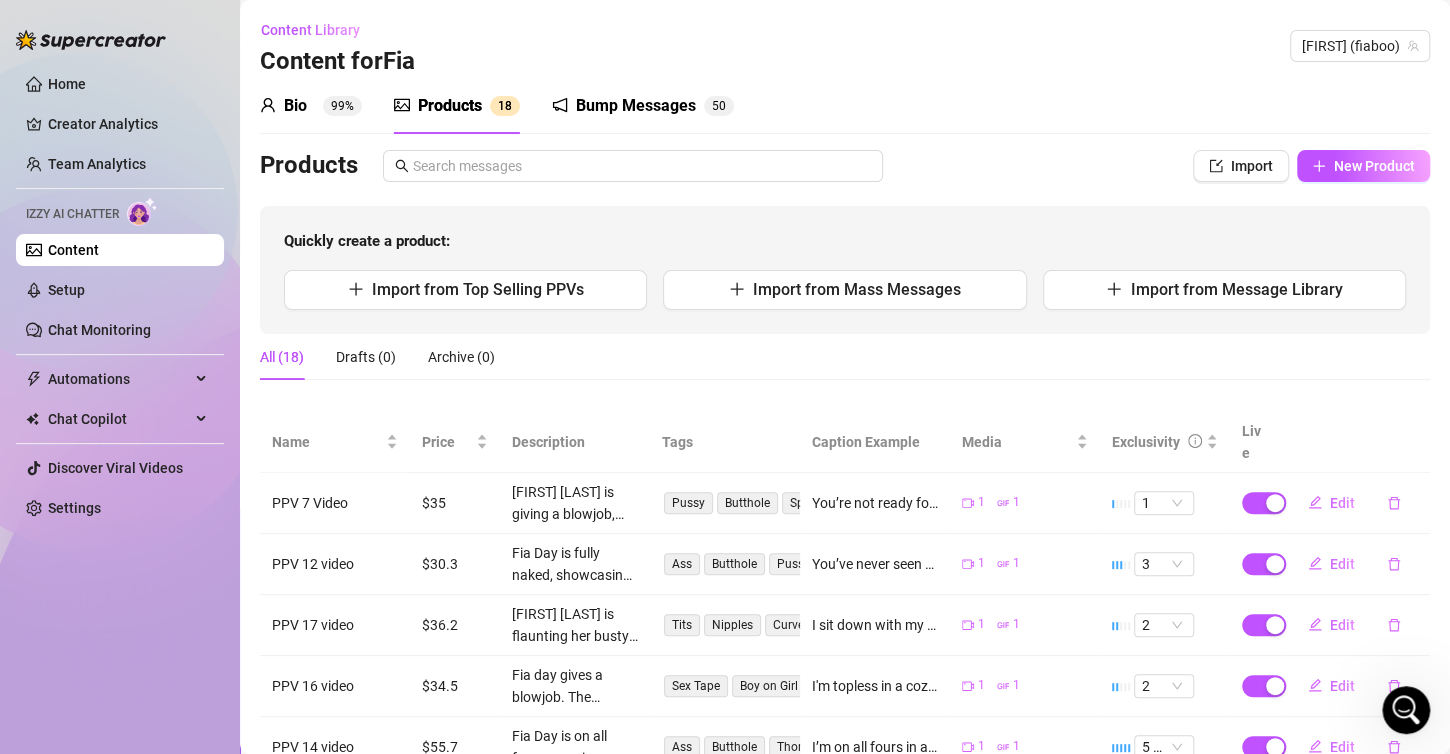 click on "Bio   99% Products 1 8 Bump Messages 5 0 Bio Import Bio from other creator Personal Info Chatting Lifestyle Physique Content Intimate Details Socials Train Izzy Name Required [FIRST] [LAST] Nickname(s) [FIRST] Boo Gender Required Female Male Non-Binary / Genderqueer Agender Bigender Genderfluid Other Where did you grow up? Required [COUNTRY] Where is your current homebase? (City/Area of your home) Required [COUNTRY] What is your timezone of your current location? If you are currently traveling, choose your current location Required [COUNTRY]  ( Europe/Warsaw ) Are you currently traveling? If so, where are you right now? what are you doing there? Birth Date Required [MONTH] [DAY], [YEAR] Zodiac Sign Scorpio Sexual Orientation Required bisexual Relationship Status Required single Do you have any siblings? How many? 1 Do you have any children? How many? 0 Do you have any pets? 1 cat What do you do for work currently? Interpreter What were your previous jobs or careers? waitress What is your educational background? Im an interpreter" at bounding box center (845, 547) 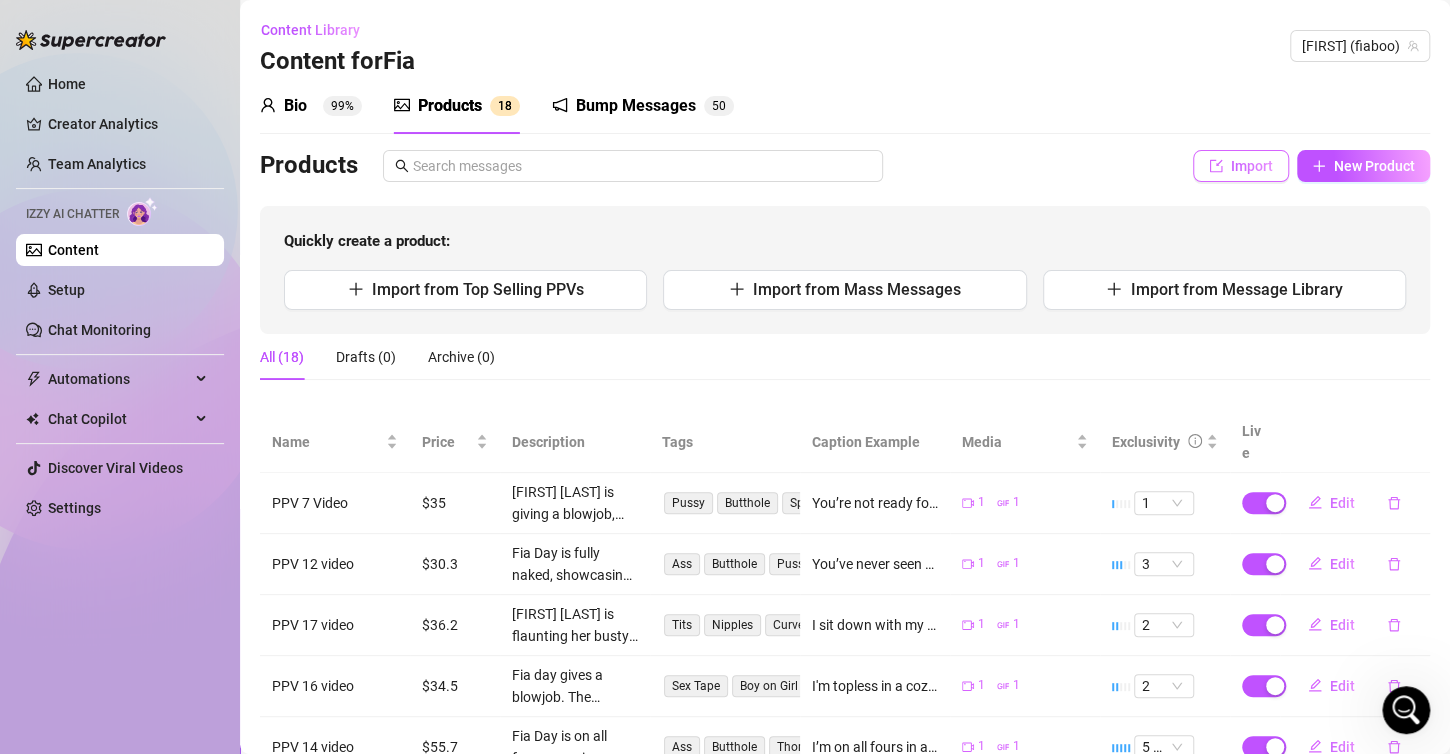 click on "Import" at bounding box center (1252, 166) 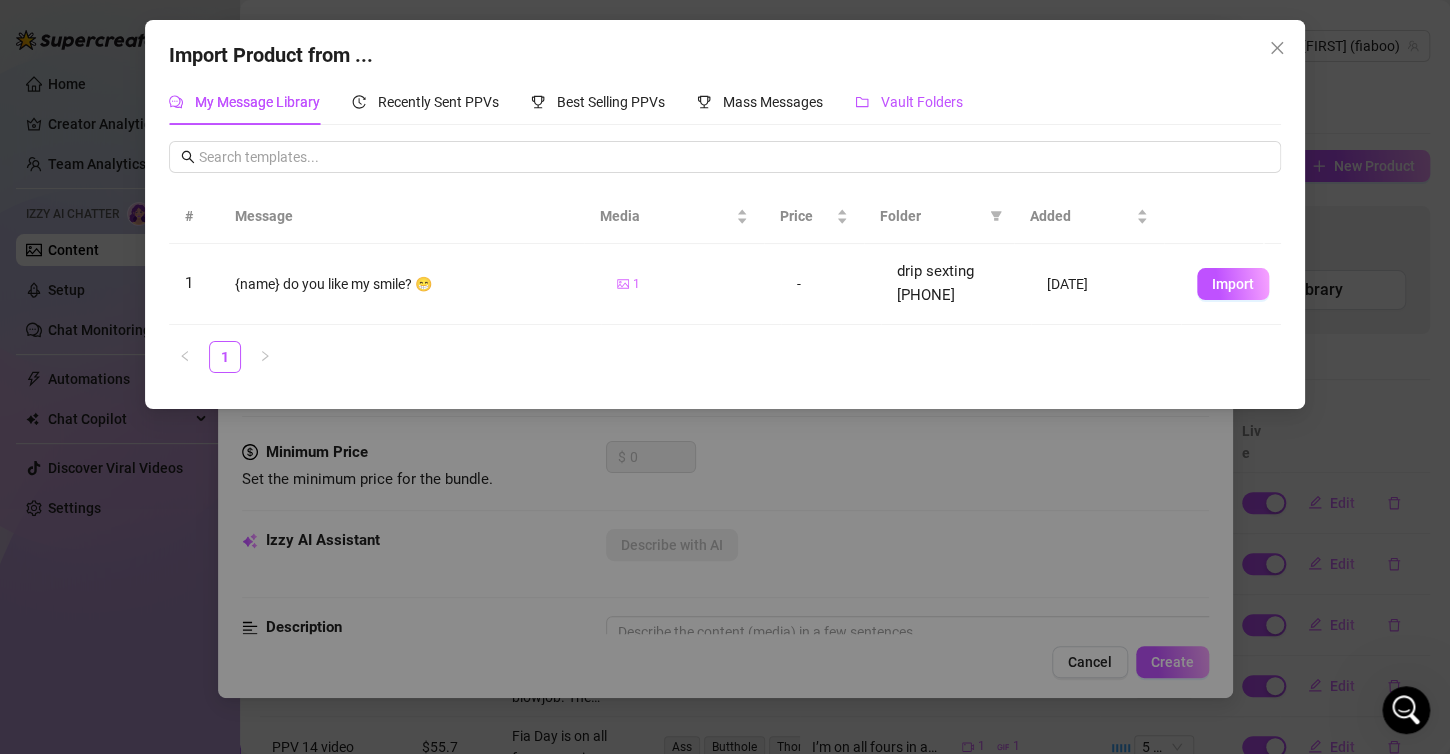 click on "Vault Folders" at bounding box center (909, 102) 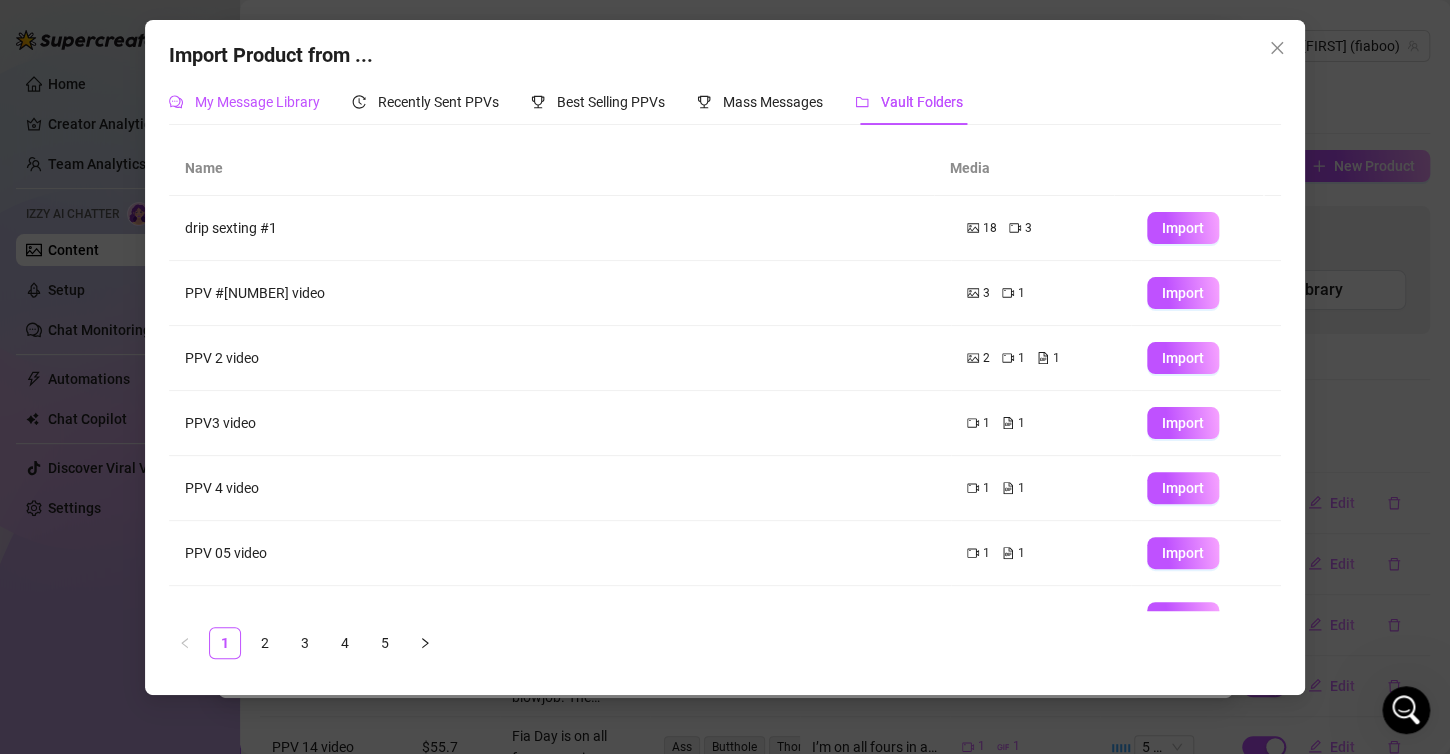 click on "My Message Library" at bounding box center [257, 102] 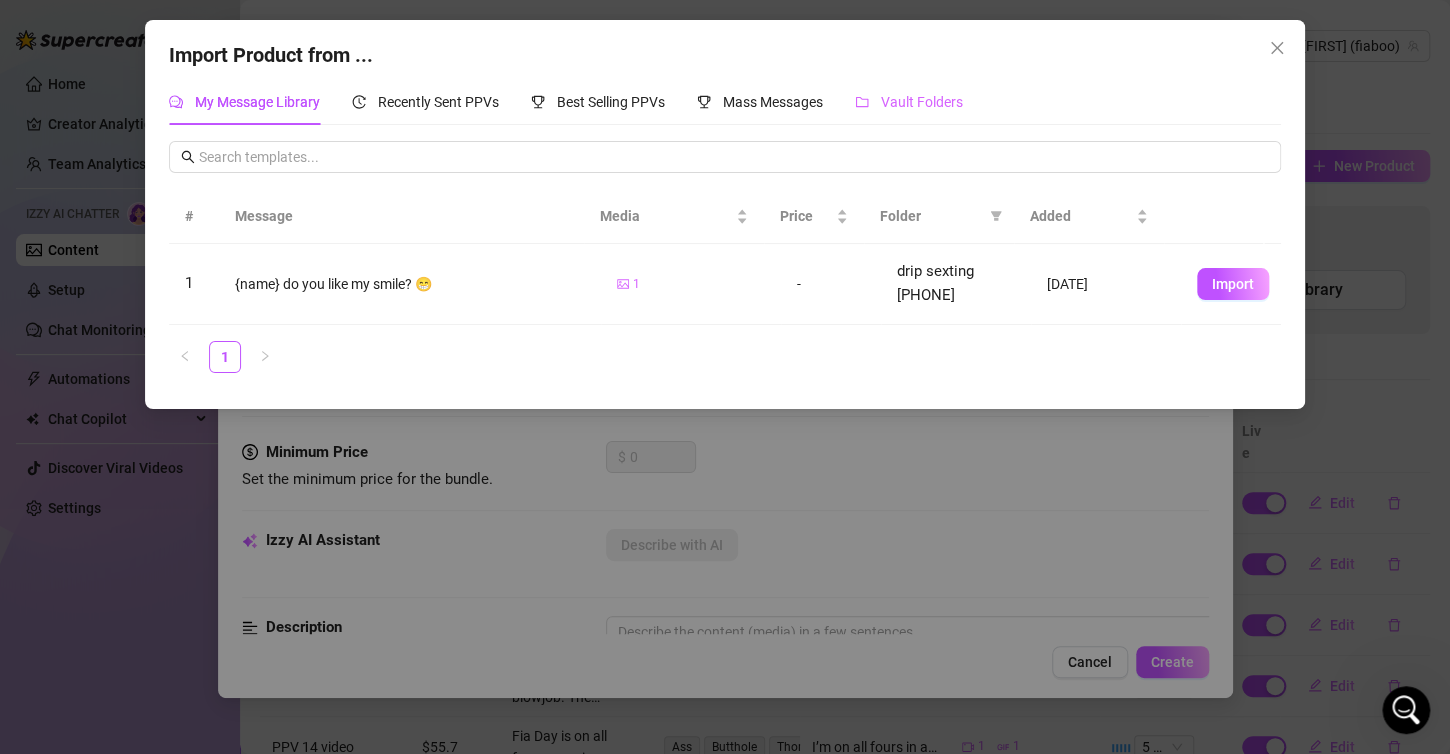 click on "Vault Folders" at bounding box center [909, 102] 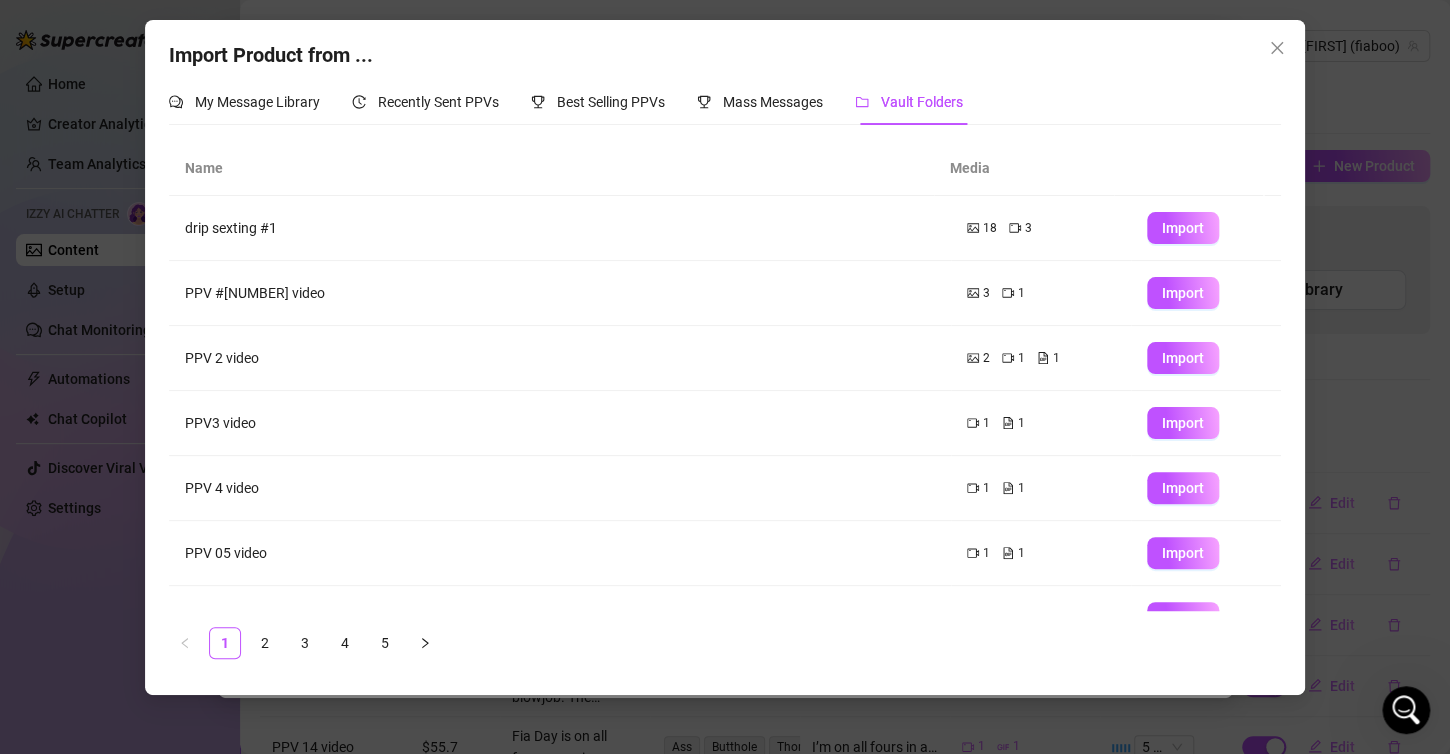 scroll, scrollTop: 233, scrollLeft: 0, axis: vertical 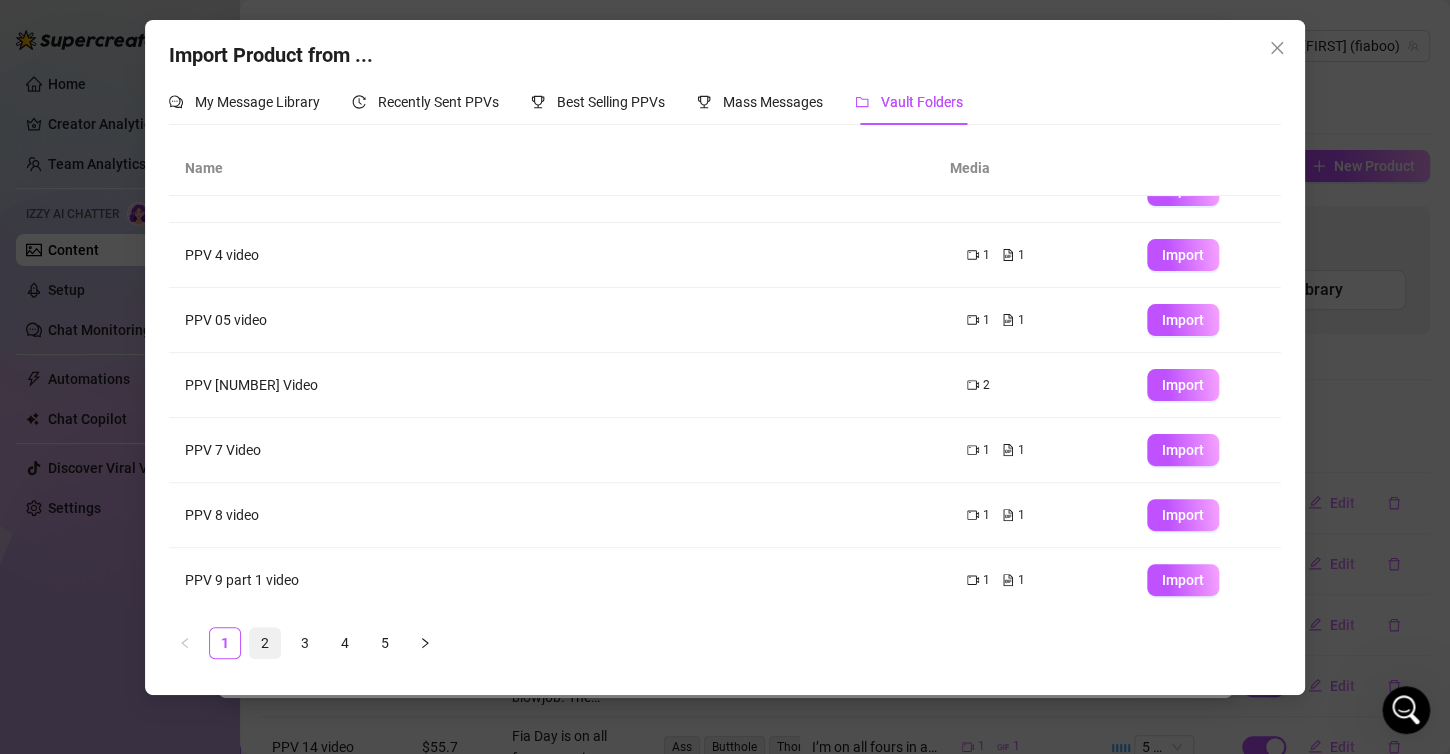 click on "2" at bounding box center [265, 643] 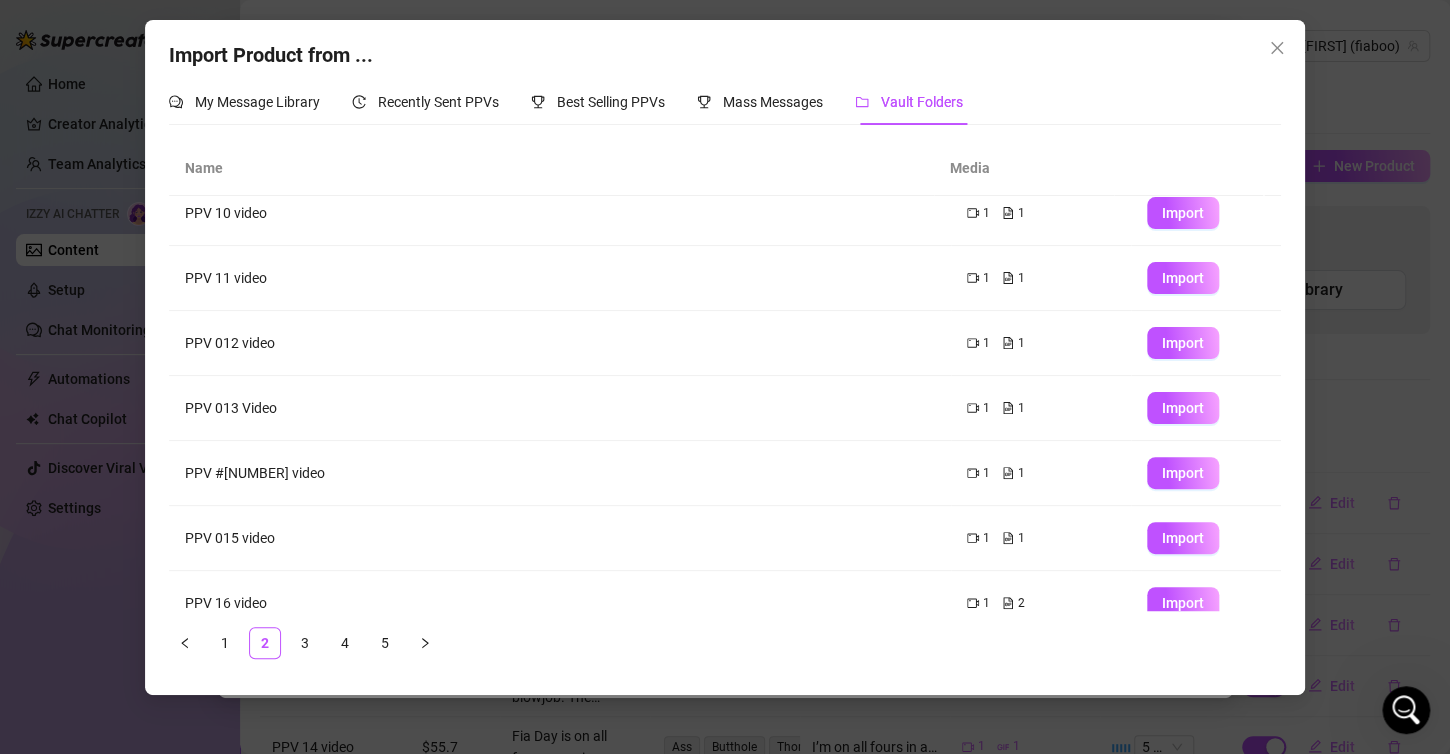 scroll, scrollTop: 233, scrollLeft: 0, axis: vertical 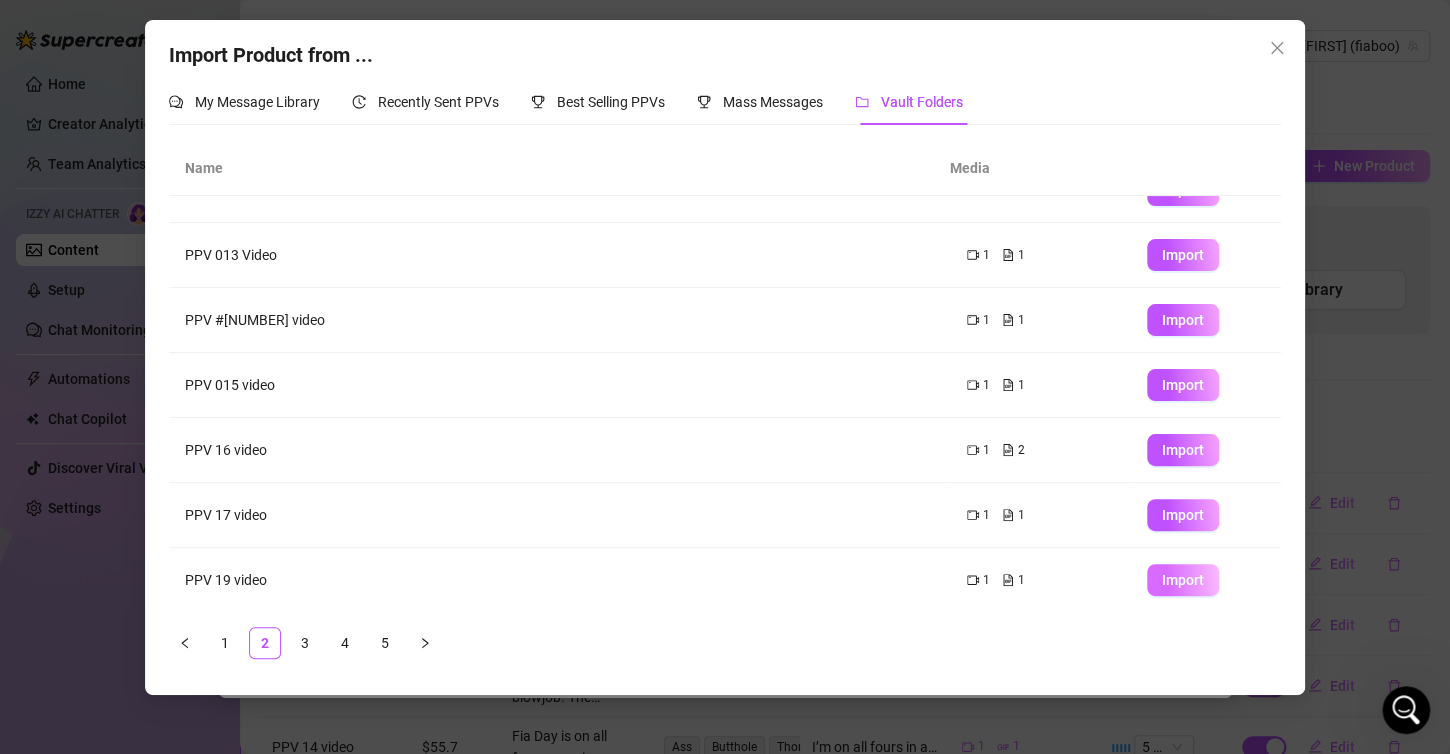 click on "Import" at bounding box center (1183, 580) 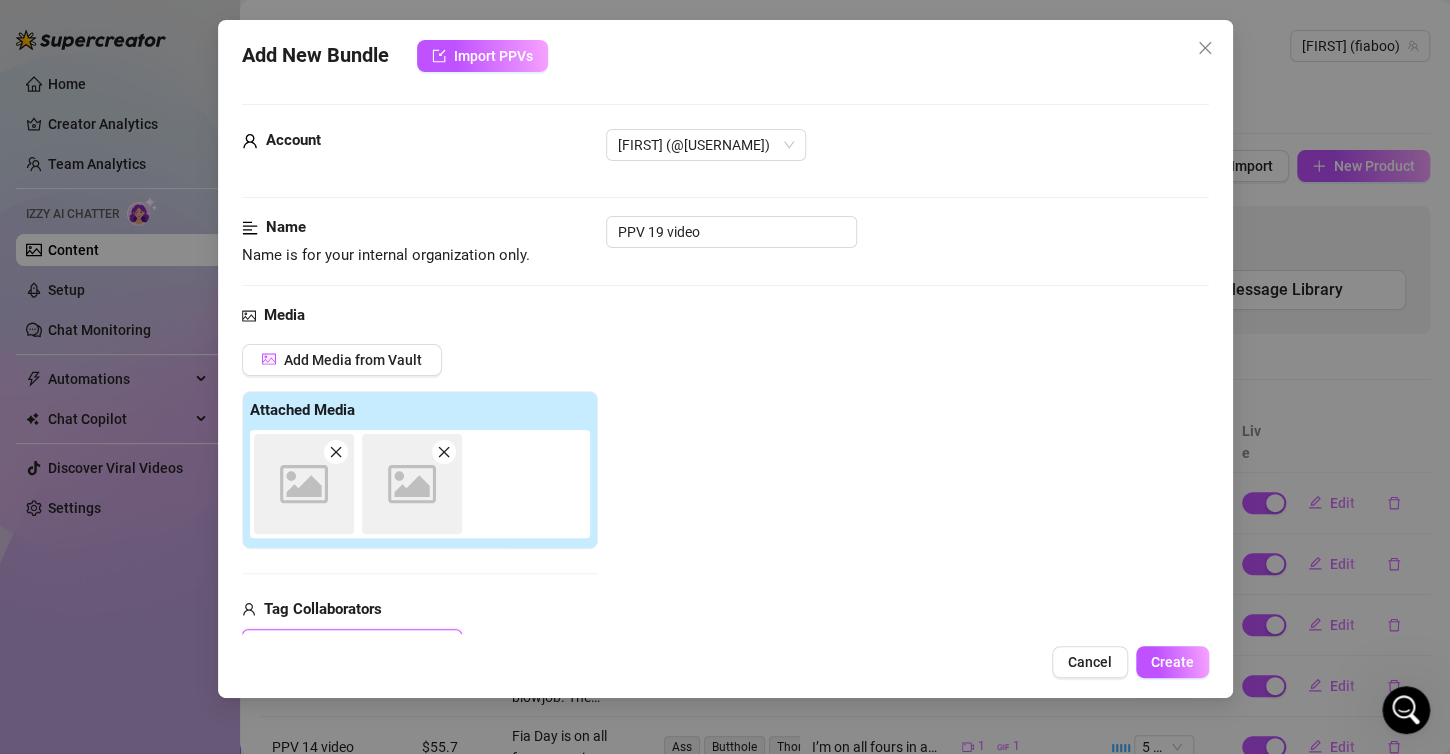 scroll, scrollTop: 280, scrollLeft: 0, axis: vertical 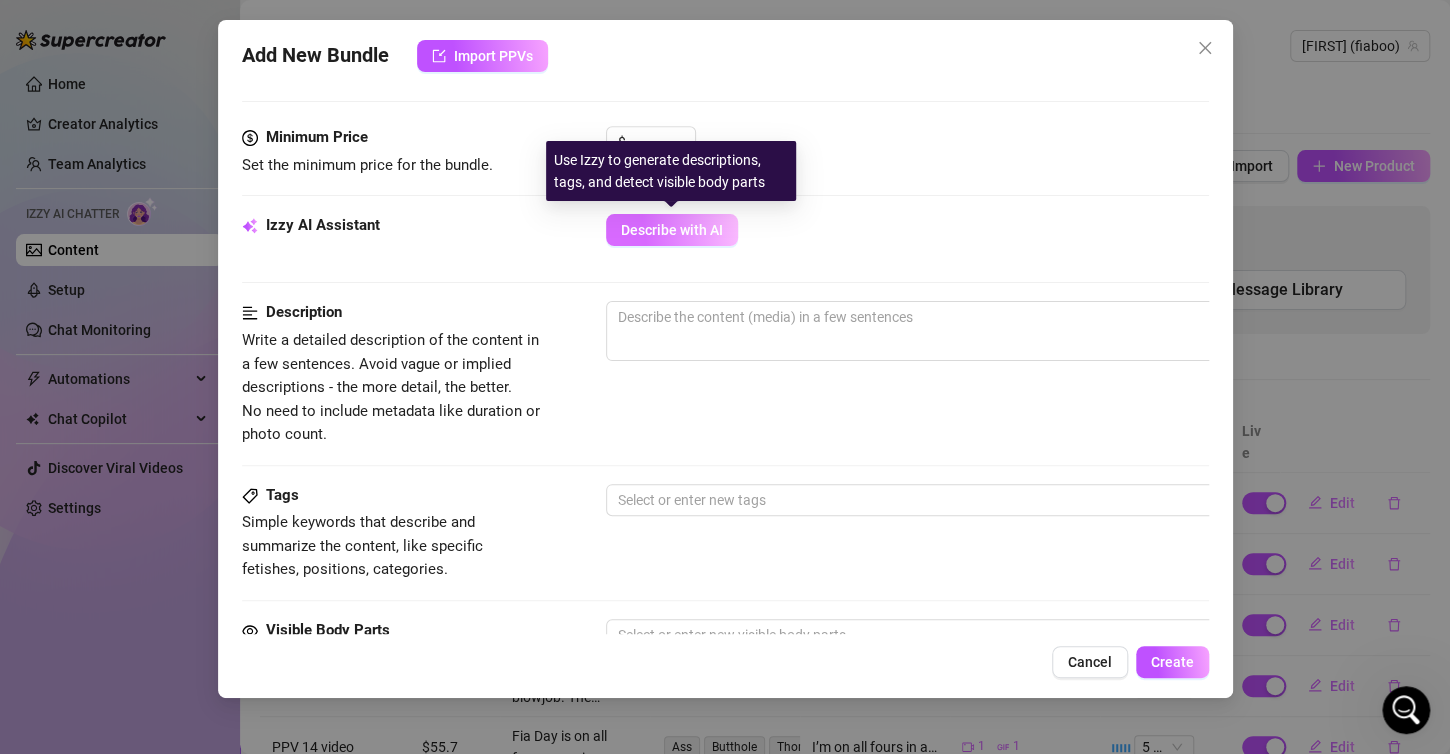 click on "Describe with AI" at bounding box center (672, 230) 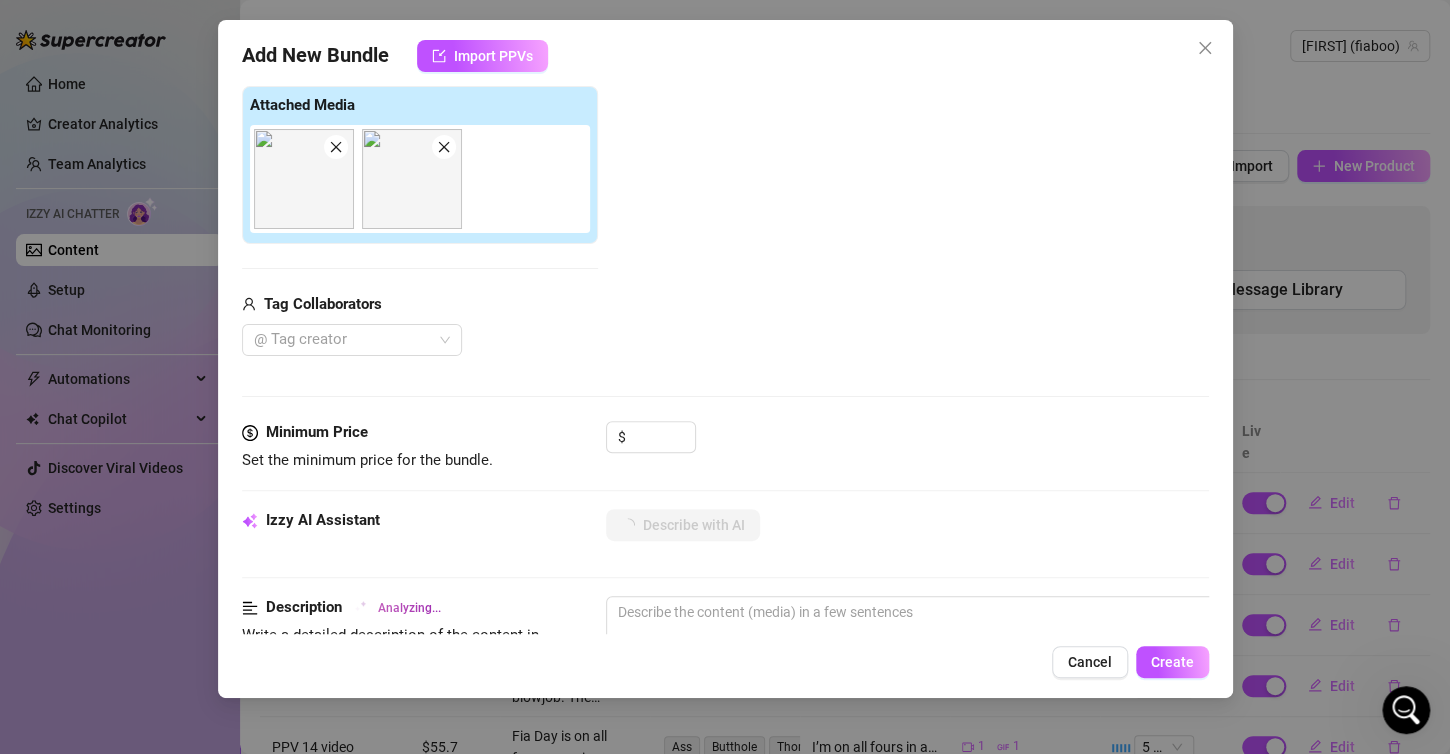 scroll, scrollTop: 300, scrollLeft: 0, axis: vertical 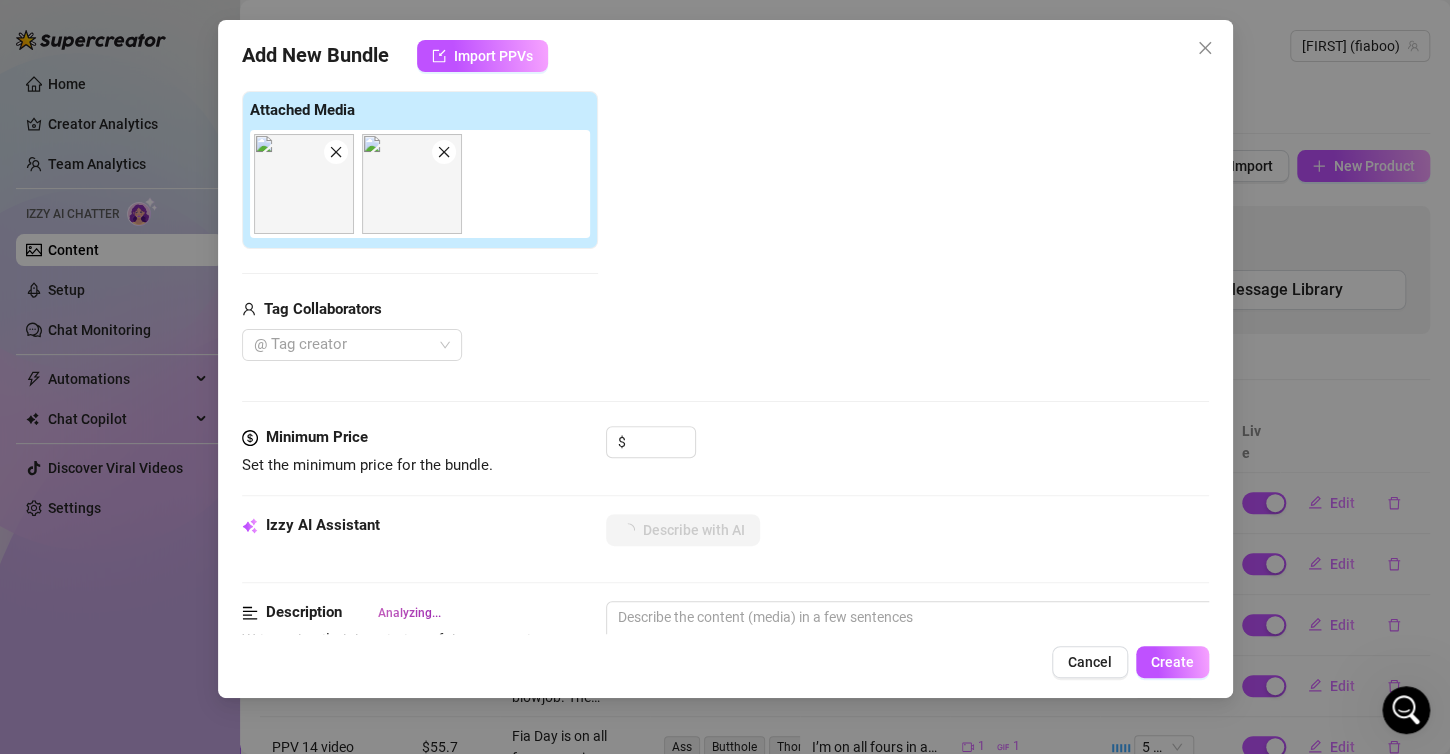 type on "Fia" 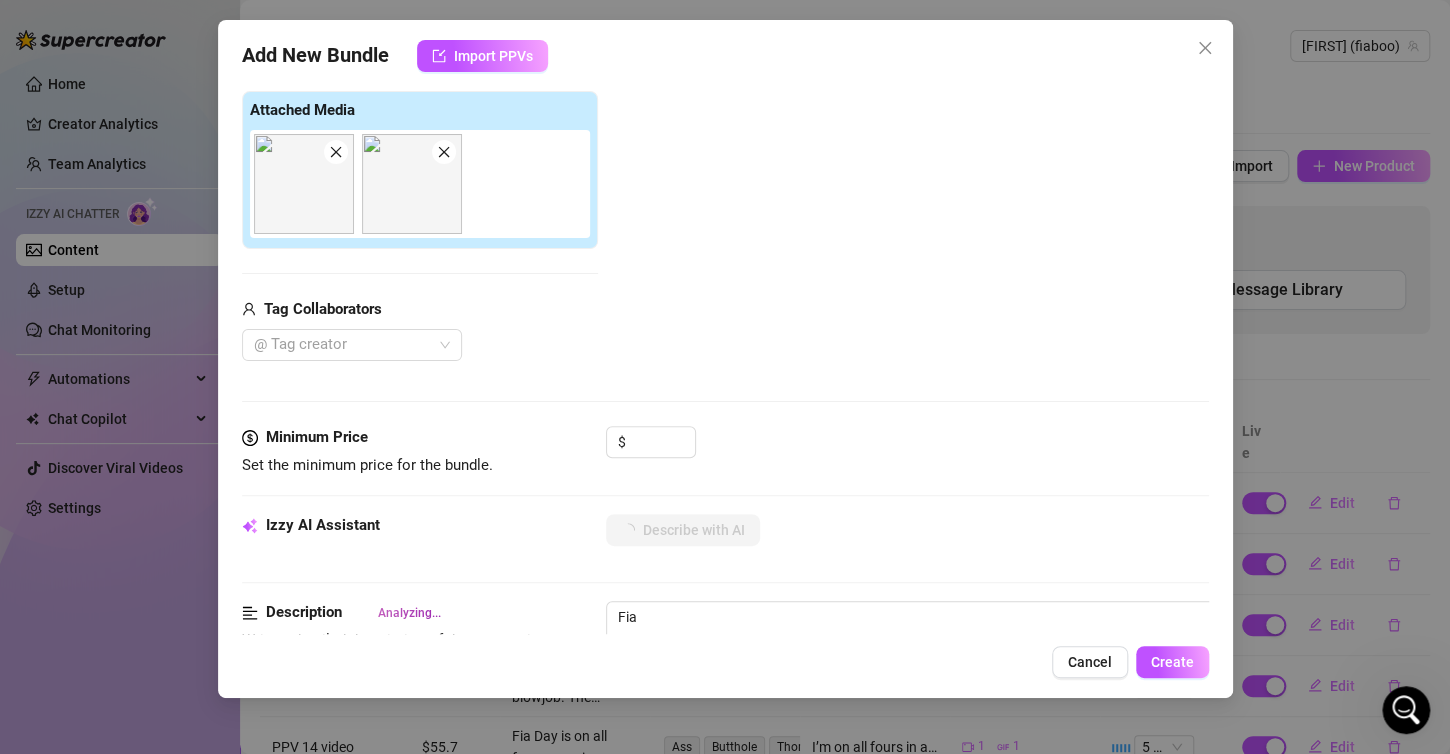 type on "[FIRST] [LAST]" 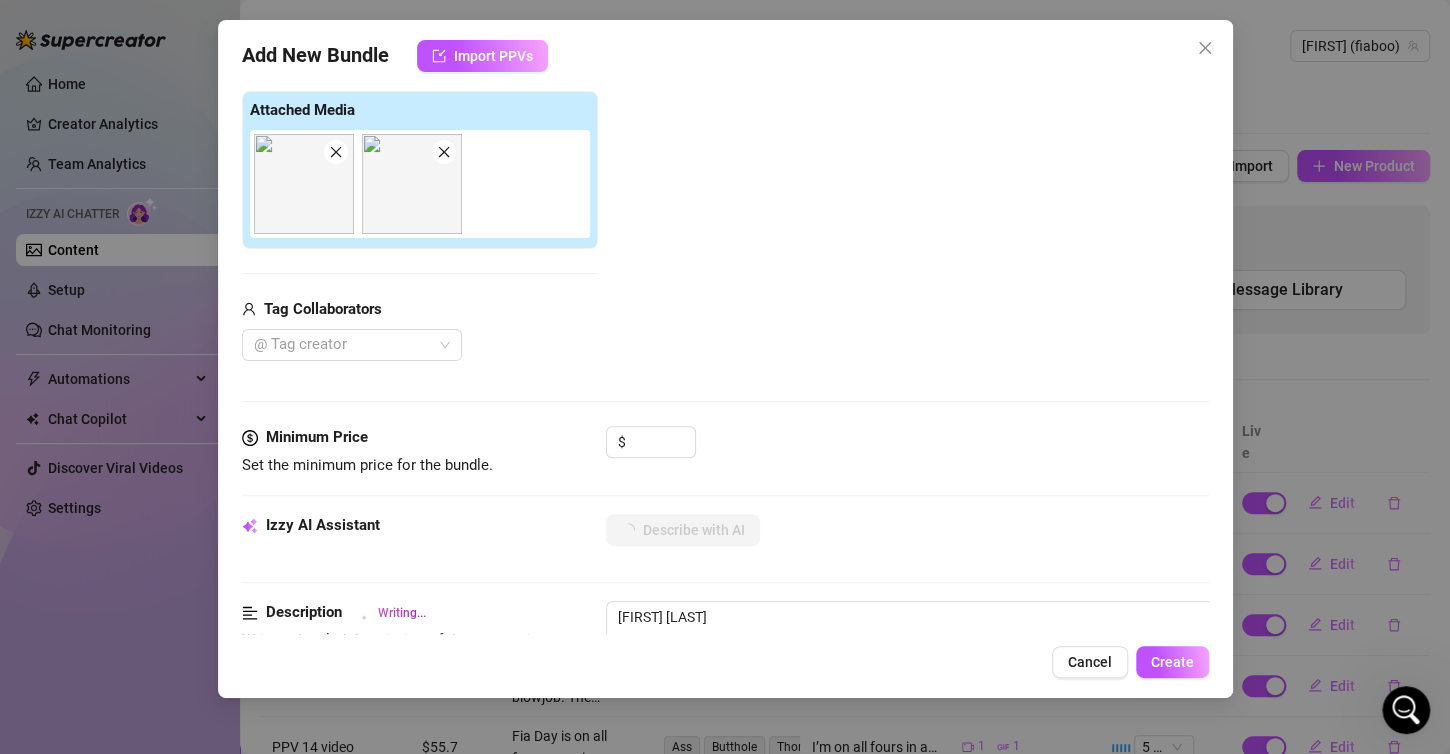 type on "[FIRST] [LAST] is" 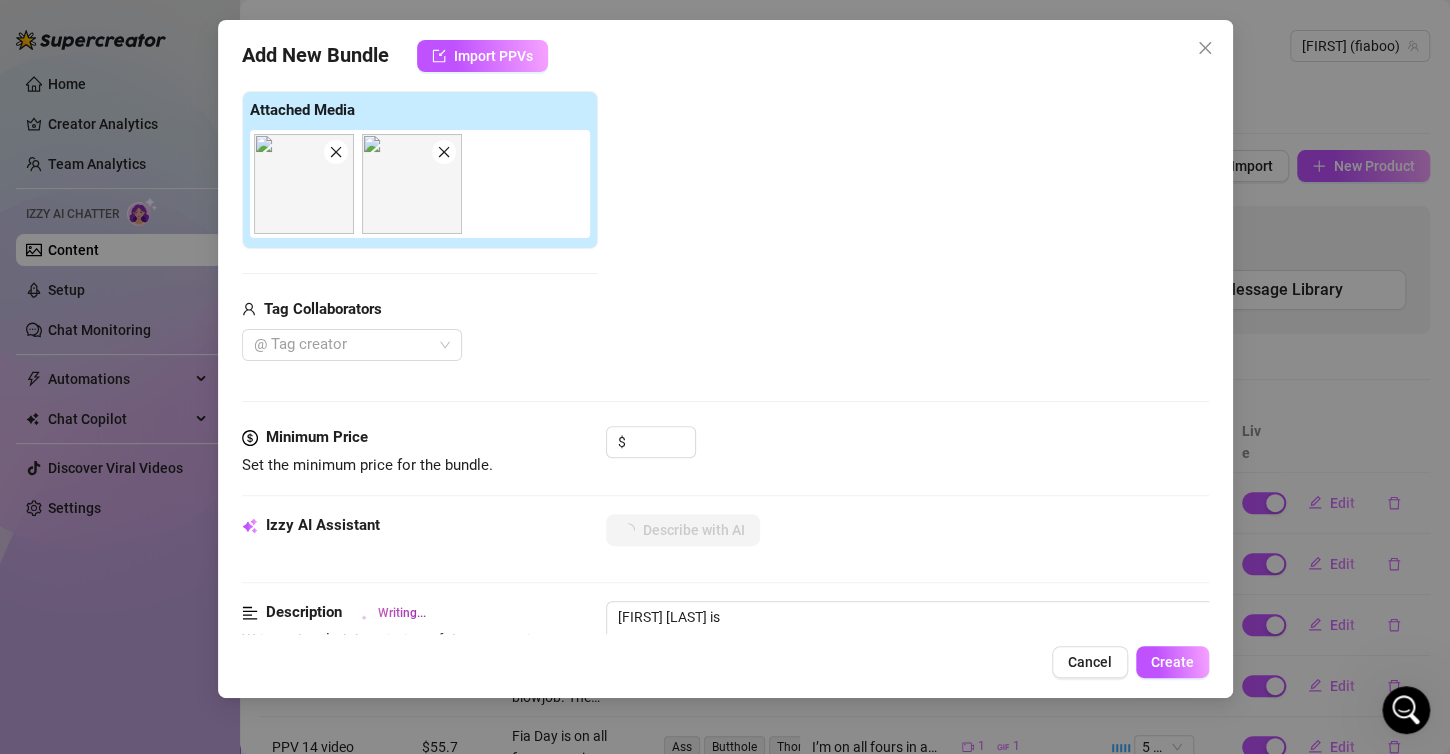 type on "[FIRST] [LAST] is fully" 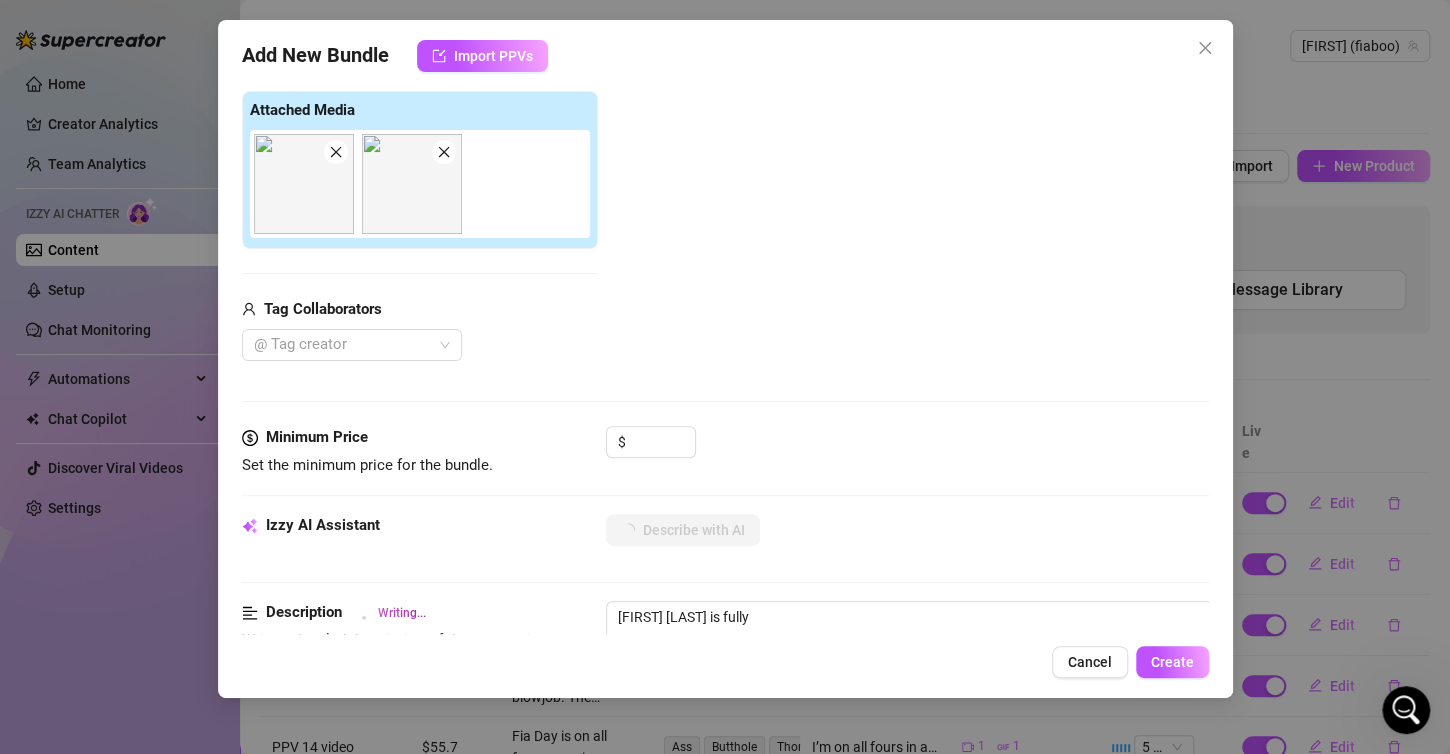 type on "[FIRST] [LAST] is fully naked" 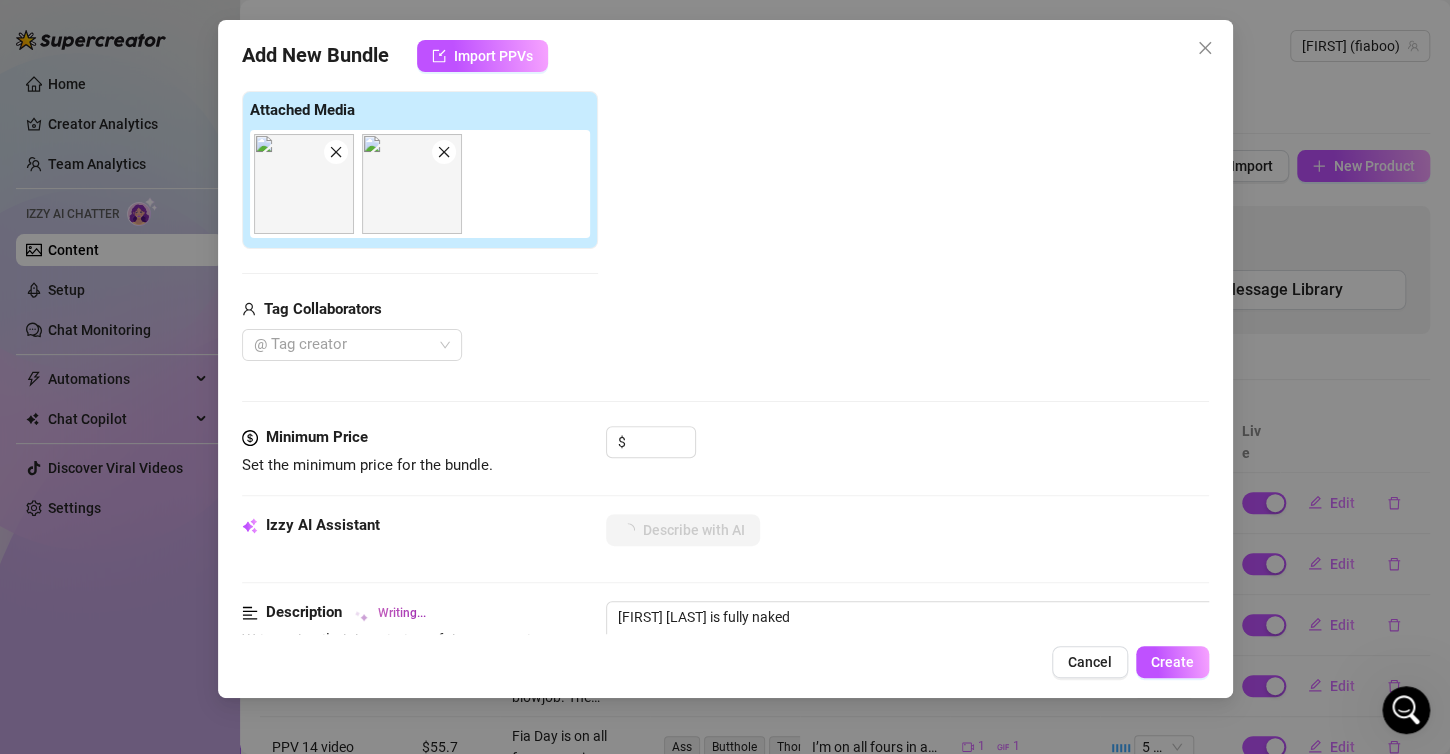 type on "[FIRST] [LAST] is fully naked in" 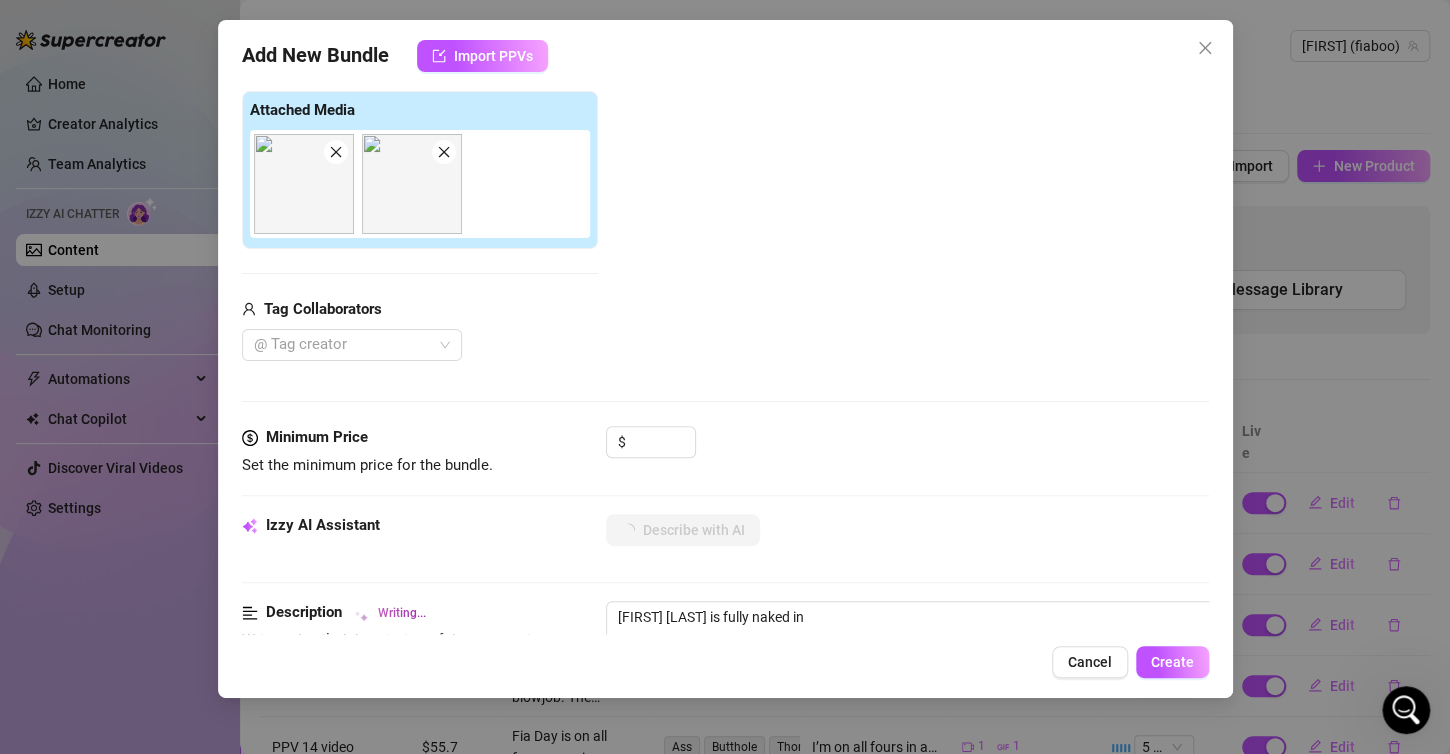 type on "[FIRST] [LAST] is fully naked in a" 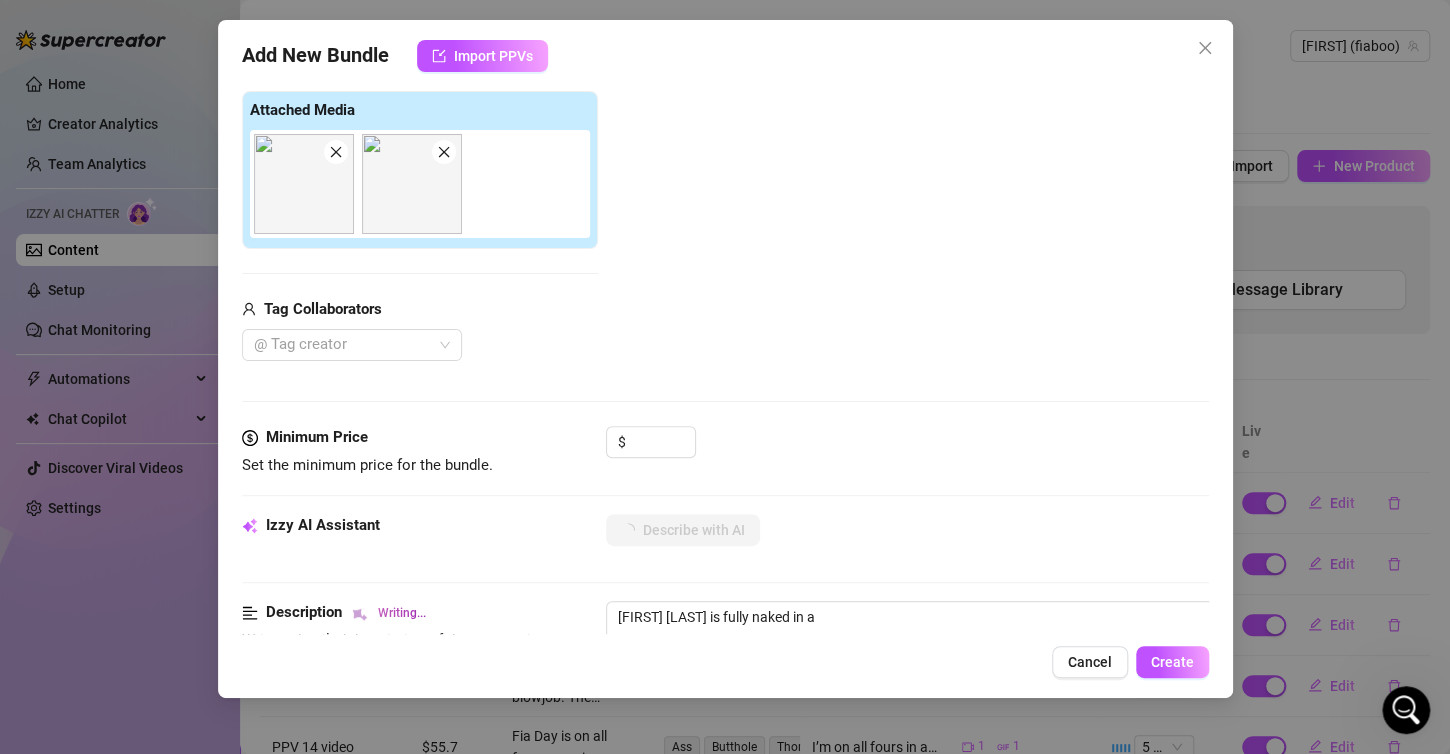type on "[FIRST] [LAST] is fully naked in a bathtub," 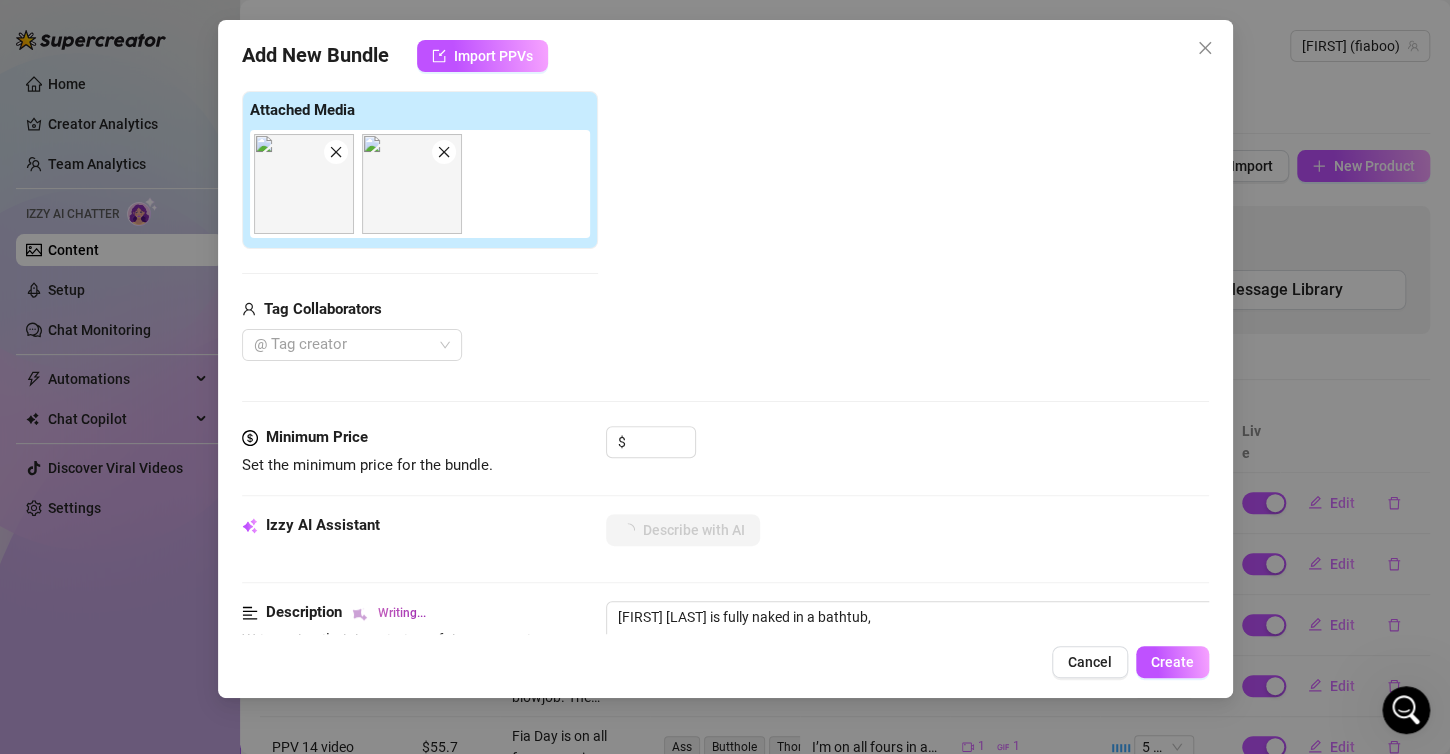 type on "[FIRST] [LAST] is fully naked in a bathtub, with" 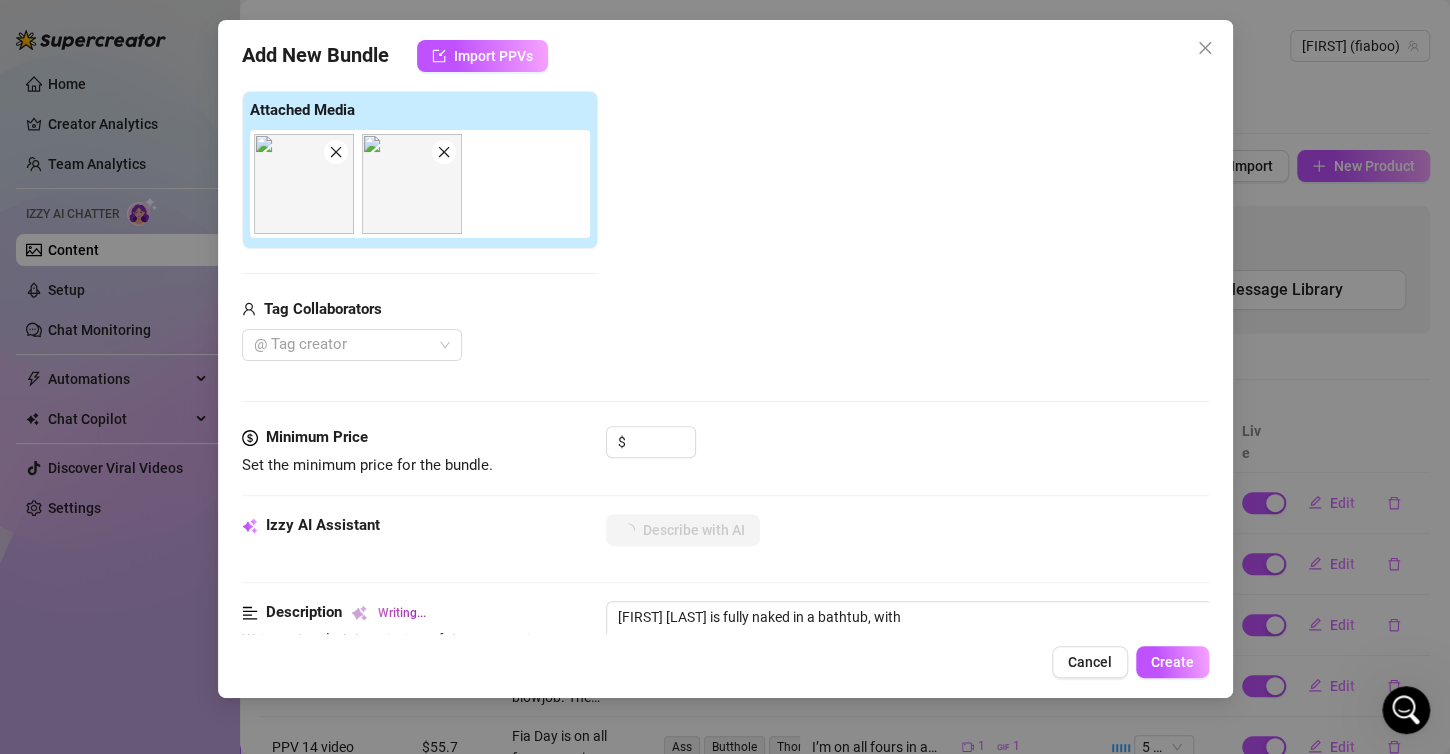 type on "[FIRST] [LAST] is fully naked in a bathtub, with her" 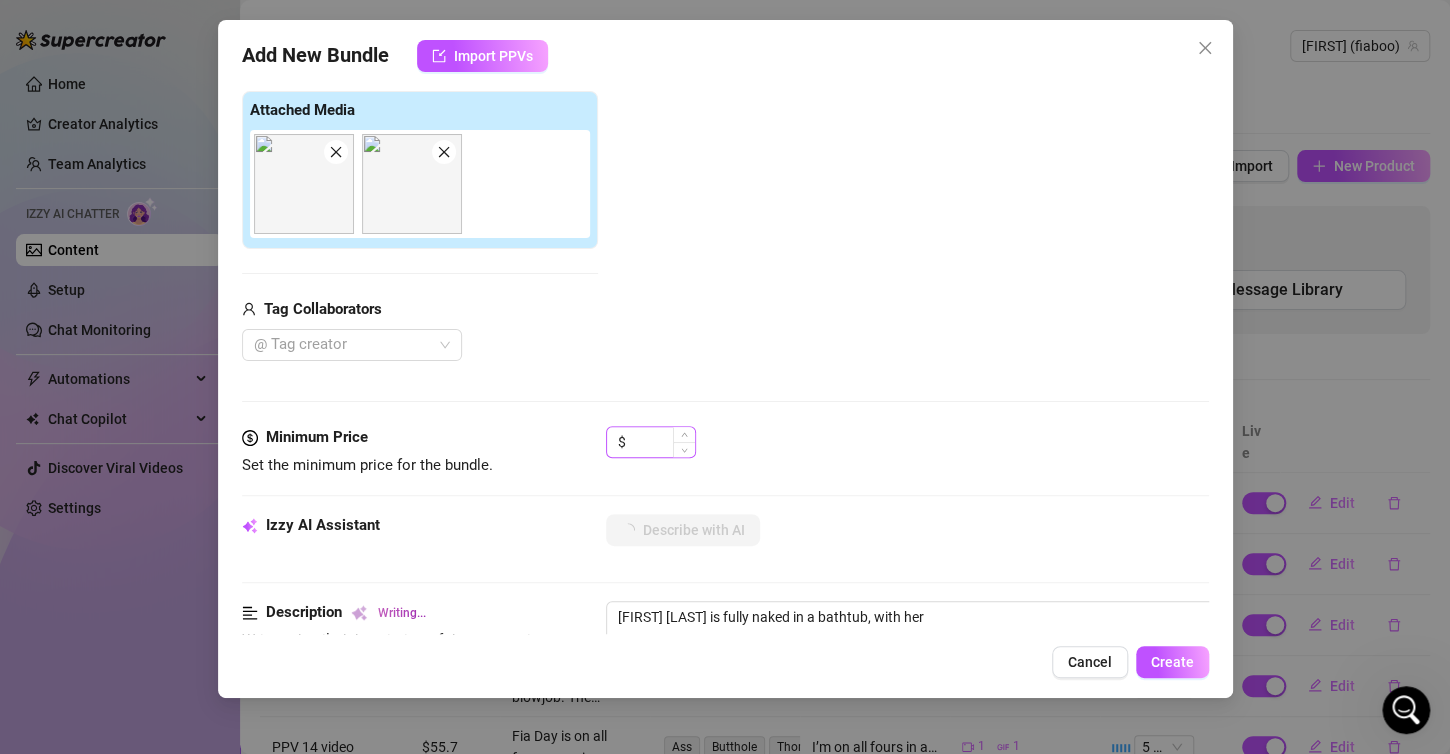 type on "[FIRST] [LAST] is fully naked in a bathtub, with her ass" 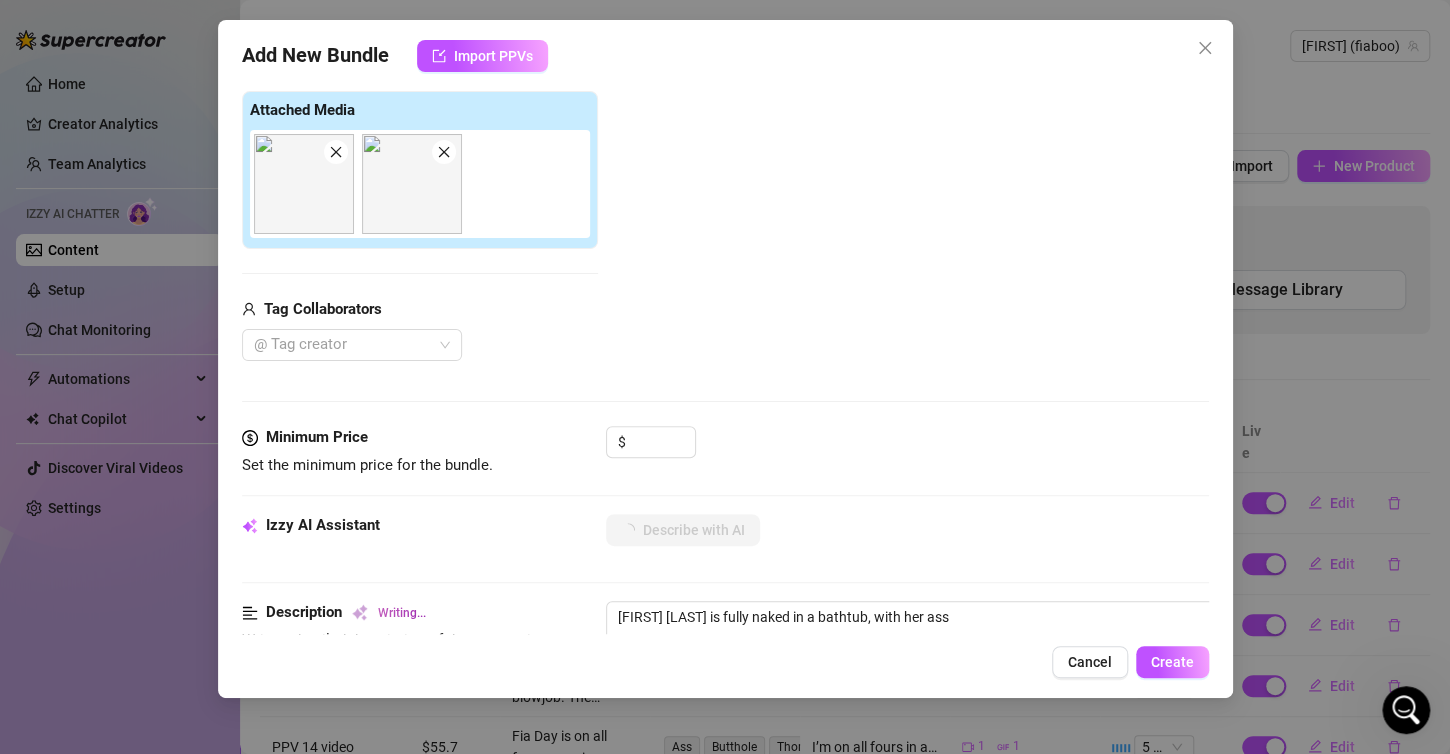type on "[FIRST] [LAST] is fully naked in a bathtub, with her ass and" 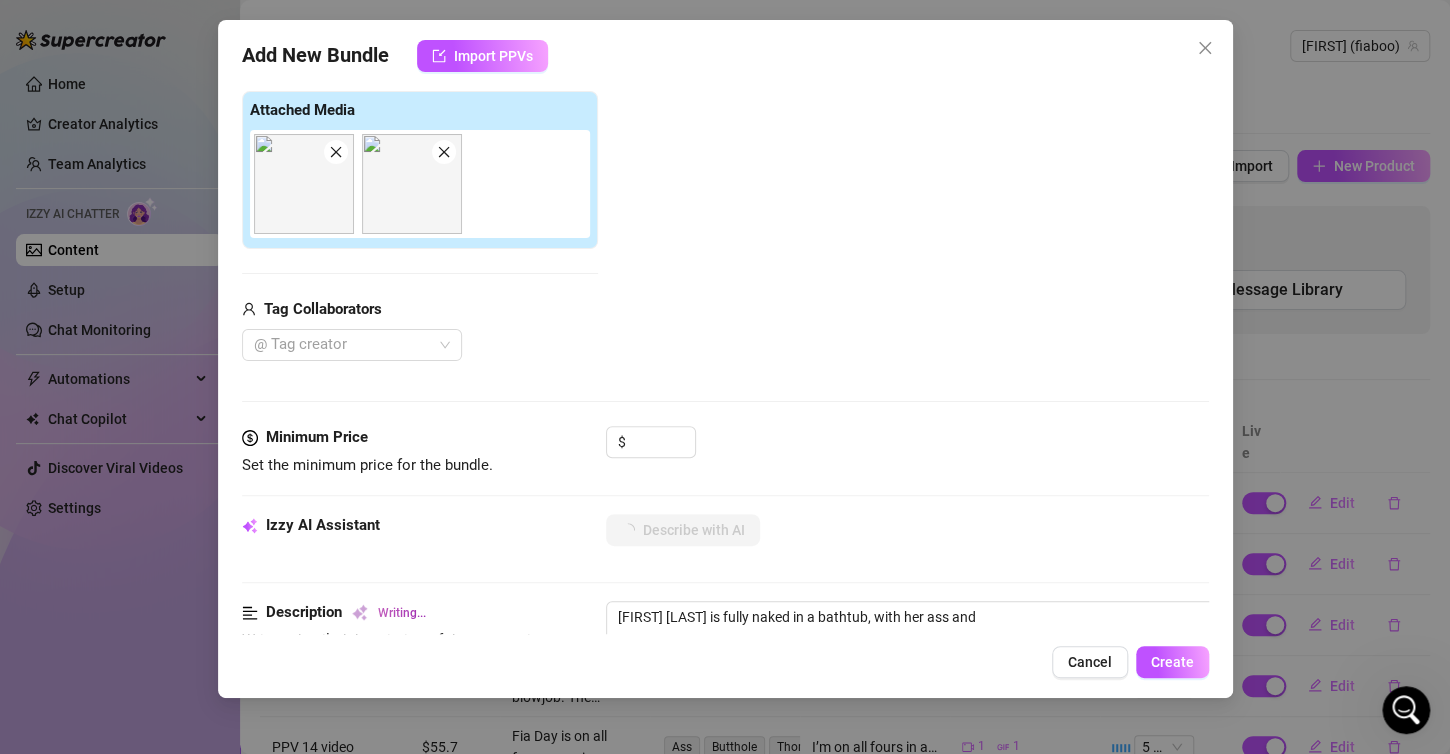 type on "[FIRST] [LAST] is fully naked in a bathtub, with her ass and pussy" 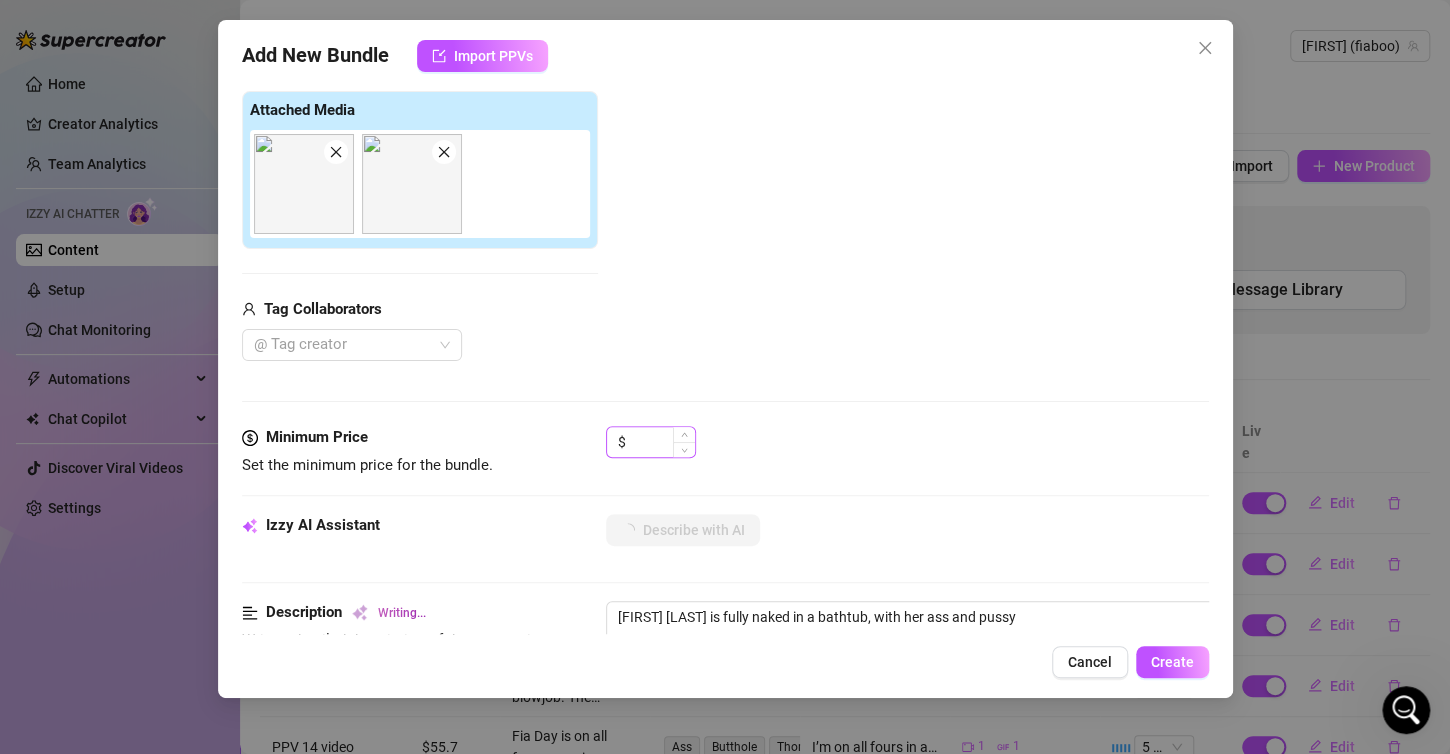 type on "[FIRST] [LAST] is fully naked in a bathtub, with her ass and pussy in" 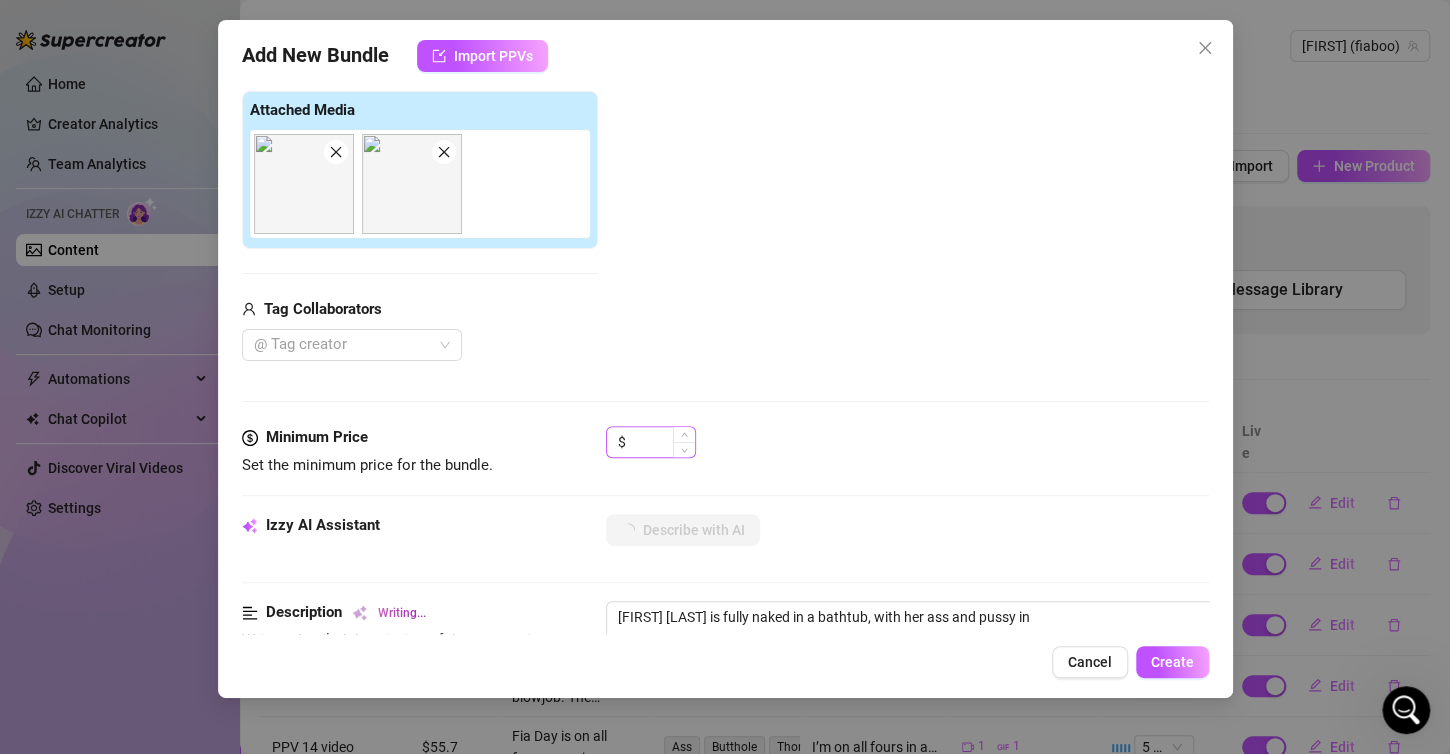 type on "[FIRST] [LAST] is fully naked in a bathtub, with her ass and pussy in clear" 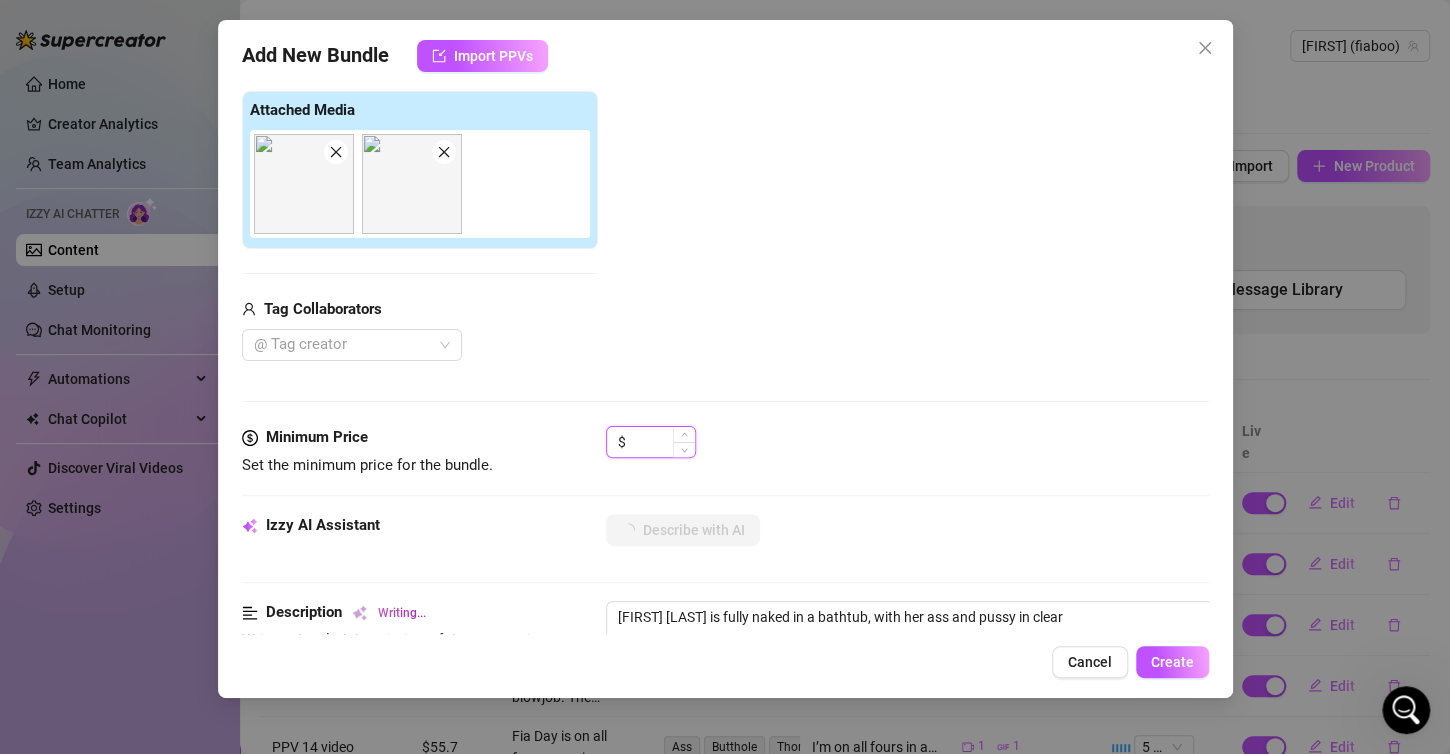 type on "[FIRST] [LAST] is fully naked in a bathtub, with her ass and pussy in clear view." 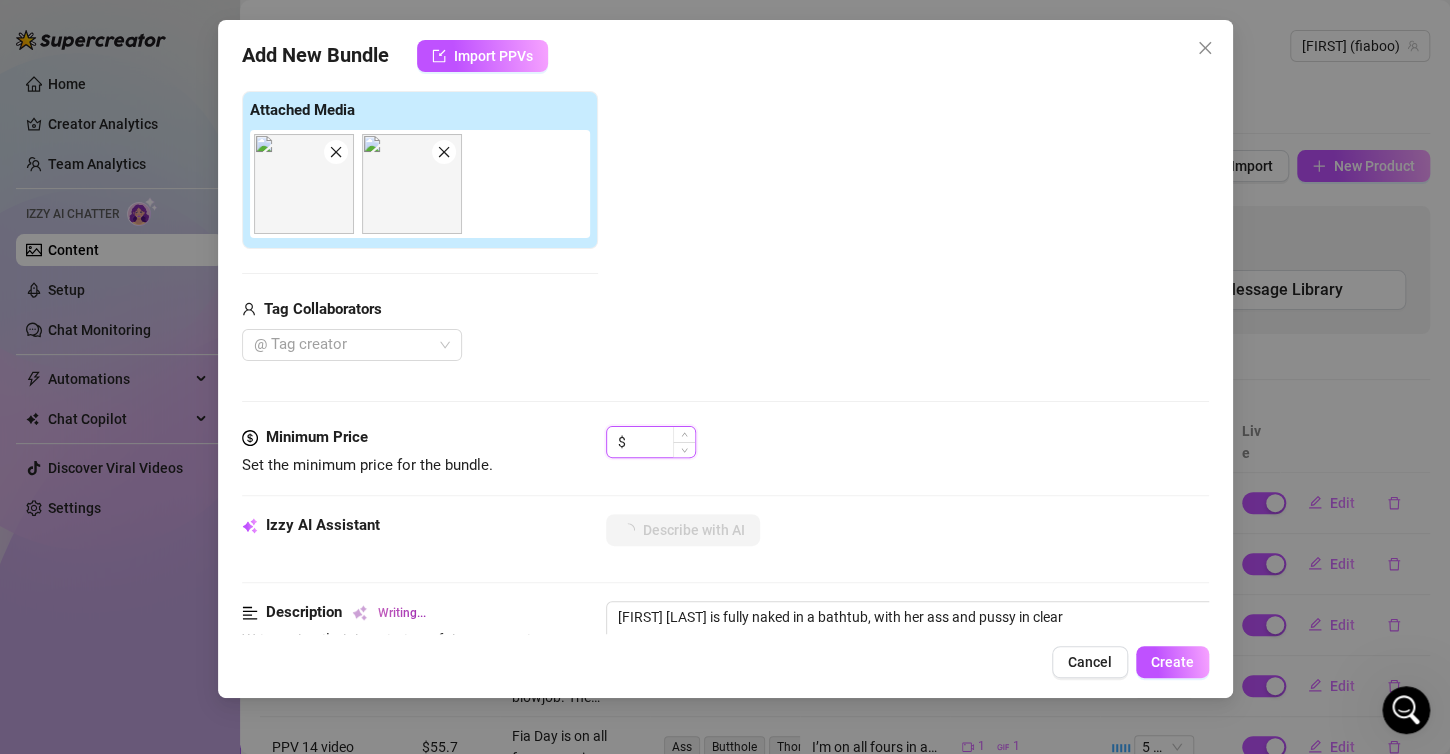 type on "[FIRST] [LAST] is fully naked in a bathtub, with her ass and pussy in clear view." 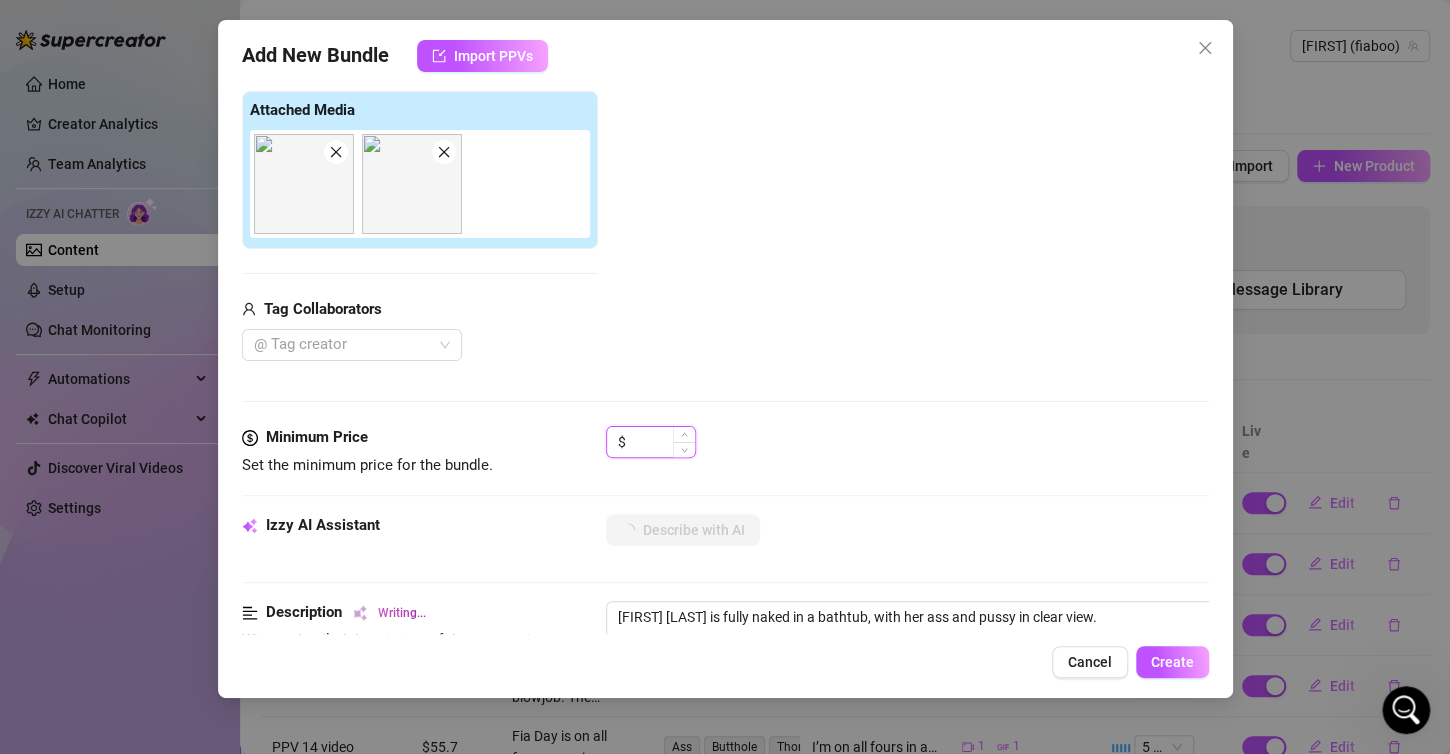 click at bounding box center [662, 442] 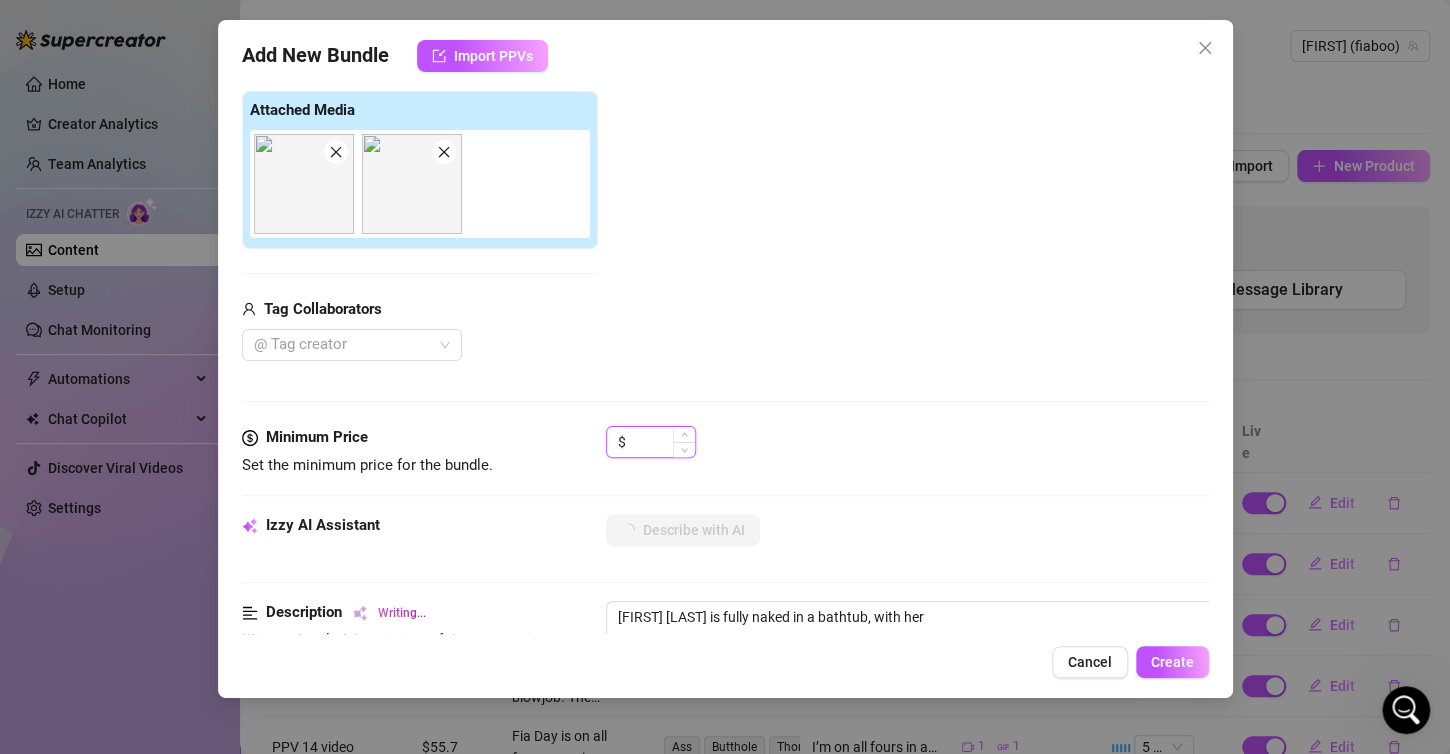 type on "[FIRST] [LAST] is fully naked in a bathtub, with her ass and pussy in clear view. Her face" 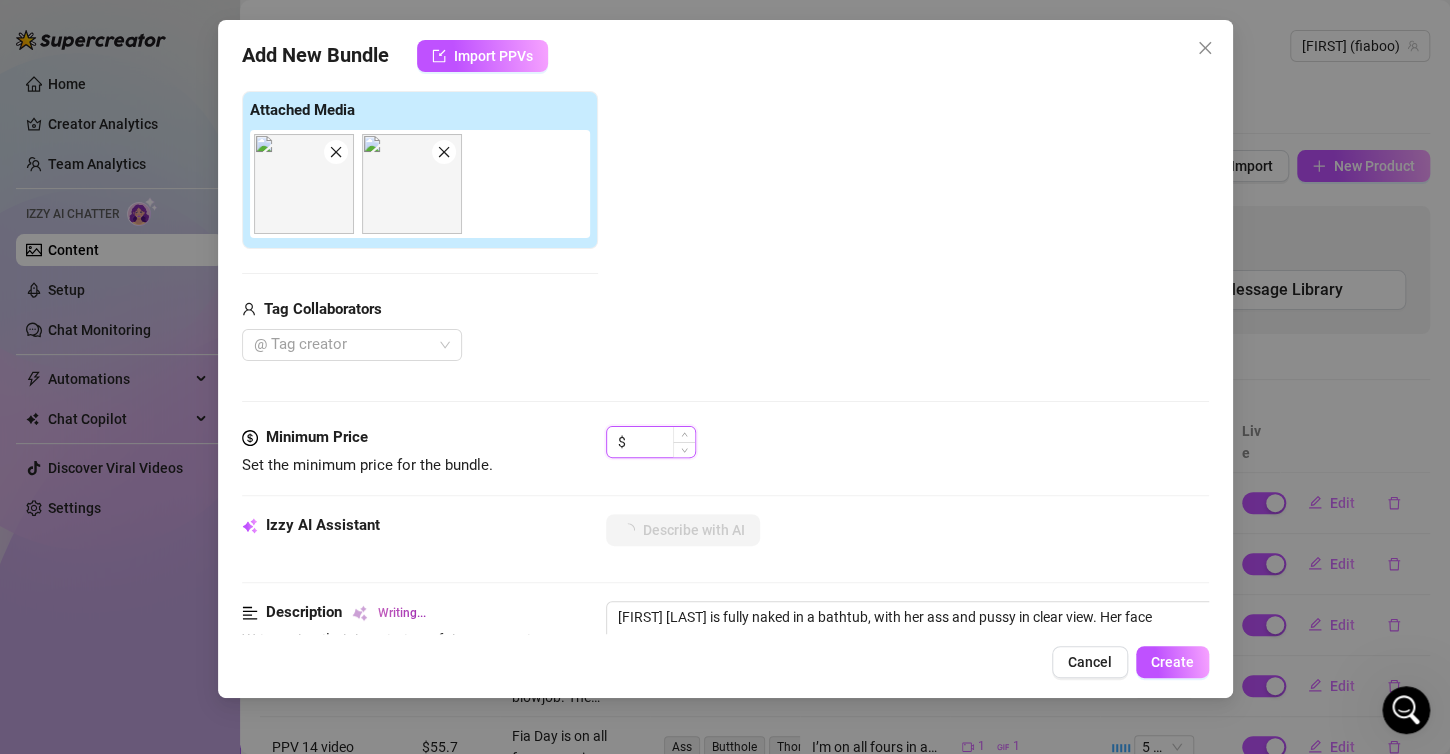 type on "[FIRST] [LAST] is fully naked in a bathtub, with her ass and pussy in clear view. Her face is" 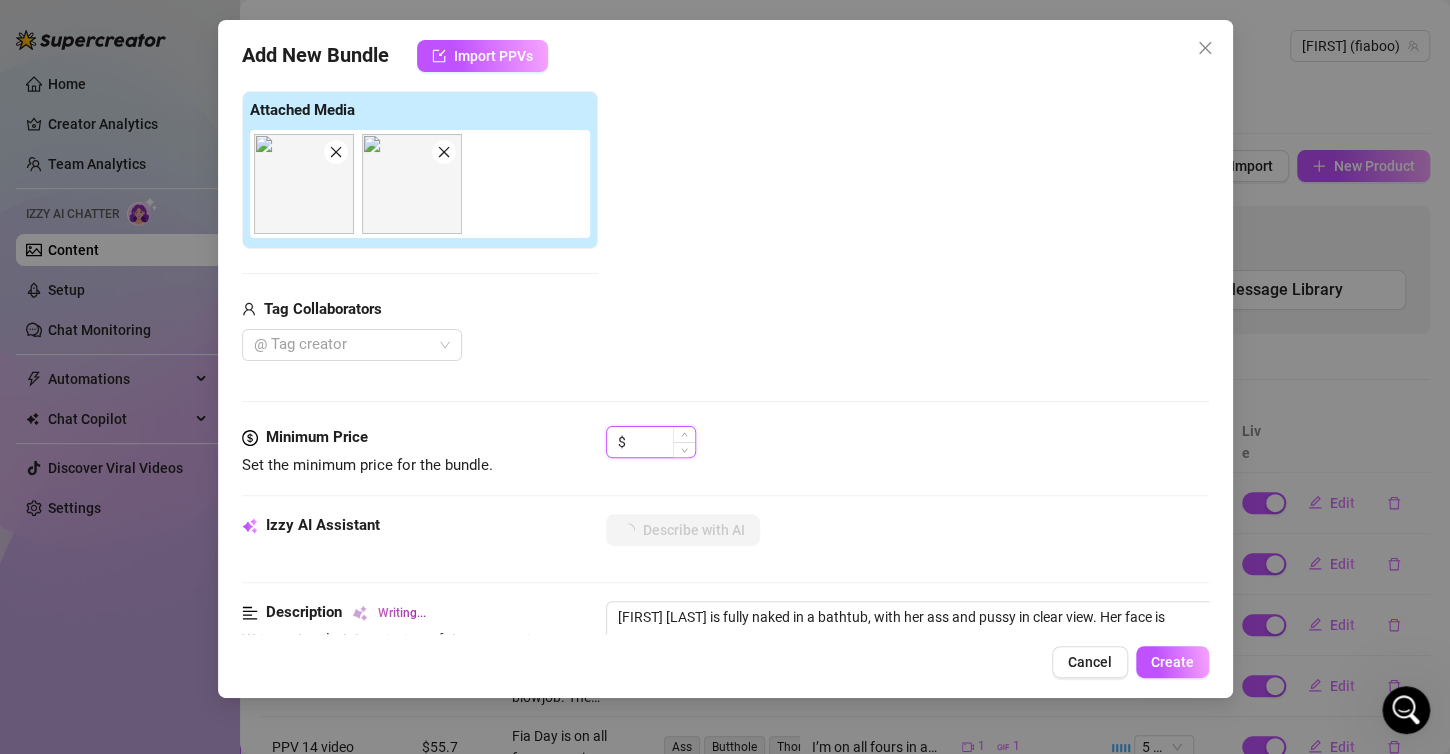 type on "[FIRST] [LAST] is fully naked in a bathtub, with her ass and pussy in clear view. Her face is partially" 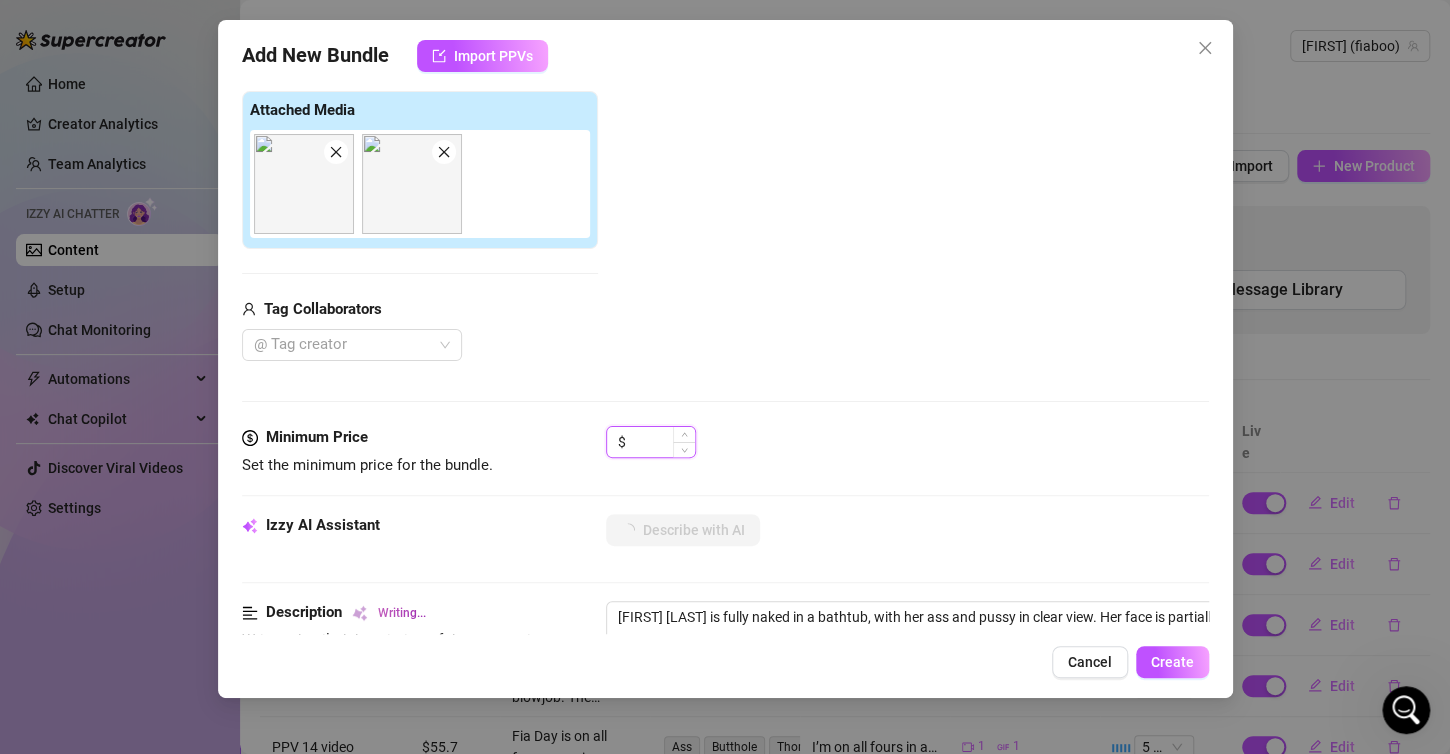 type on "[FIRST] [LAST] is fully naked in a bathtub, with her ass and pussy in clear view. Her face is partially visible," 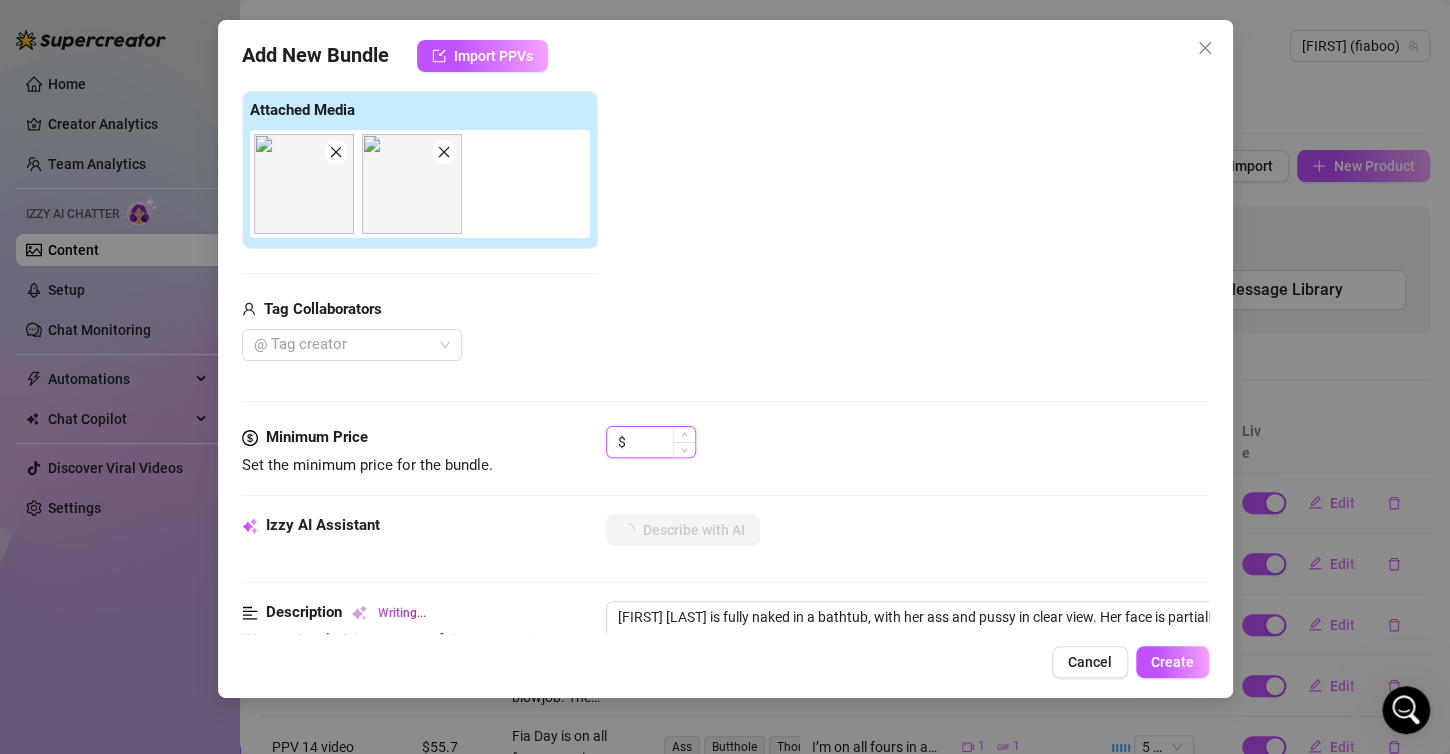 type on "[FIRST] [LAST] is fully naked in a bathtub, with her ass and pussy in clear view. Her face is partially visible, showing" 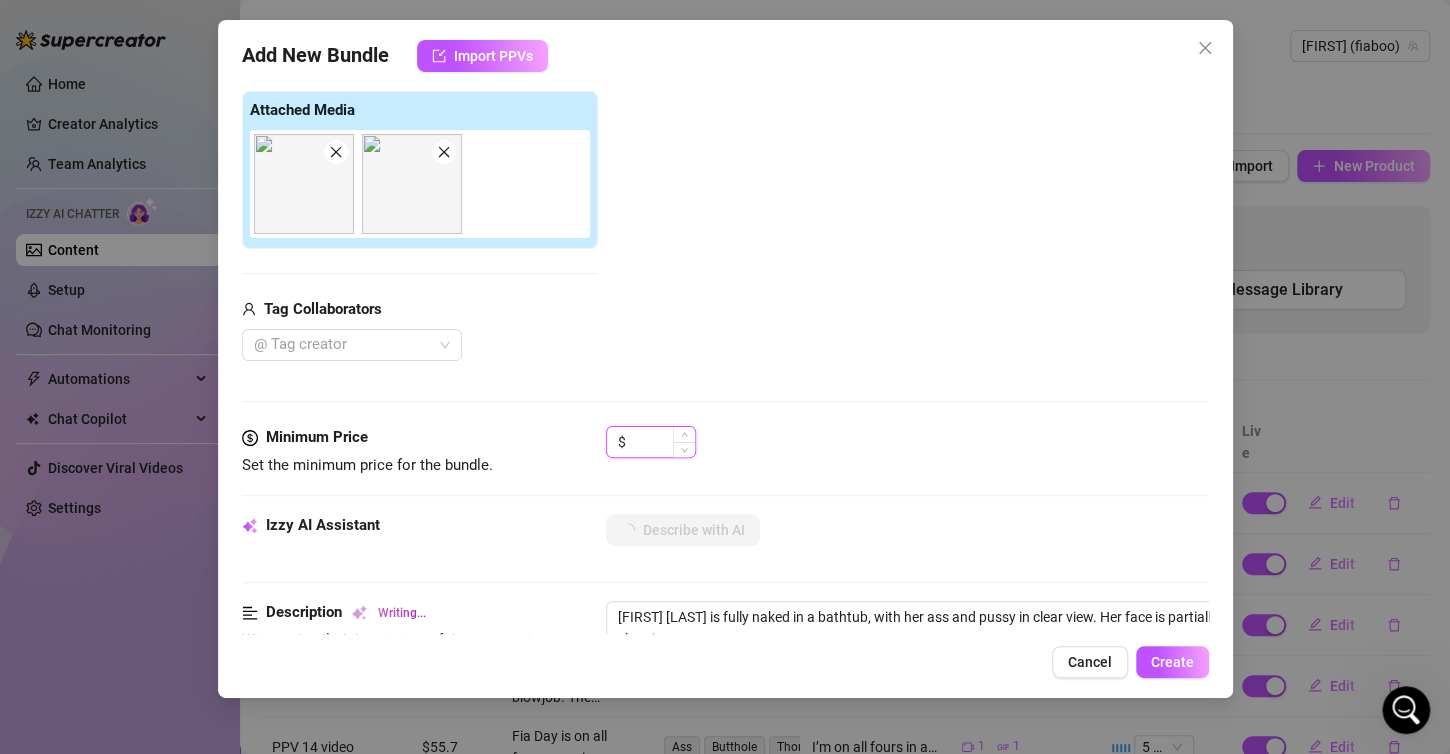 type on "[FIRST] [LAST] is fully naked in a bathtub, with her ass and pussy in clear view. Her face is partially visible, showing a" 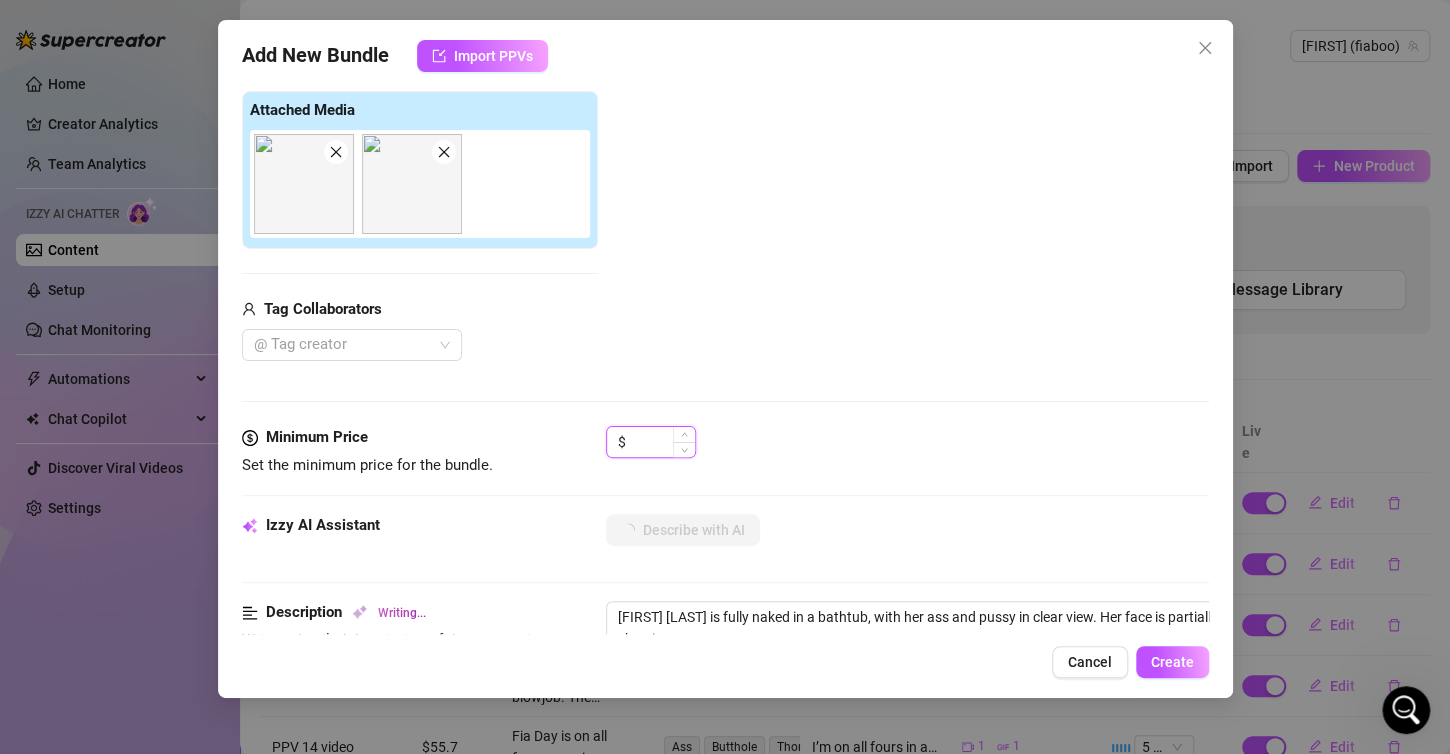 type on "[FIRST] [LAST] is fully naked in a bathtub, with her ass and pussy in clear view. Her face is partially visible, showing a seductive" 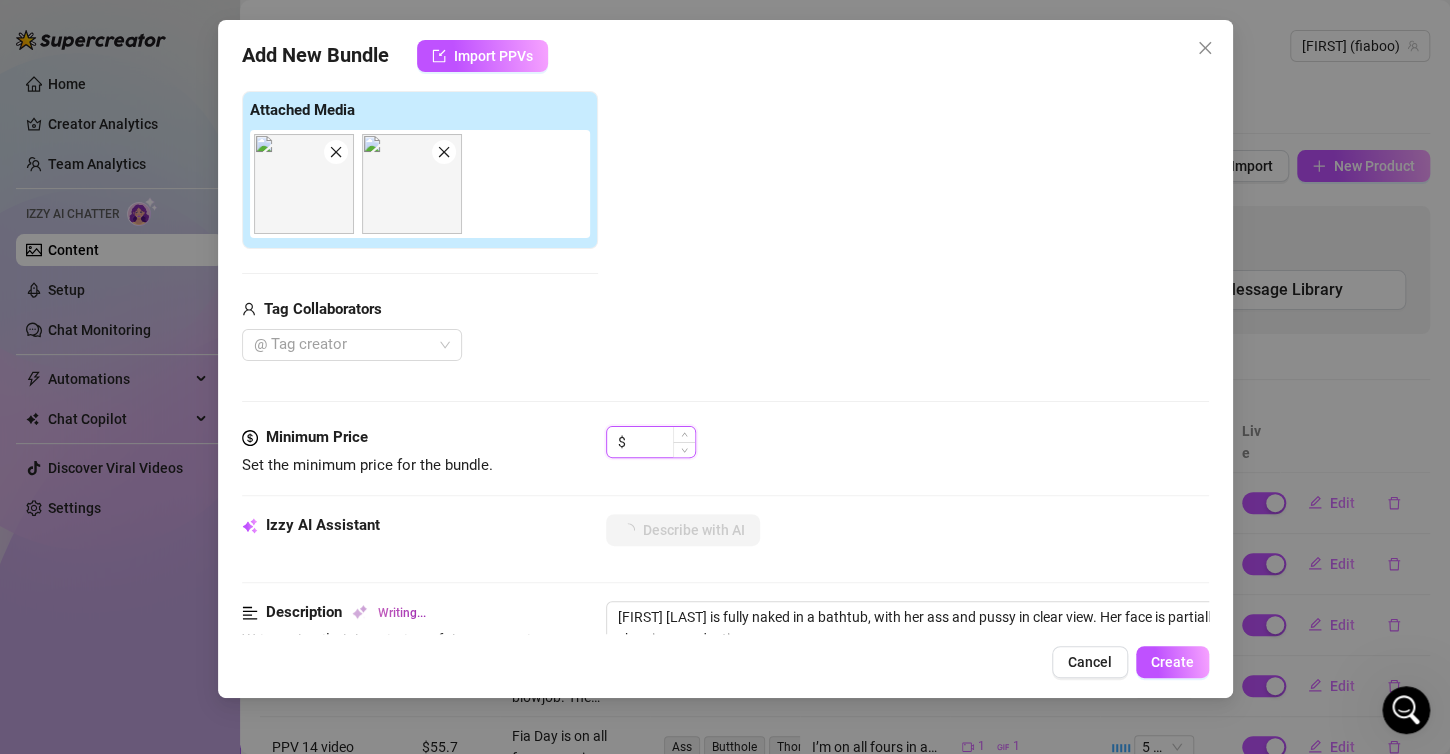 type on "[FIRST] [LAST] is fully naked in a bathtub, with her ass and pussy in clear view. Her face is partially visible, showing a seductive expression" 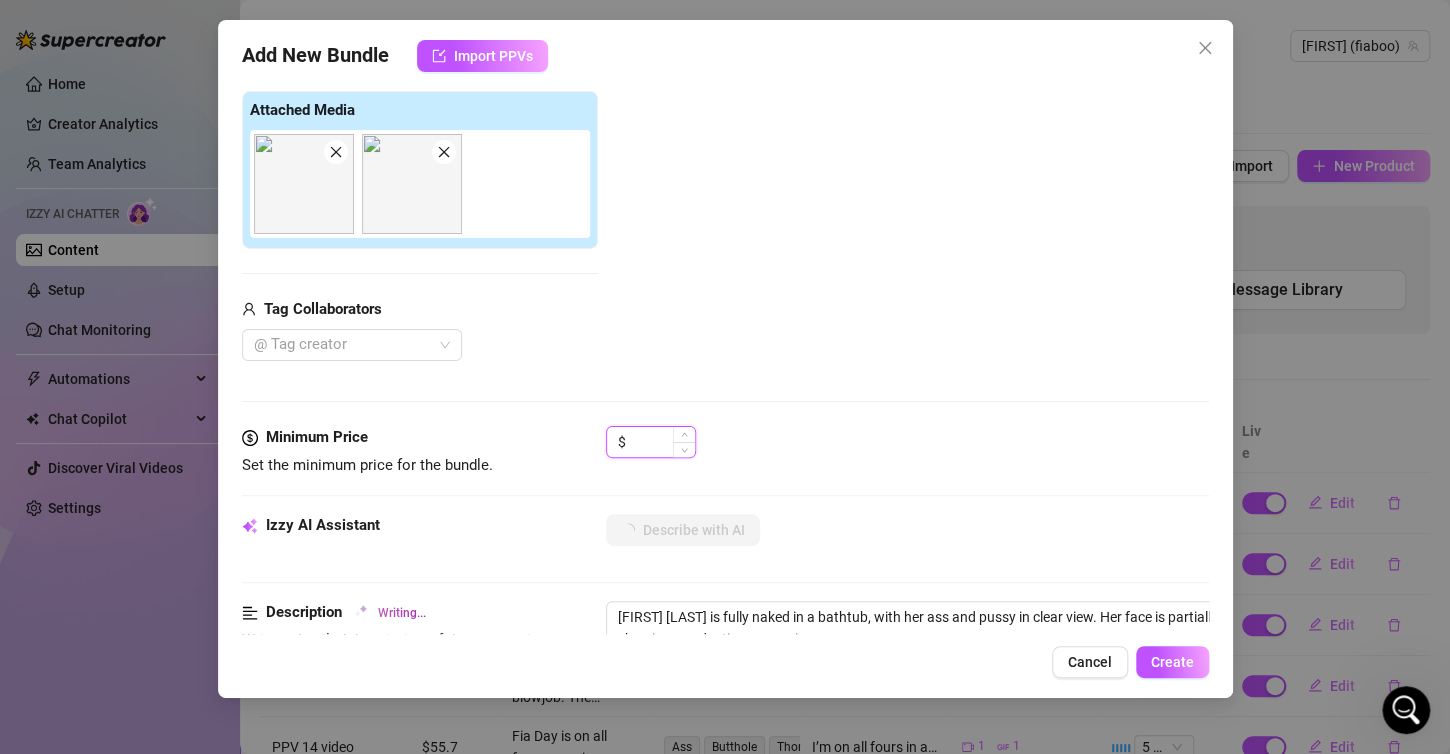 type on "[FIRST] [LAST] is fully naked in a bathtub, with her ass and pussy in clear view. Her face is partially visible, showing a seductive expression as" 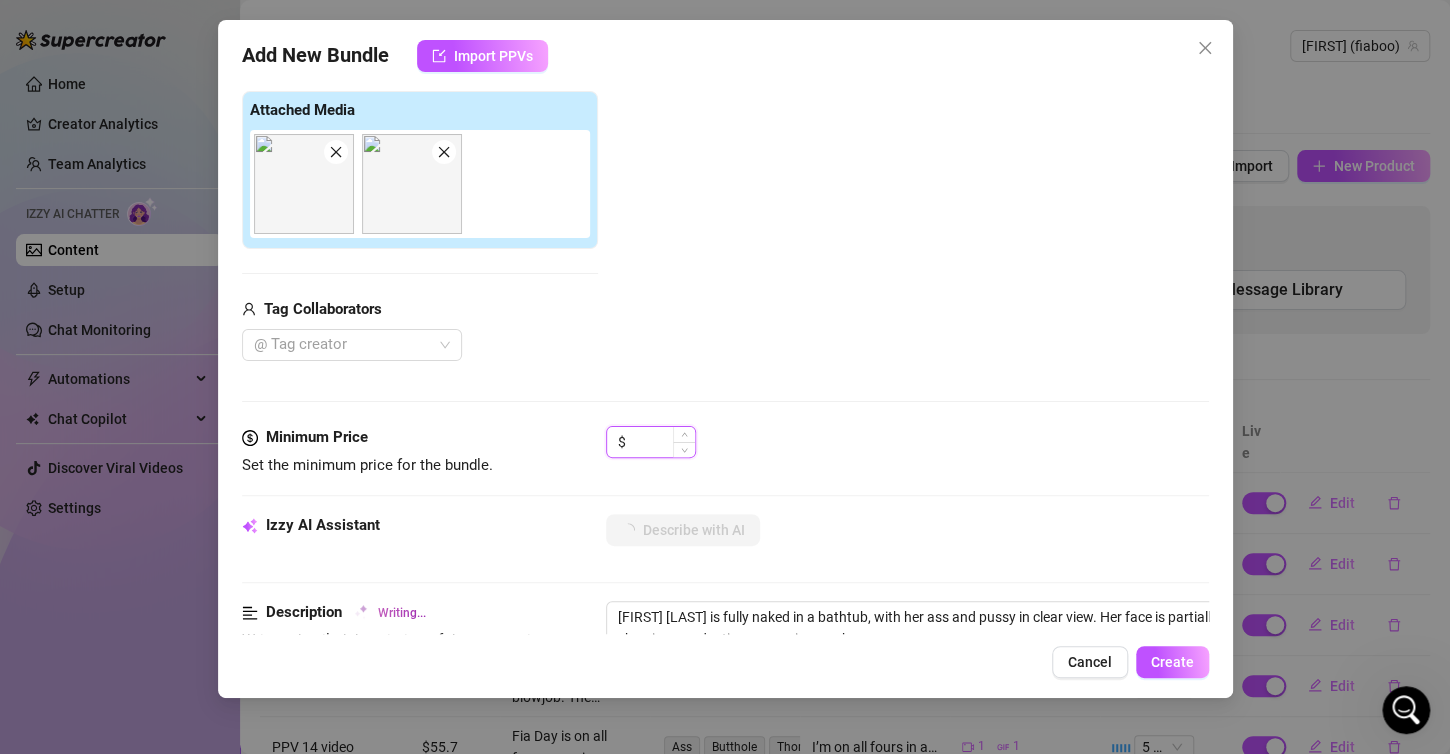 type on "[FIRST] [LAST] is fully naked in a bathtub, with her ass and pussy in clear view. Her face is partially visible, showing a seductive expression as she leans" 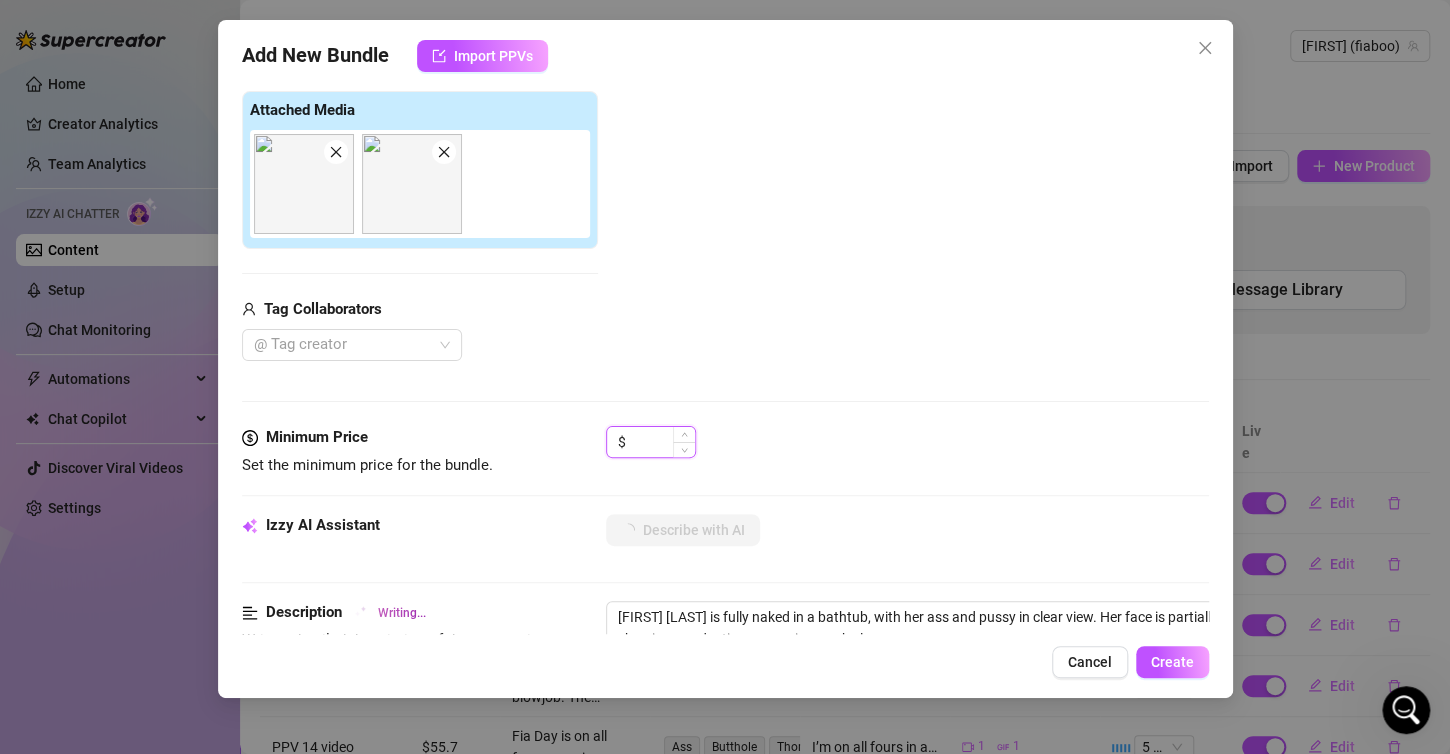 type on "[FIRST] [LAST] is fully naked in a bathtub, with her ass and pussy in clear view. Her face is partially visible, showing a seductive expression as she leans forward." 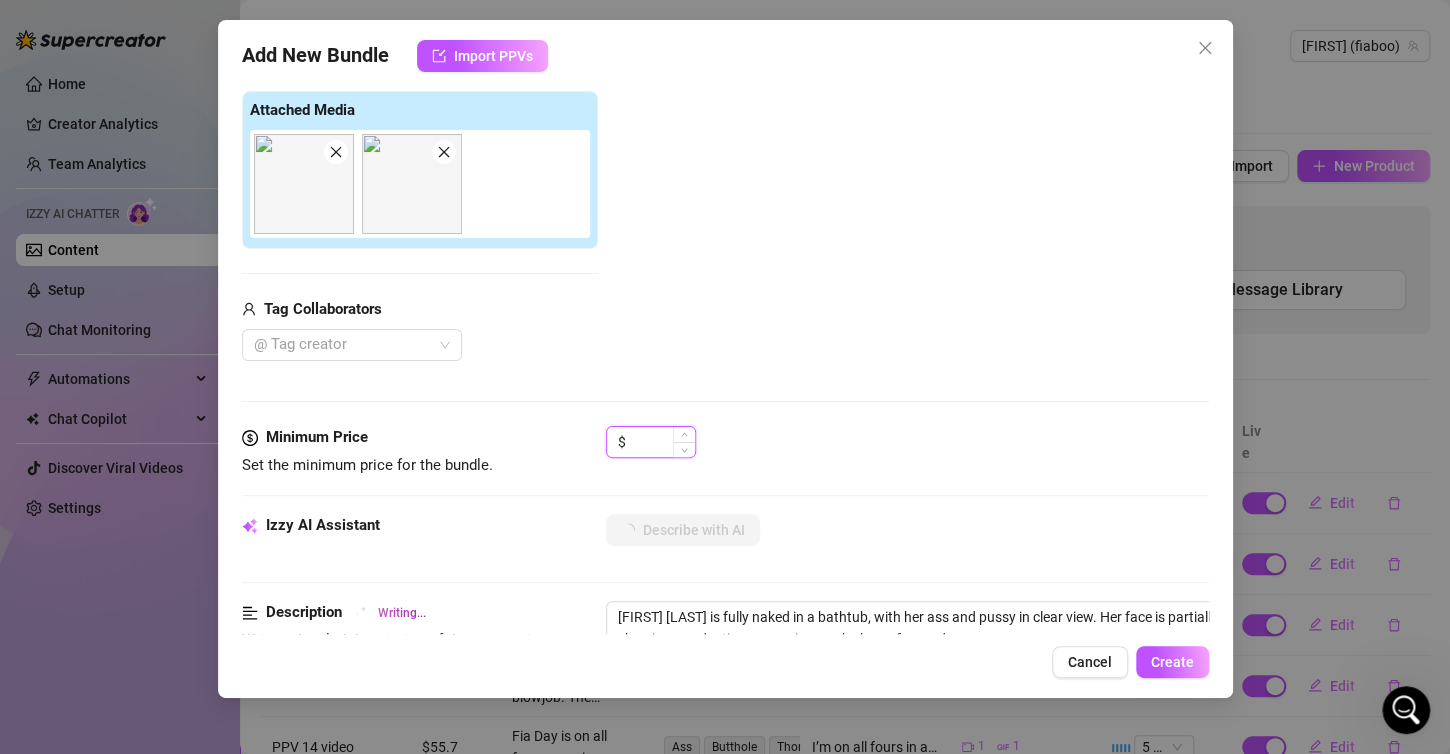type on "[FIRST] [LAST] is fully naked in a bathtub, with her ass and pussy in clear view. Her face is partially visible, showing a seductive expression as she leans forward. The" 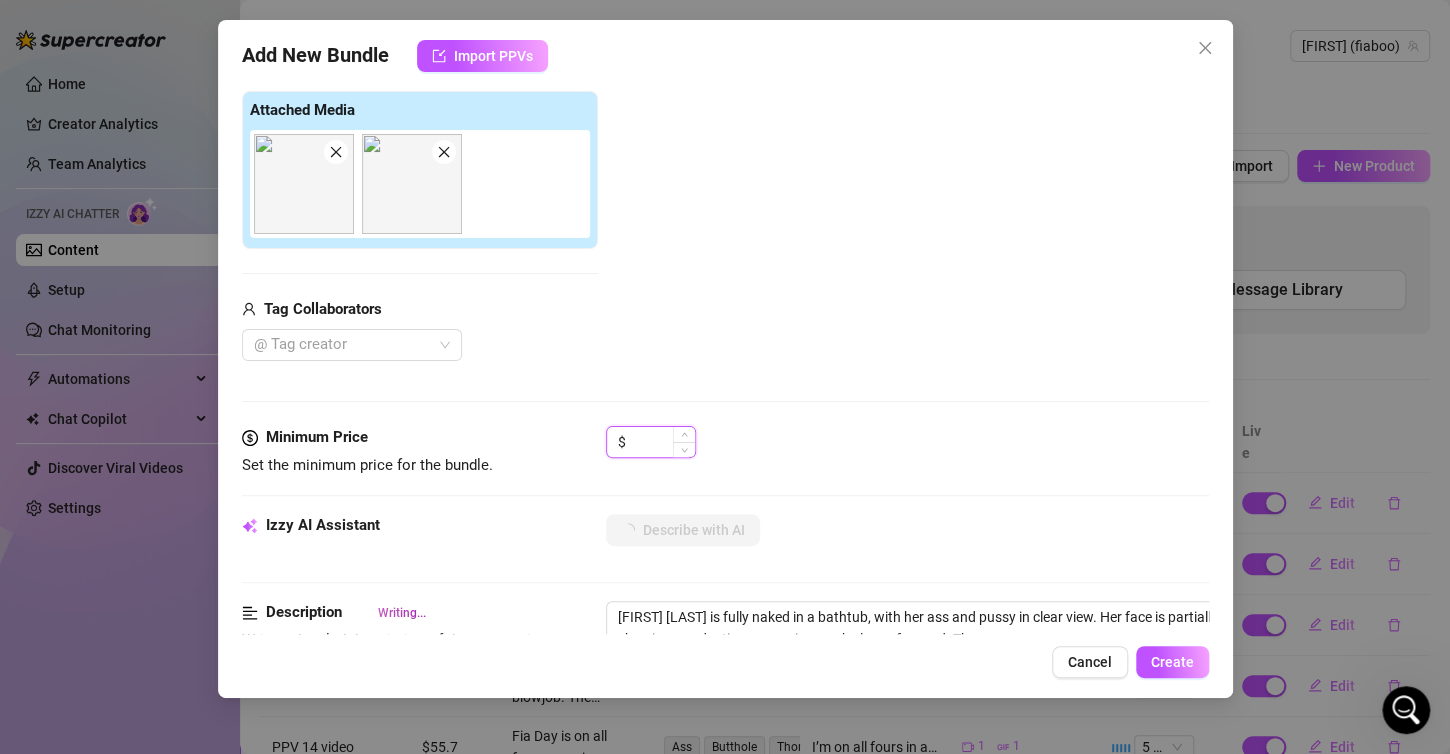 type on "[NAME] Day is fully naked in a bathtub, with her ass and pussy in clear view. Her face is partially visible, showing a seductive expression as she leans forward. The intimate" 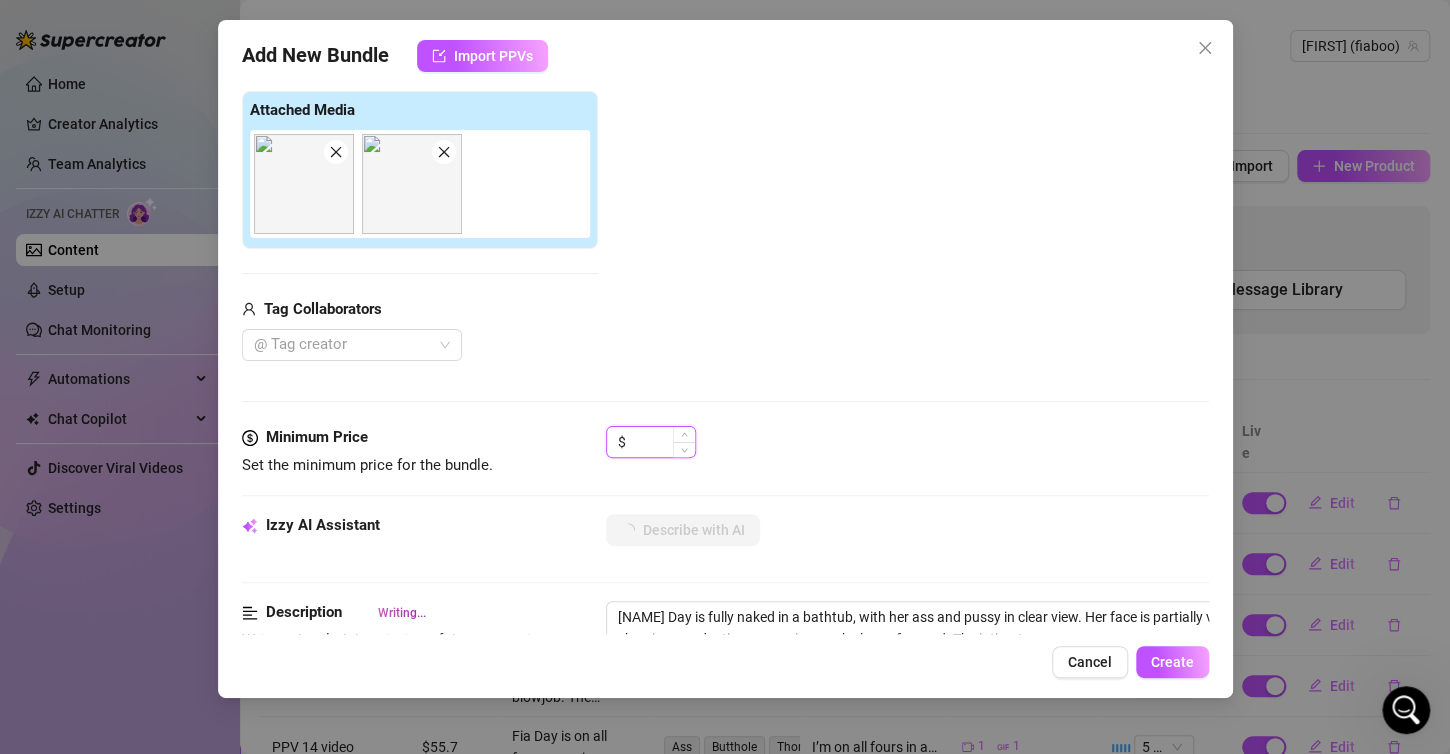 type on "[FIRST] [LAST] is fully naked in a bathtub, with her ass and pussy in clear view. Her face is partially visible, showing a seductive expression as she leans forward. The intimate setting" 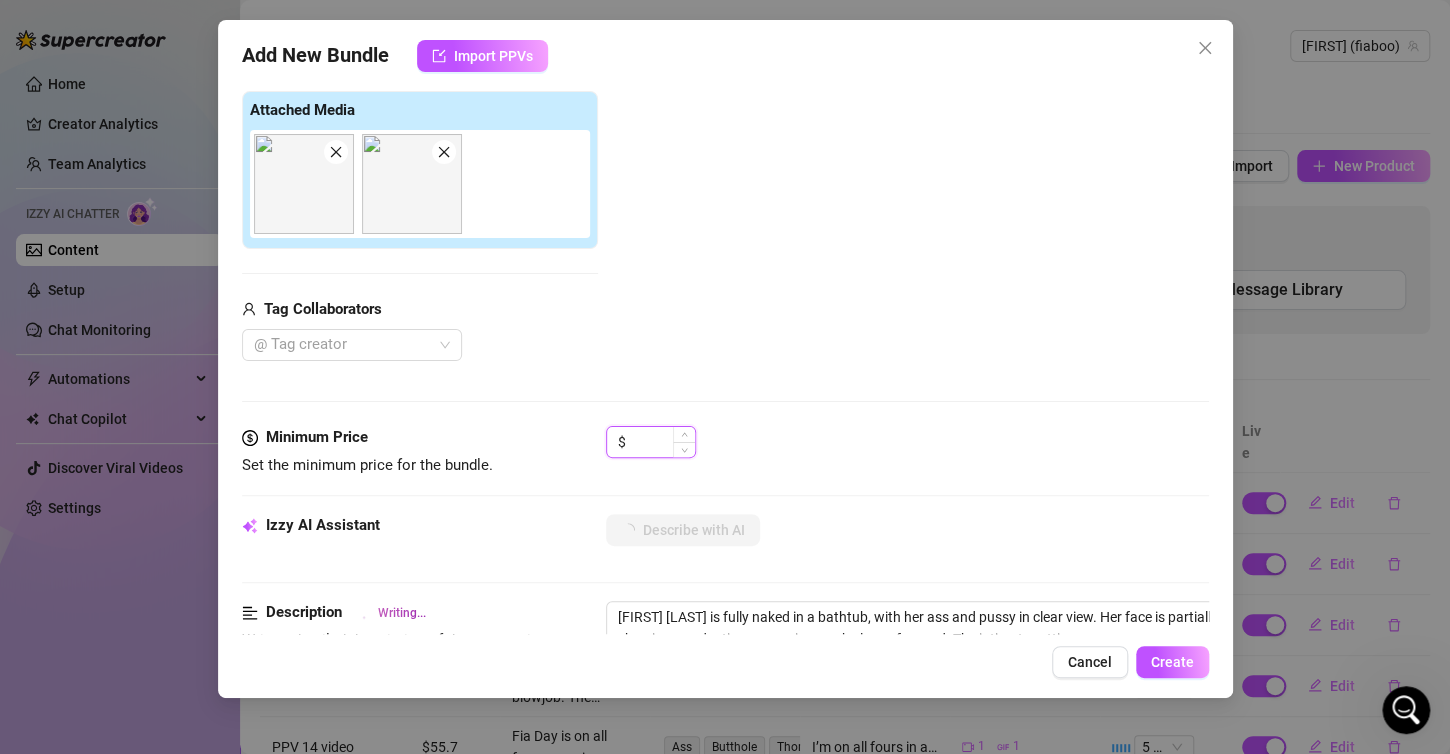 type on "[FIRST] [LAST] is fully naked in a bathtub, with her ass and pussy in clear view. Her face is partially visible, showing a seductive expression as she leans forward. The intimate setting highlights" 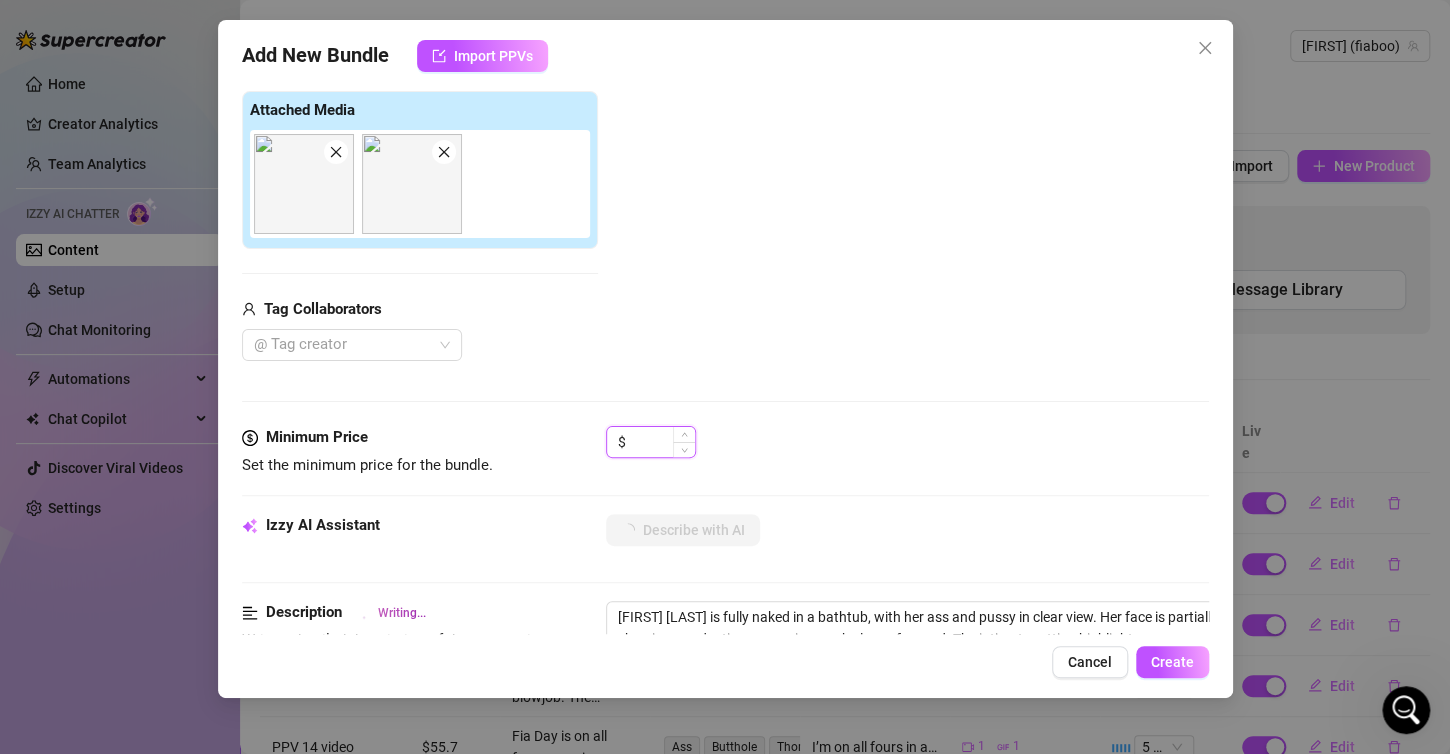 type on "[FIRST] [LAST] is fully naked in a bathtub, with her ass and pussy in clear view. Her face is partially visible, showing a seductive expression as she leans forward. The intimate setting highlights her" 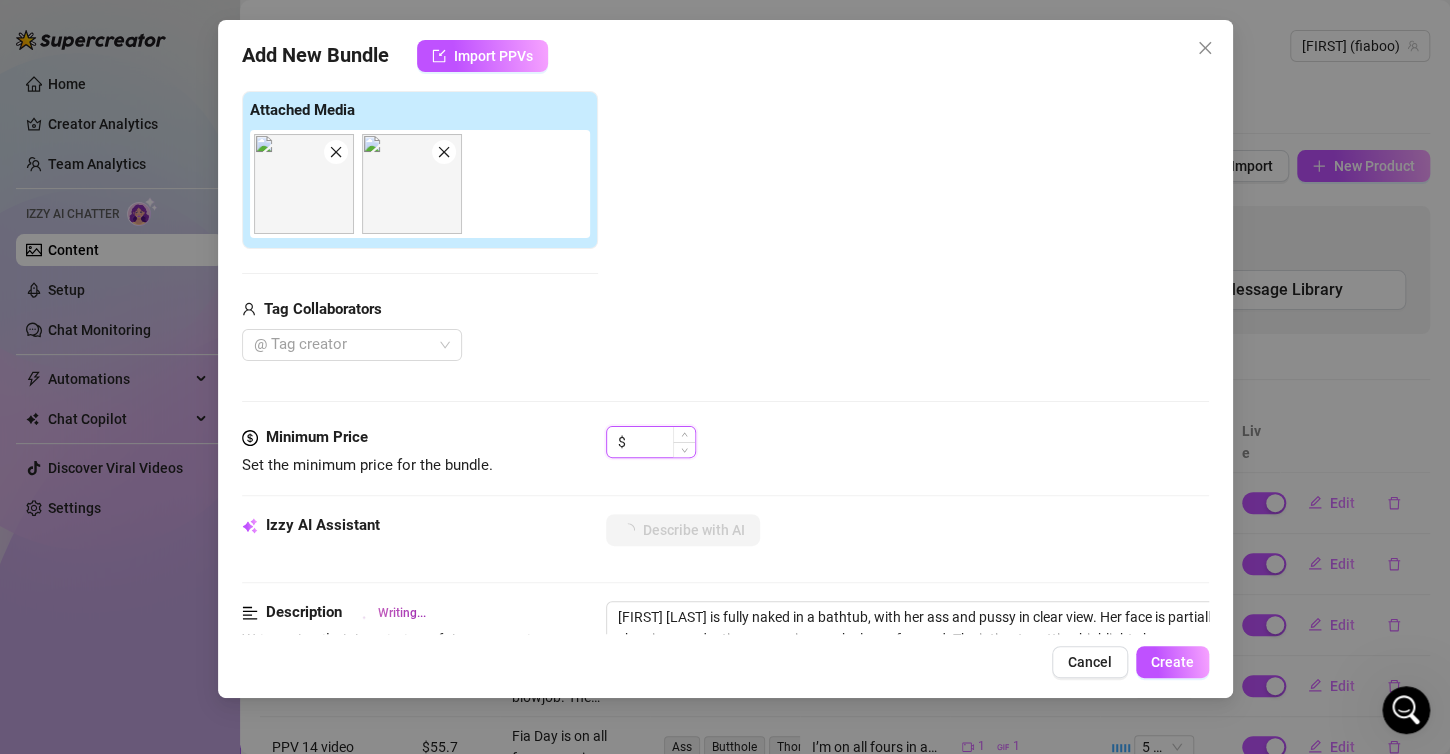 type on "[FIRST] [LAST] is fully naked in a bathtub, with her ass and pussy in clear view. Her face is partially visible, showing a seductive expression as she leans forward. The intimate setting highlights her curves" 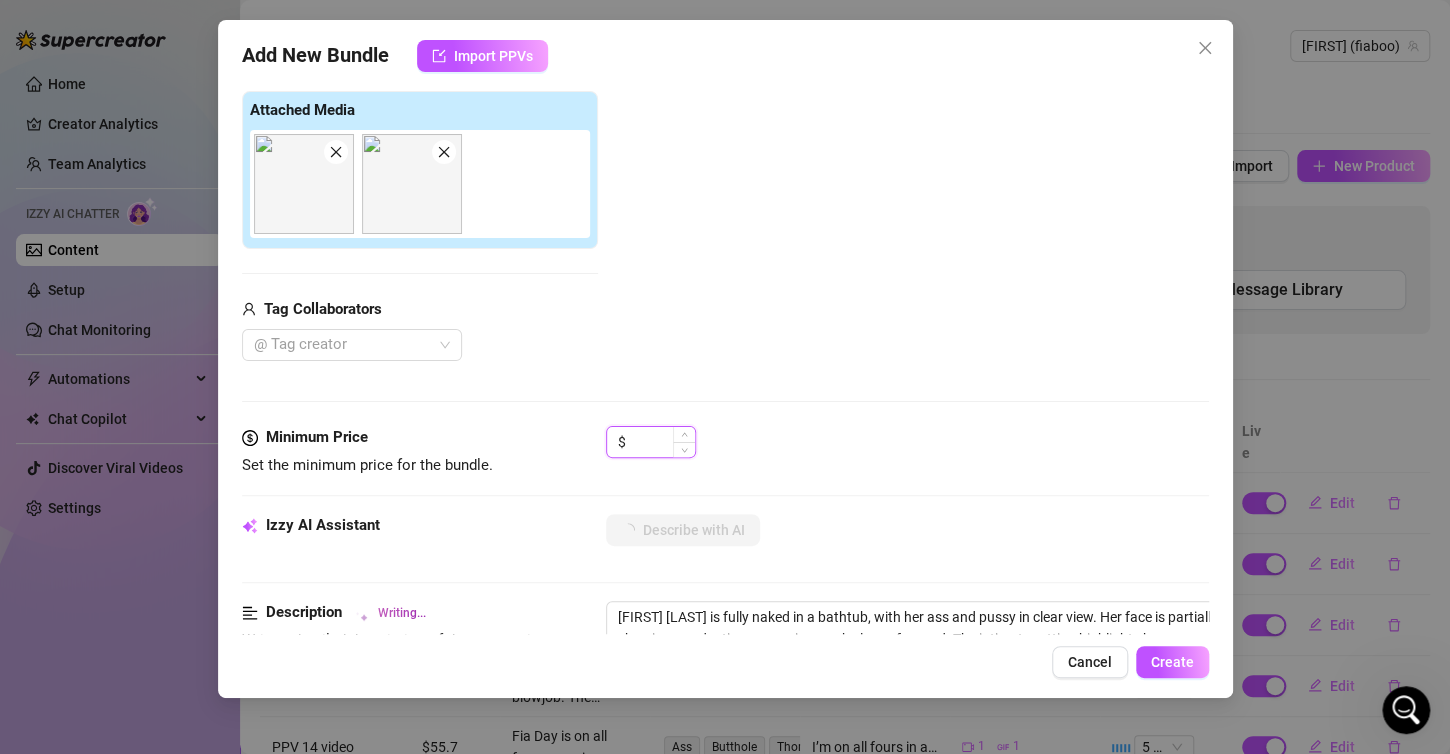 type on "[NAME] Day is fully naked in a bathtub, with her ass and pussy in clear view. Her face is partially visible, showing a seductive expression as she leans forward. The intimate setting highlights her curves and" 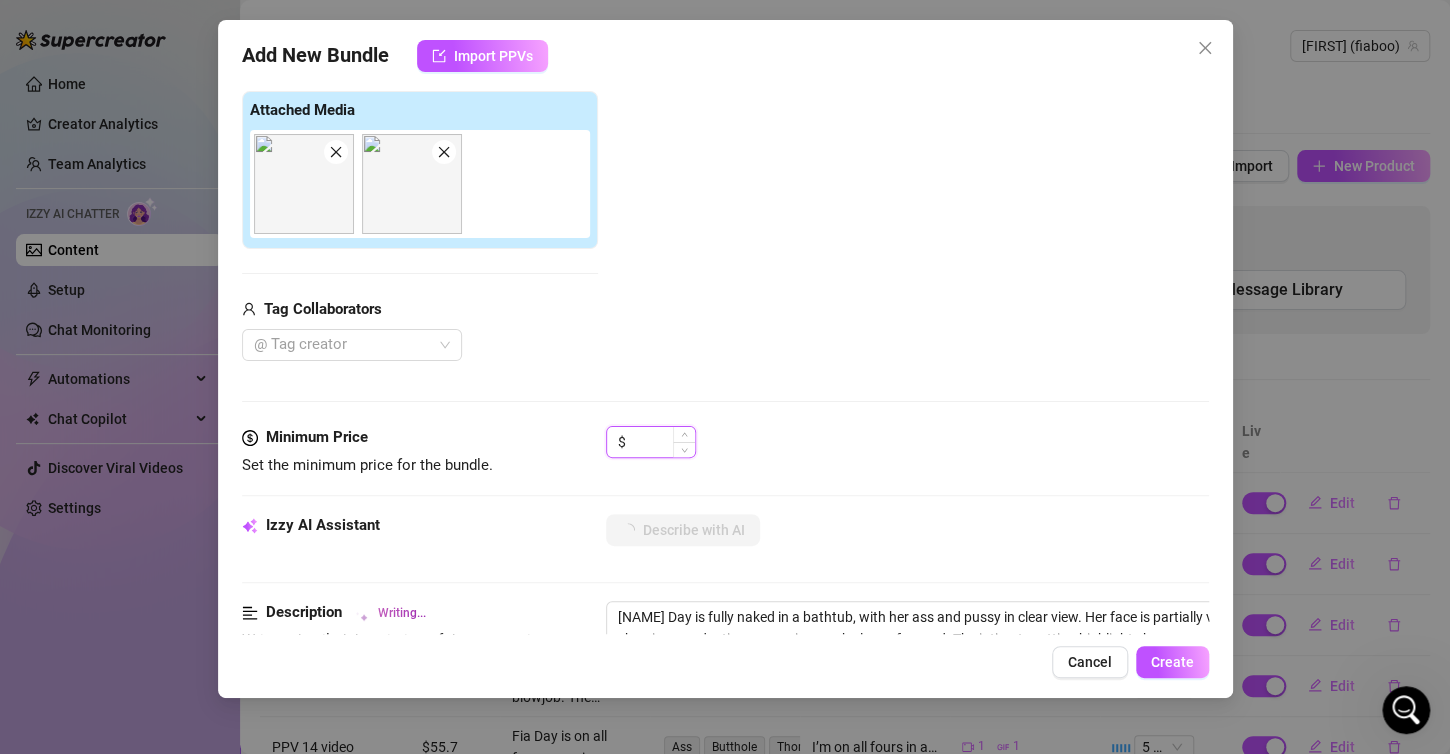 type on "[FIRST] [LAST] is fully naked in a bathtub, with her ass and pussy in clear view. Her face is partially visible, showing a seductive expression as she leans forward. The intimate setting highlights her curves and the" 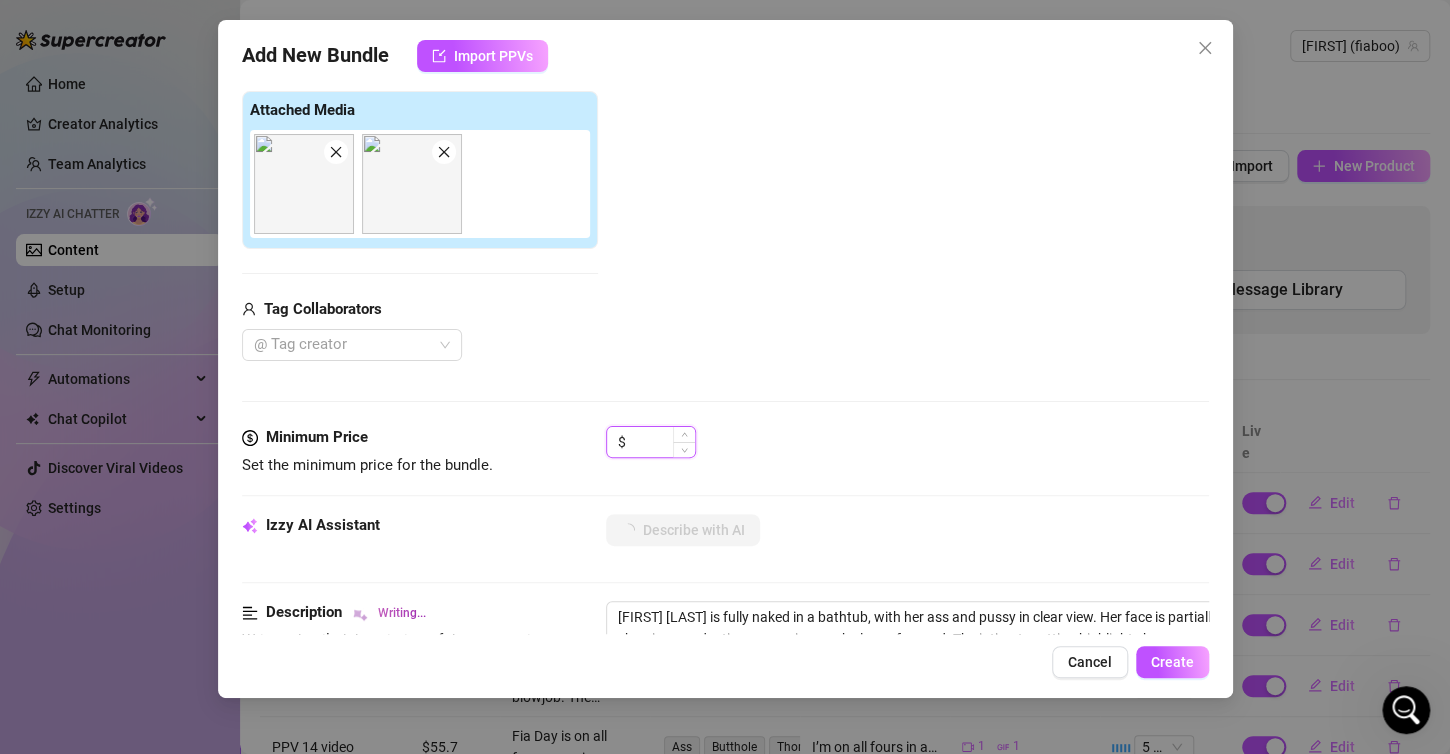 type on "[FIRST] [LAST] is fully naked in a bathtub, with her ass and pussy in clear view. Her face is partially visible, showing a seductive expression as she leans forward. The intimate setting highlights her curves and the wetness" 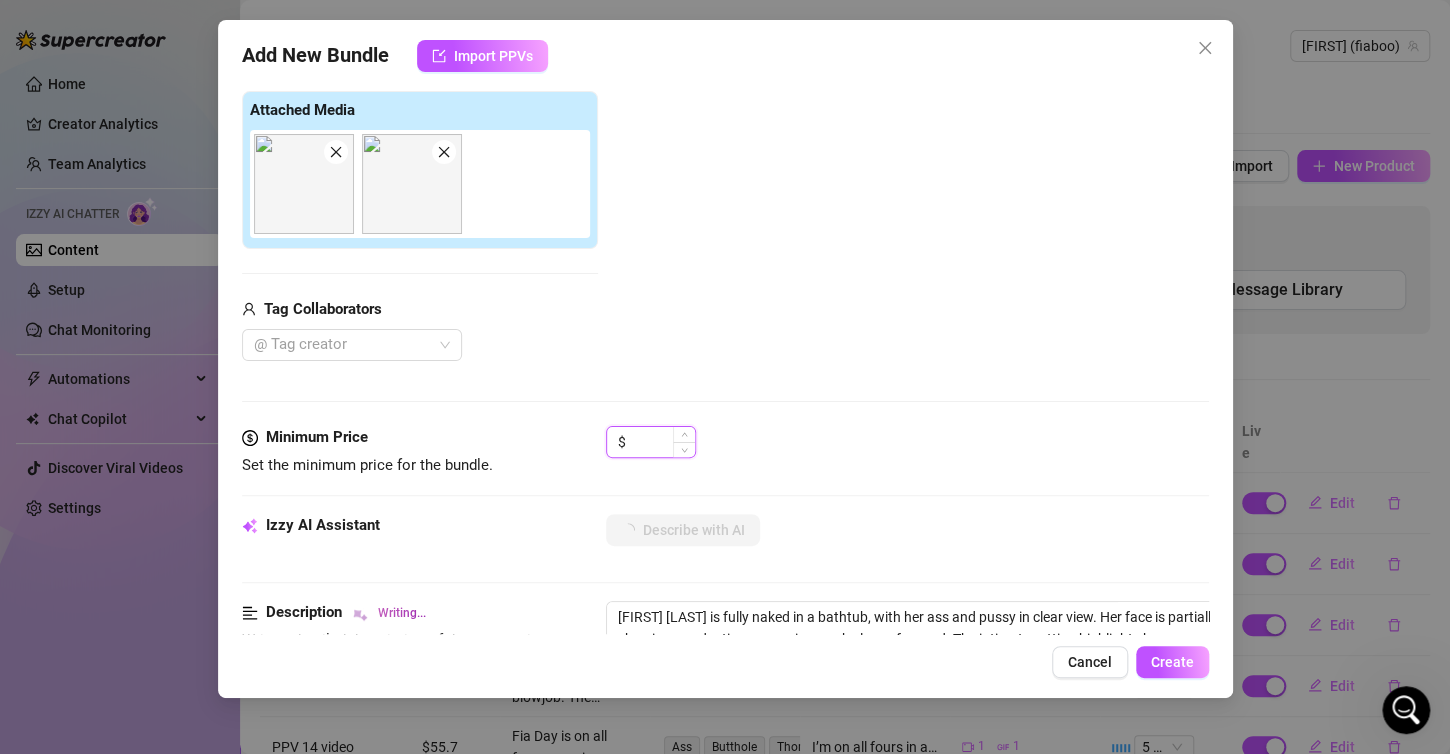 type on "[FIRST] [LAST] is fully naked in a bathtub, with her ass and pussy in clear view. Her face is partially visible, showing a seductive expression as she leans forward. The intimate setting highlights her curves and the wetness of" 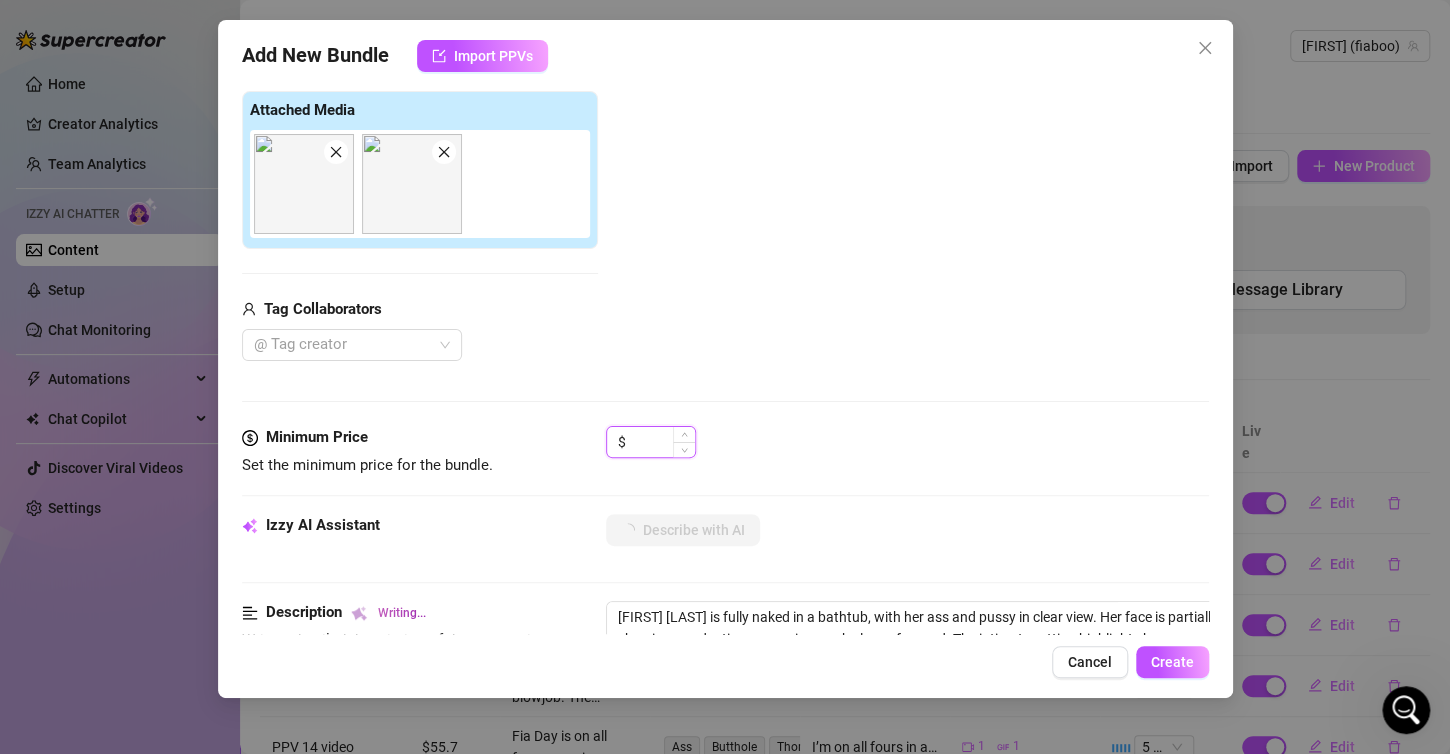 type on "[FIRST] [LAST] is fully naked in a bathtub, with her ass and pussy in clear view. Her face is partially visible, showing a seductive expression as she leans forward. The intimate setting highlights her curves and the wetness of her" 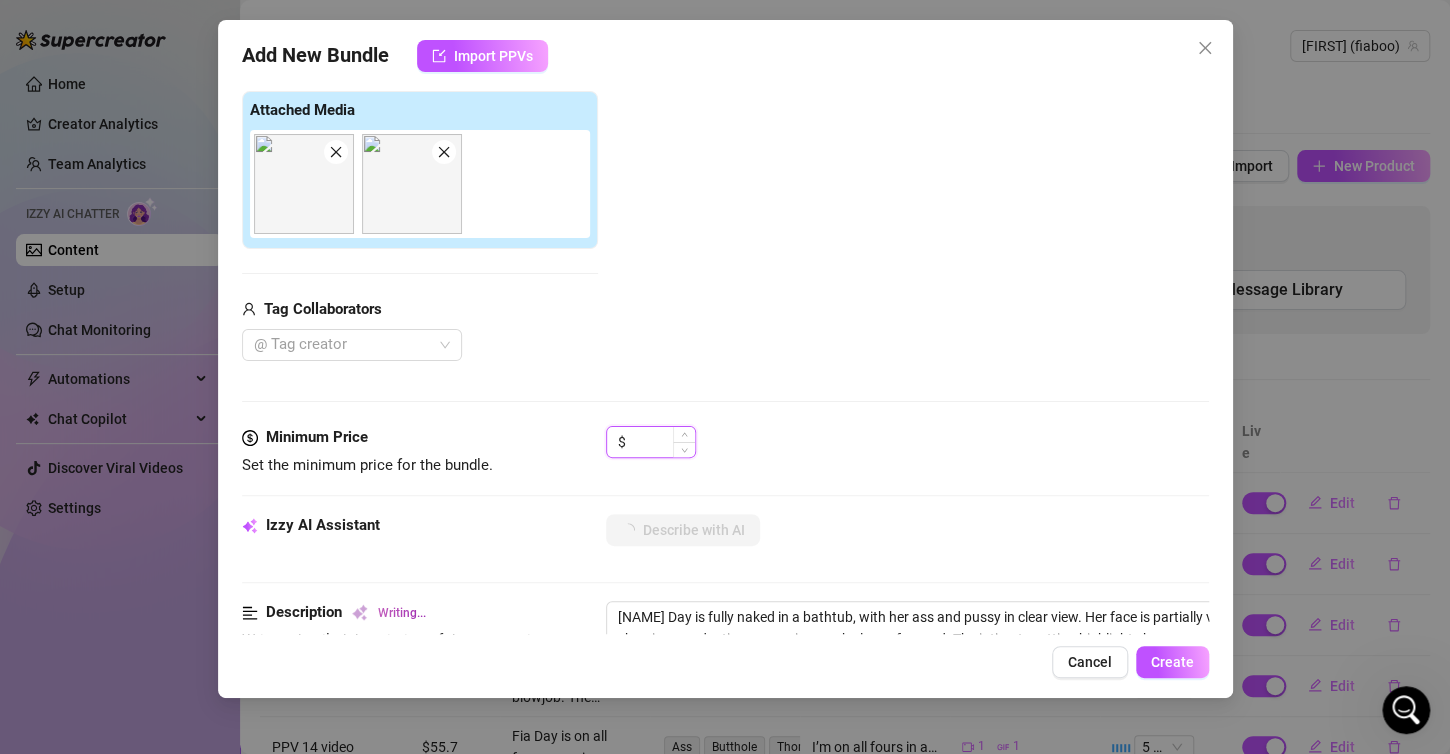 type on "[FIRST] [LAST] is fully naked in a bathtub, with her ass and pussy in clear view. Her face is partially visible, showing a seductive expression as she leans forward. The intimate setting highlights her curves and the wetness of her skin, making it" 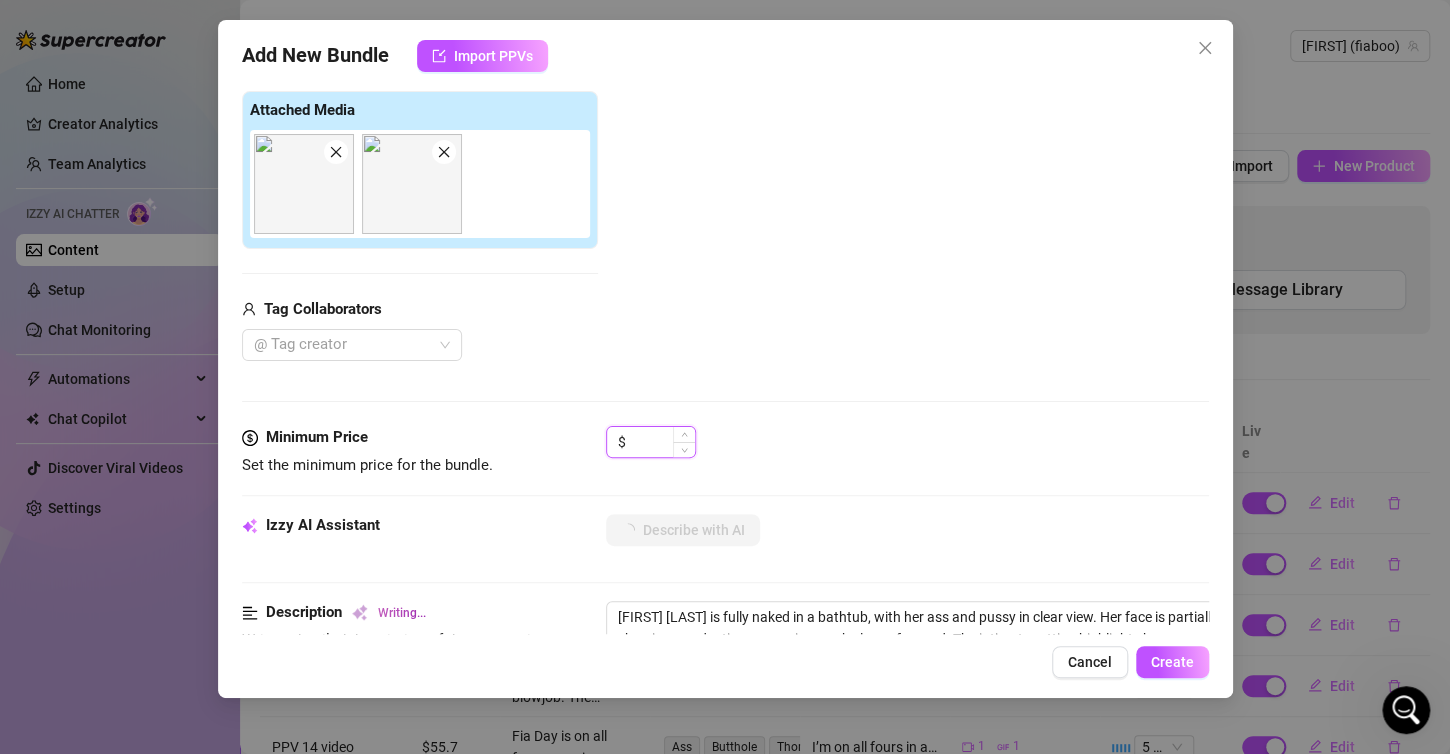 type on "[FIRST] [LAST] is fully naked in a bathtub, with her ass and pussy in clear view. Her face is partially visible, showing a seductive expression as she leans forward. The intimate setting highlights her curves and the wetness of her skin, making it a" 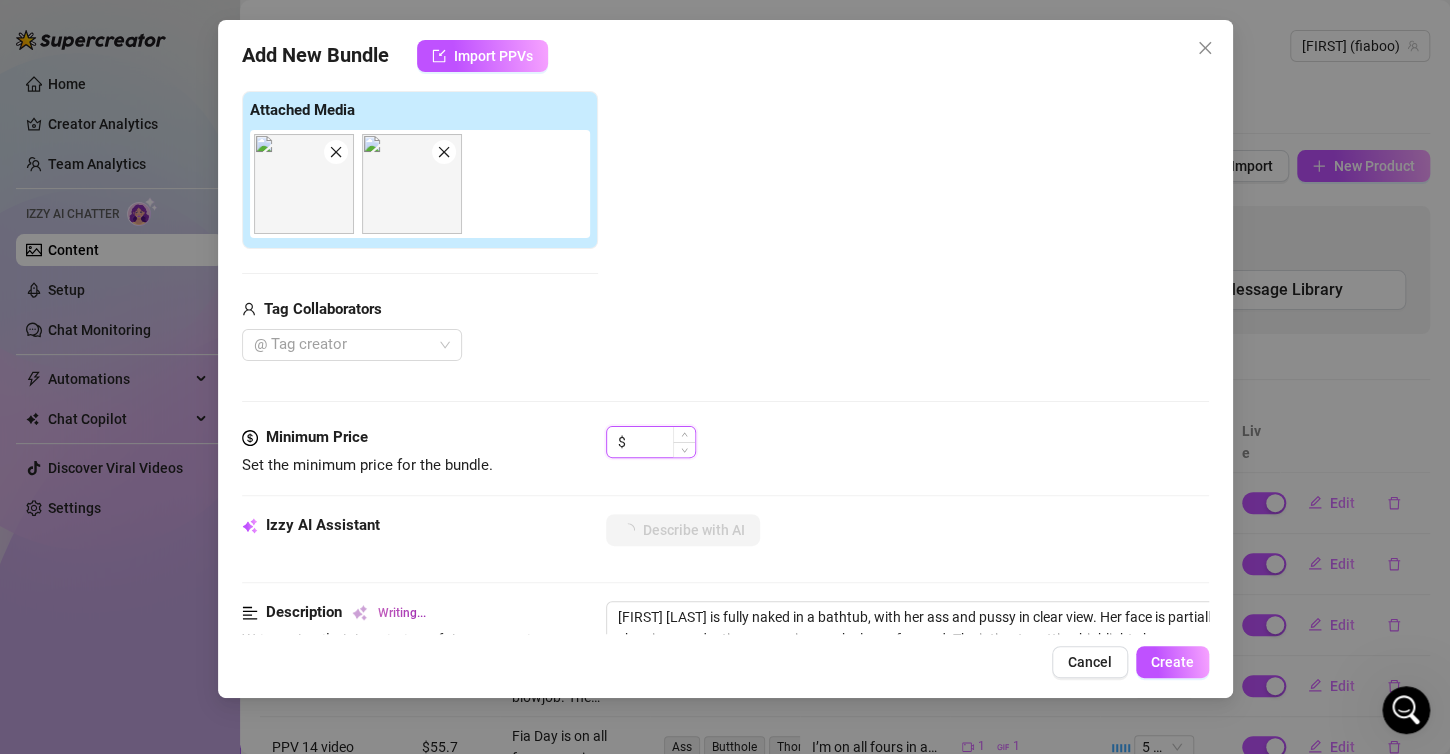 type on "[FIRST] [LAST] is fully naked in a bathtub, with her ass and pussy in clear view. Her face is partially visible, showing a seductive expression as she leans forward. The intimate setting highlights her curves and the wetness of her skin, making it a steamy" 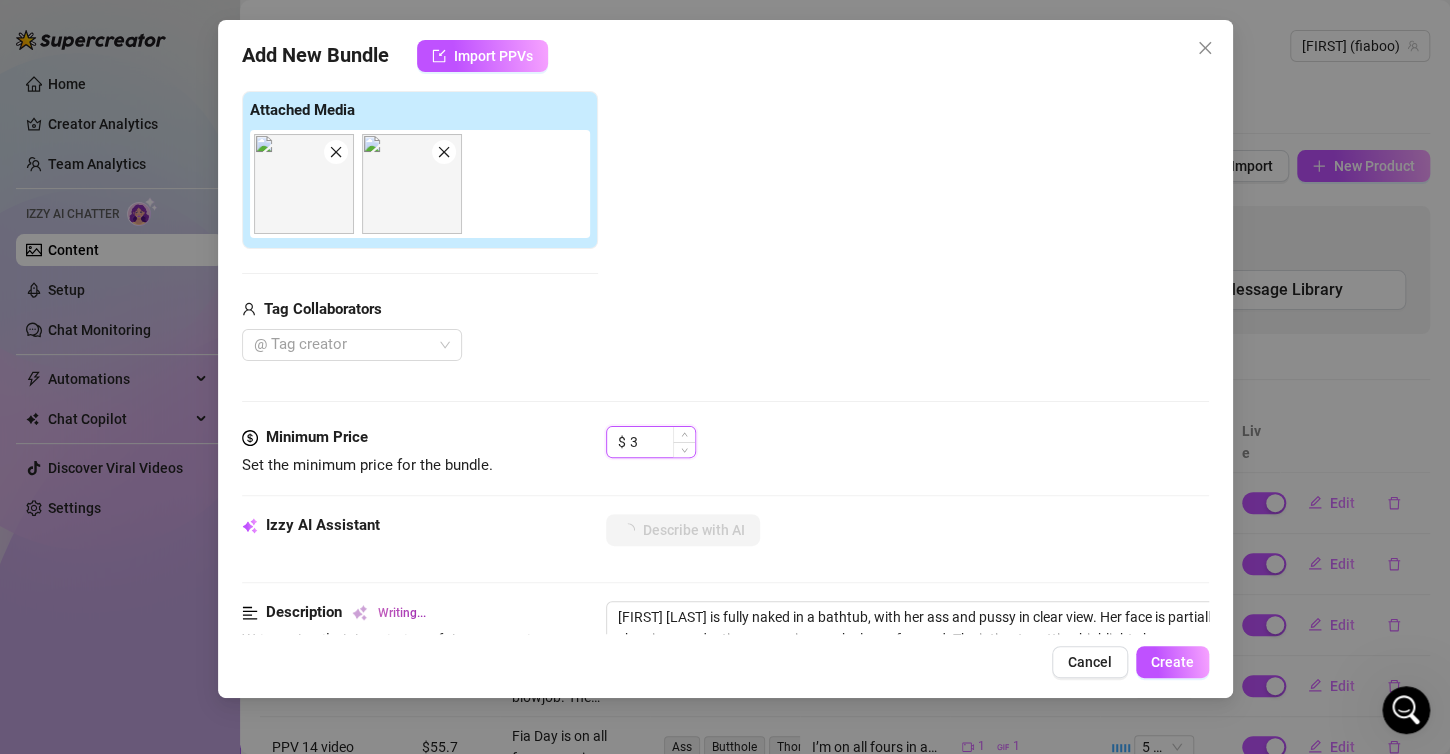 type on "[FIRST] [LAST] is fully naked in a bathtub, with her ass and pussy in clear view. Her face is partially visible, showing a seductive expression as she leans forward. The intimate setting highlights her curves and the wetness of her skin, making it a steamy and" 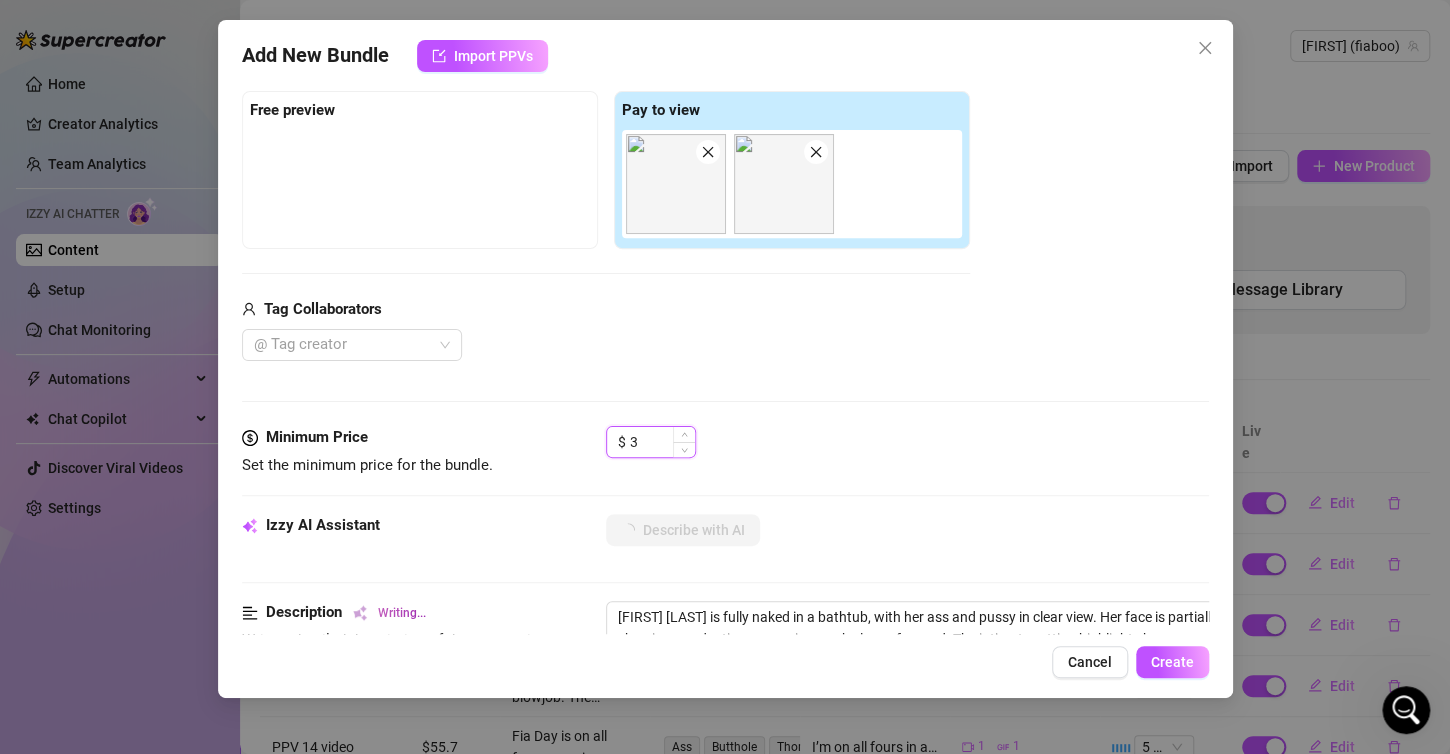 type on "[FIRST] [LAST] is fully naked in a bathtub, with her ass and pussy in clear view. Her face is partially visible, showing a seductive expression as she leans forward. The intimate setting highlights her curves and the wetness of her skin, making it a steamy and enticing" 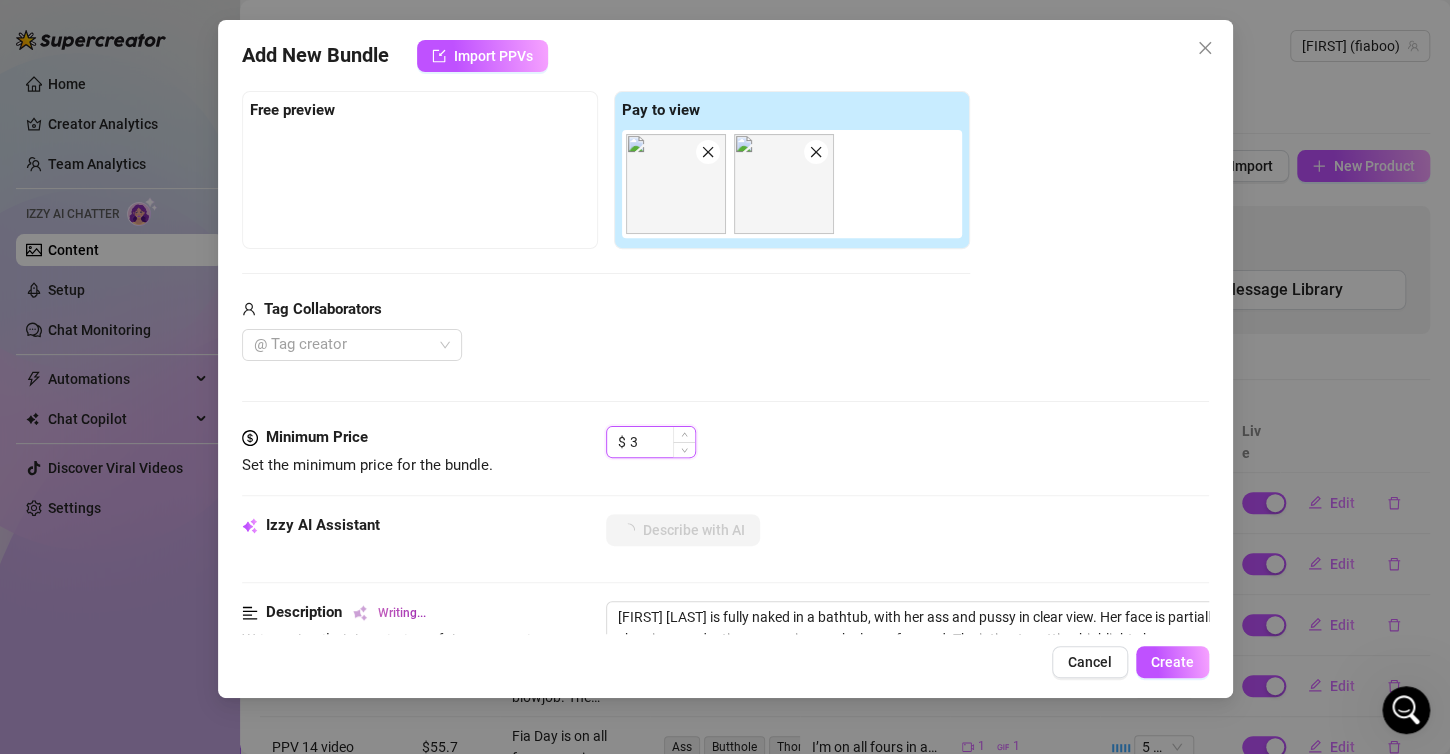type on "[FIRST] [LAST] is fully naked in a bathtub, with her ass and pussy in clear view. Her face is partially visible, showing a seductive expression as she leans forward. The intimate setting highlights her curves and the wetness of her skin, making it a steamy and enticing" 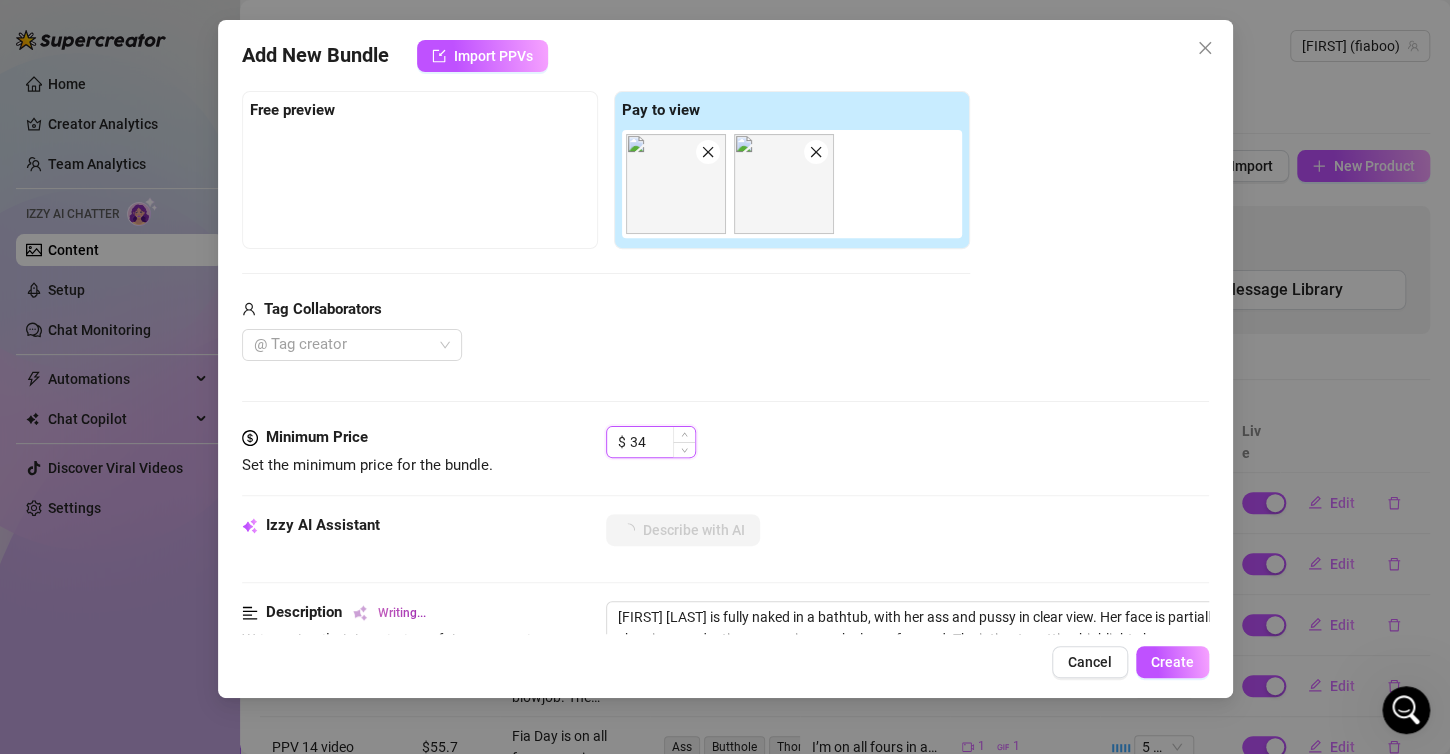 type on "[FIRST] [LAST] is fully naked in a bathtub, with her ass and pussy in clear view. Her face is partially visible, showing a seductive expression as she leans forward. The intimate setting highlights her curves and the wetness of her skin, making it a steamy and enticing scene." 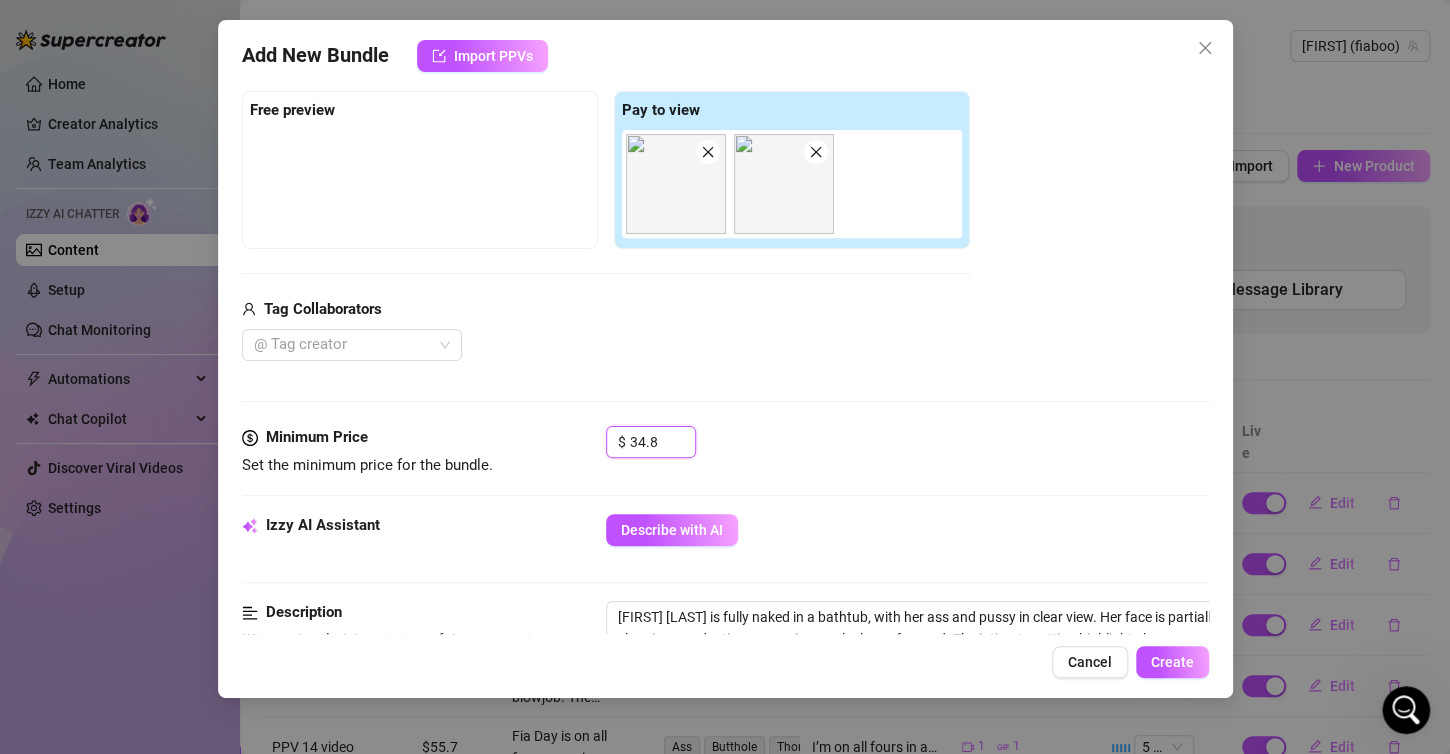 type on "34.8" 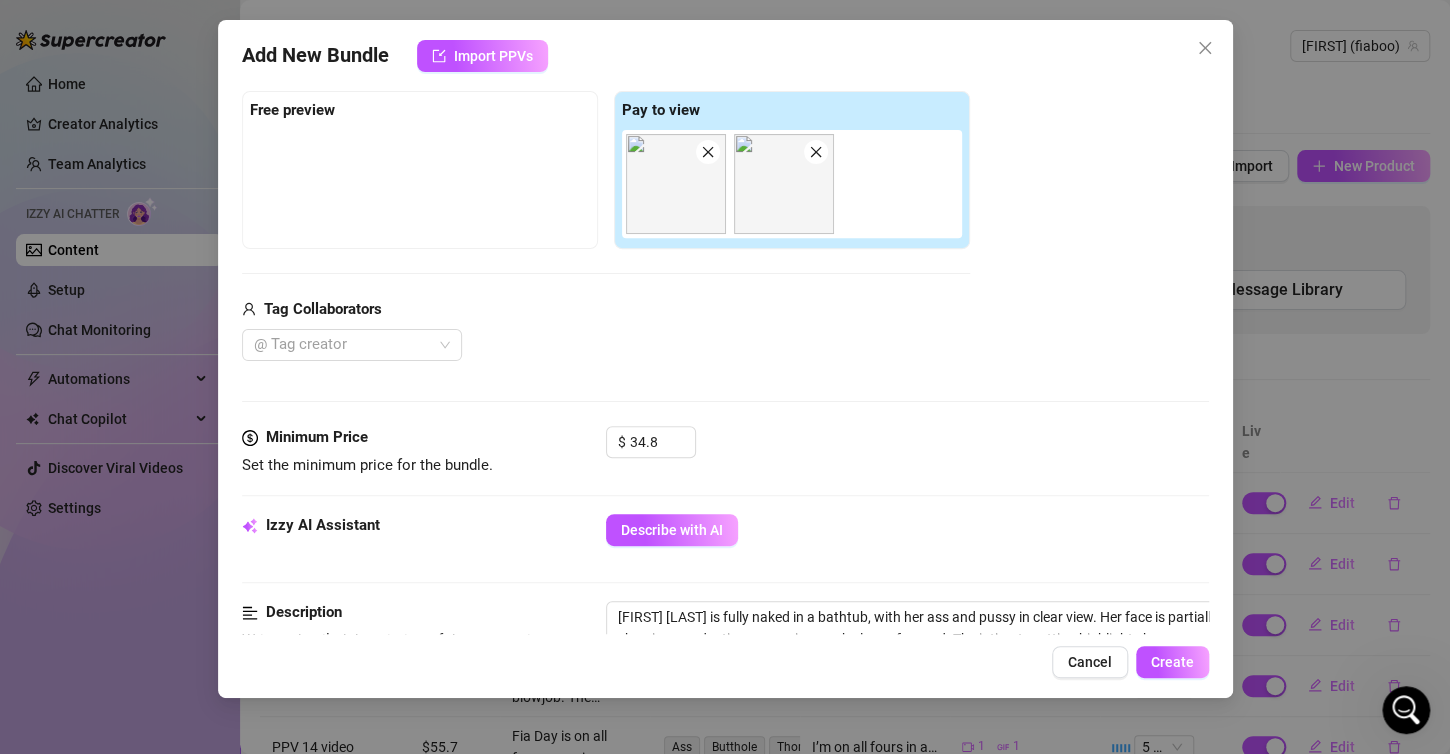 click on "Minimum Price Set the minimum price for the bundle. $ [PRICE]" at bounding box center [725, 470] 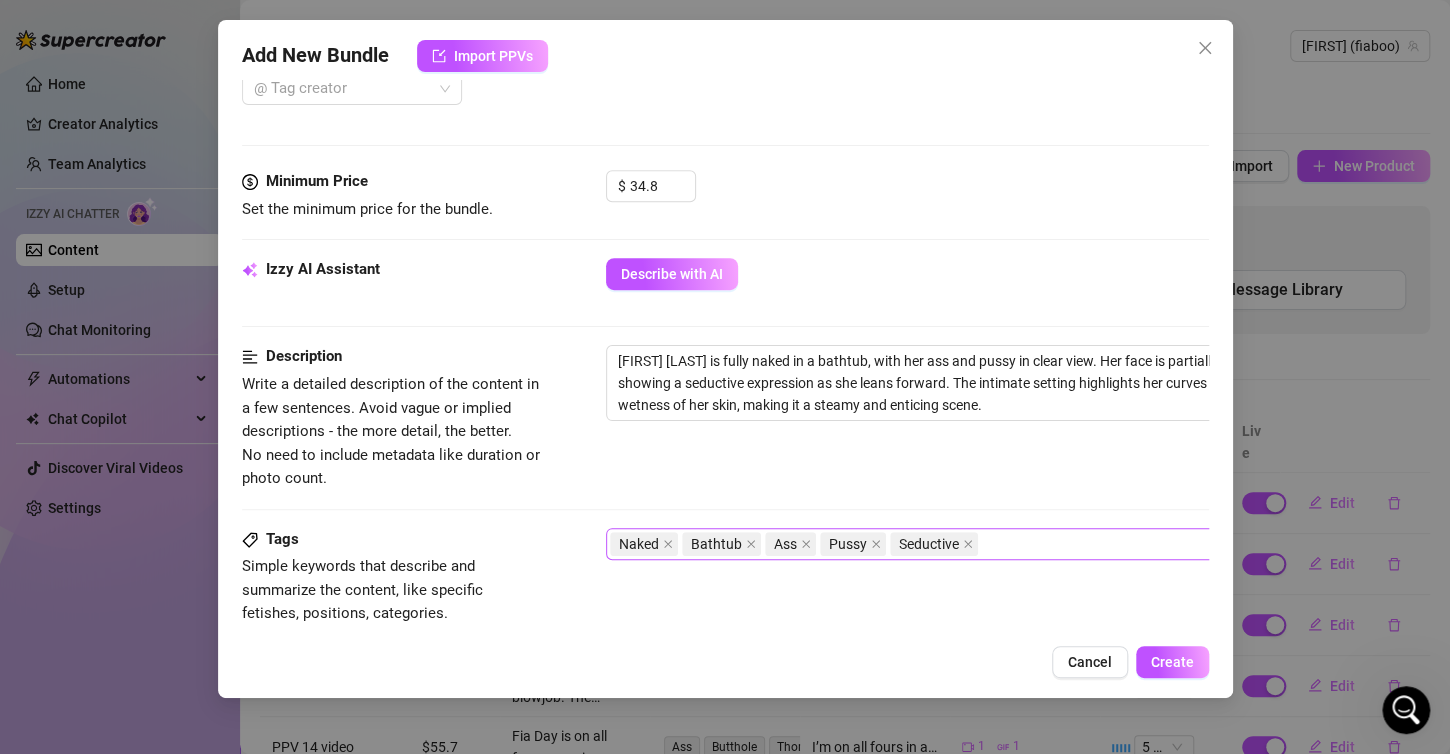 scroll, scrollTop: 700, scrollLeft: 0, axis: vertical 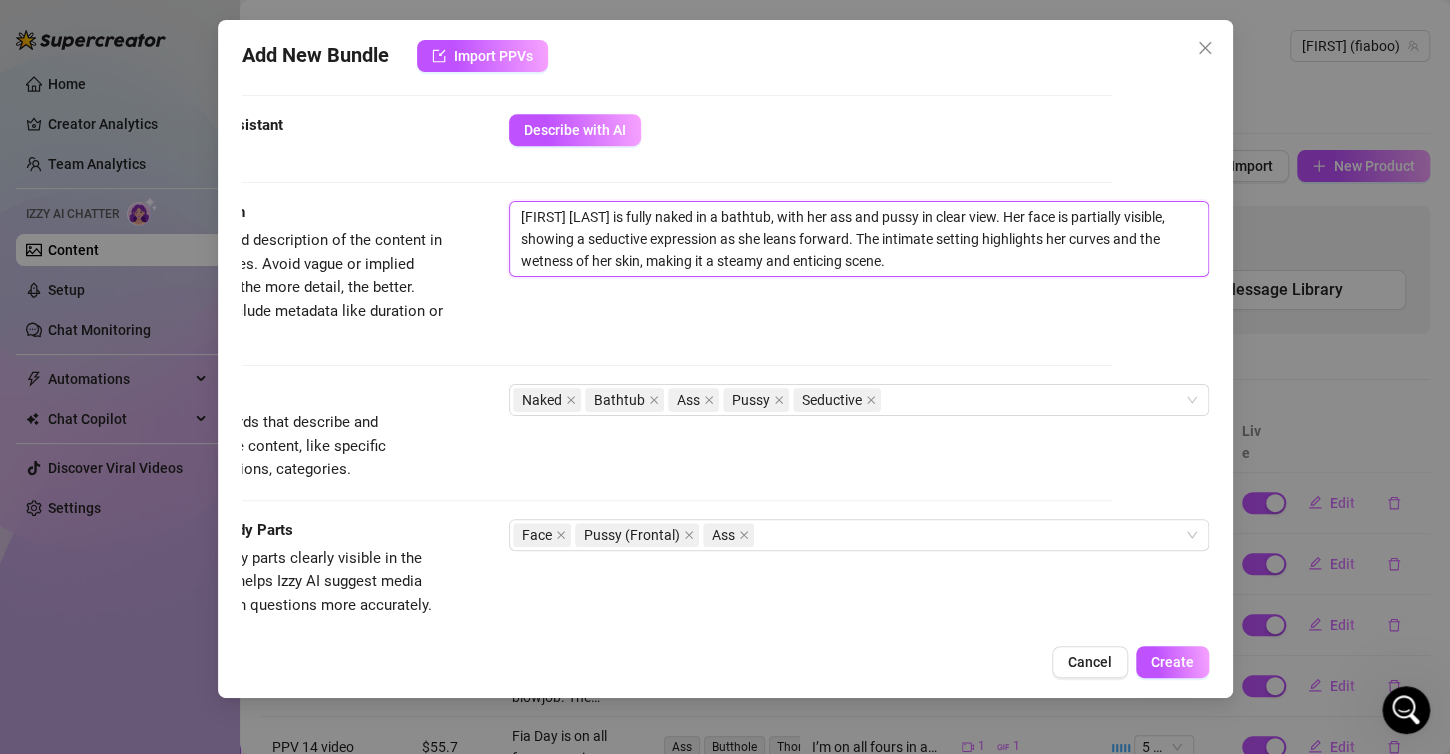 click on "[FIRST] [LAST] is fully naked in a bathtub, with her ass and pussy in clear view. Her face is partially visible, showing a seductive expression as she leans forward. The intimate setting highlights her curves and the wetness of her skin, making it a steamy and enticing scene." at bounding box center (859, 239) 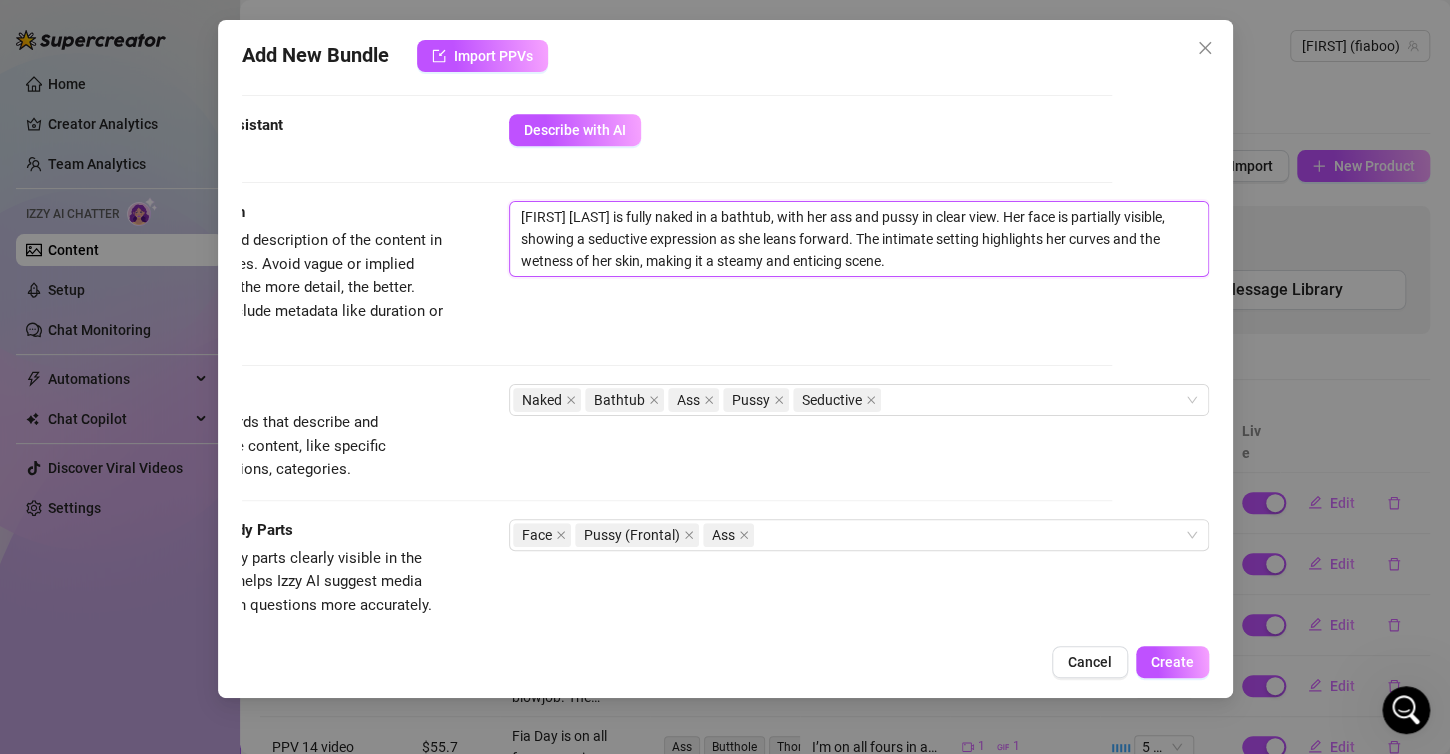 type on "[FIRST] [LAST] is fully naked in a bathtub, with her ass and pussy in clear view. Her face is partially visible, showing a seductive expression as she leans forward. The intimate setting highlights her curves and the wetness of her skin, making it a steamy and enticing scene" 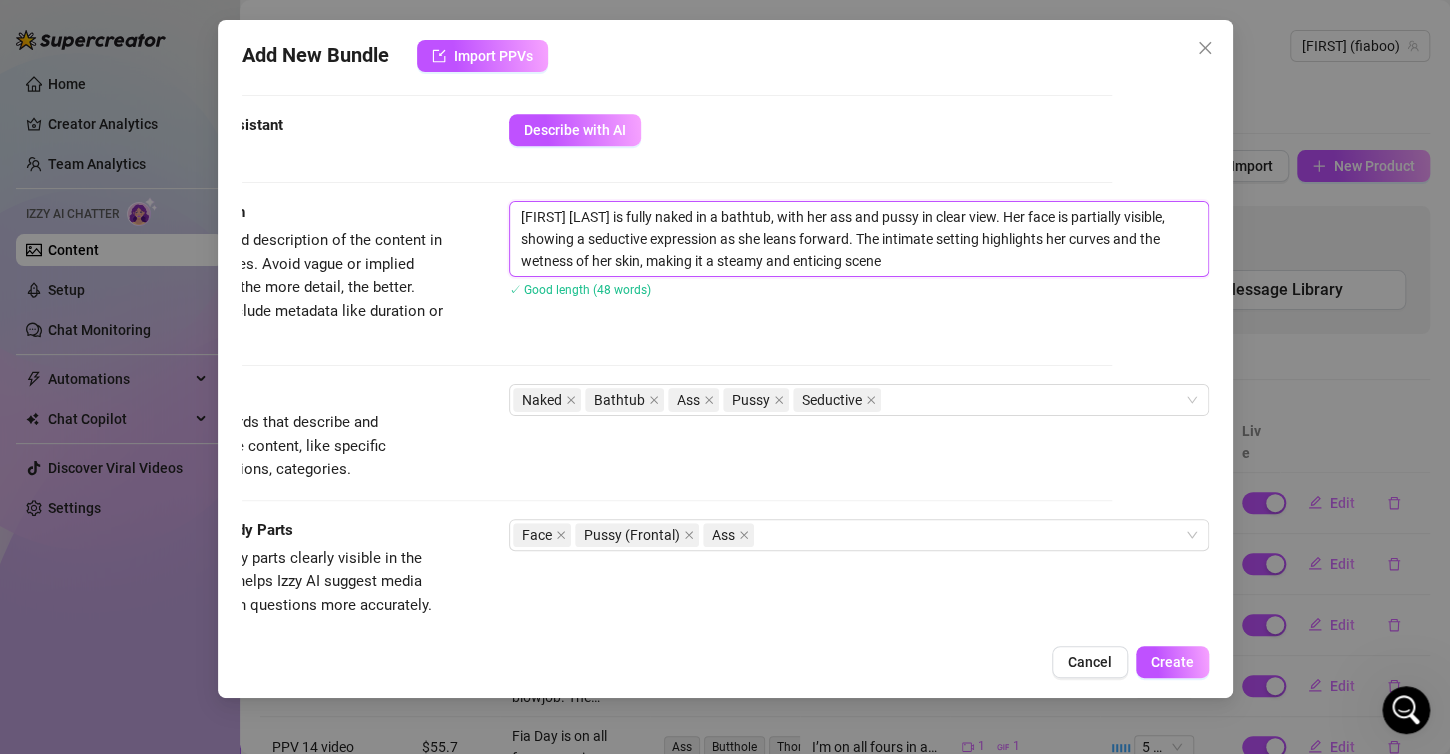 type on "[FIRST] [LAST] is fully naked in a bathtub, with her ass and pussy in clear view. Her face is partially visible, showing a seductive expression as she leans forward. The intimate setting highlights her curves and the wetness of her skin, making it a steamy and enticing scene." 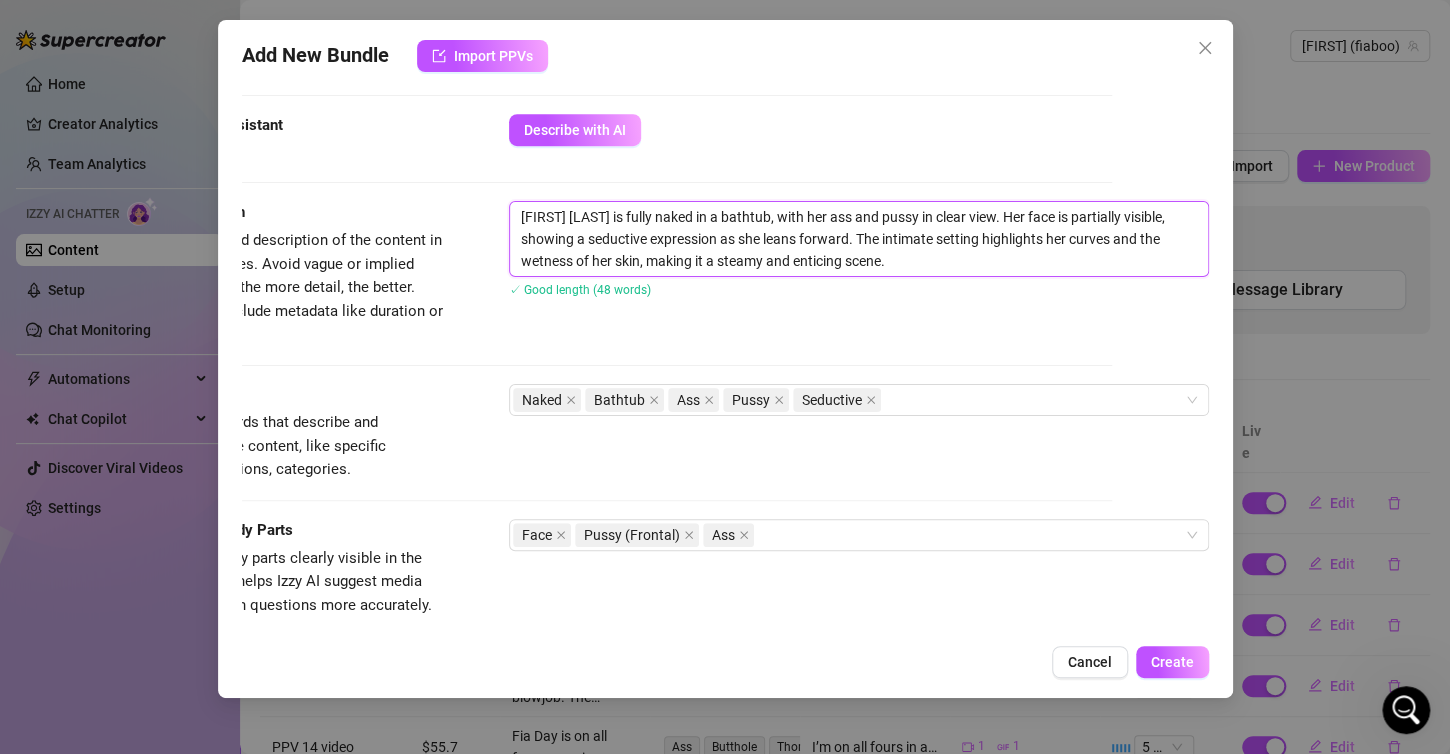 type on "[FIRST] [LAST] is fully naked in a bathtub, with her ass and pussy in clear view. Her face is partially visible, showing a seductive expression as she leans forward. The intimate setting highlights her curves and the wetness of her skin, making it a steamy and enticing scene." 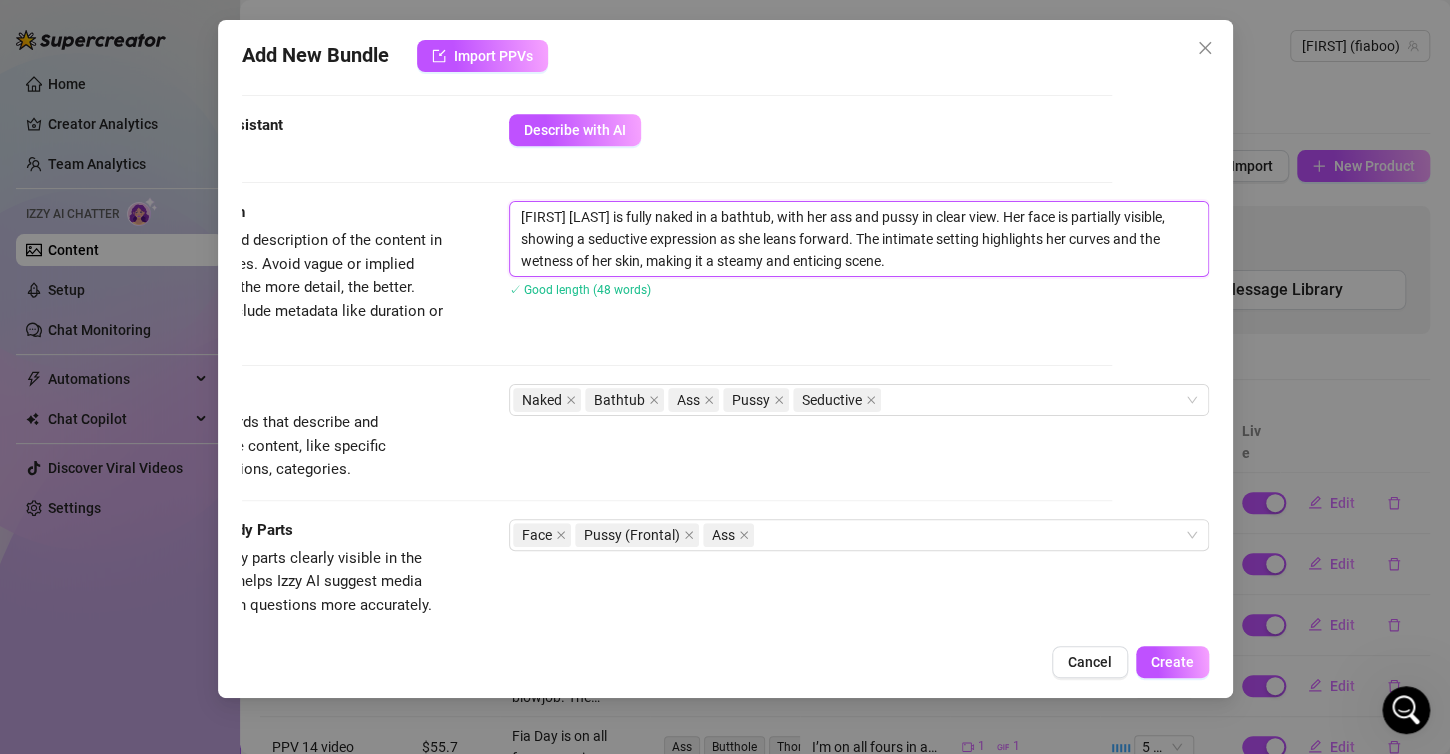 type on "[FIRST] [LAST] is fully naked in a bathtub, with her ass and pussy in clear view. Her face is partially visible, showing a seductive expression as she leans forward. The intimate setting highlights her curves and the wetness of her skin, making it a steamy and enticing scene. N" 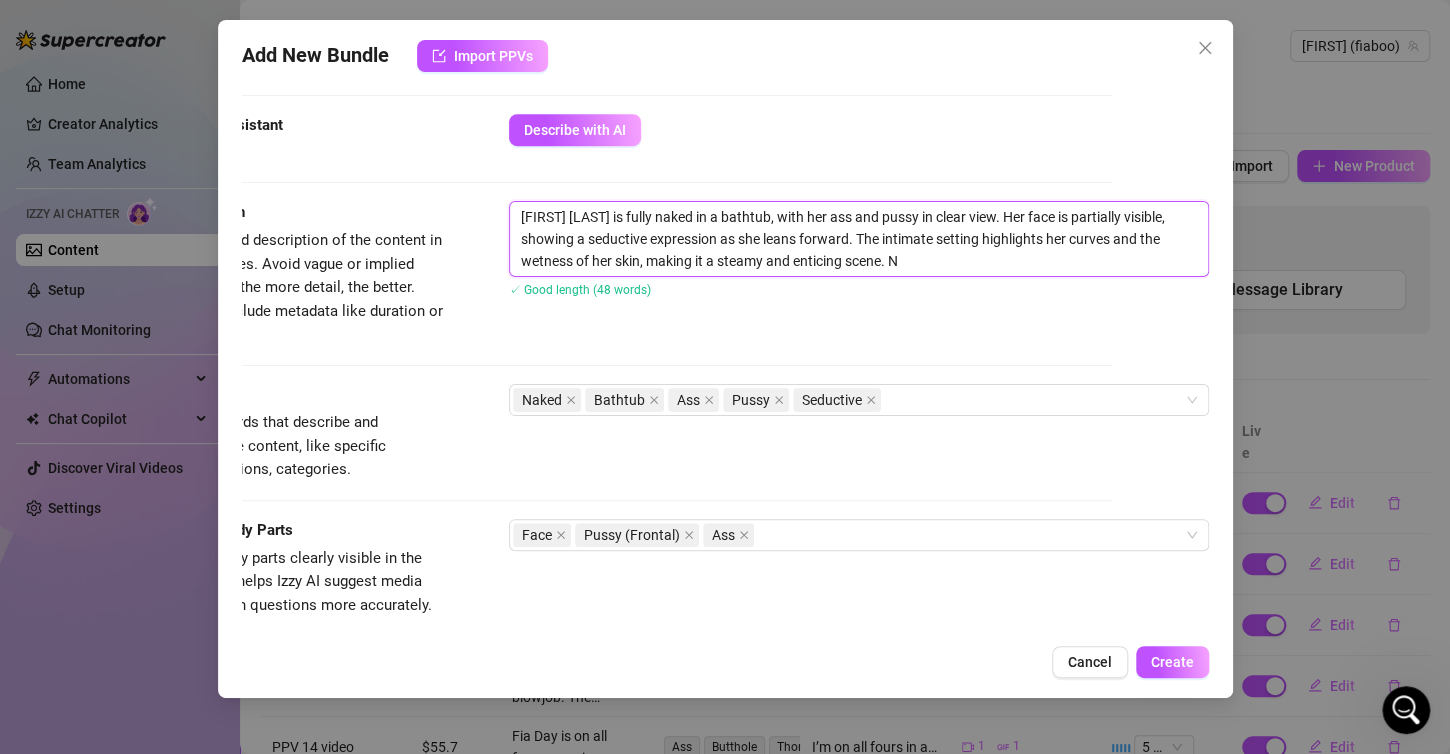 type on "[FIRST] [LAST] is fully naked in a bathtub, with her ass and pussy in clear view. Her face is partially visible, showing a seductive expression as she leans forward. The intimate setting highlights her curves and the wetness of her skin, making it a steamy and enticing scene. No" 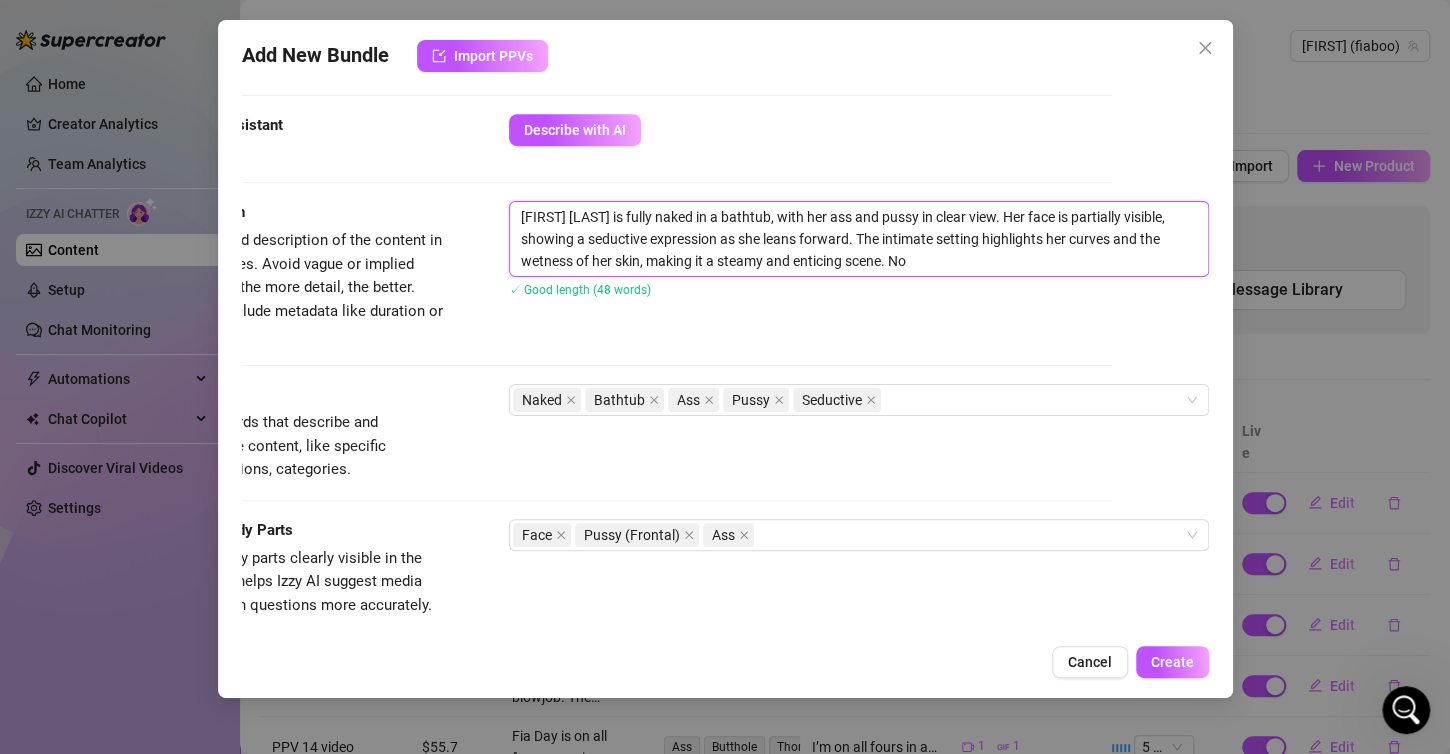 type on "[FIRST] [LAST] is fully naked in a bathtub, with her ass and pussy in clear view. Her face is partially visible, showing a seductive expression as she leans forward. The intimate setting highlights her curves and the wetness of her skin, making it a steamy and enticing scene. No" 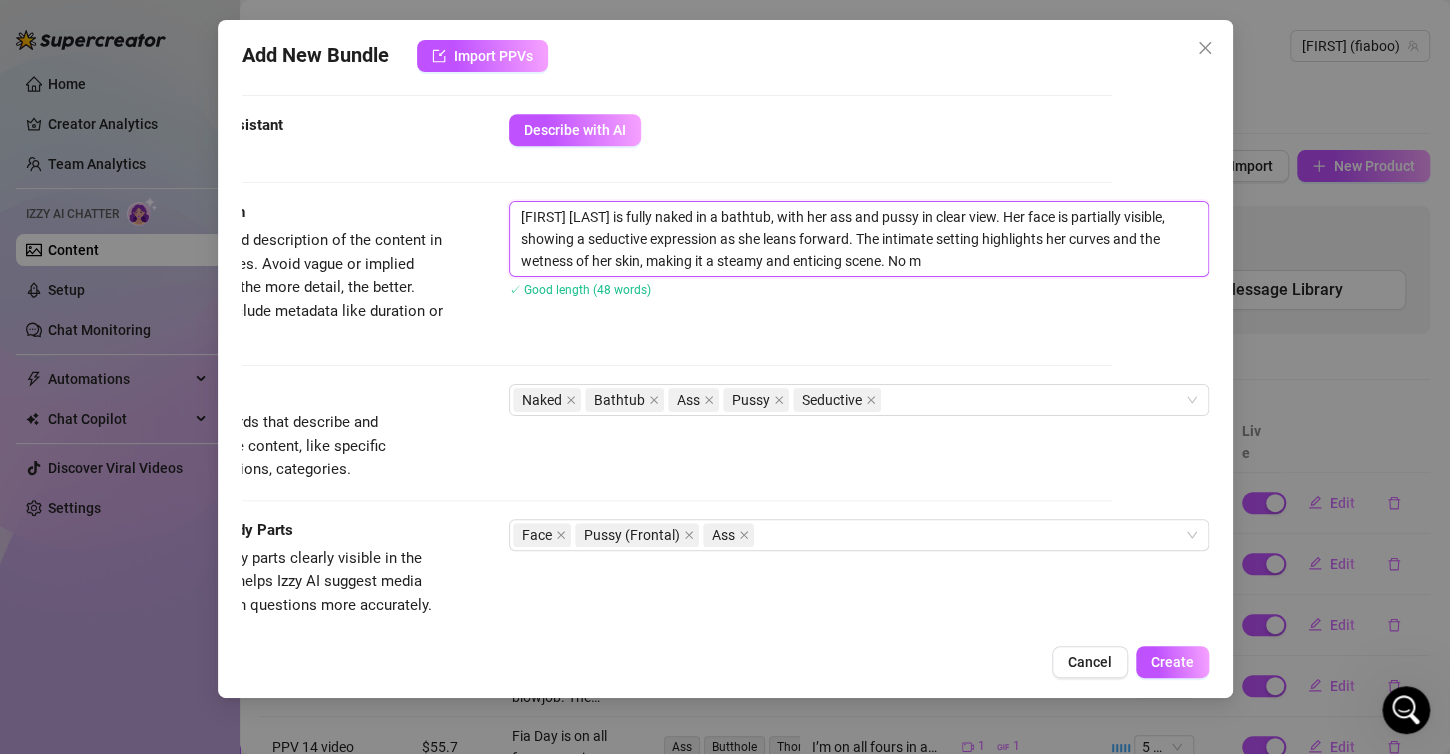 type on "[FIRST] [LAST] is fully naked in a bathtub, with her ass and pussy in clear view. Her face is partially visible, showing a seductive expression as she leans forward. The intimate setting highlights her curves and the wetness of her skin, making it a steamy and enticing scene. No ma" 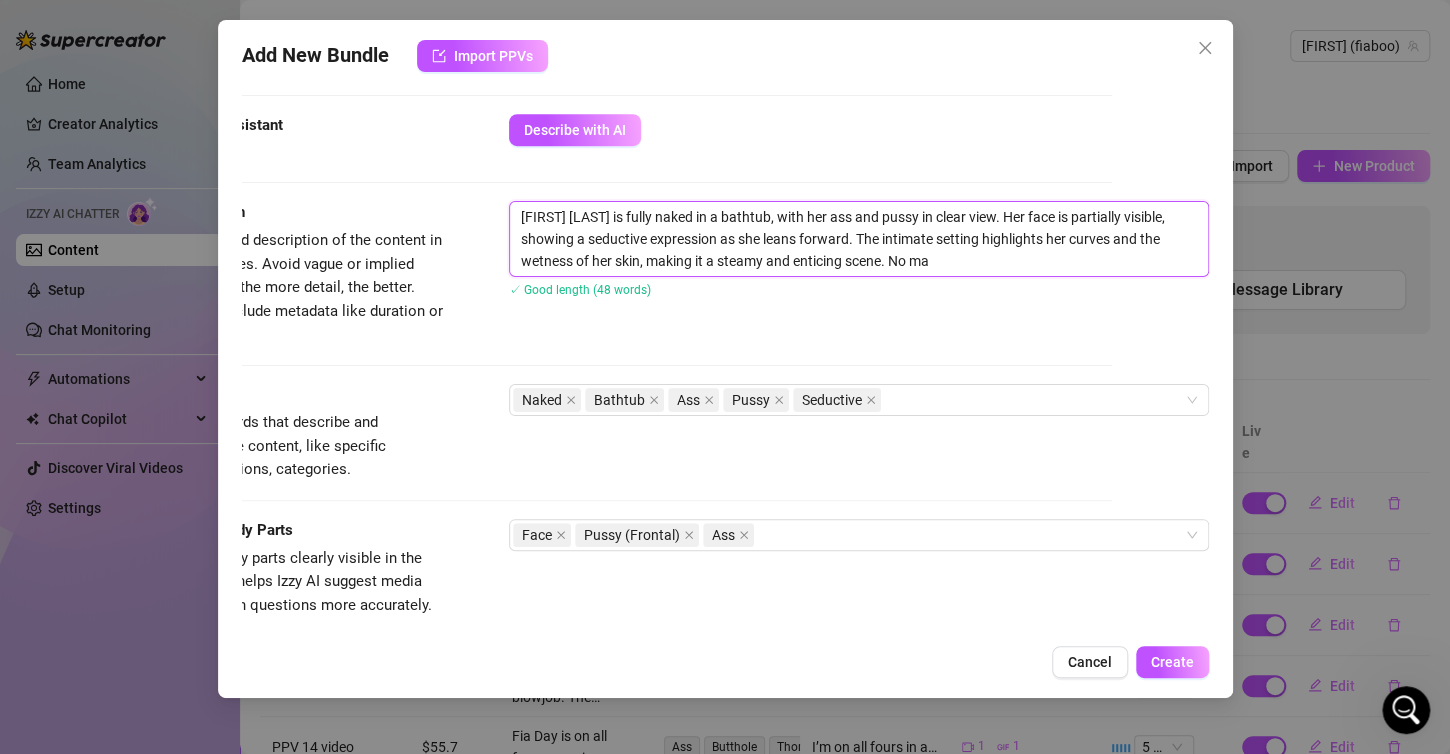 type on "[FIRST] [LAST] is fully naked in a bathtub, with her ass and pussy in clear view. Her face is partially visible, showing a seductive expression as she leans forward. The intimate setting highlights her curves and the wetness of her skin, making it a steamy and enticing scene. No mak" 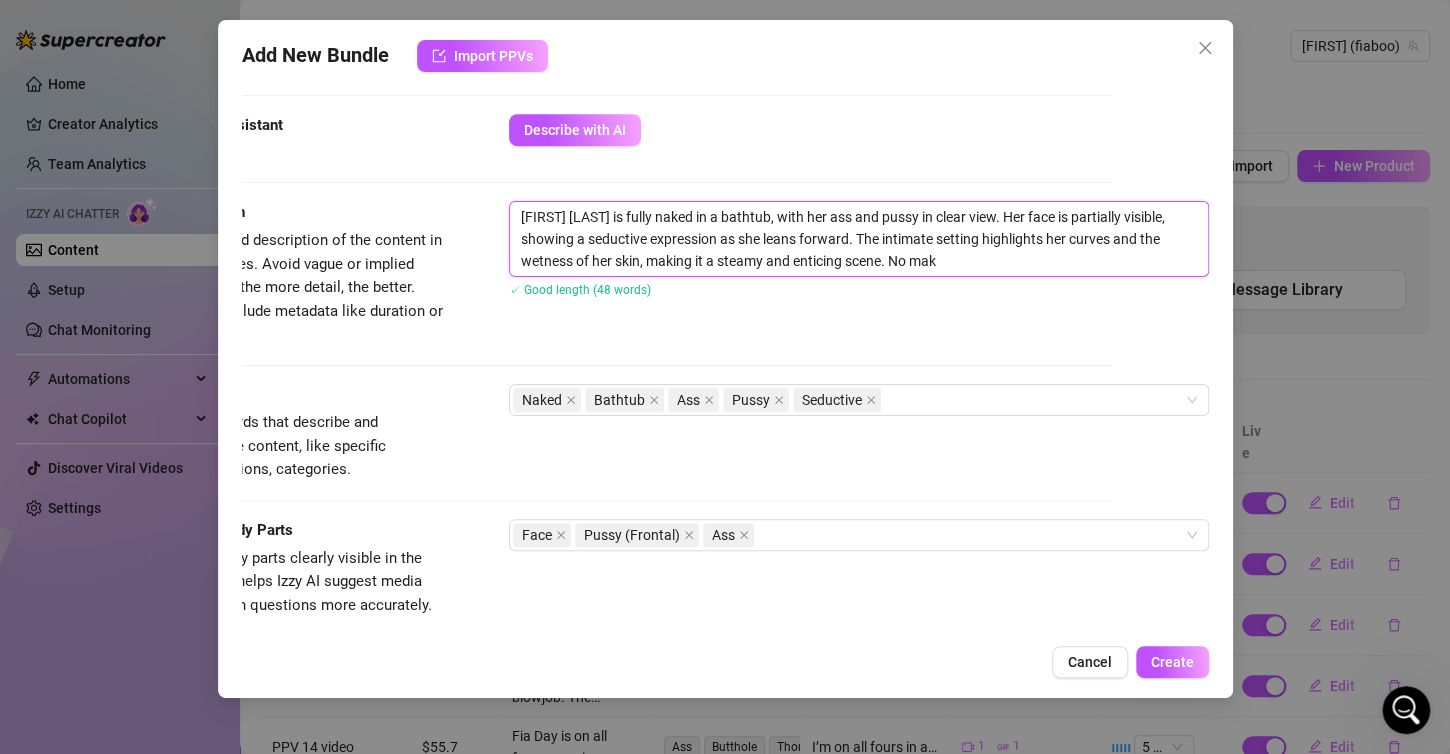 type on "[NAME] Day is fully naked in a bathtub, with her ass and pussy in clear view. Her face is partially visible, showing a seductive expression as she leans forward. The intimate setting highlights her curves and the wetness of her skin, making it a steamy and enticing scene. No make" 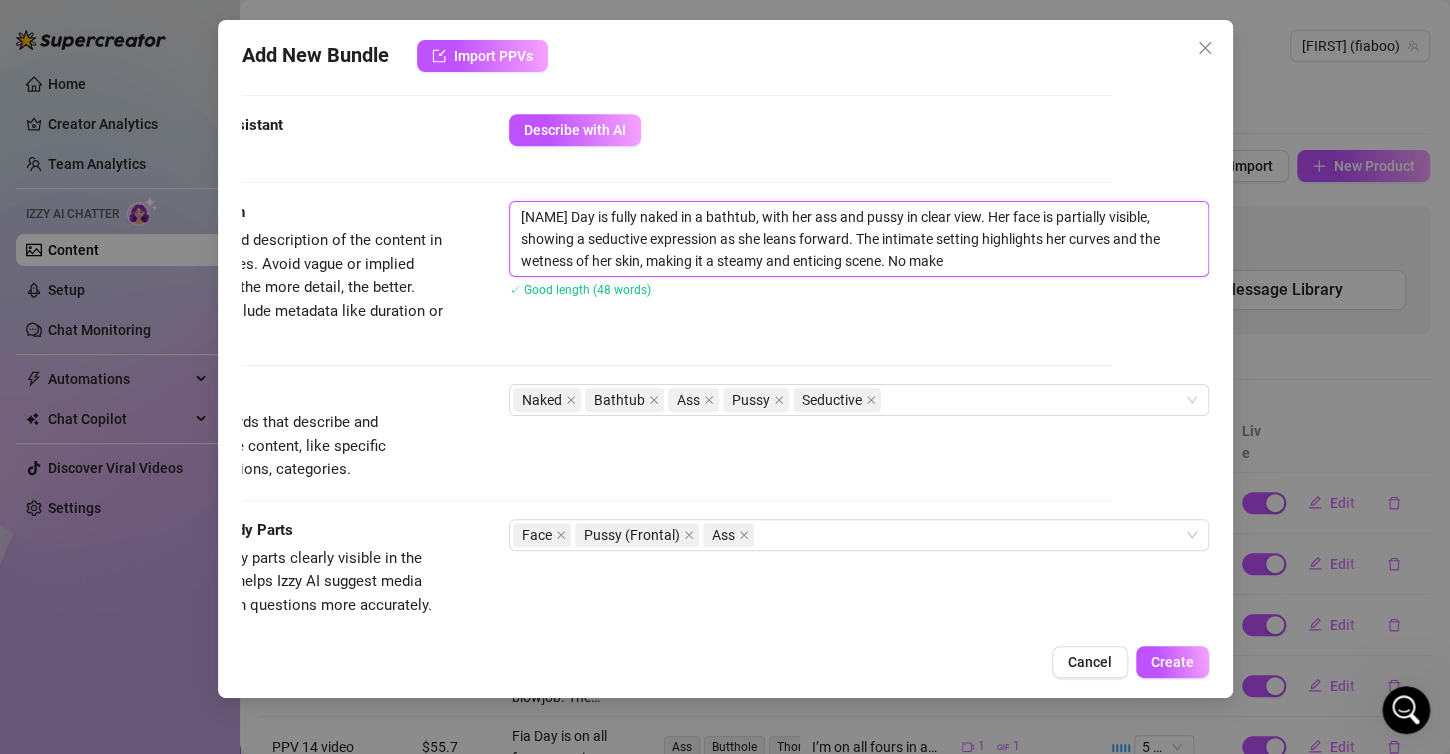 type on "[FIRST] [LAST] is fully naked in a bathtub, with her ass and pussy in clear view. Her face is partially visible, showing a seductive expression as she leans forward. The intimate setting highlights her curves and the wetness of her skin, making it a steamy and enticing scene. No makeu" 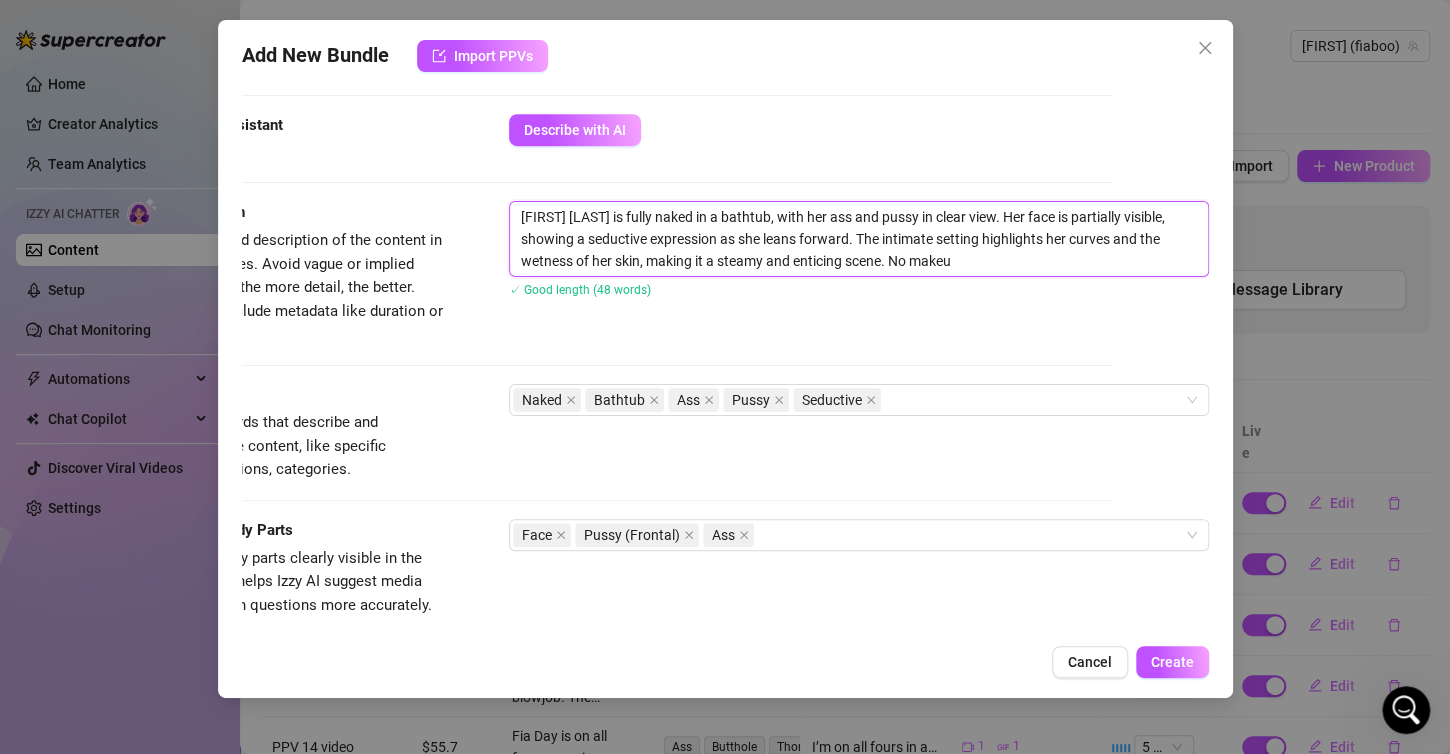 type on "[FIRST] [LAST] is fully naked in a bathtub, with her ass and pussy in clear view. Her face is partially visible, showing a seductive expression as she leans forward. The intimate setting highlights her curves and the wetness of her skin, making it a steamy and enticing scene. No makeup" 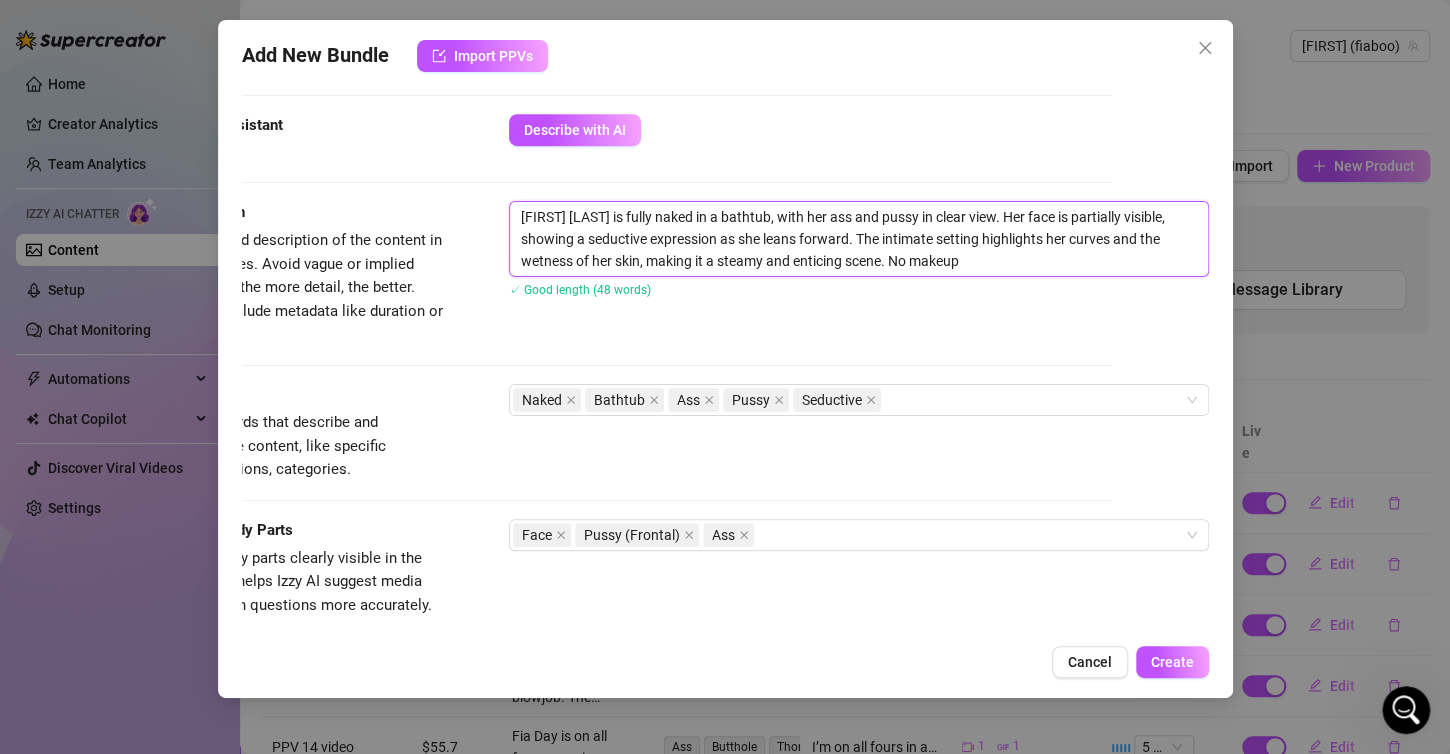 type on "[FIRST] [LAST] is fully naked in a bathtub, with her ass and pussy in clear view. Her face is partially visible, showing a seductive expression as she leans forward. The intimate setting highlights her curves and the wetness of her skin, making it a steamy and enticing scene. No makeup" 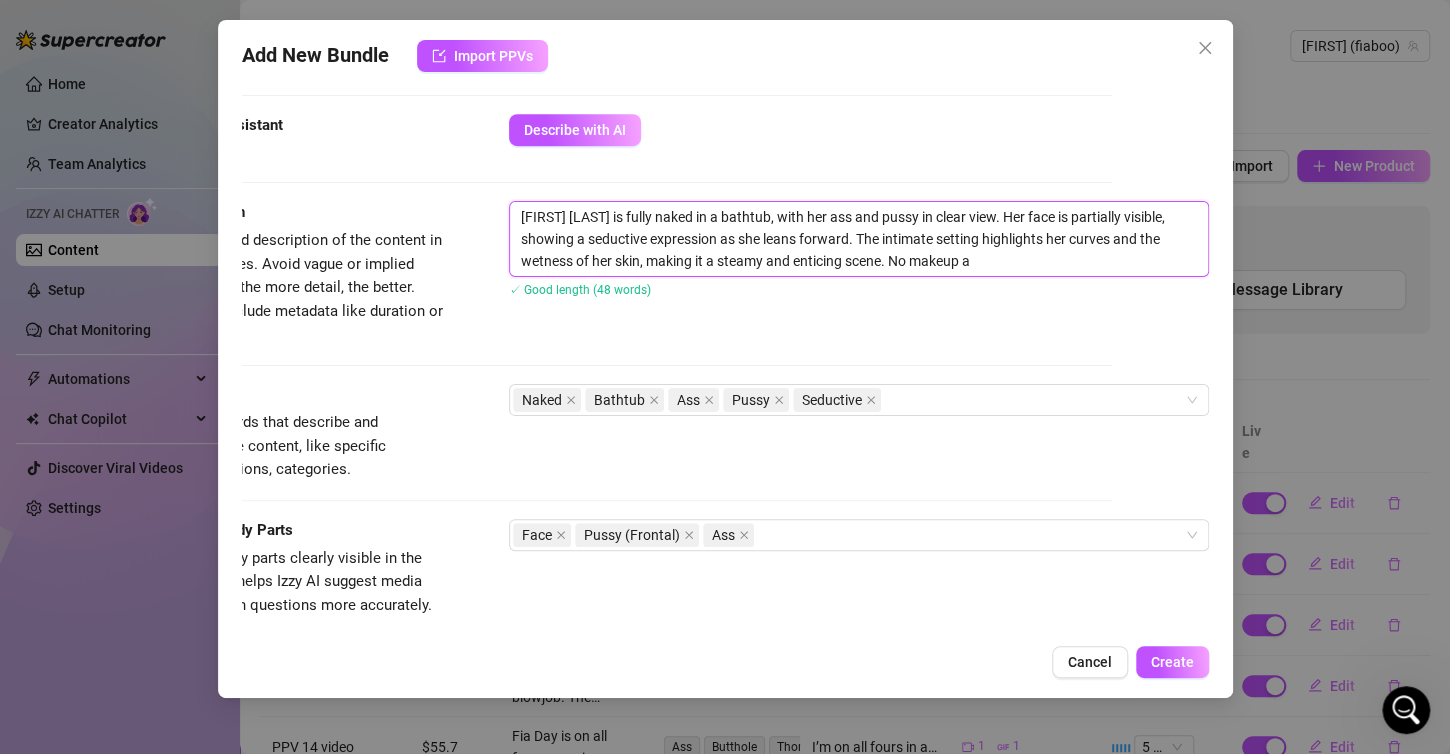 type on "[FIRST] [LAST] is fully naked in a bathtub, with her ass and pussy in clear view. Her face is partially visible, showing a seductive expression as she leans forward. The intimate setting highlights her curves and the wetness of her skin, making it a steamy and enticing scene. No makeup an" 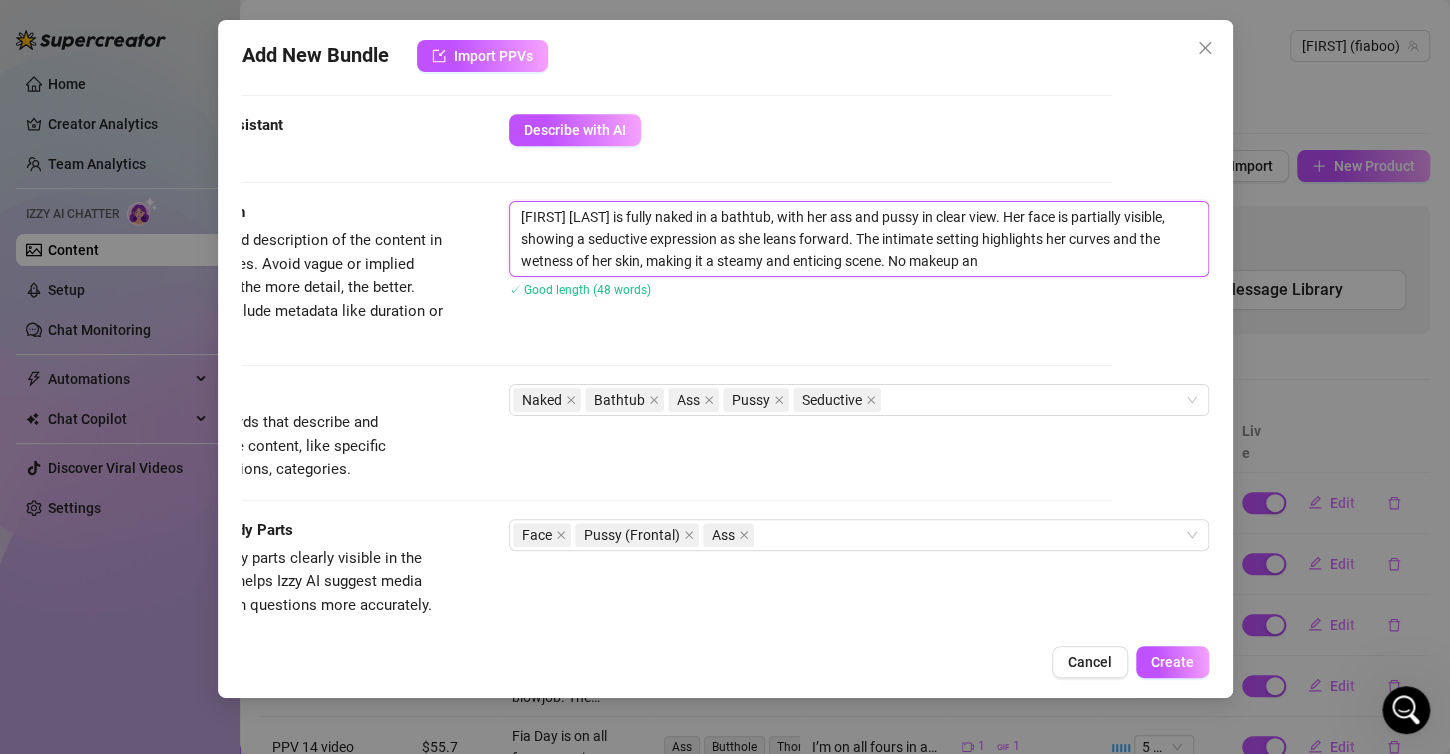 type on "[FIRST] [LAST] is fully naked in a bathtub, with her ass and pussy in clear view. Her face is partially visible, showing a seductive expression as she leans forward. The intimate setting highlights her curves and the wetness of her skin, making it a steamy and enticing scene. No makeup and" 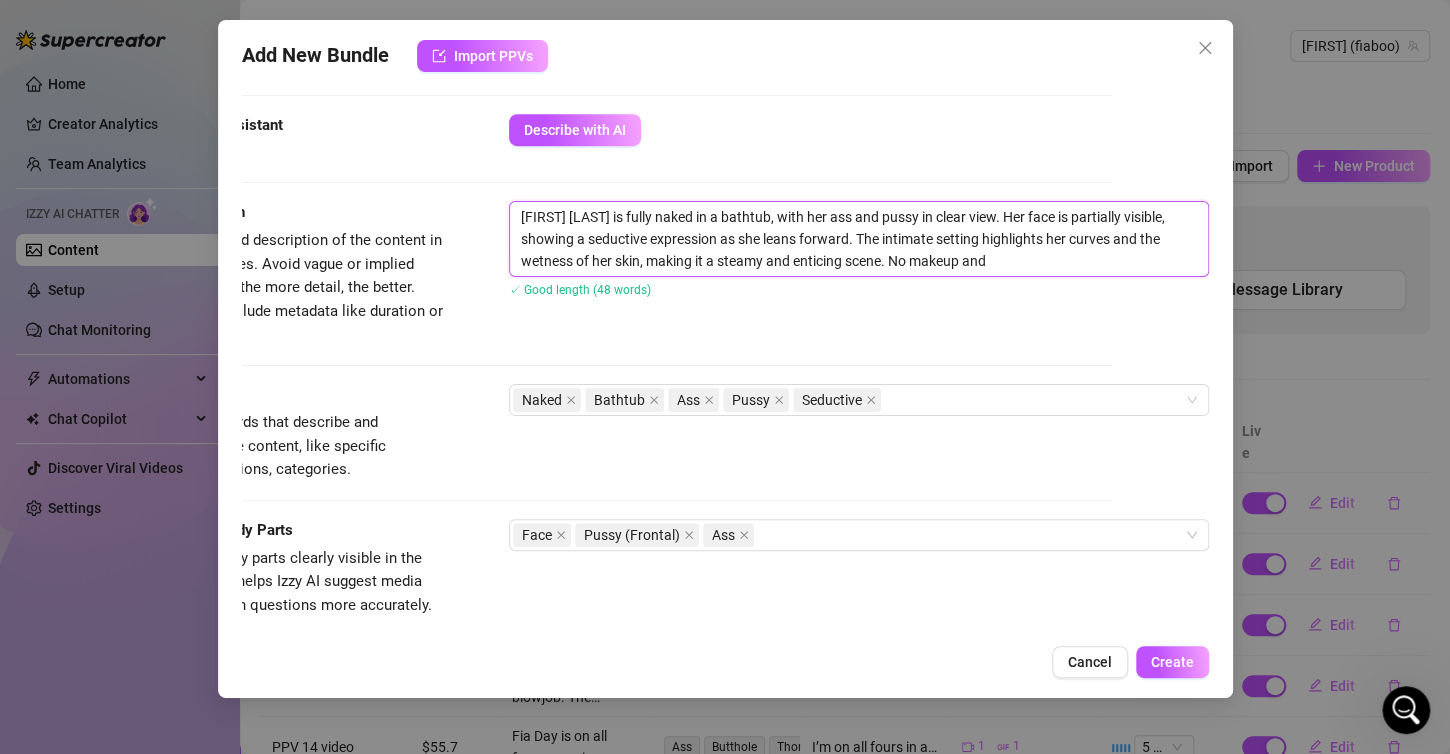 type on "[FIRST] [LAST] is fully naked in a bathtub, with her ass and pussy in clear view. Her face is partially visible, showing a seductive expression as she leans forward. The intimate setting highlights her curves and the wetness of her skin, making it a steamy and enticing scene. No makeup and" 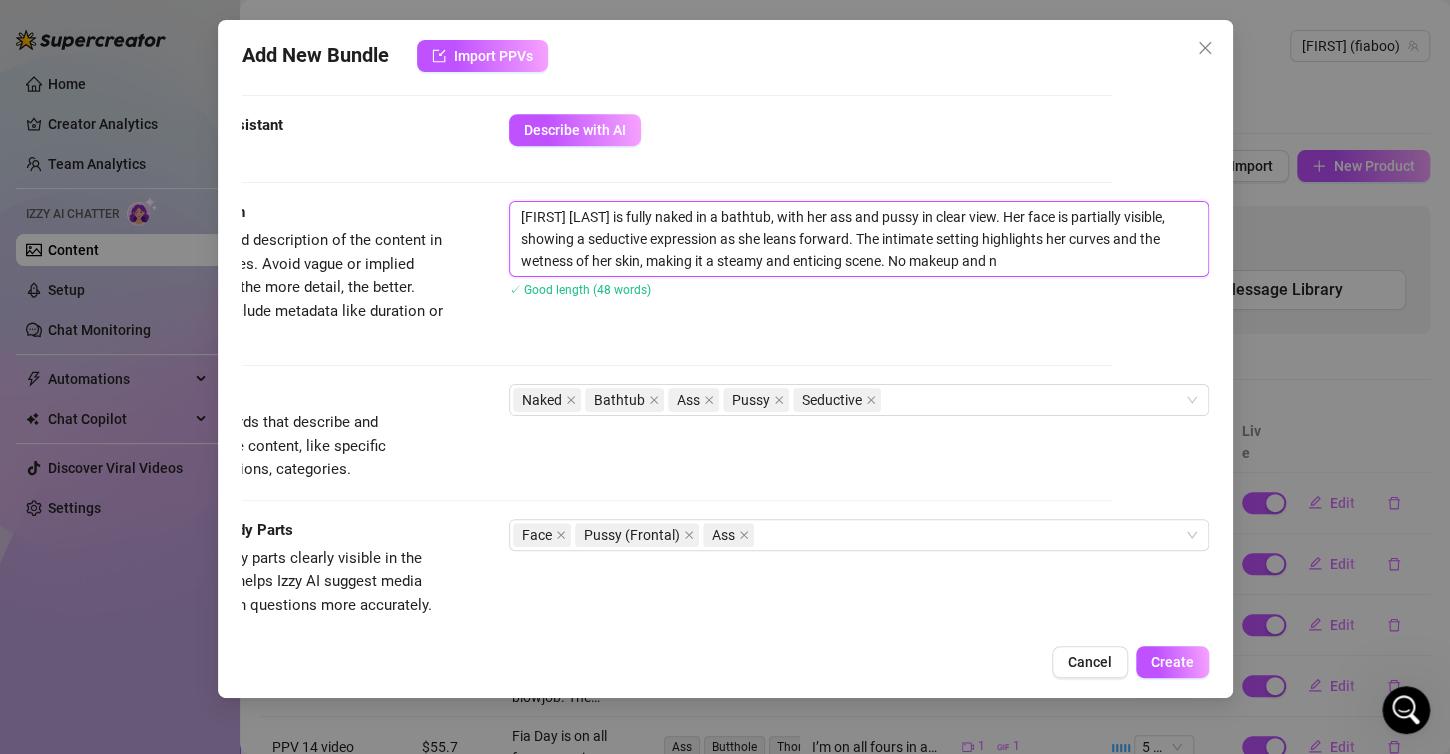 type on "[FIRST] [LAST] is fully naked in a bathtub, with her ass and pussy in clear view. Her face is partially visible, showing a seductive expression as she leans forward. The intimate setting highlights her curves and the wetness of her skin, making it a steamy and enticing scene. No makeup and no" 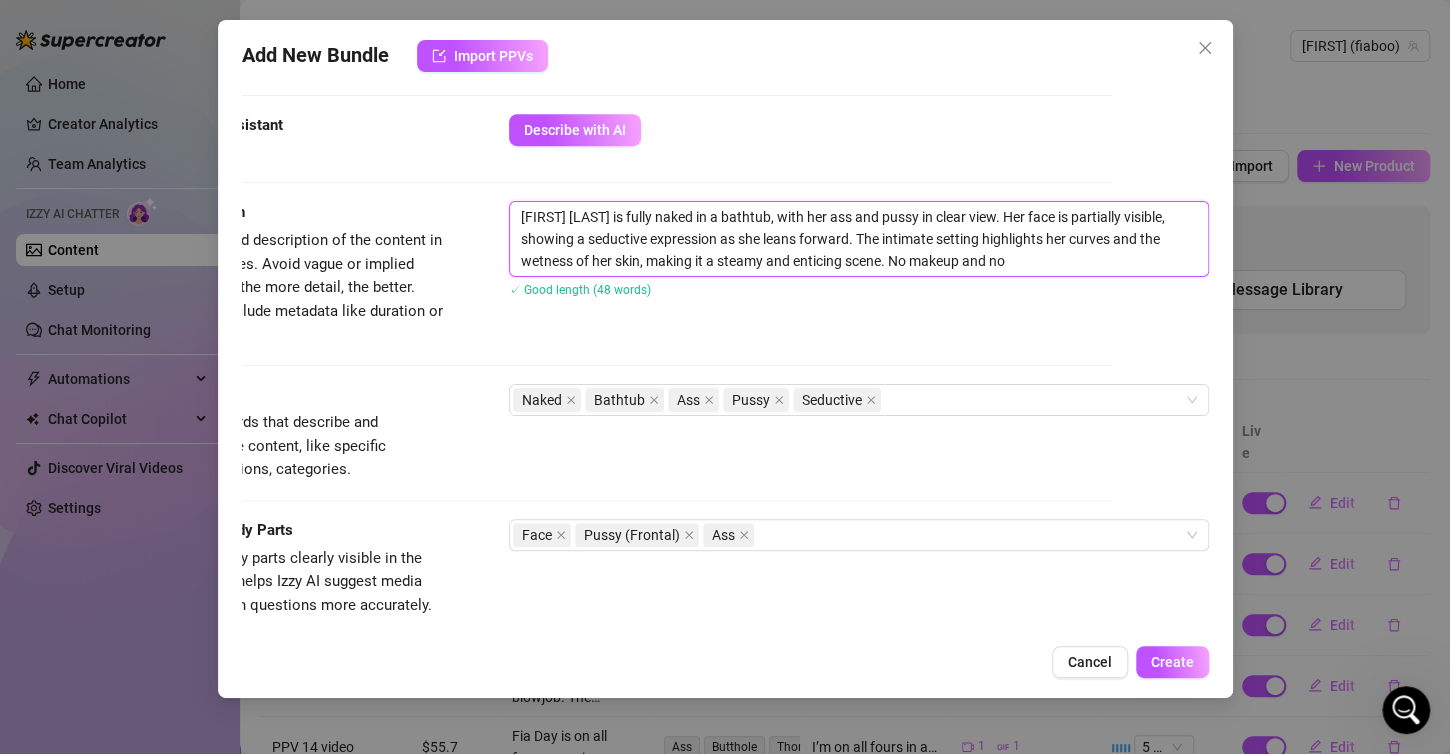 type on "[FIRST] [LAST] is fully naked in a bathtub, with her ass and pussy in clear view. Her face is partially visible, showing a seductive expression as she leans forward. The intimate setting highlights her curves and the wetness of her skin, making it a steamy and enticing scene. No makeup and no" 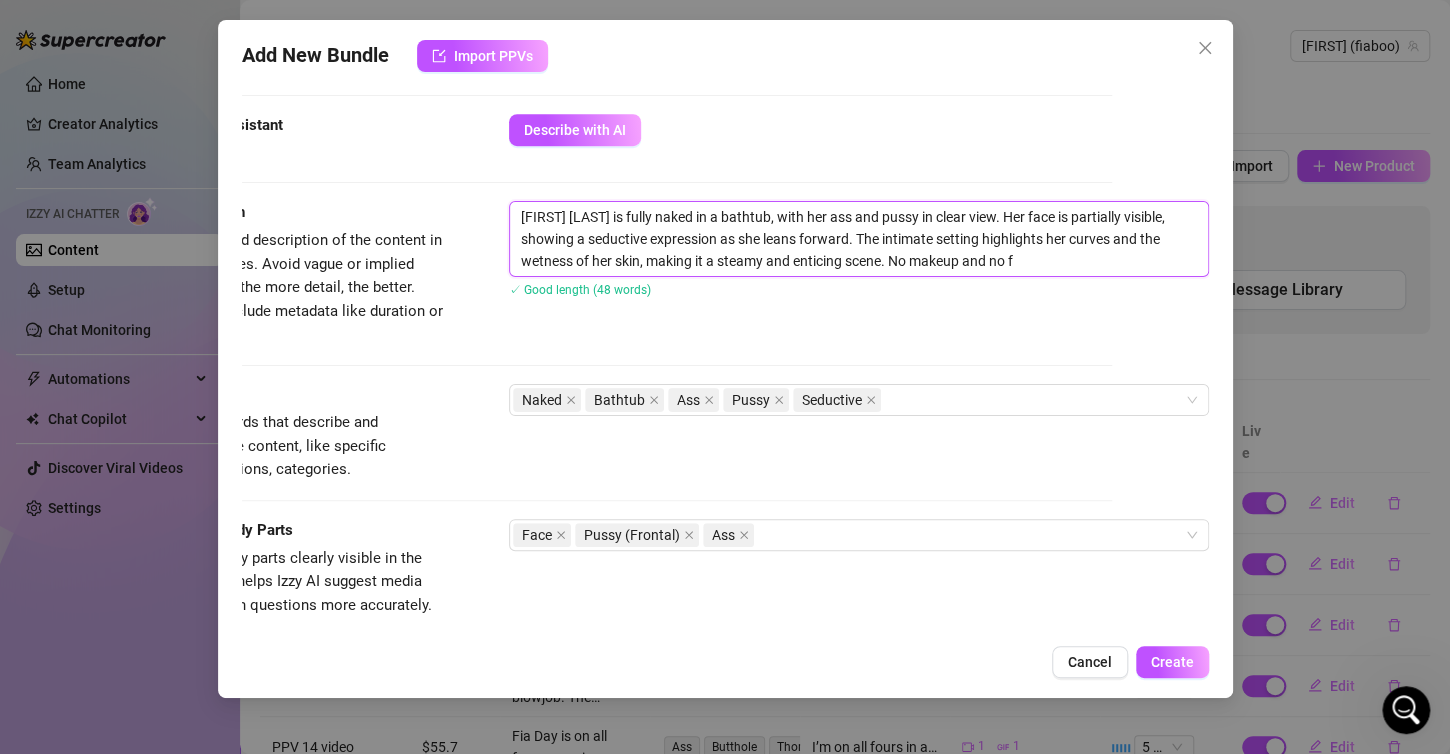 type on "[FIRST] [LAST] is fully naked in a bathtub, with her ass and pussy in clear view. Her face is partially visible, showing a seductive expression as she leans forward. The intimate setting highlights her curves and the wetness of her skin, making it a steamy and enticing scene. No makeup and no fi" 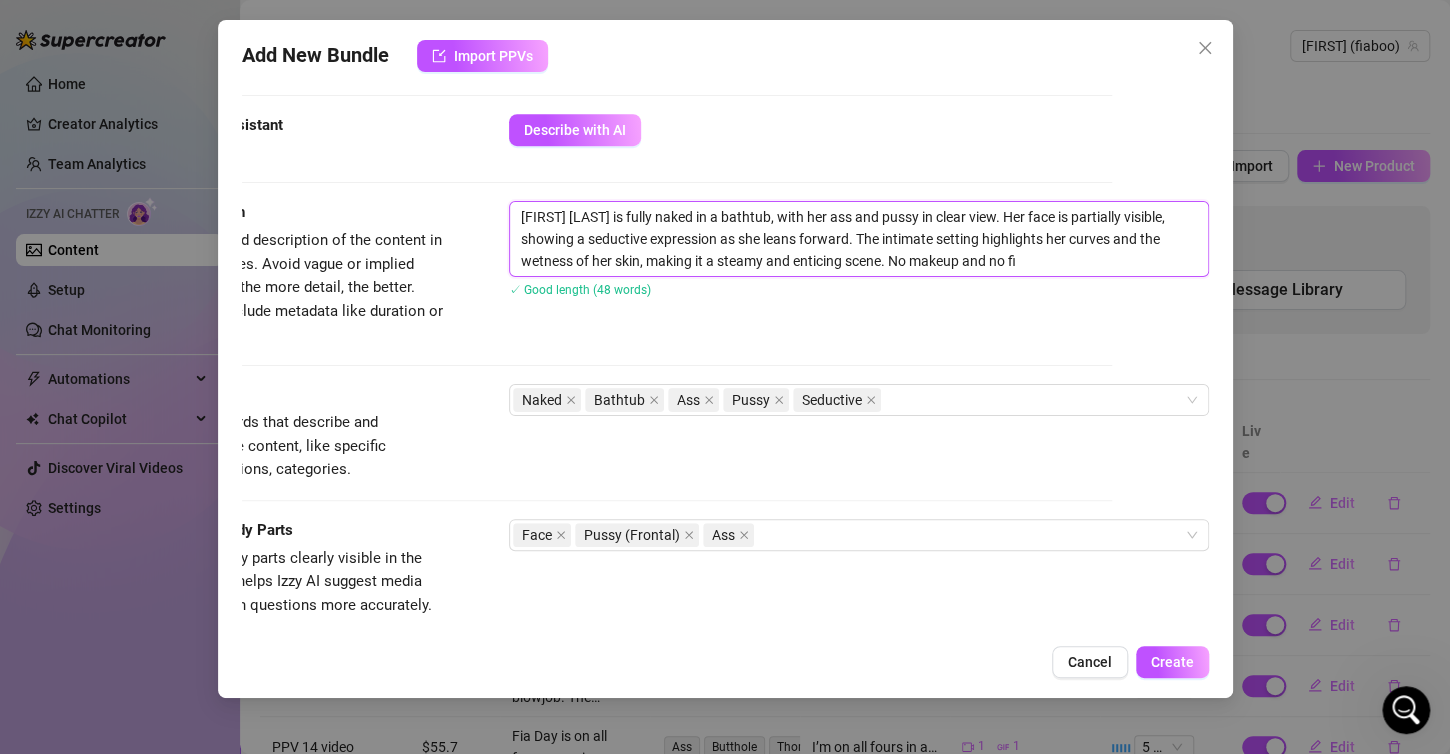 type on "[FIRST] [LAST] is fully naked in a bathtub, with her ass and pussy in clear view. Her face is partially visible, showing a seductive expression as she leans forward. The intimate setting highlights her curves and the wetness of her skin, making it a steamy and enticing scene. No makeup and no fil" 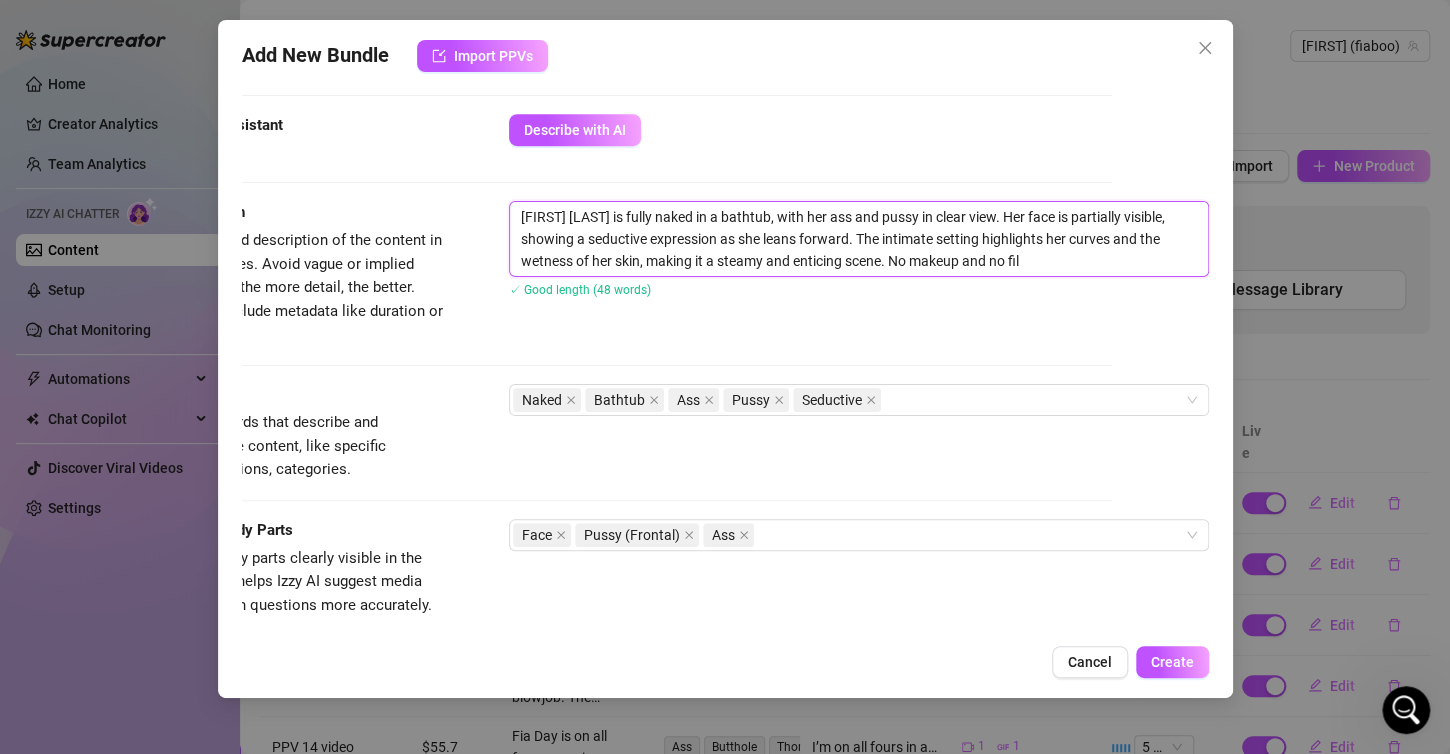 type on "[FIRST] [LAST] is fully naked in a bathtub, with her ass and pussy in clear view. Her face is partially visible, showing a seductive expression as she leans forward. The intimate setting highlights her curves and the wetness of her skin, making it a steamy and enticing scene. No makeup and no filt" 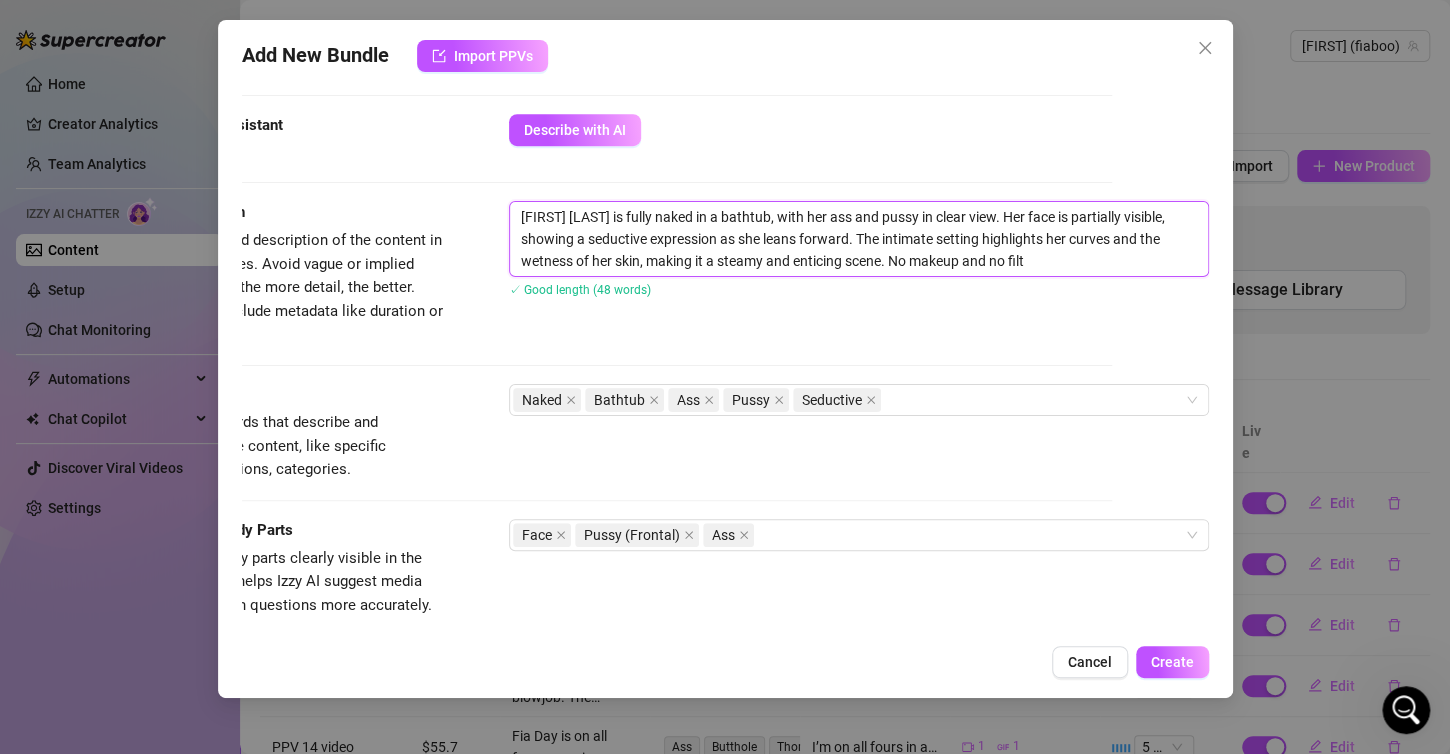 type on "[FIRST] [LAST] is fully naked in a bathtub, with her ass and pussy in clear view. Her face is partially visible, showing a seductive expression as she leans forward. The intimate setting highlights her curves and the wetness of her skin, making it a steamy and enticing scene. No makeup and no filte" 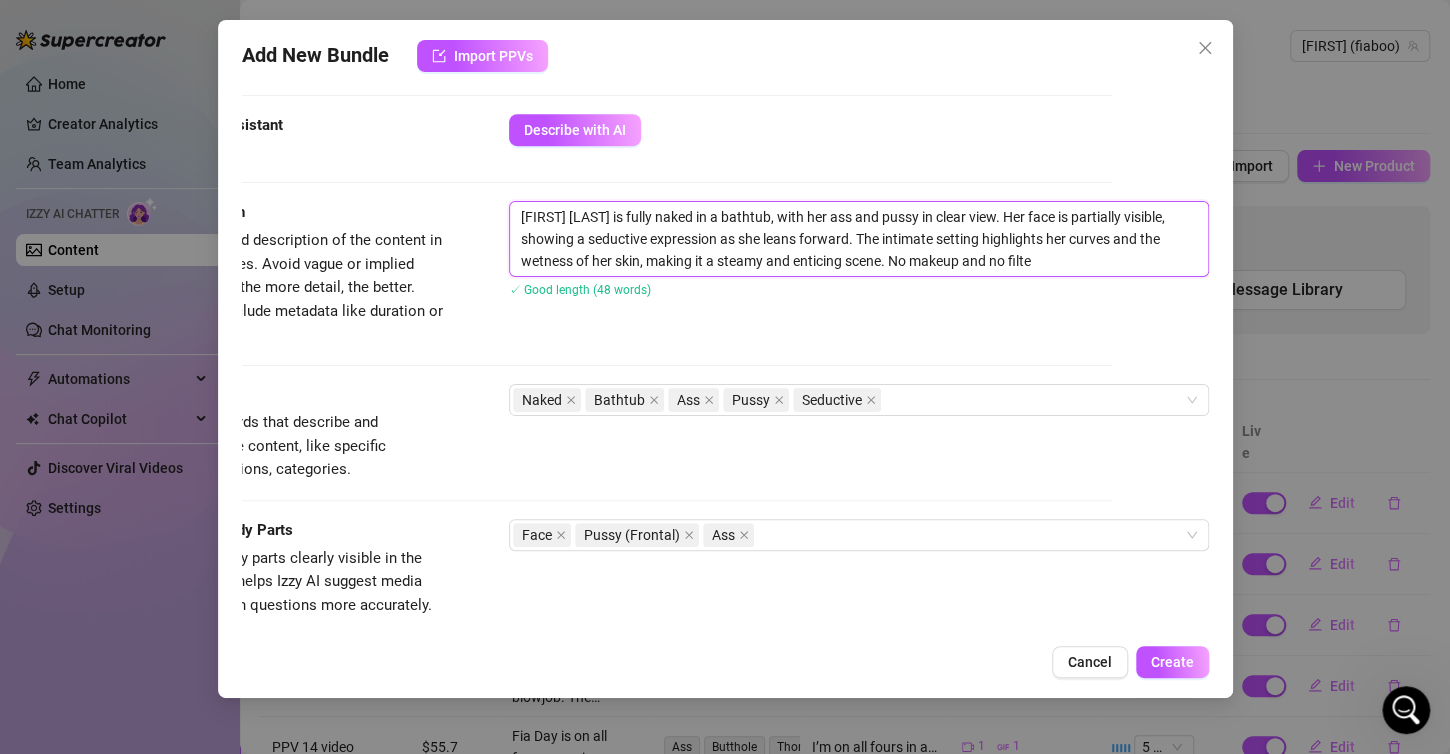 type on "[FIRST] [LAST] is fully naked in a bathtub, with her ass and pussy in clear view. Her face is partially visible, showing a seductive expression as she leans forward. The intimate setting highlights her curves and the wetness of her skin, making it a steamy and enticing scene. No makeup and no filter" 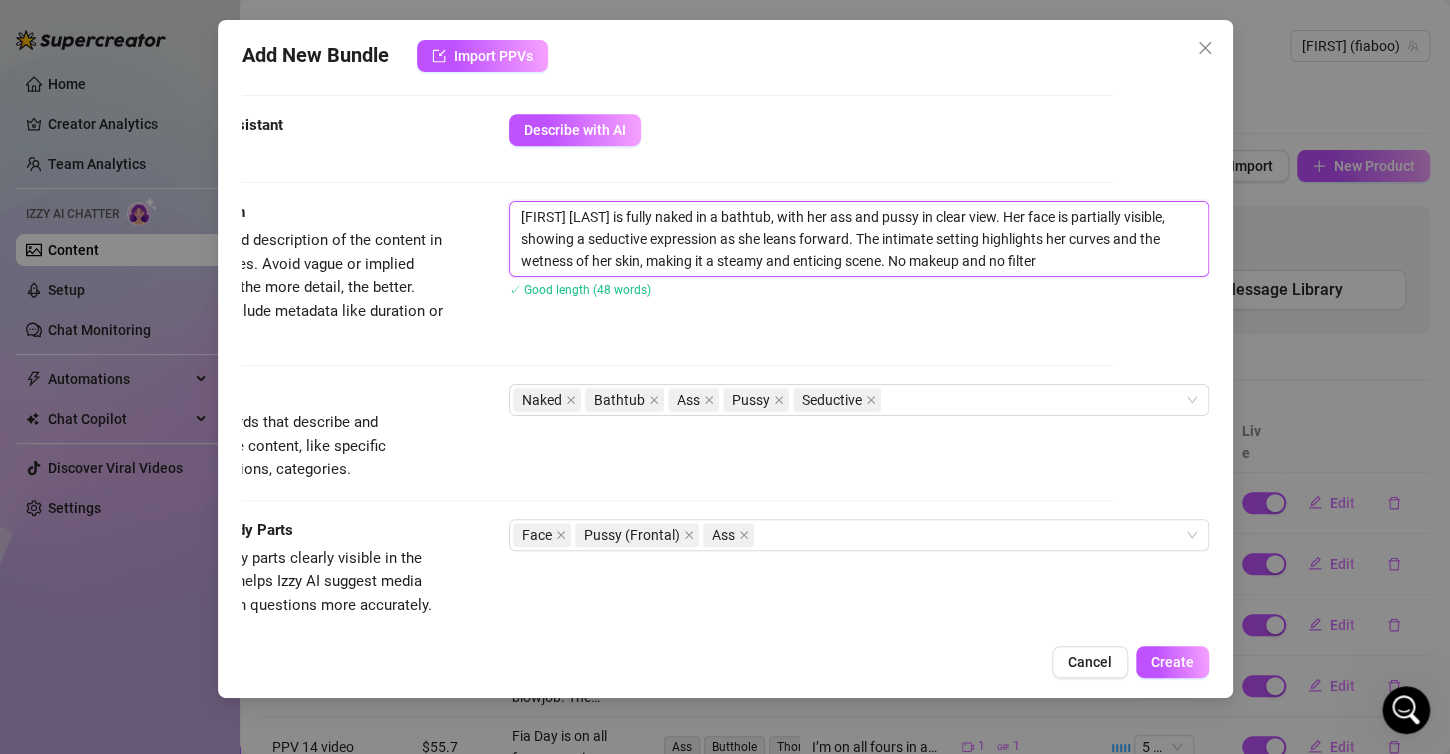 type on "[FIRST] [LAST] is fully naked in a bathtub, with her ass and pussy in clear view. Her face is partially visible, showing a seductive expression as she leans forward. The intimate setting highlights her curves and the wetness of her skin, making it a steamy and enticing scene. No makeup and no filters" 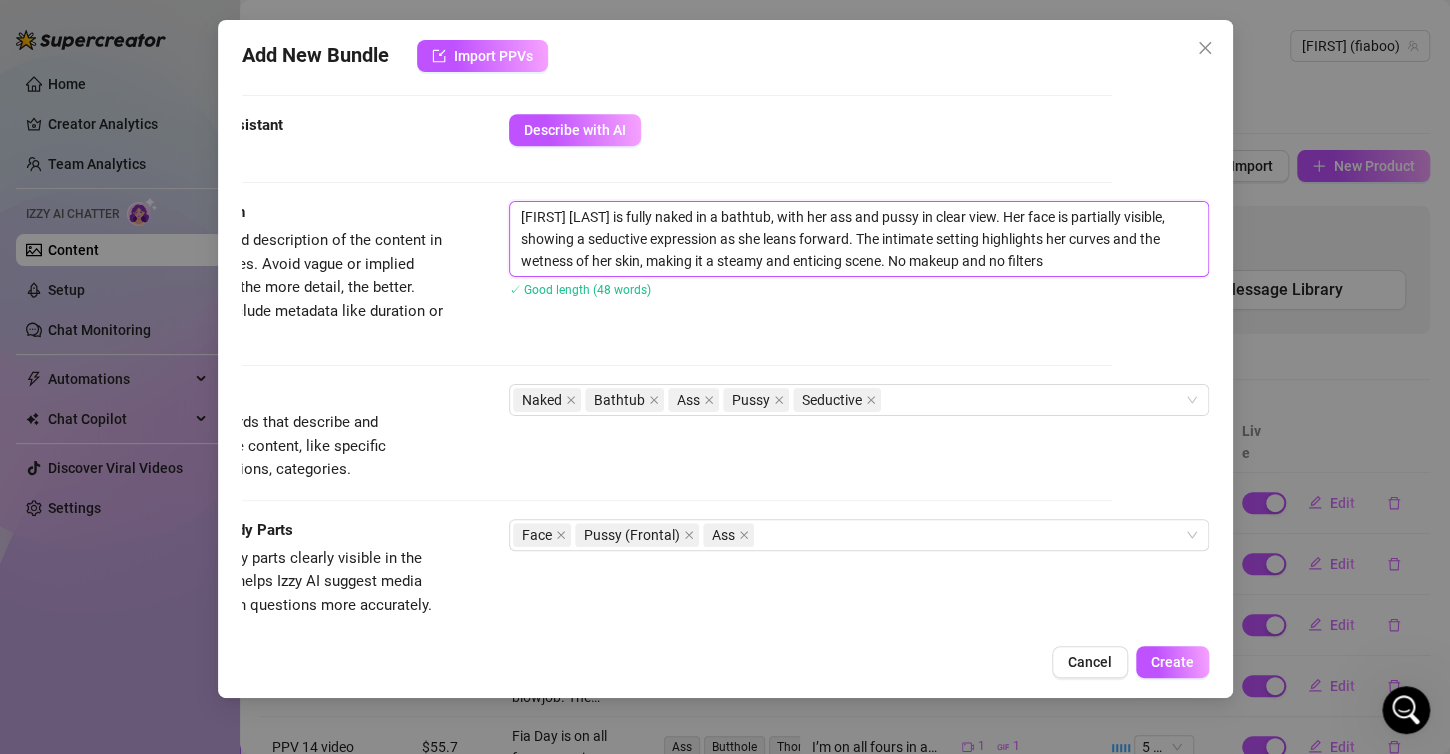 type on "[FIRST] [LAST] is fully naked in a bathtub, with her ass and pussy in clear view. Her face is partially visible, showing a seductive expression as she leans forward. The intimate setting highlights her curves and the wetness of her skin, making it a steamy and enticing scene. No makeup and no filters," 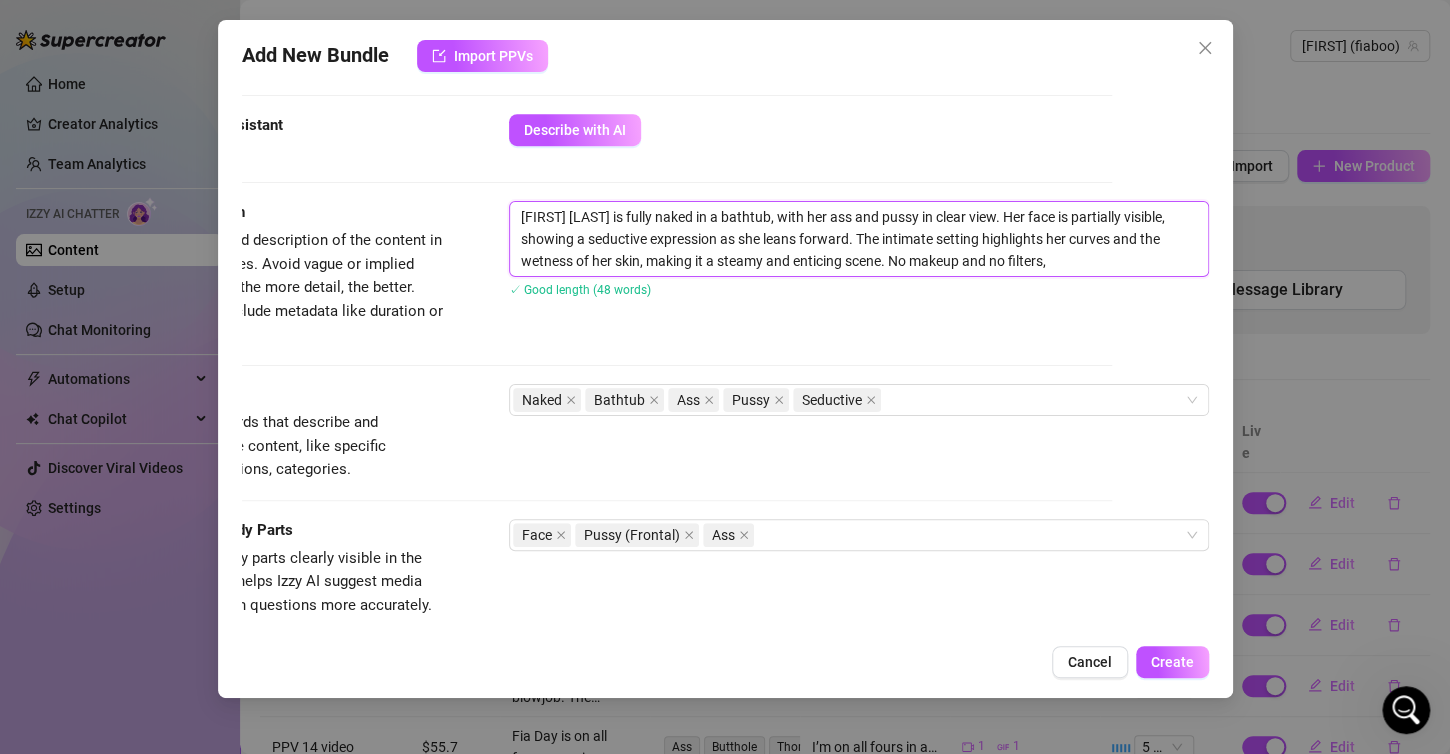 type on "[FIRST] [LAST] is fully naked in a bathtub, with her ass and pussy in clear view. Her face is partially visible, showing a seductive expression as she leans forward. The intimate setting highlights her curves and the wetness of her skin, making it a steamy and enticing scene. No makeup and no filters," 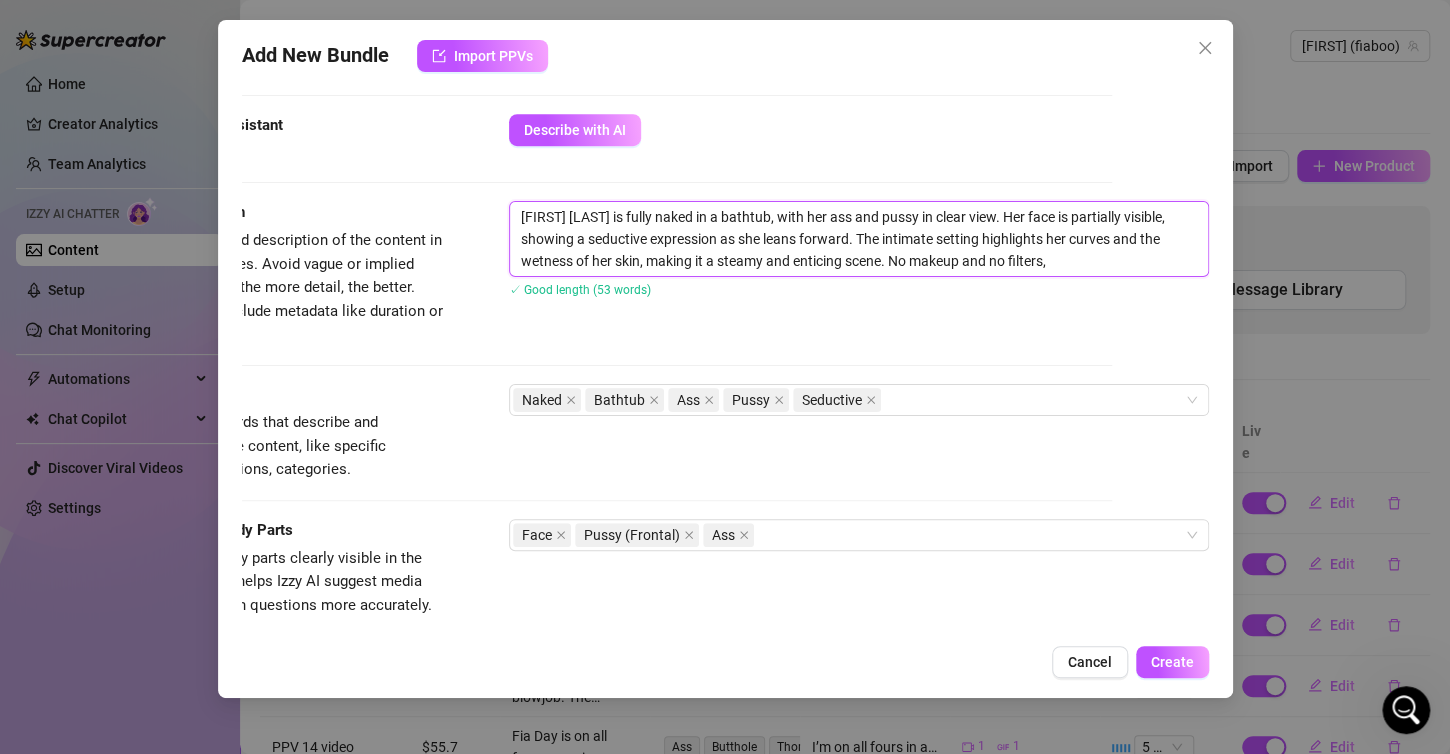 type on "[FIRST] [LAST] is fully naked in a bathtub, with her ass and pussy in clear view. Her face is partially visible, showing a seductive expression as she leans forward. The intimate setting highlights her curves and the wetness of her skin, making it a steamy and enticing scene. No makeup and no filters, F" 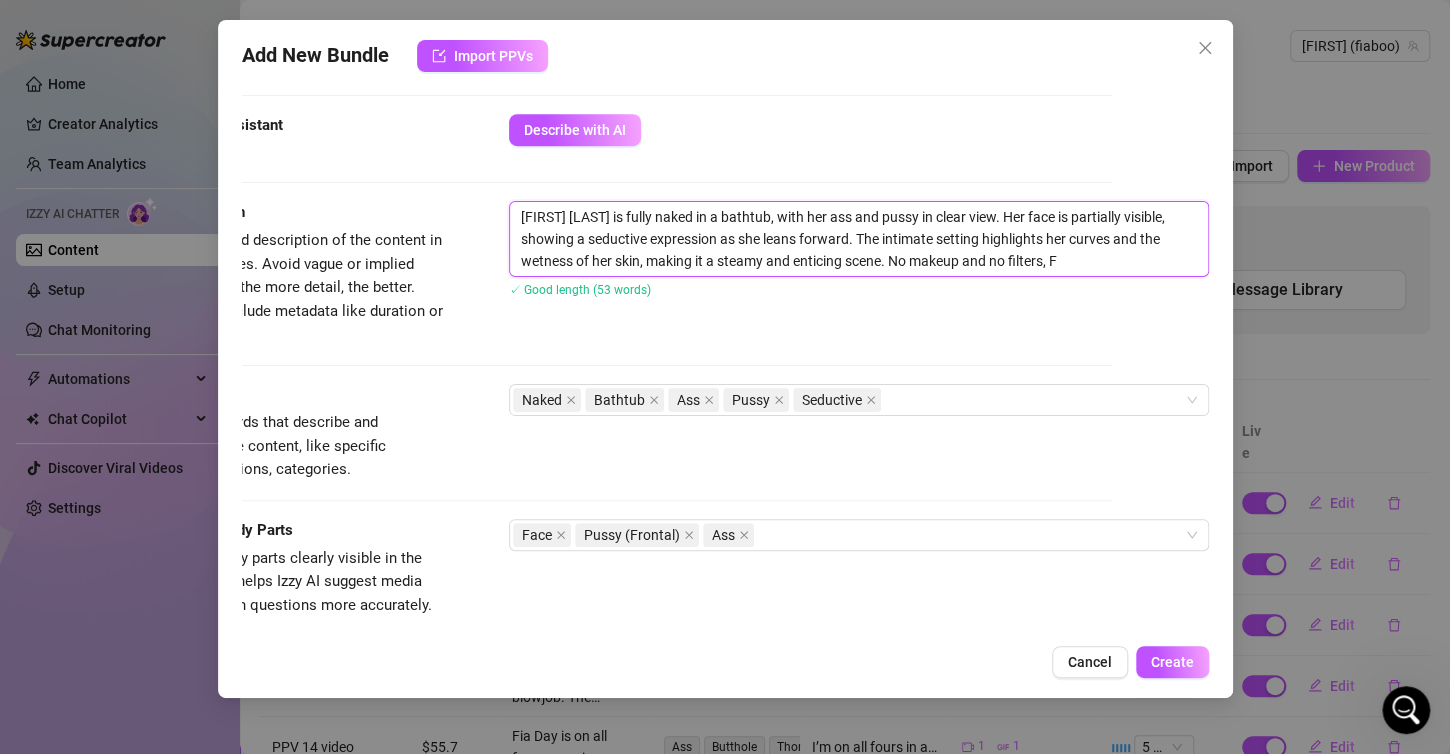 type on "[FIRST] [LAST] is fully naked in a bathtub, with her ass and pussy in clear view. Her face is partially visible, showing a seductive expression as she leans forward. The intimate setting highlights her curves and the wetness of her skin, making it a steamy and enticing scene. No makeup and no filters, Fi" 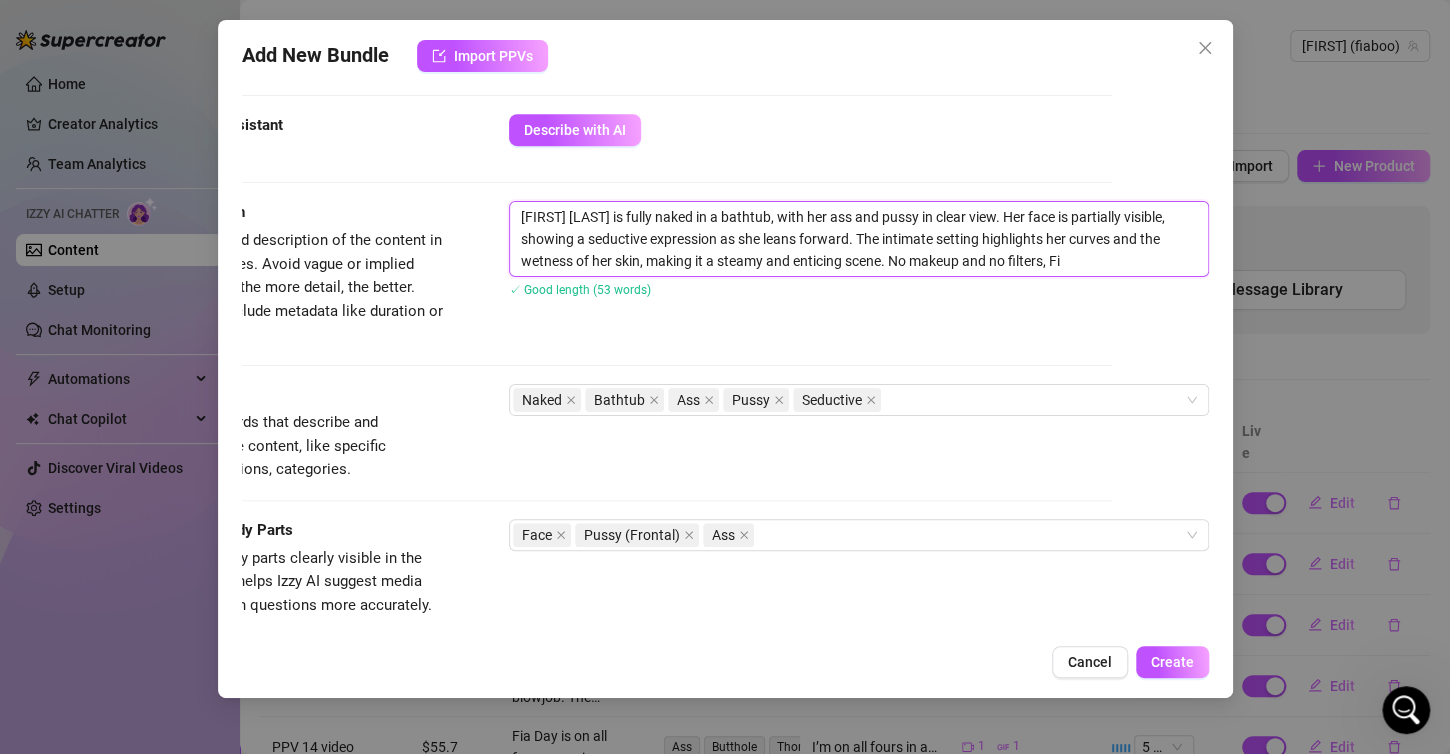 type on "[NAME] Day is fully naked in a bathtub, with her ass and pussy in clear view. Her face is partially visible, showing a seductive expression as she leans forward. The intimate setting highlights her curves and the wetness of her skin, making it a steamy and enticing scene. No makeup and no filters, [NAME]" 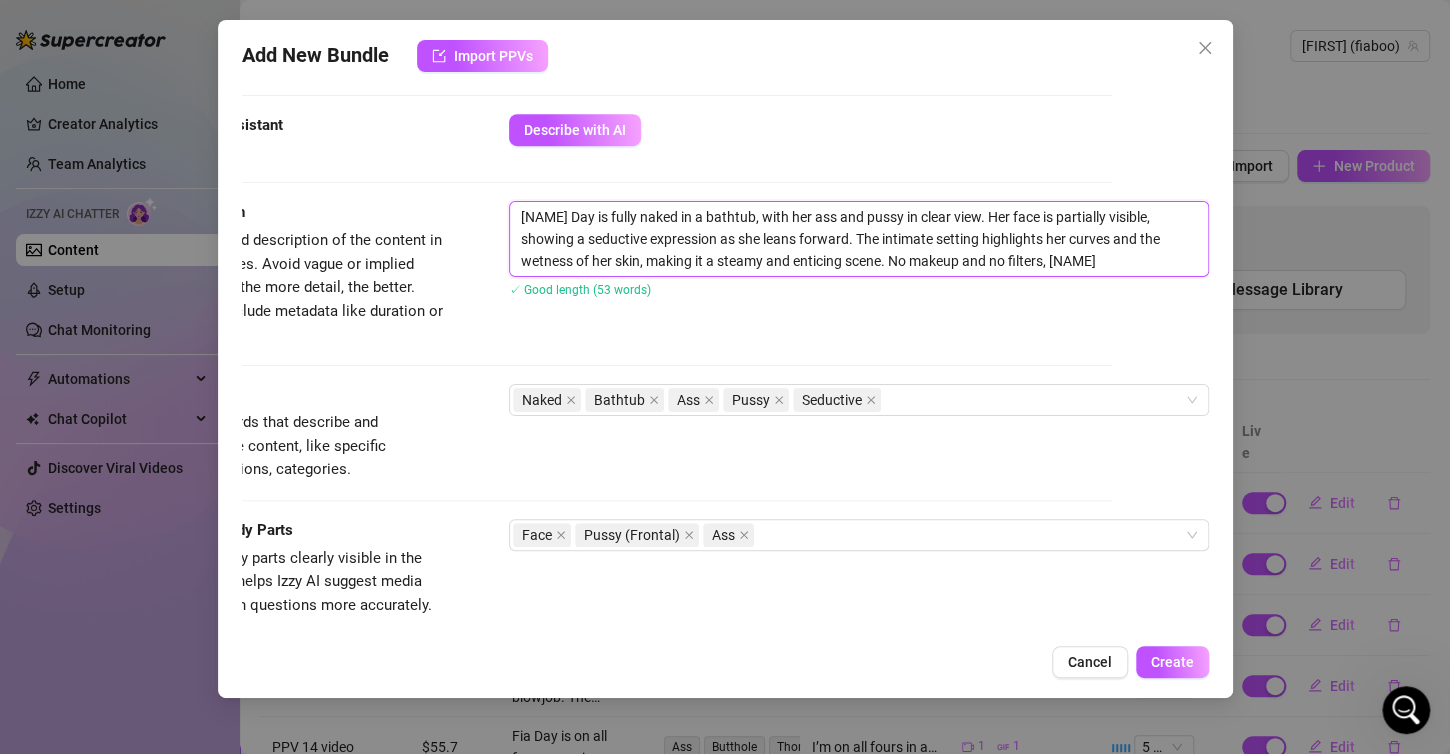 type on "[NAME] Day is fully naked in a bathtub, with her ass and pussy in clear view. Her face is partially visible, showing a seductive expression as she leans forward. The intimate setting highlights her curves and the wetness of her skin, making it a steamy and enticing scene. No makeup and no filters, [NAME]" 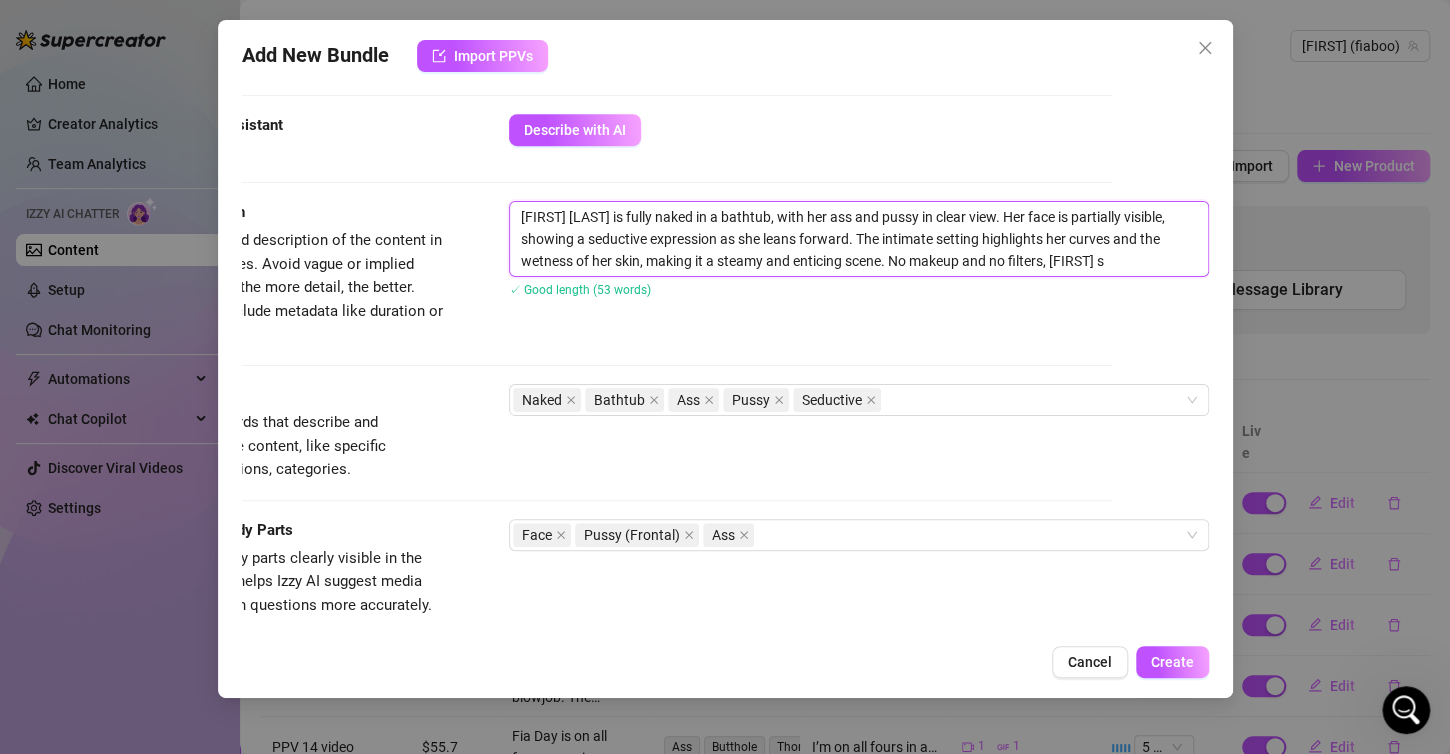 type on "[FIRST] [LAST] is fully naked in a bathtub, with her ass and pussy in clear view. Her face is partially visible, showing a seductive expression as she leans forward. The intimate setting highlights her curves and the wetness of her skin, making it a steamy and enticing scene. No makeup and no filters, [FIRST] st" 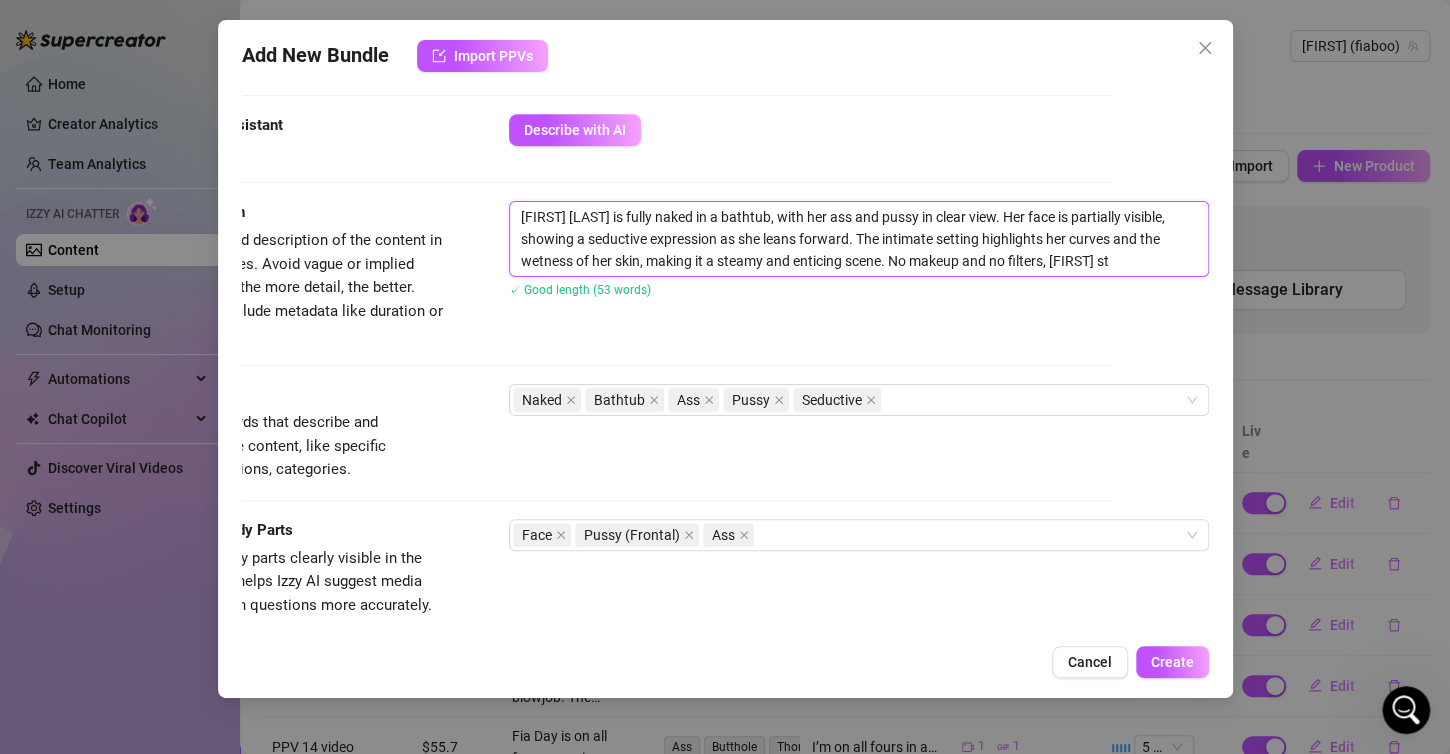 type on "[FIRST] [LAST] is fully naked in a bathtub, with her ass and pussy in clear view. Her face is partially visible, showing a seductive expression as she leans forward. The intimate setting highlights her curves and the wetness of her skin, making it a steamy and enticing scene. No makeup and no filters, [FIRST] sta" 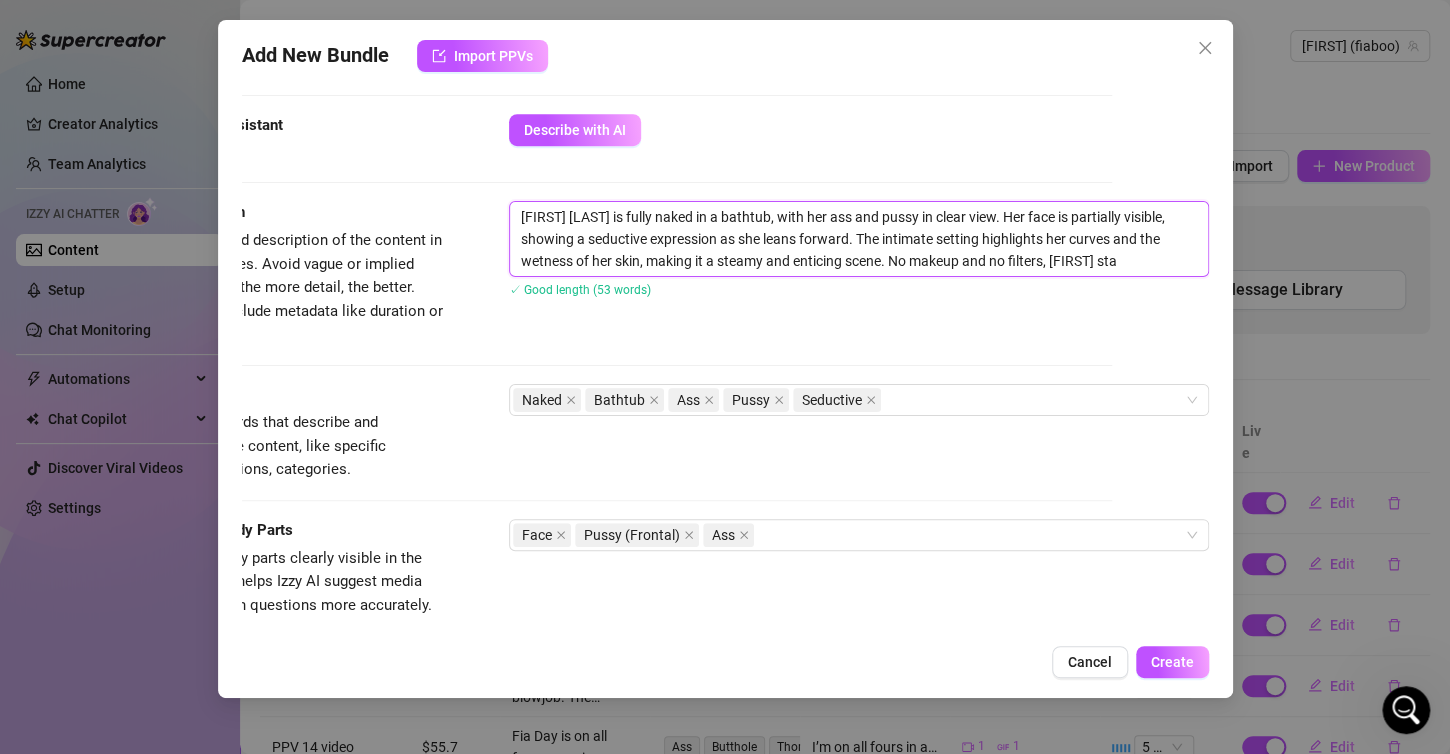 type on "[FIRST] [LAST] is fully naked in a bathtub, with her ass and pussy in clear view. Her face is partially visible, showing a seductive expression as she leans forward. The intimate setting highlights her curves and the wetness of her skin, making it a steamy and enticing scene. No makeup and no filters, [FIRST] star" 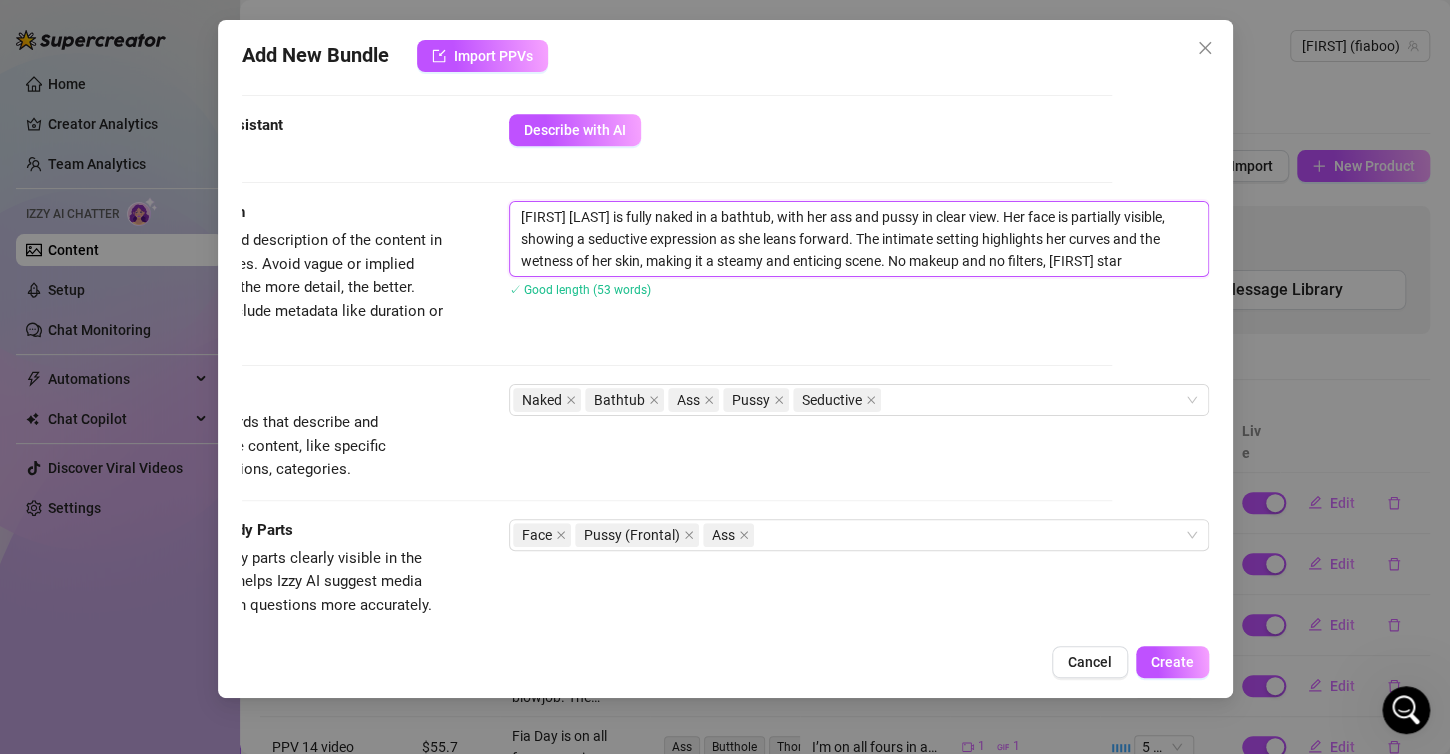 type on "[FIRST] [LAST] is fully naked in a bathtub, with her ass and pussy in clear view. Her face is partially visible, showing a seductive expression as she leans forward. The intimate setting highlights her curves and the wetness of her skin, making it a steamy and enticing scene. No makeup and no filters, [FIRST] start" 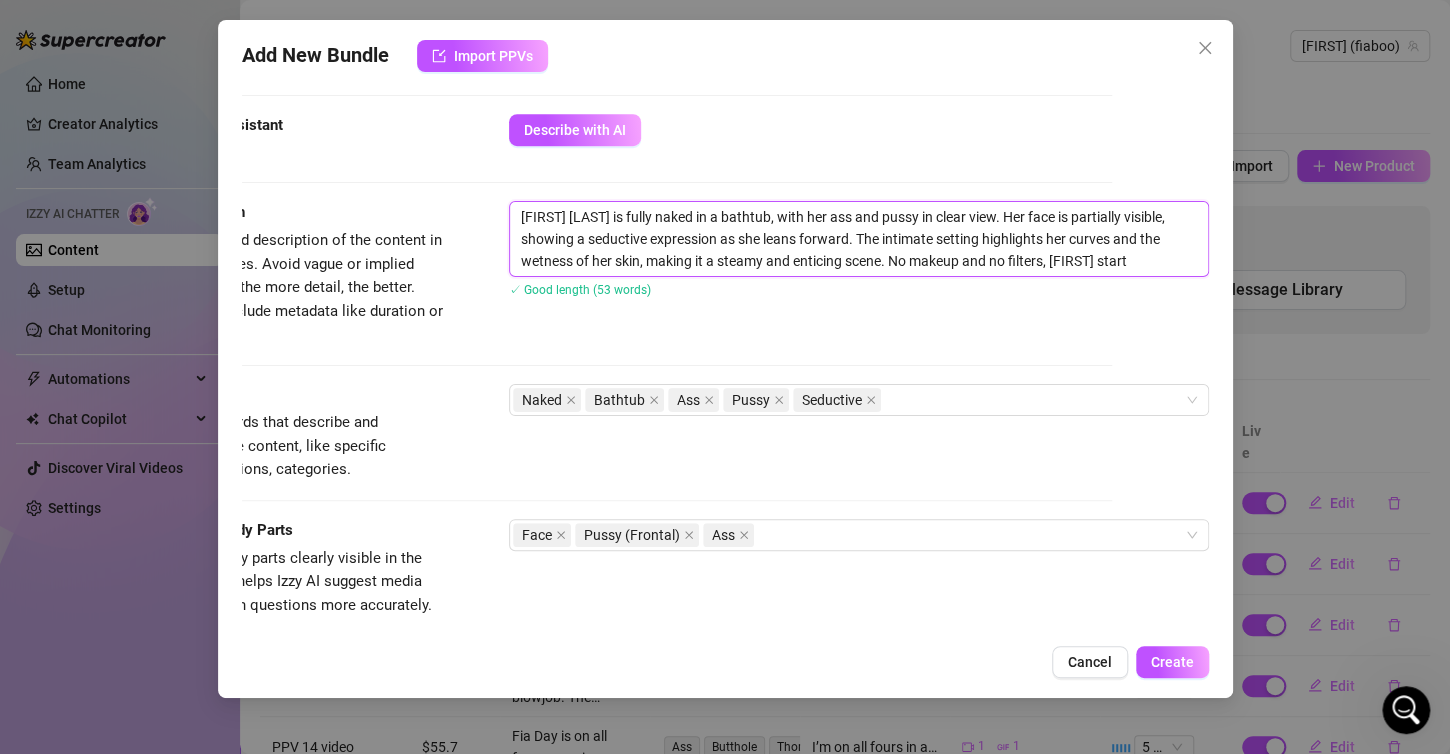 type on "[NAME] Day is fully naked in a bathtub, with her ass and pussy in clear view. Her face is partially visible, showing a seductive expression as she leans forward. The intimate setting highlights her curves and the wetness of her skin, making it a steamy and enticing scene. No makeup and no filters, [NAME] starts" 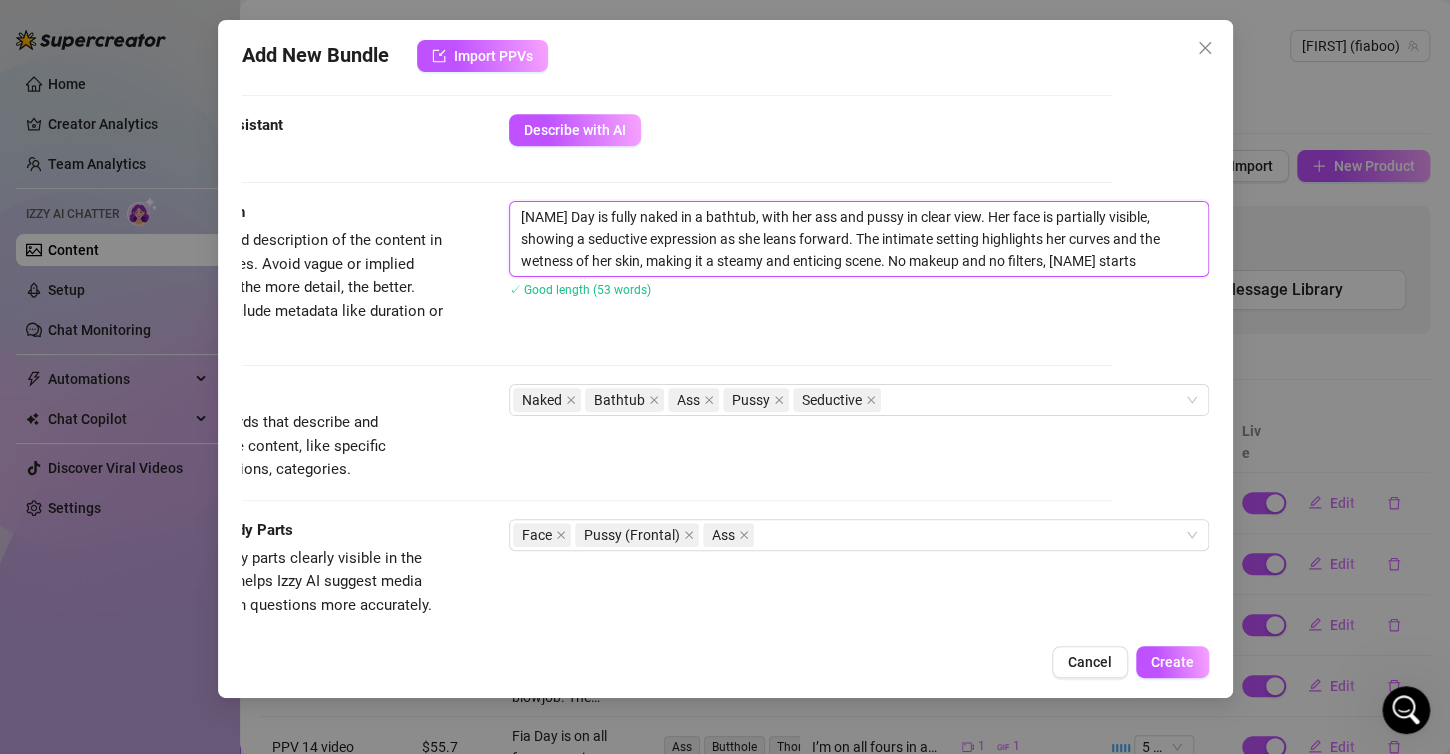 type on "[NAME] Day is fully naked in a bathtub, with her ass and pussy in clear view. Her face is partially visible, showing a seductive expression as she leans forward. The intimate setting highlights her curves and the wetness of her skin, making it a steamy and enticing scene. No makeup and no filters, [NAME] starts" 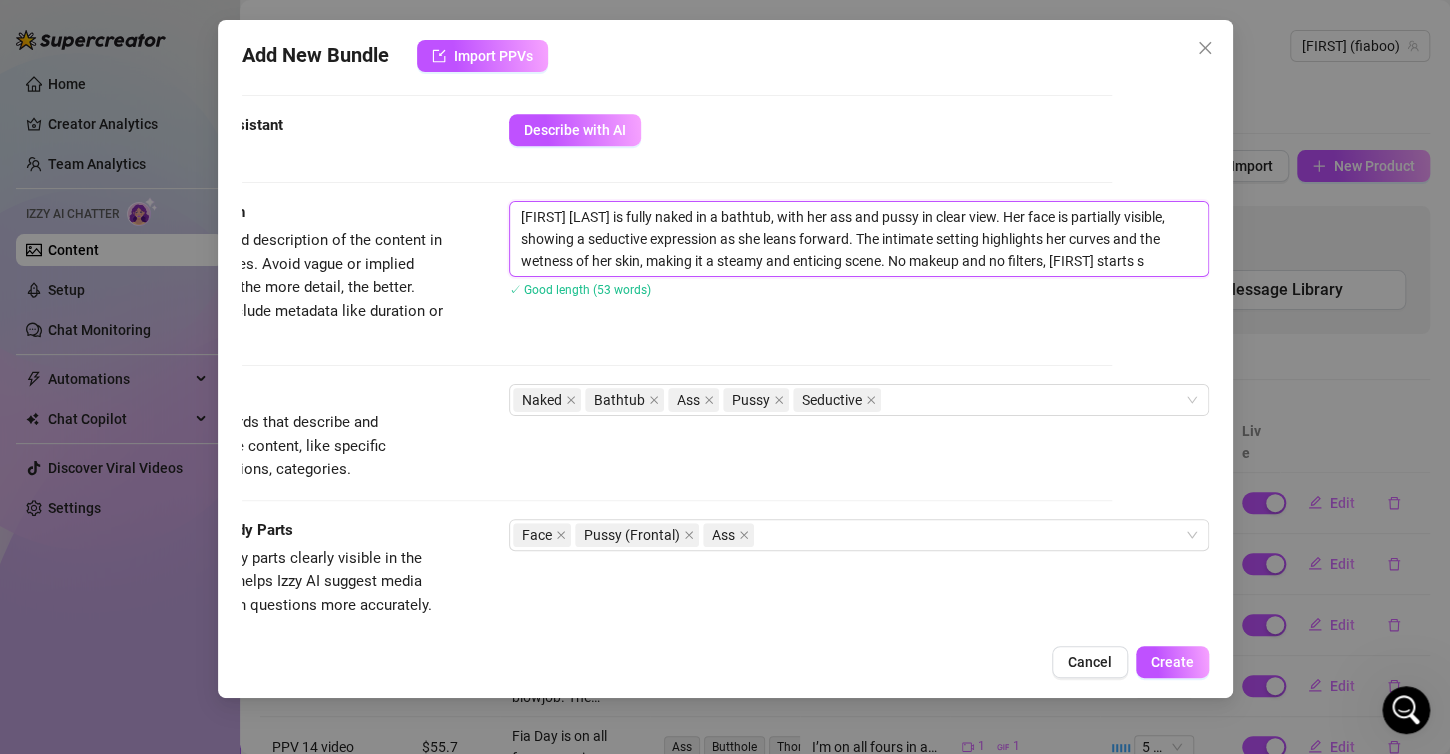 type on "[FIRST] [LAST] is fully naked in a bathtub, with her ass and pussy in clear view. Her face is partially visible, showing a seductive expression as she leans forward. The intimate setting highlights her curves and the wetness of her skin, making it a steamy and enticing scene. No makeup and no filters, [FIRST] starts su" 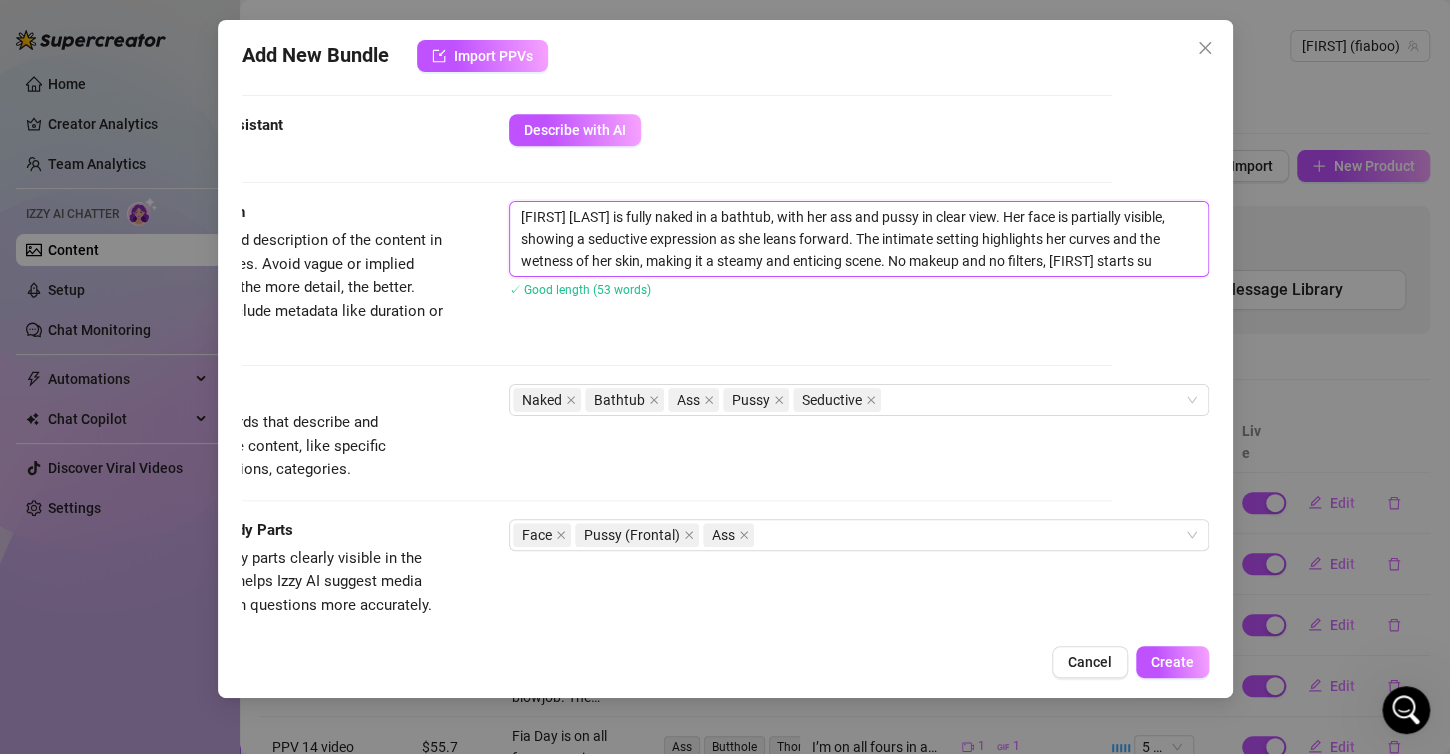 type on "[FIRST] [LAST] is fully naked in a bathtub, with her ass and pussy in clear view. Her face is partially visible, showing a seductive expression as she leans forward. The intimate setting highlights her curves and the wetness of her skin, making it a steamy and enticing scene. No makeup and no filters, [FIRST] starts suc" 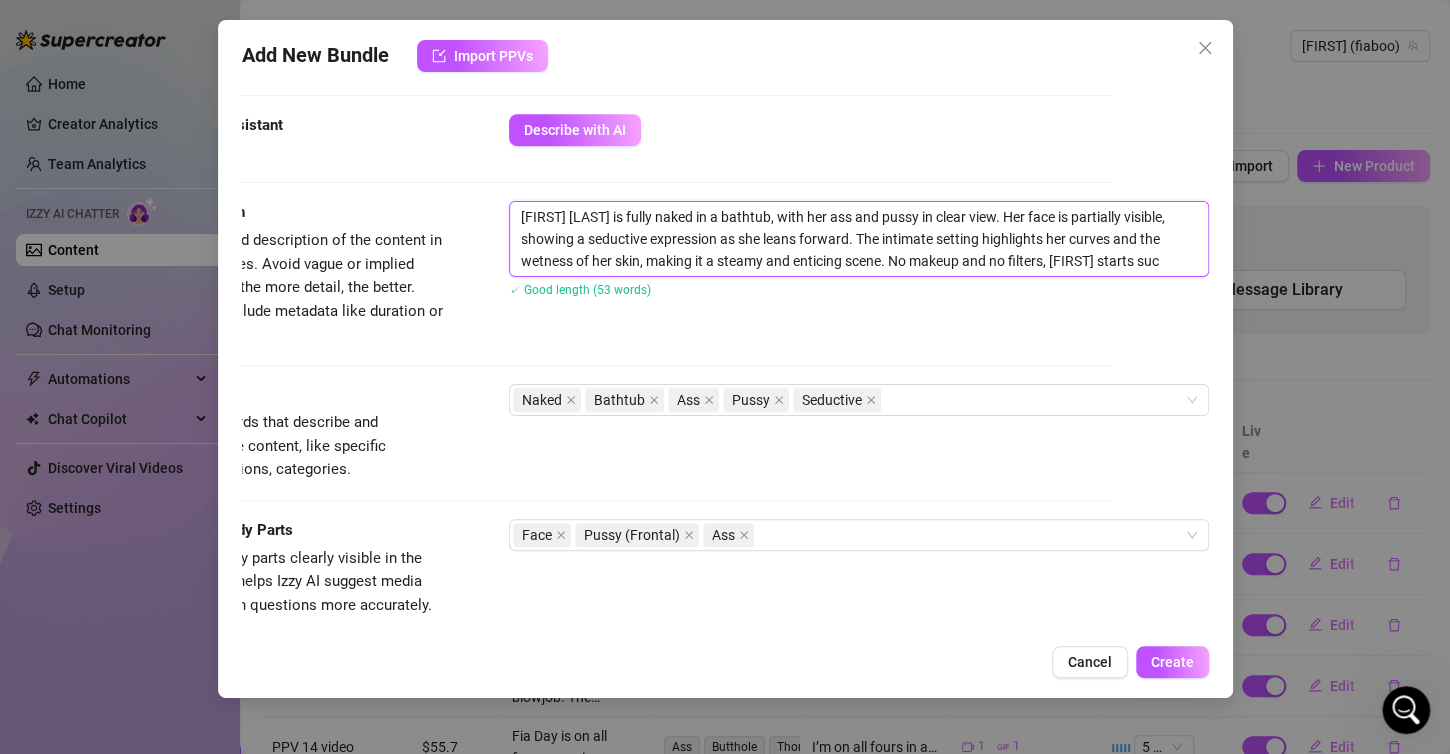 type on "[FIRST] [LAST] is fully naked in a bathtub, with her ass and pussy in clear view. Her face is partially visible, showing a seductive expression as she leans forward. The intimate setting highlights her curves and the wetness of her skin, making it a steamy and enticing scene. No makeup and no filters, [FIRST] starts suck" 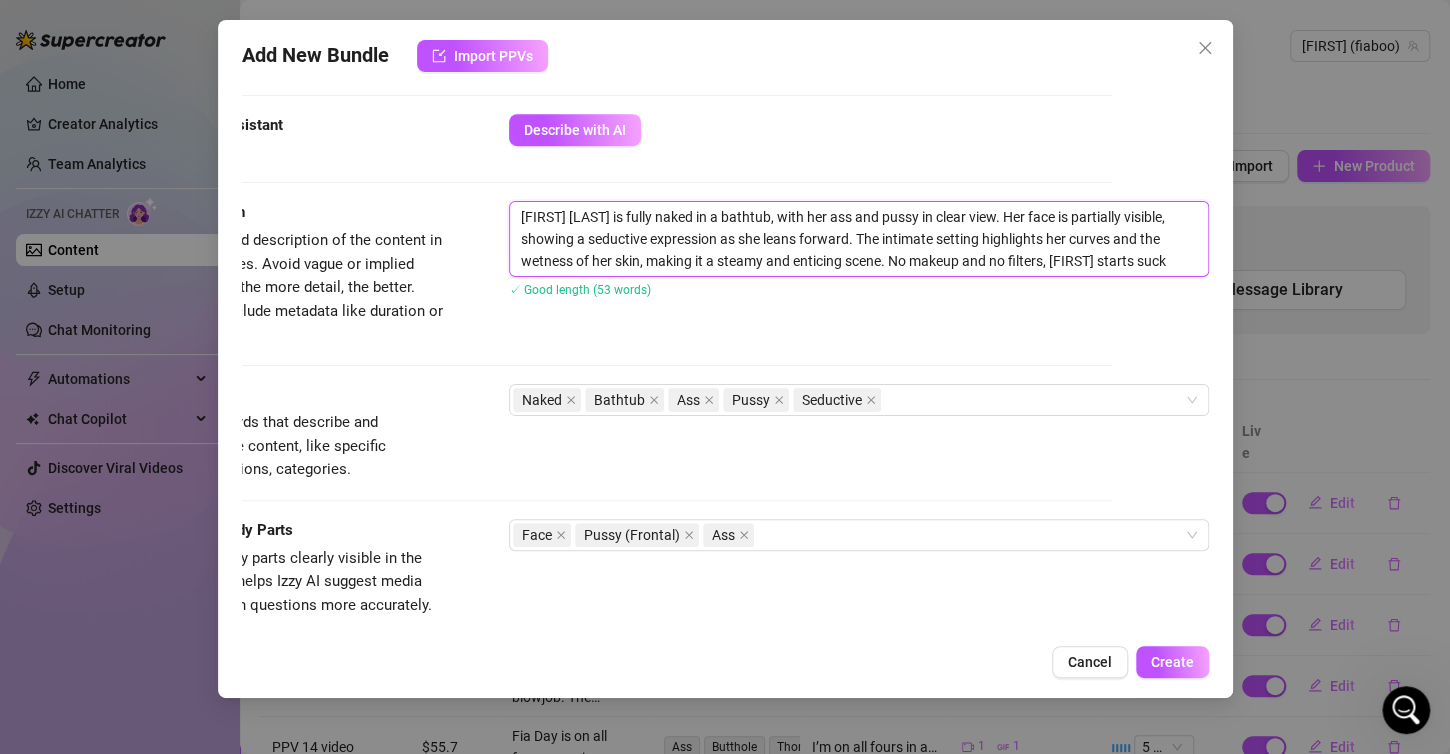 type on "[FIRST] [LAST] is fully naked in a bathtub, with her ass and pussy in clear view. Her face is partially visible, showing a seductive expression as she leans forward. The intimate setting highlights her curves and the wetness of her skin, making it a steamy and enticing scene. No makeup and no filters, [FIRST] starts sucki" 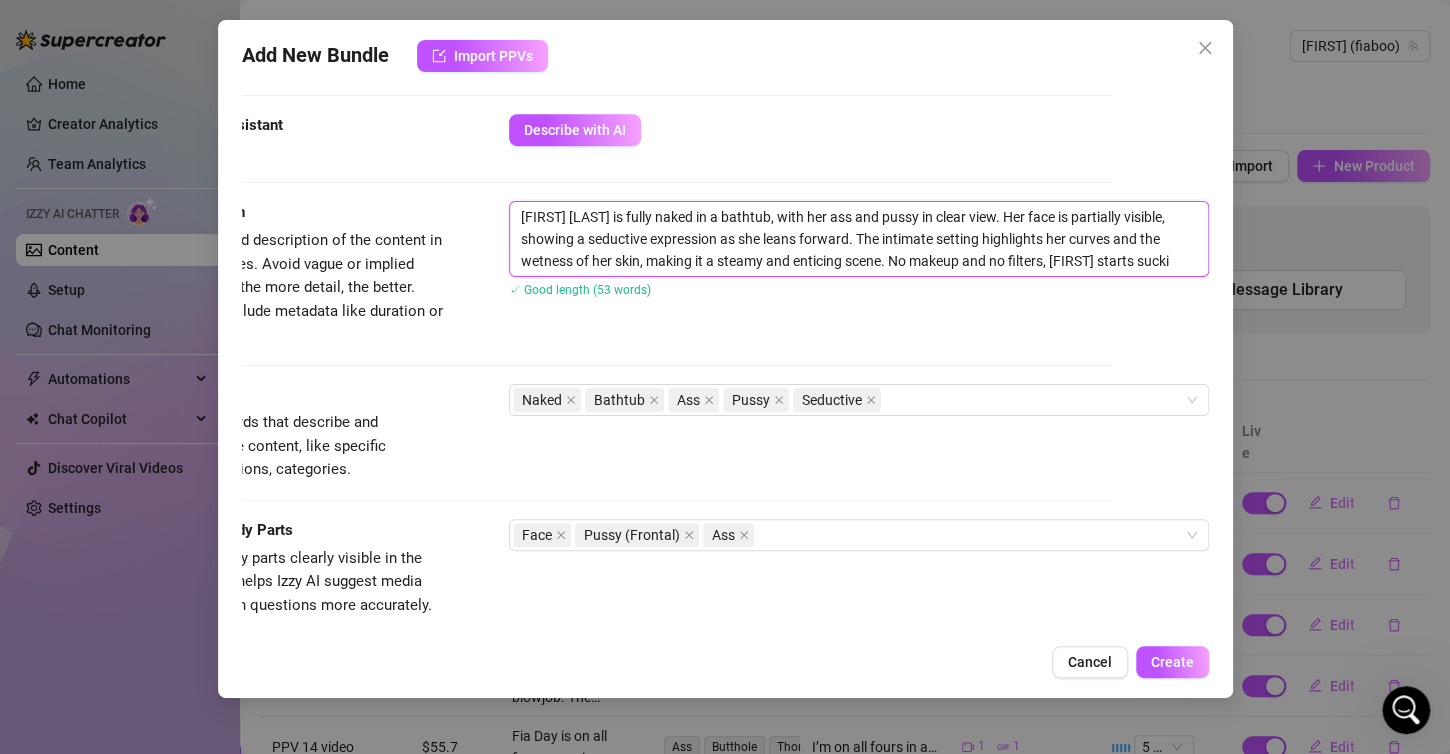 type on "[FIRST] [LAST] is fully naked in a bathtub, with her ass and pussy in clear view. Her face is partially visible, showing a seductive expression as she leans forward. The intimate setting highlights her curves and the wetness of her skin, making it a steamy and enticing scene. No makeup and no filters, [FIRST] starts suckin" 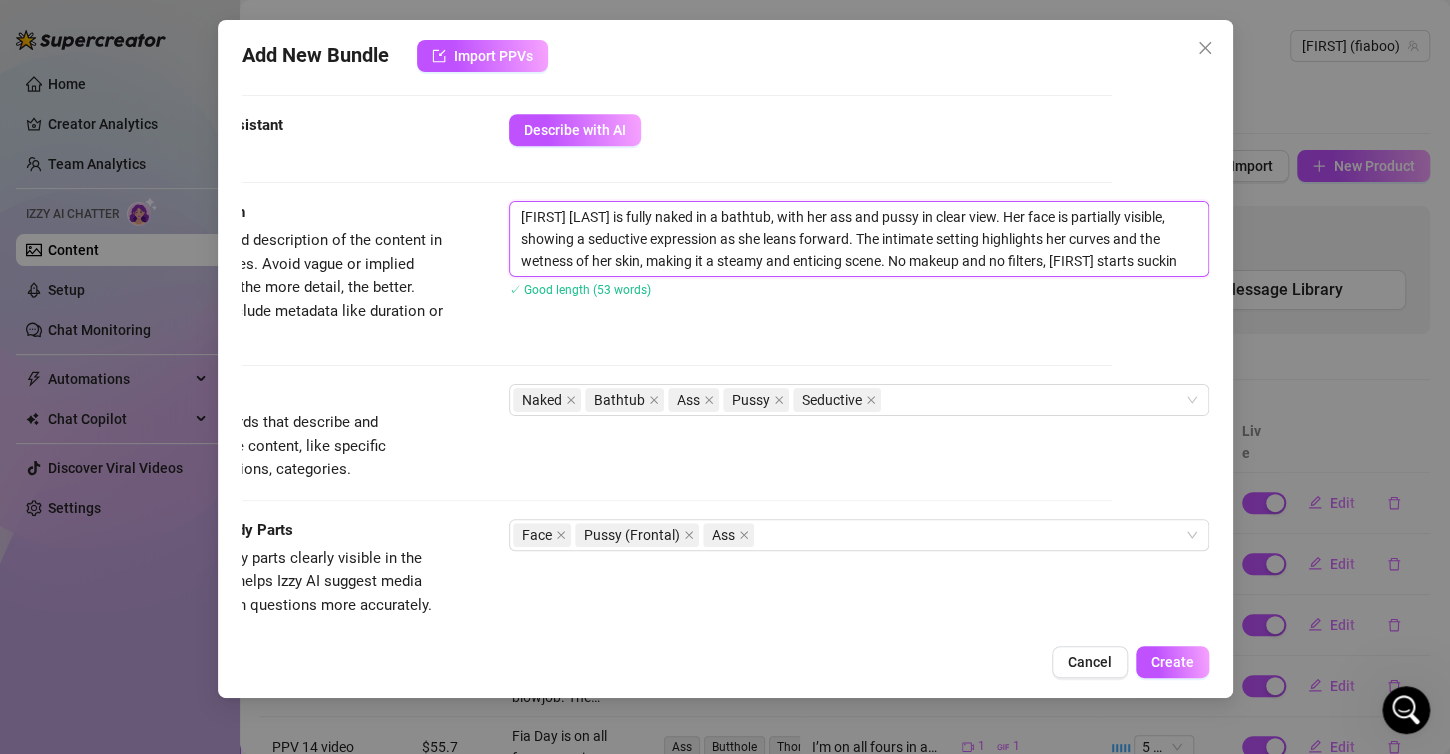 type on "[FIRST] [LAST] is fully naked in a bathtub, with her ass and pussy in clear view. Her face is partially visible, showing a seductive expression as she leans forward. The intimate setting highlights her curves and the wetness of her skin, making it a steamy and enticing scene. No makeup and no filters, [FIRST] starts sucking" 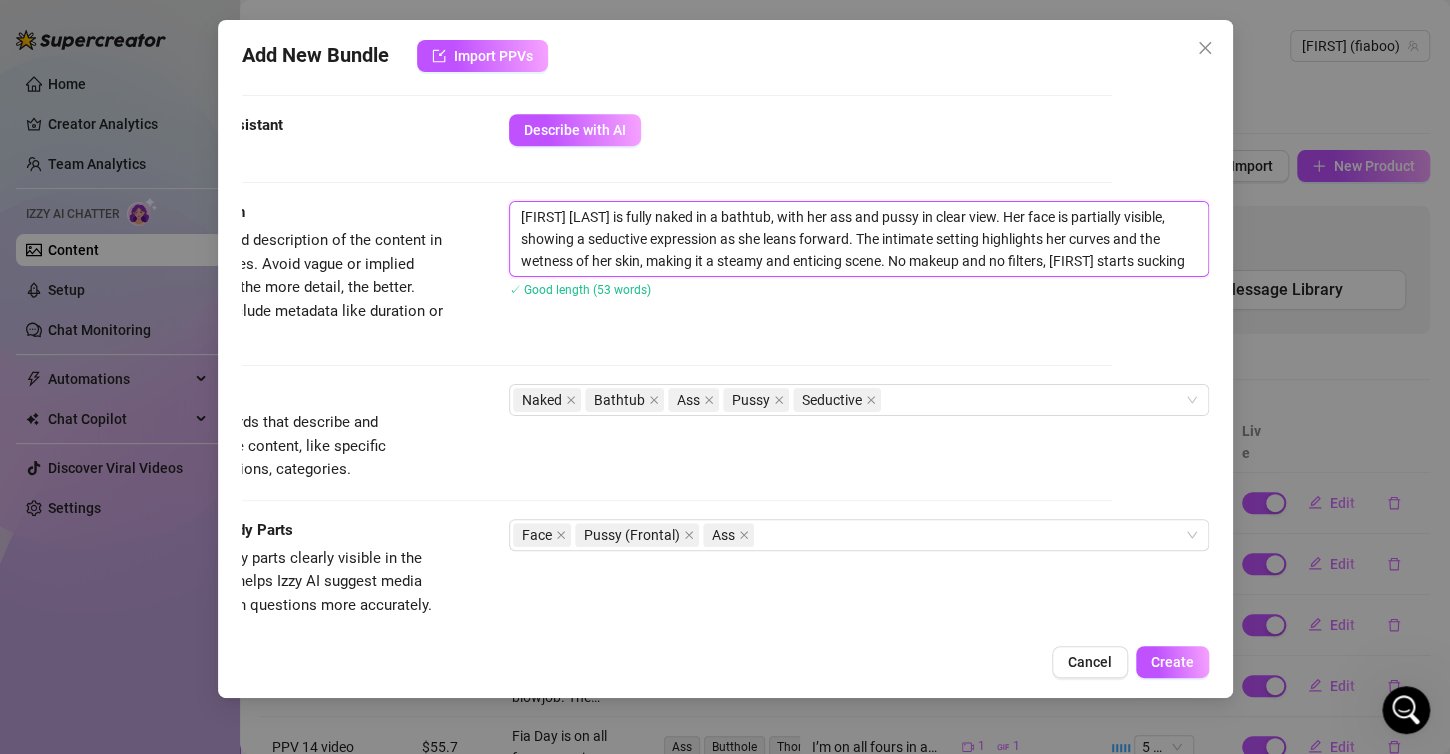 type on "[FIRST] [LAST] is fully naked in a bathtub, with her ass and pussy in clear view. Her face is partially visible, showing a seductive expression as she leans forward. The intimate setting highlights her curves and the wetness of her skin, making it a steamy and enticing scene. No makeup and no filters, [FIRST] starts sucking" 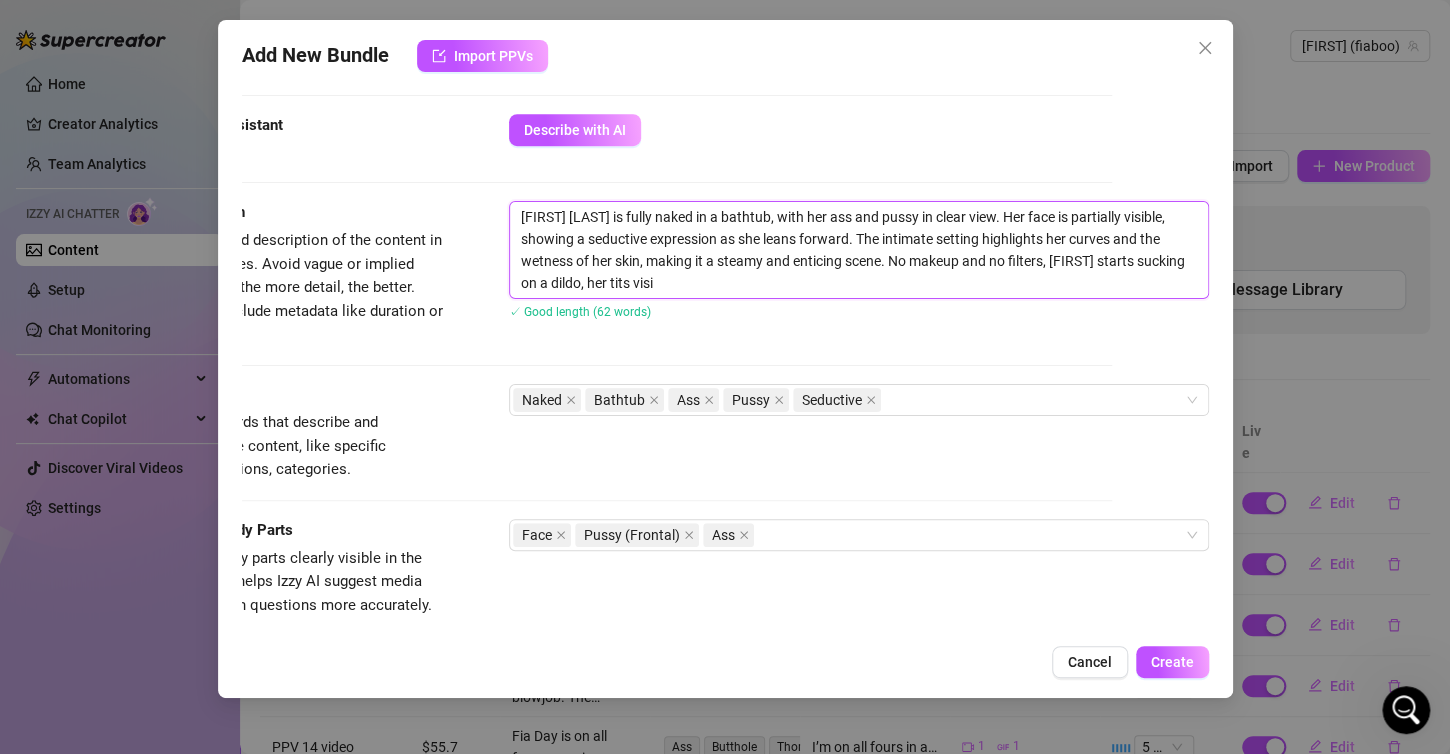 scroll, scrollTop: 0, scrollLeft: 0, axis: both 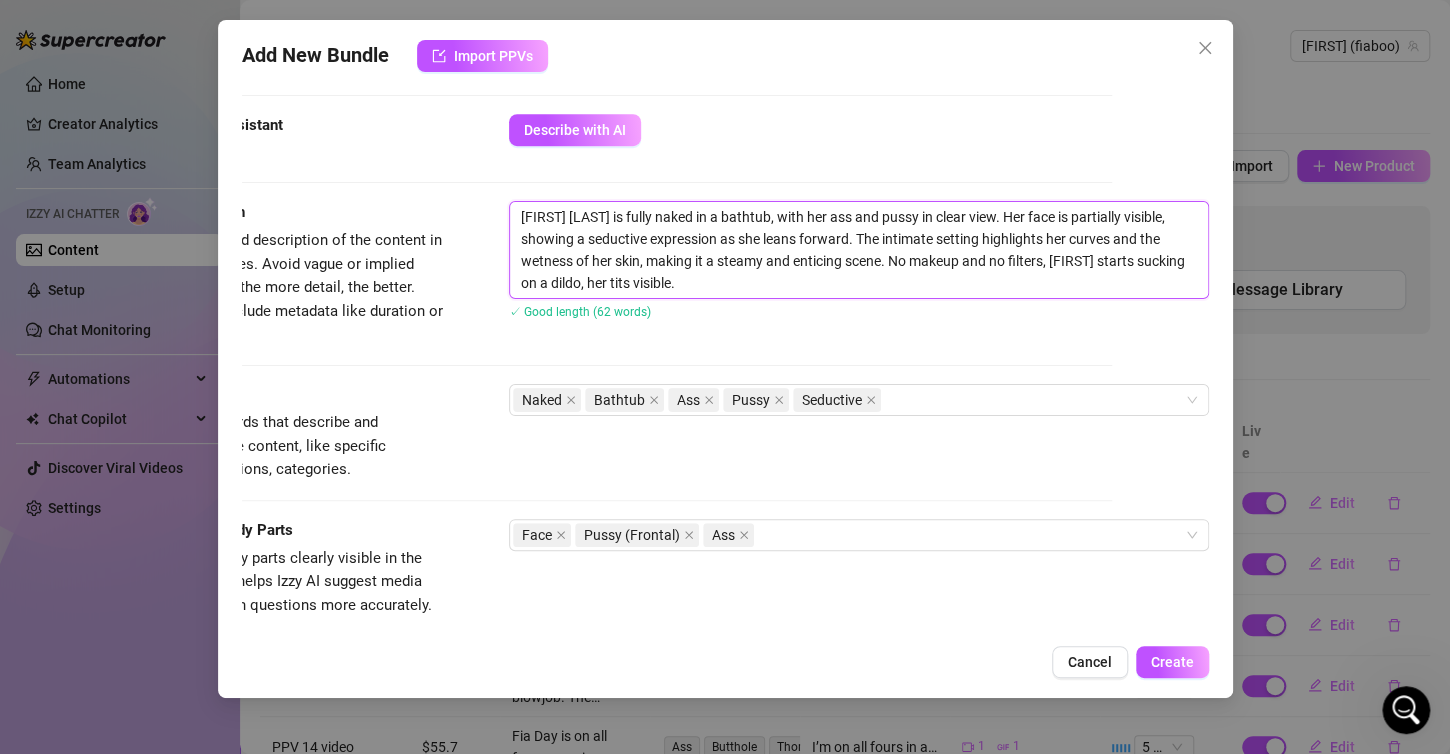 click on "[FIRST] [LAST] is fully naked in a bathtub, with her ass and pussy in clear view. Her face is partially visible, showing a seductive expression as she leans forward. The intimate setting highlights her curves and the wetness of her skin, making it a steamy and enticing scene. No makeup and no filters, [FIRST] starts sucking on a dildo, her tits visible." at bounding box center (859, 250) 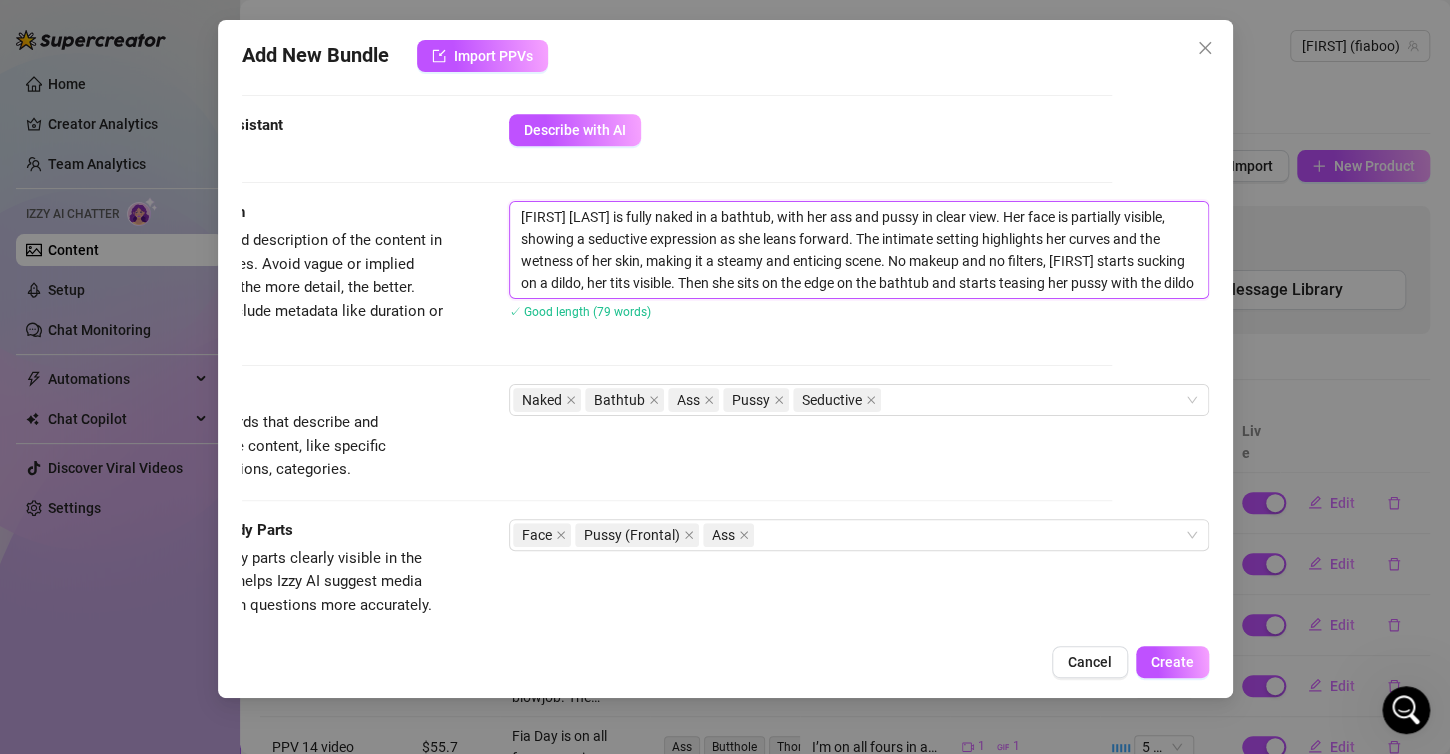 click on "[FIRST] [LAST] is fully naked in a bathtub, with her ass and pussy in clear view. Her face is partially visible, showing a seductive expression as she leans forward. The intimate setting highlights her curves and the wetness of her skin, making it a steamy and enticing scene. No makeup and no filters, [FIRST] starts sucking on a dildo, her tits visible. Then she sits on the edge on the bathtub and starts teasing her pussy with the dildo" at bounding box center [859, 250] 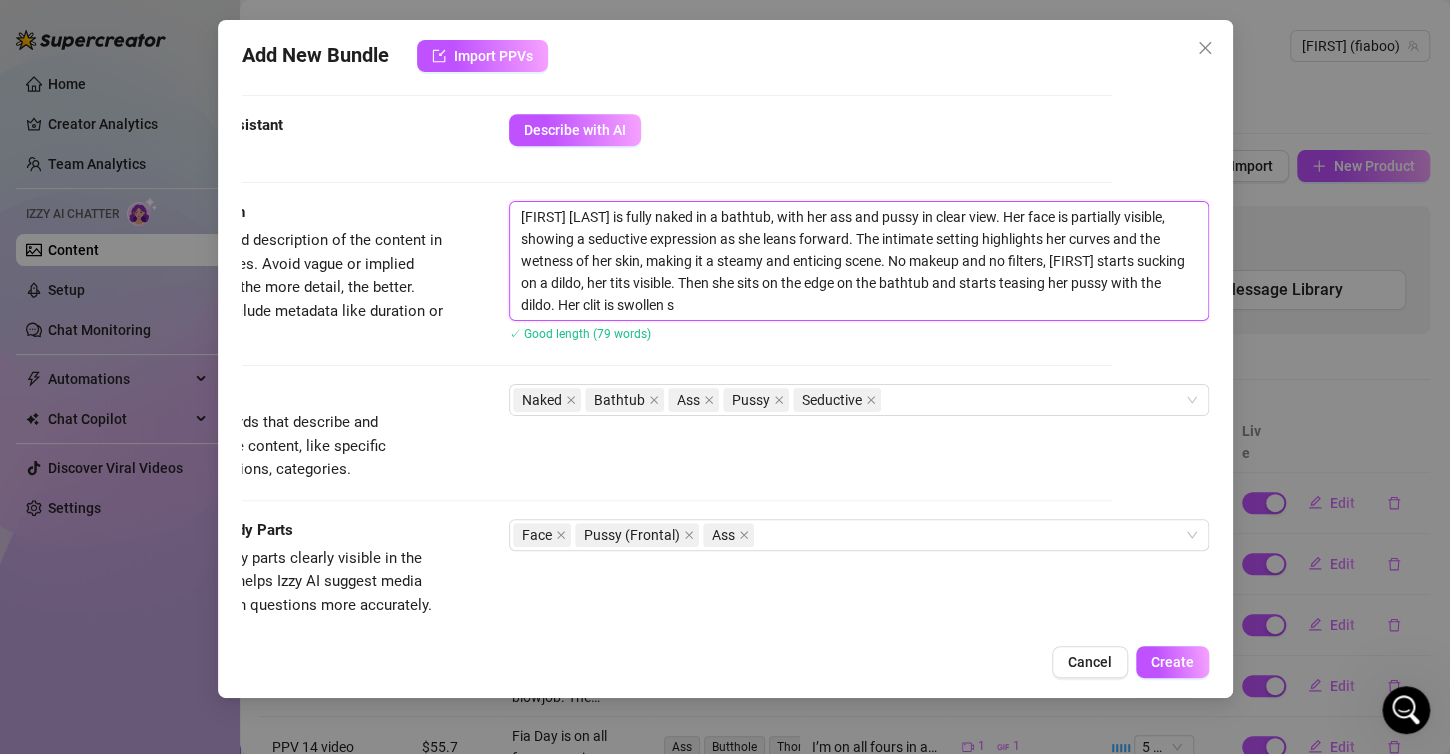 scroll, scrollTop: 0, scrollLeft: 0, axis: both 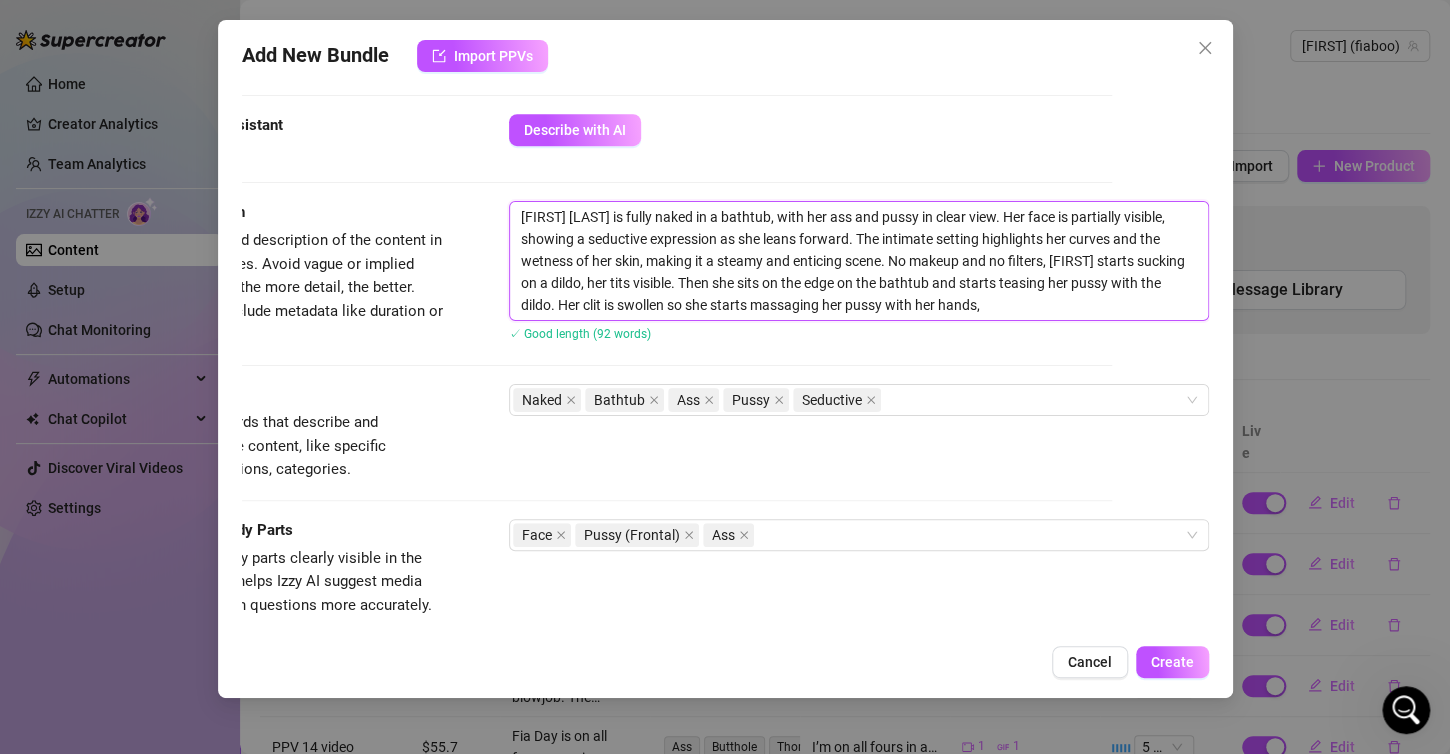 click on "[FIRST] [LAST] is fully naked in a bathtub, with her ass and pussy in clear view. Her face is partially visible, showing a seductive expression as she leans forward. The intimate setting highlights her curves and the wetness of her skin, making it a steamy and enticing scene. No makeup and no filters, [FIRST] starts sucking on a dildo, her tits visible. Then she sits on the edge on the bathtub and starts teasing her pussy with the dildo. Her clit is swollen so she starts massaging her pussy with her hands," at bounding box center [859, 261] 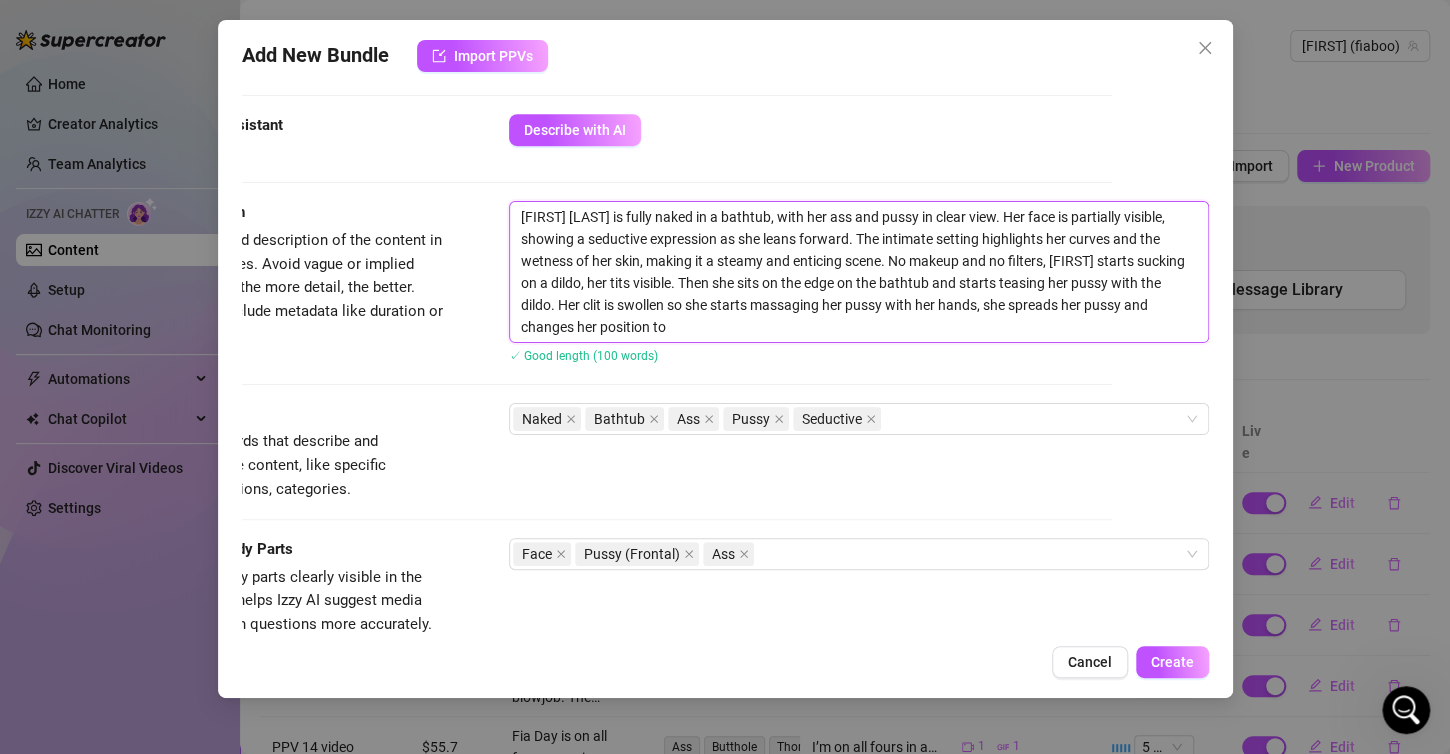 scroll, scrollTop: 0, scrollLeft: 0, axis: both 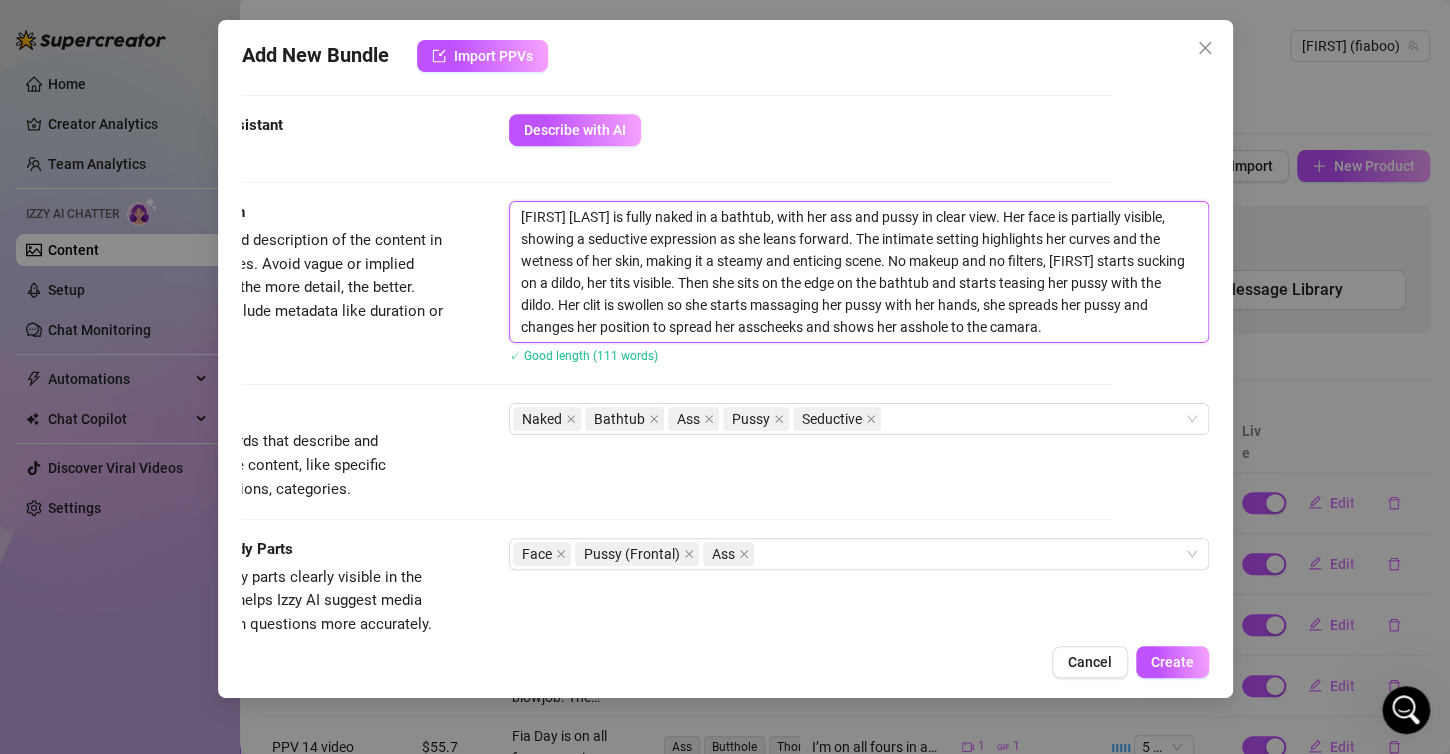 click on "[FIRST] [LAST] is fully naked in a bathtub, with her ass and pussy in clear view. Her face is partially visible, showing a seductive expression as she leans forward. The intimate setting highlights her curves and the wetness of her skin, making it a steamy and enticing scene. No makeup and no filters, [FIRST] starts sucking on a dildo, her tits visible. Then she sits on the edge on the bathtub and starts teasing her pussy with the dildo. Her clit is swollen so she starts massaging her pussy with her hands, she spreads her pussy and changes her position to spread her asscheeks and shows her asshole to the camara." at bounding box center (859, 272) 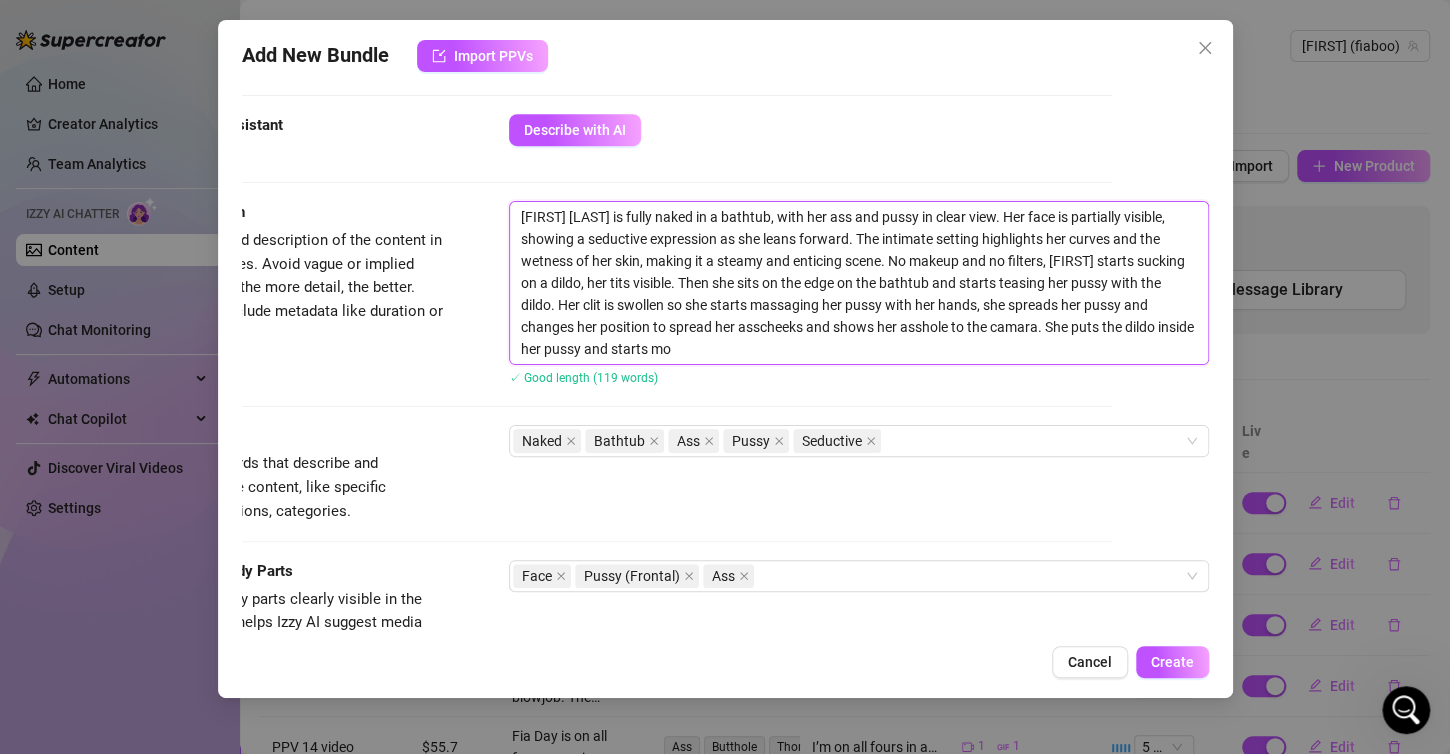 scroll, scrollTop: 0, scrollLeft: 0, axis: both 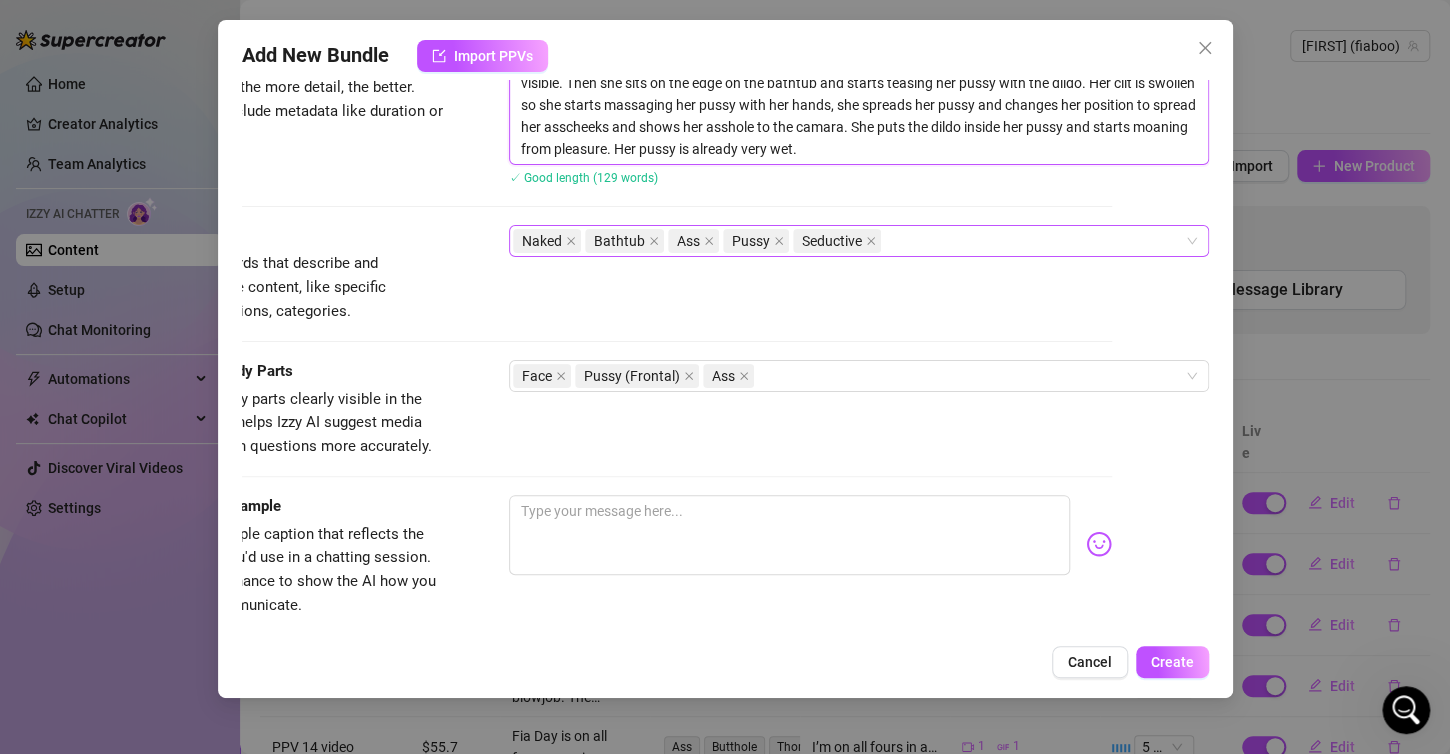 click on "Naked Bathtub Ass Pussy Seductive" at bounding box center (848, 241) 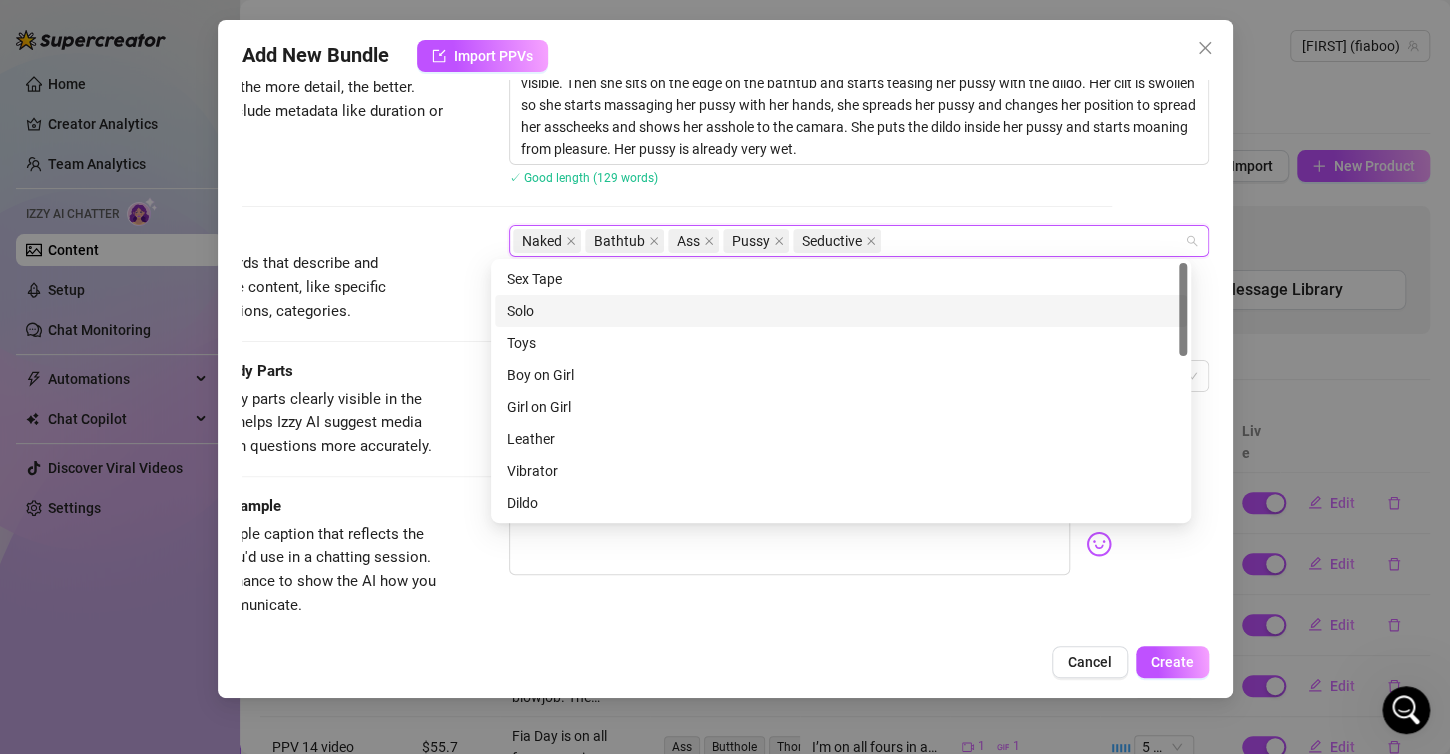 click on "Solo" at bounding box center [841, 311] 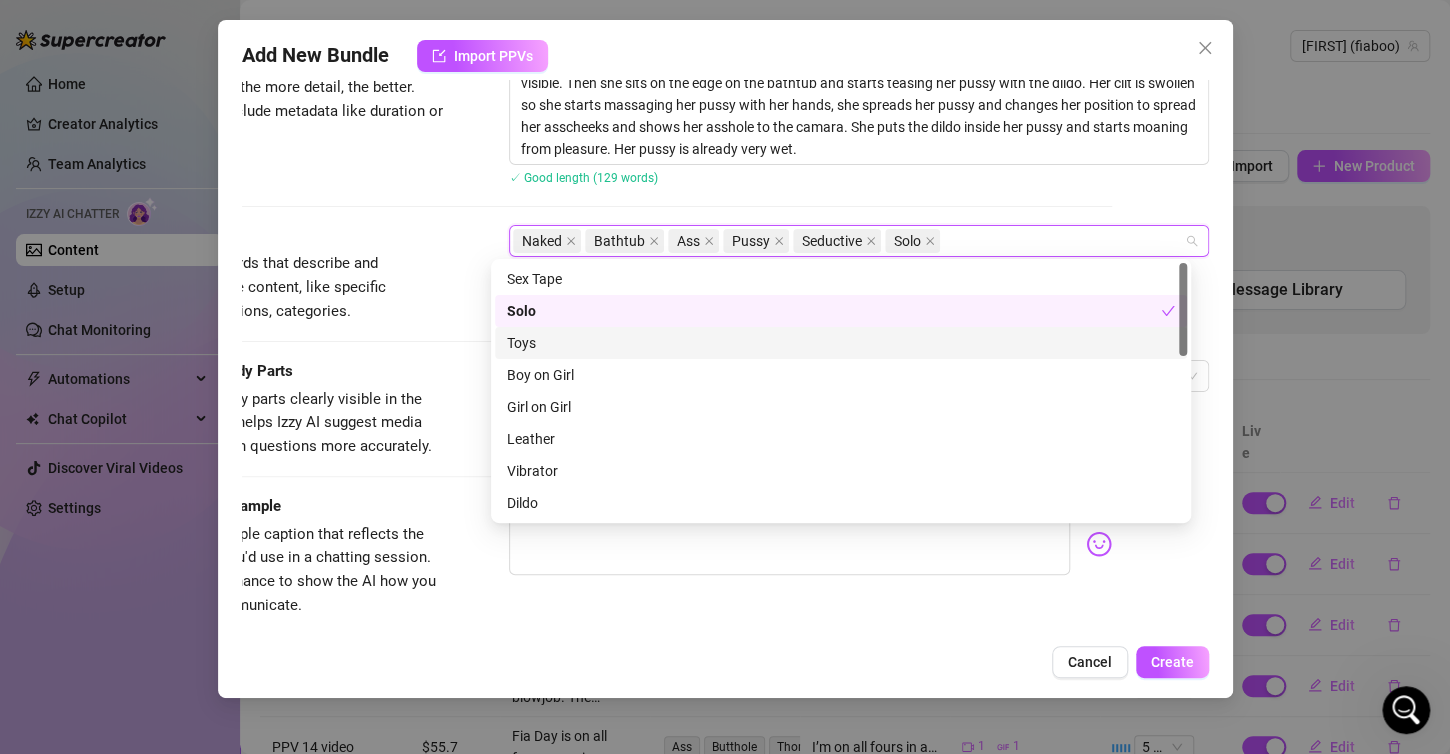 click on "Toys" at bounding box center [841, 343] 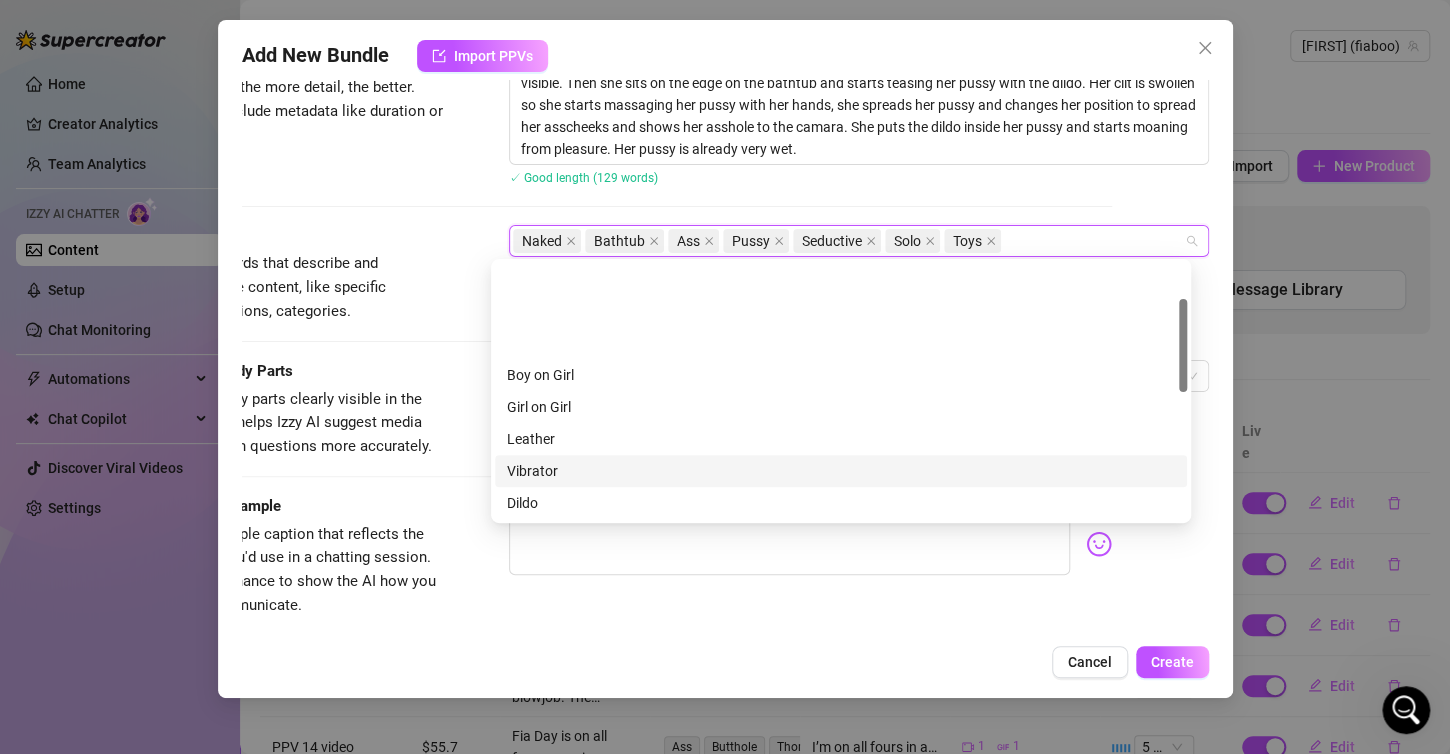 scroll, scrollTop: 100, scrollLeft: 0, axis: vertical 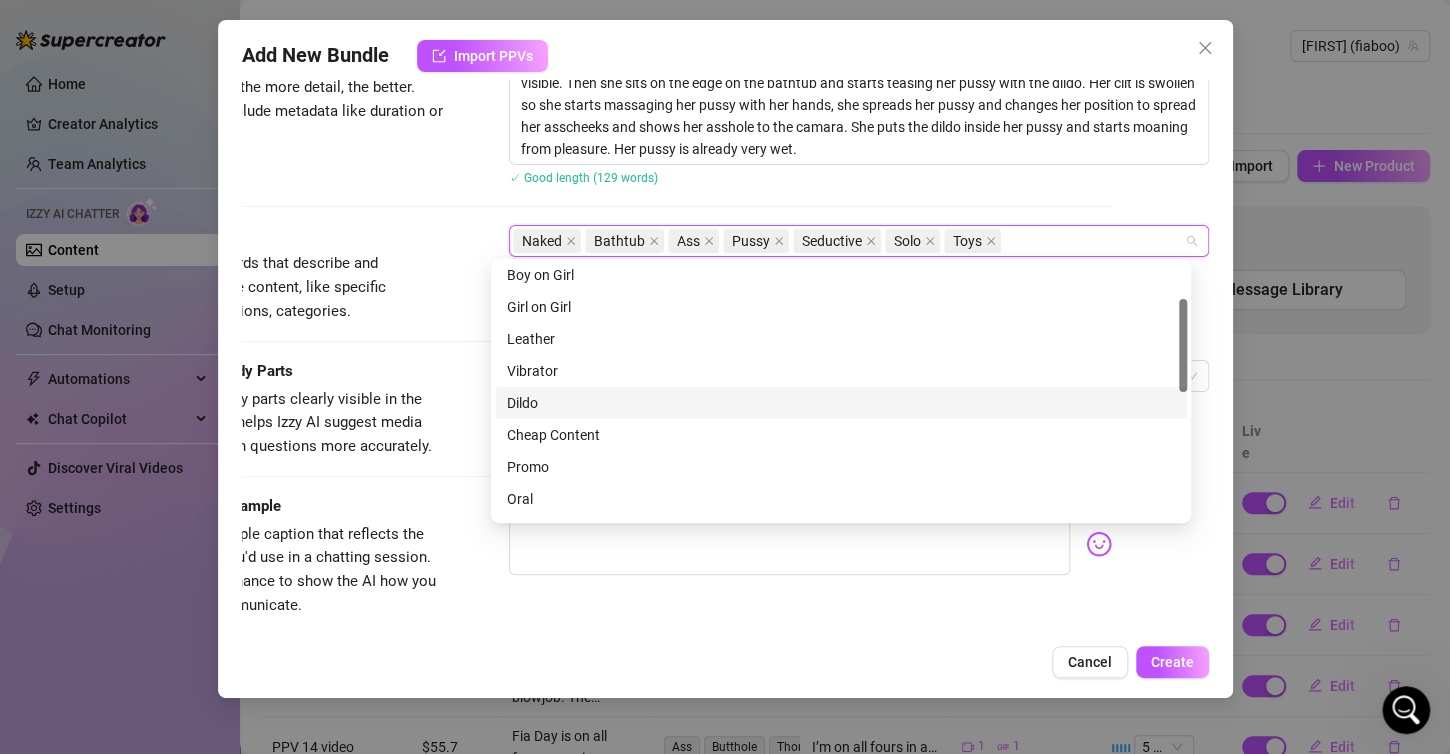 click on "Dildo" at bounding box center (841, 403) 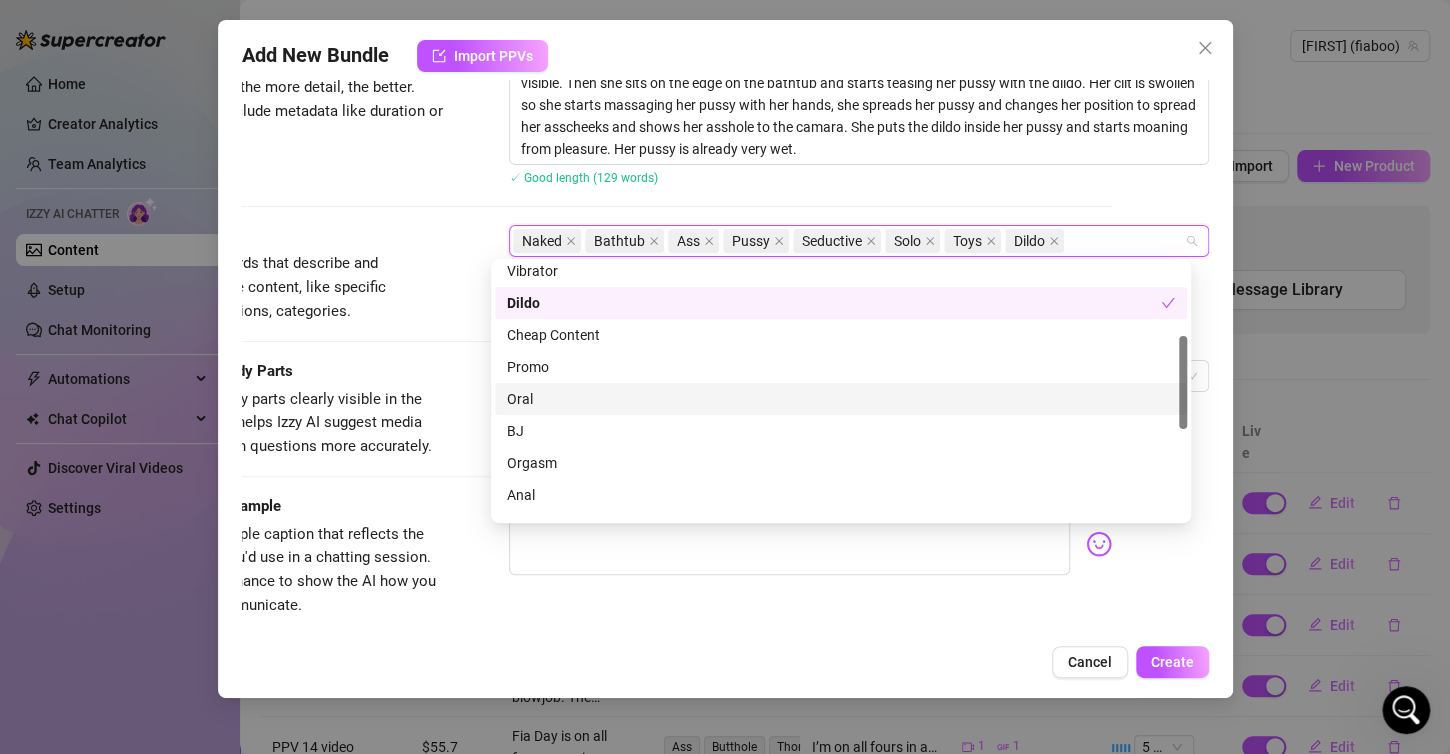 scroll, scrollTop: 300, scrollLeft: 0, axis: vertical 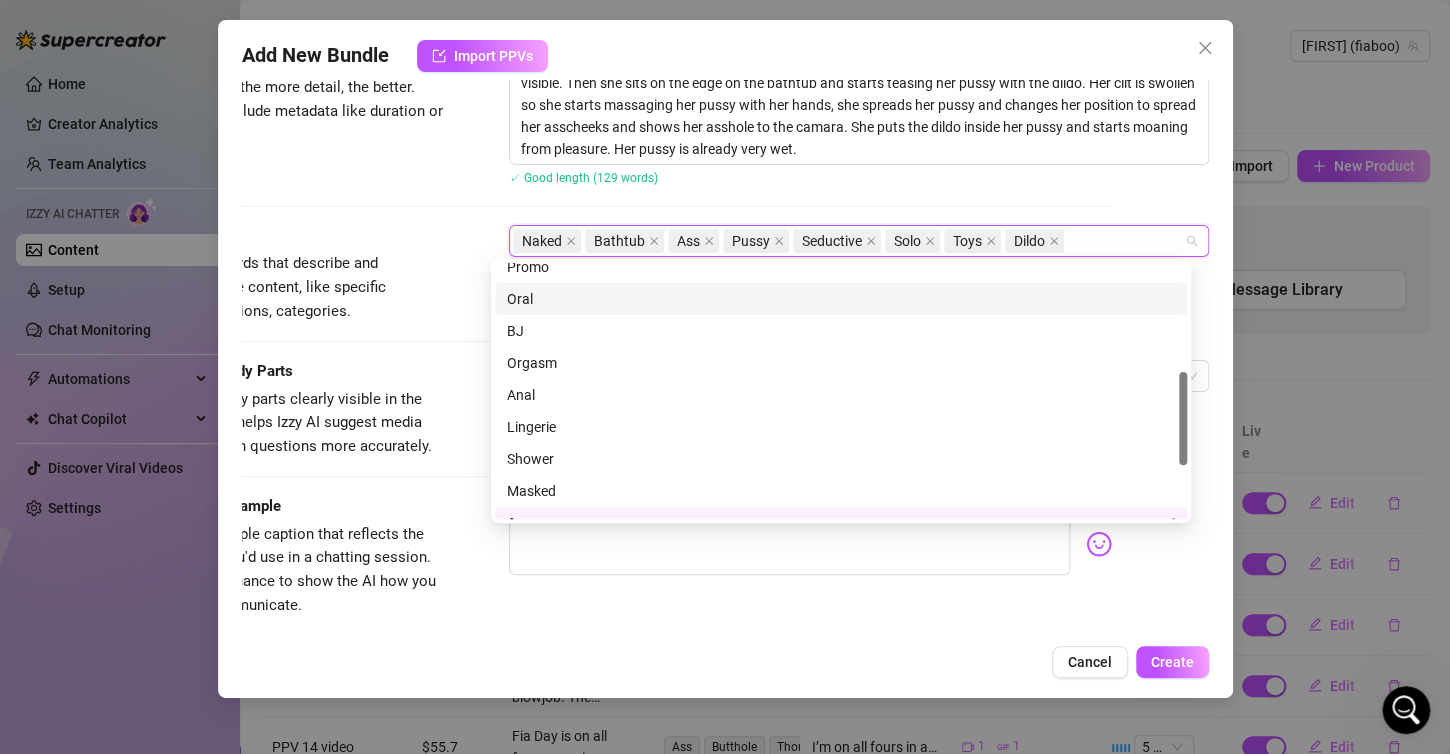 click on "Oral" at bounding box center [841, 299] 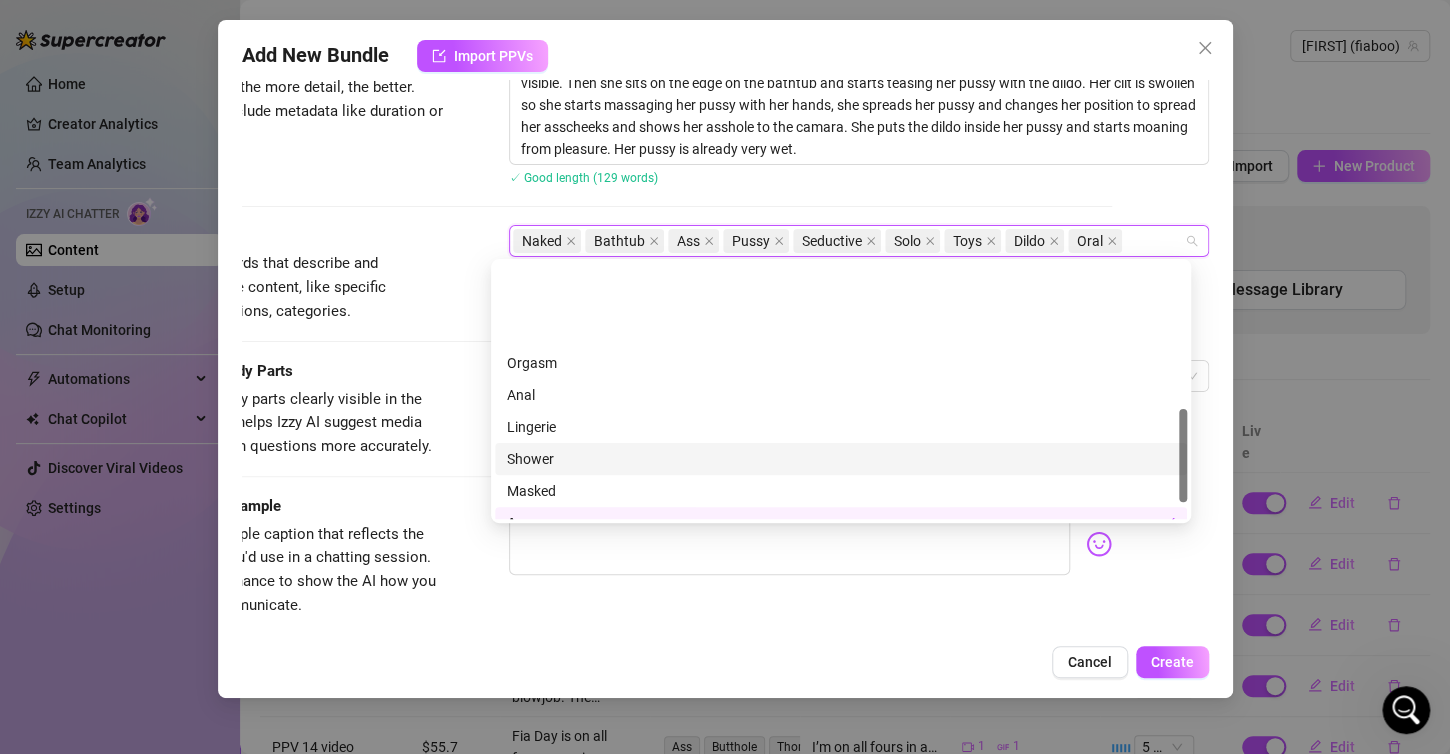 scroll, scrollTop: 400, scrollLeft: 0, axis: vertical 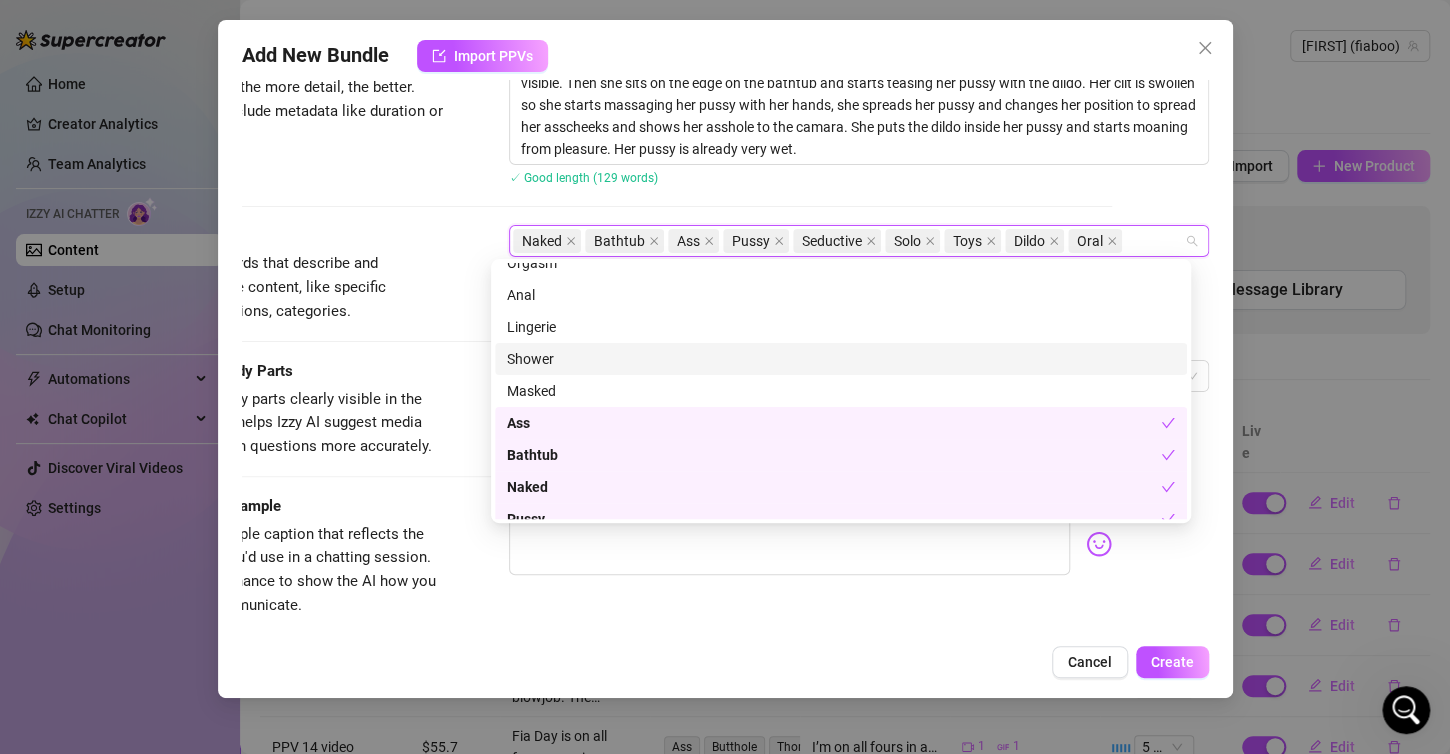 click on "Shower" at bounding box center [841, 359] 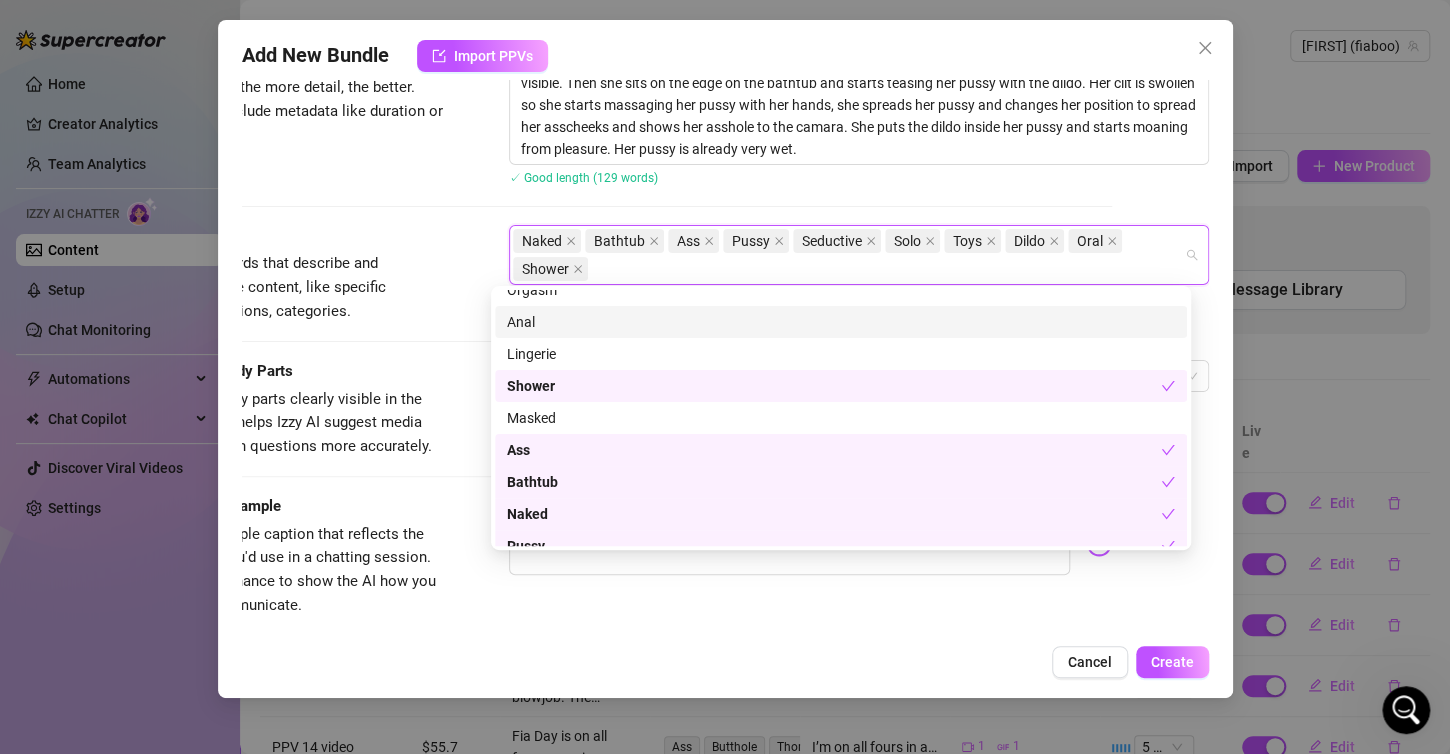 click on "Tags Simple keywords that describe and summarize the content, like specific fetishes, positions, categories. Naked Bathtub Ass Pussy Seductive Solo Toys Dildo Oral Shower" at bounding box center (628, 274) 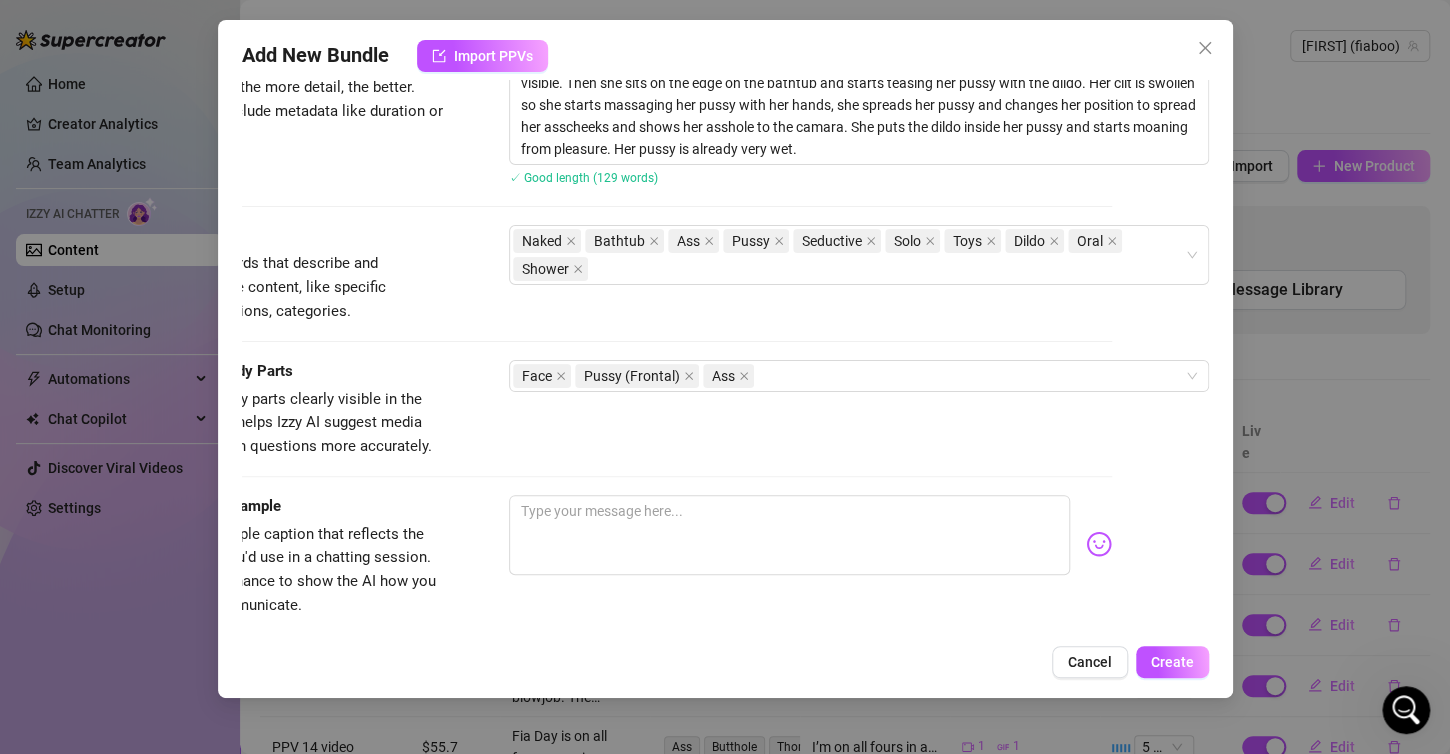 scroll, scrollTop: 1000, scrollLeft: 114, axis: both 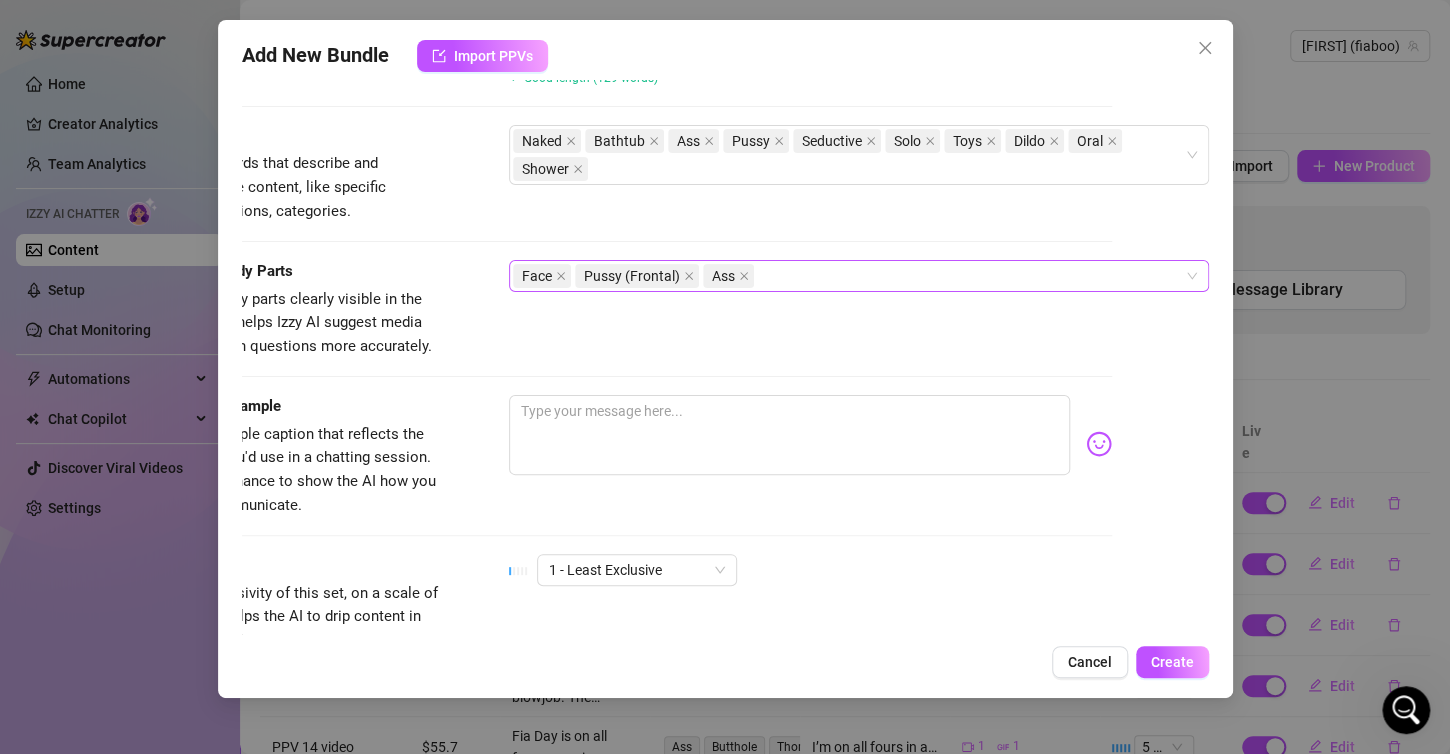 click on "Face Pussy (Frontal) Ass" at bounding box center (848, 276) 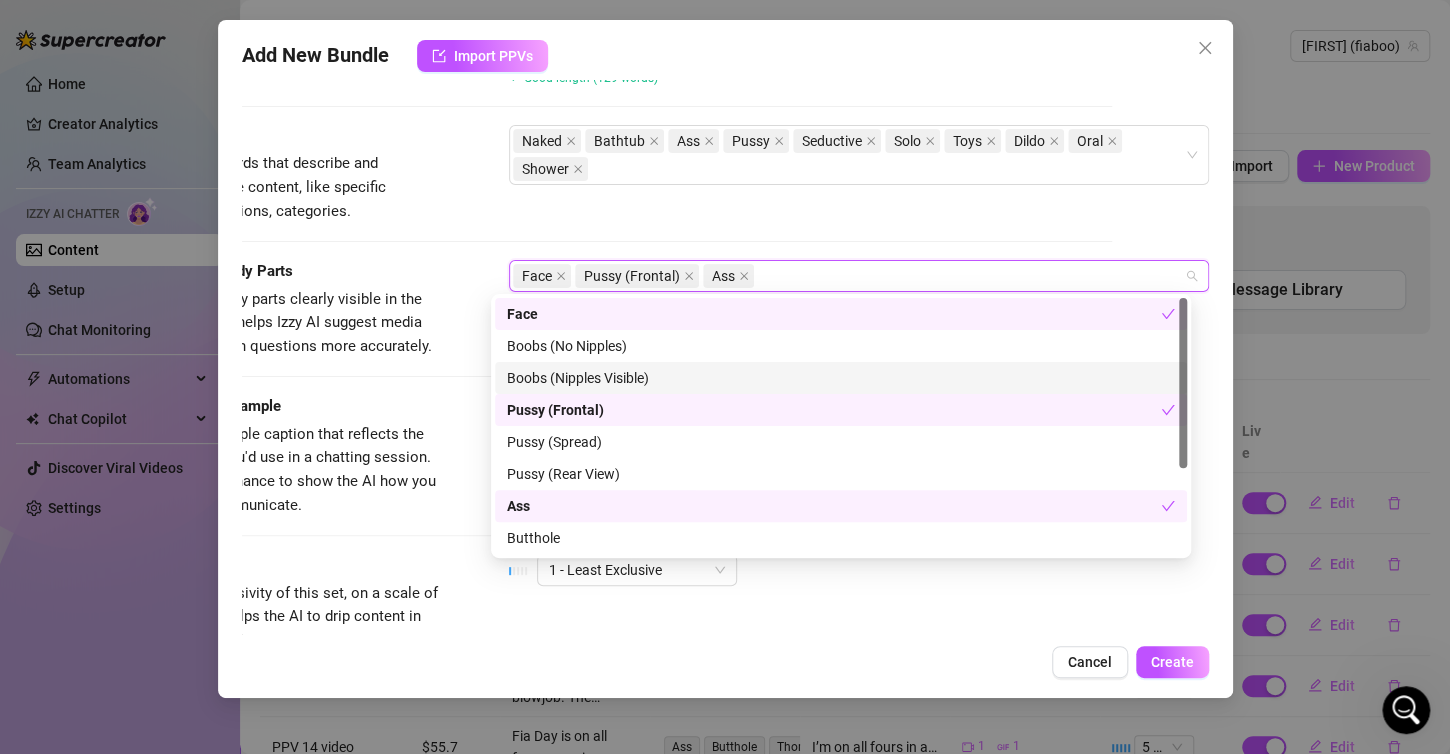 click on "Boobs (Nipples Visible)" at bounding box center (841, 378) 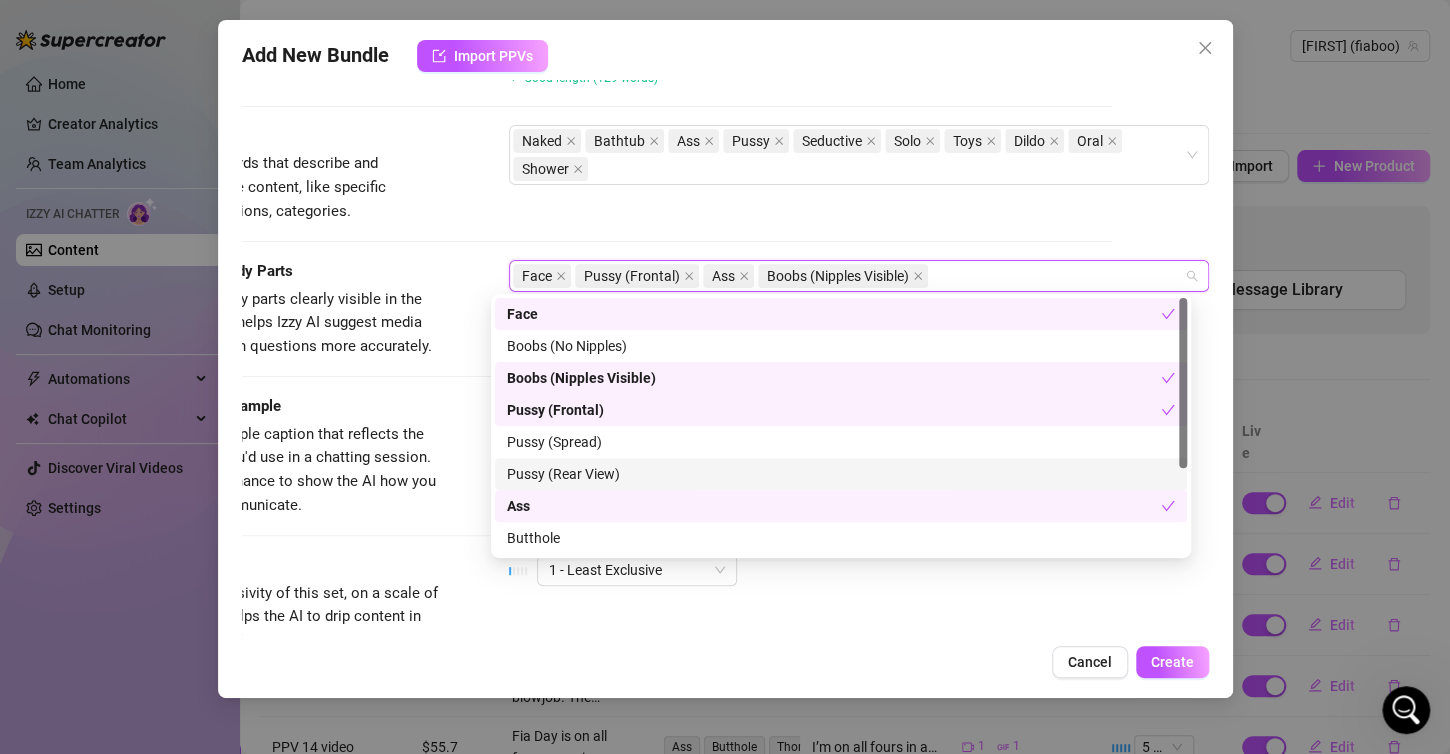 click on "Pussy (Rear View)" at bounding box center (841, 474) 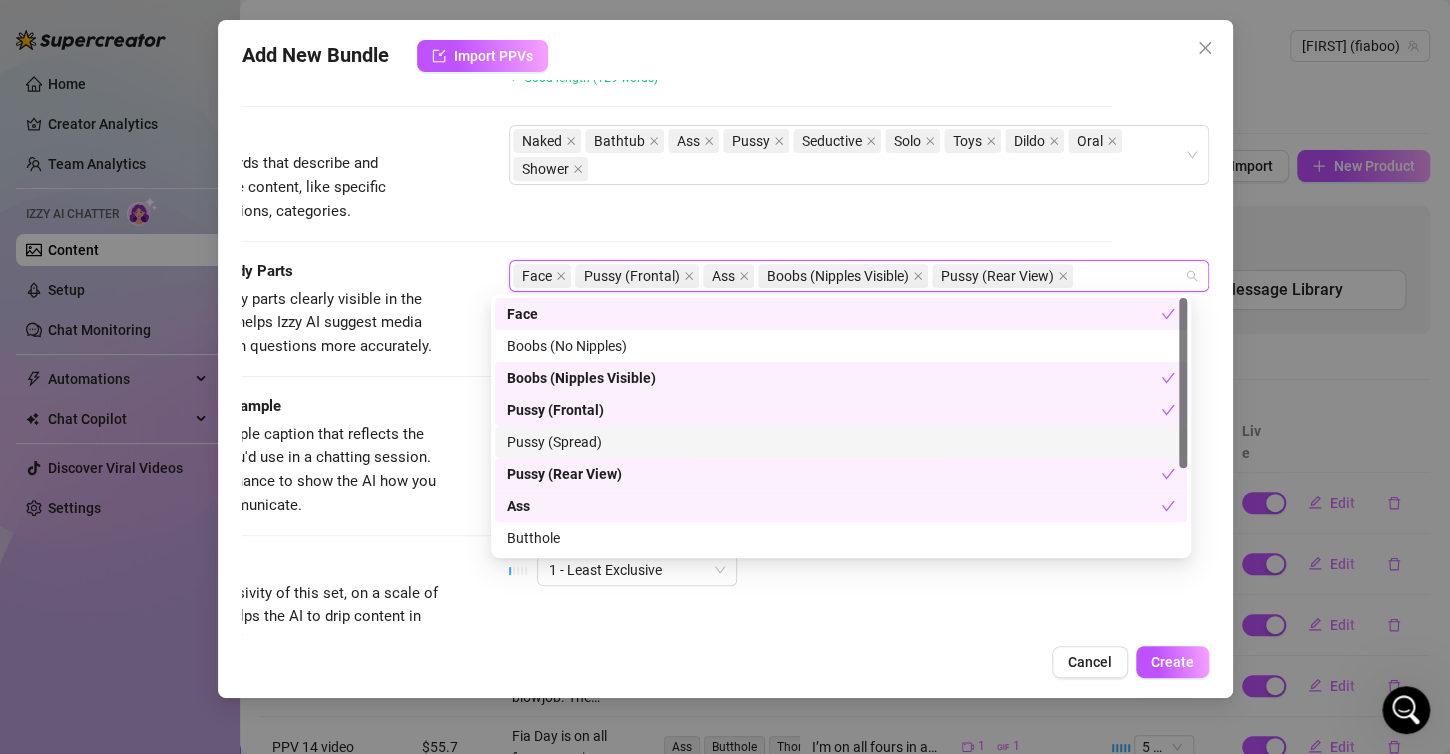 click on "Pussy (Spread)" at bounding box center (841, 442) 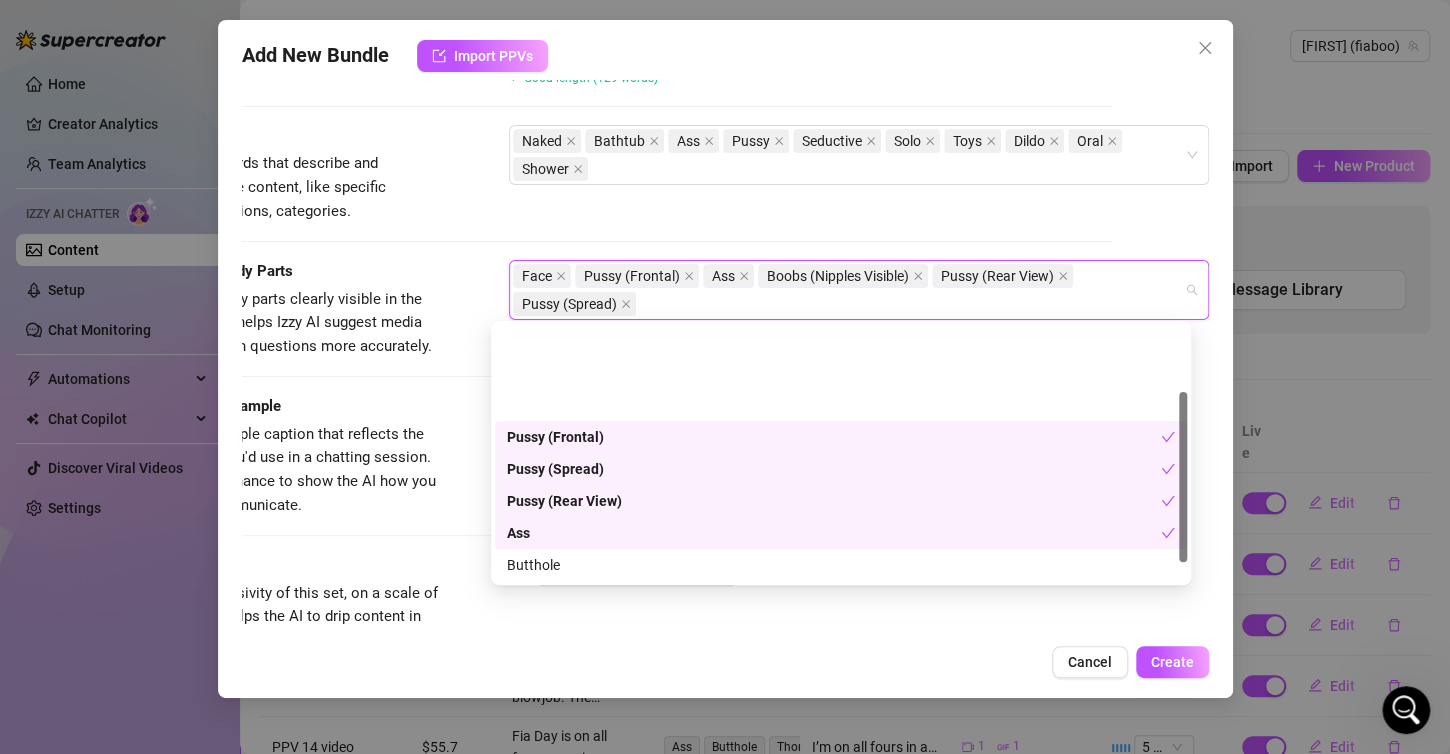 scroll, scrollTop: 128, scrollLeft: 0, axis: vertical 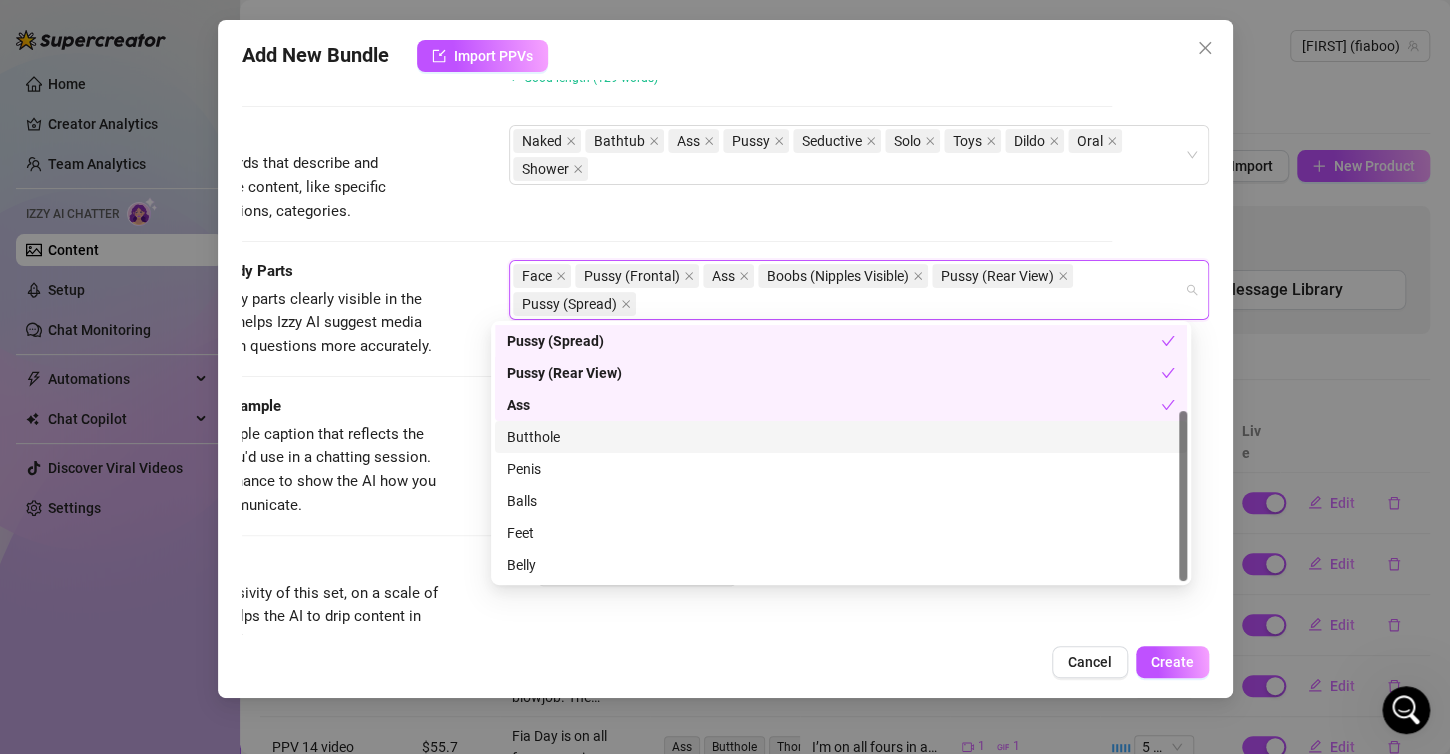 click on "Butthole" at bounding box center [841, 437] 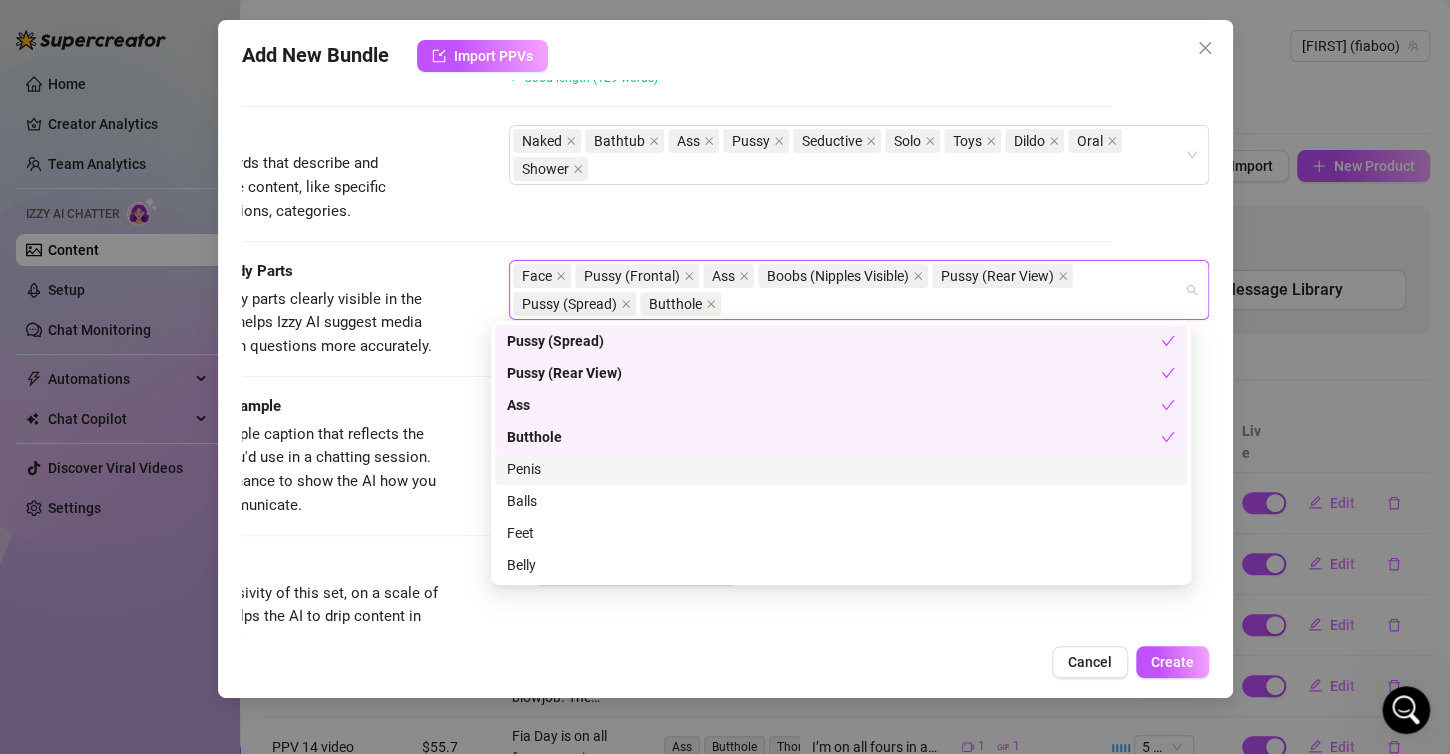 click on "Caption Example Provide a sample caption that reflects the exact style you'd use in a chatting session. This is your chance to show the AI how you prefer to communicate." at bounding box center [628, 456] 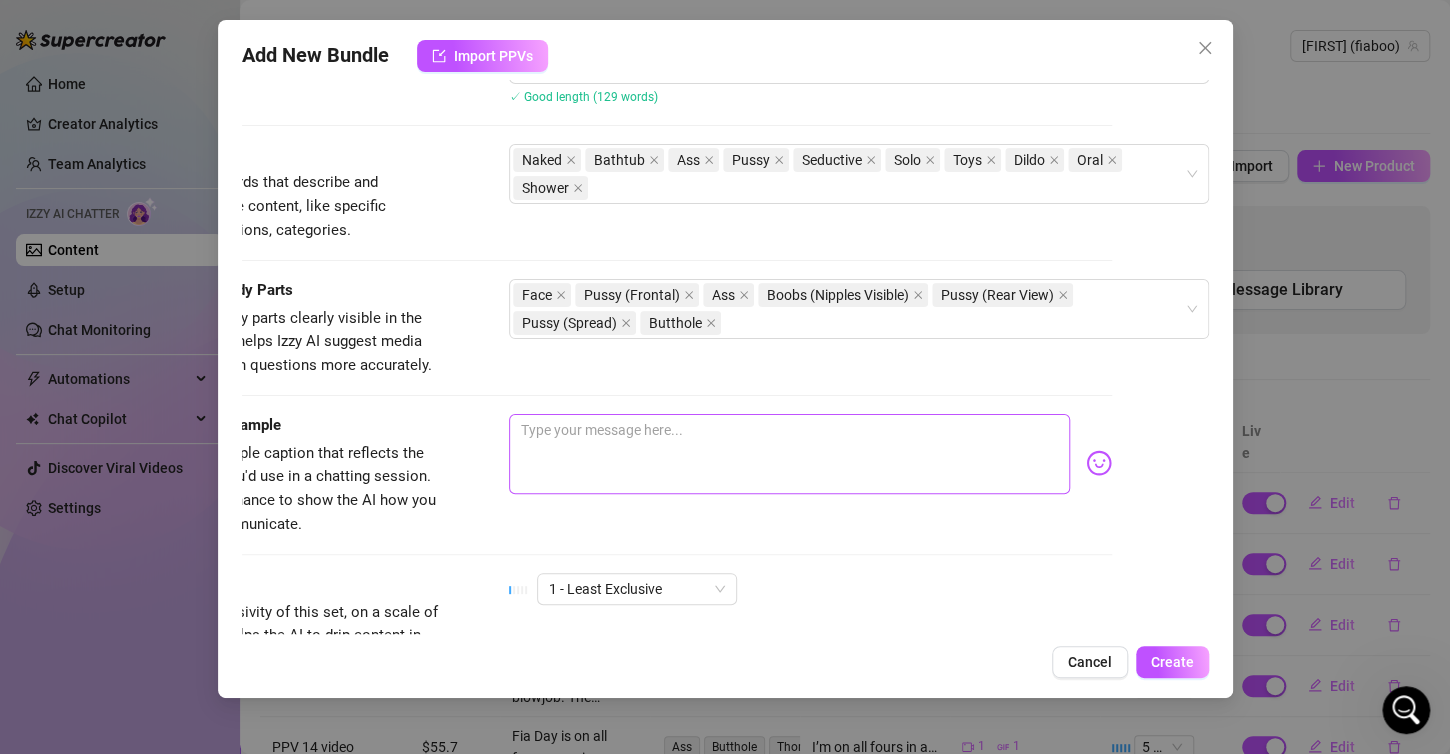 scroll, scrollTop: 581, scrollLeft: 114, axis: both 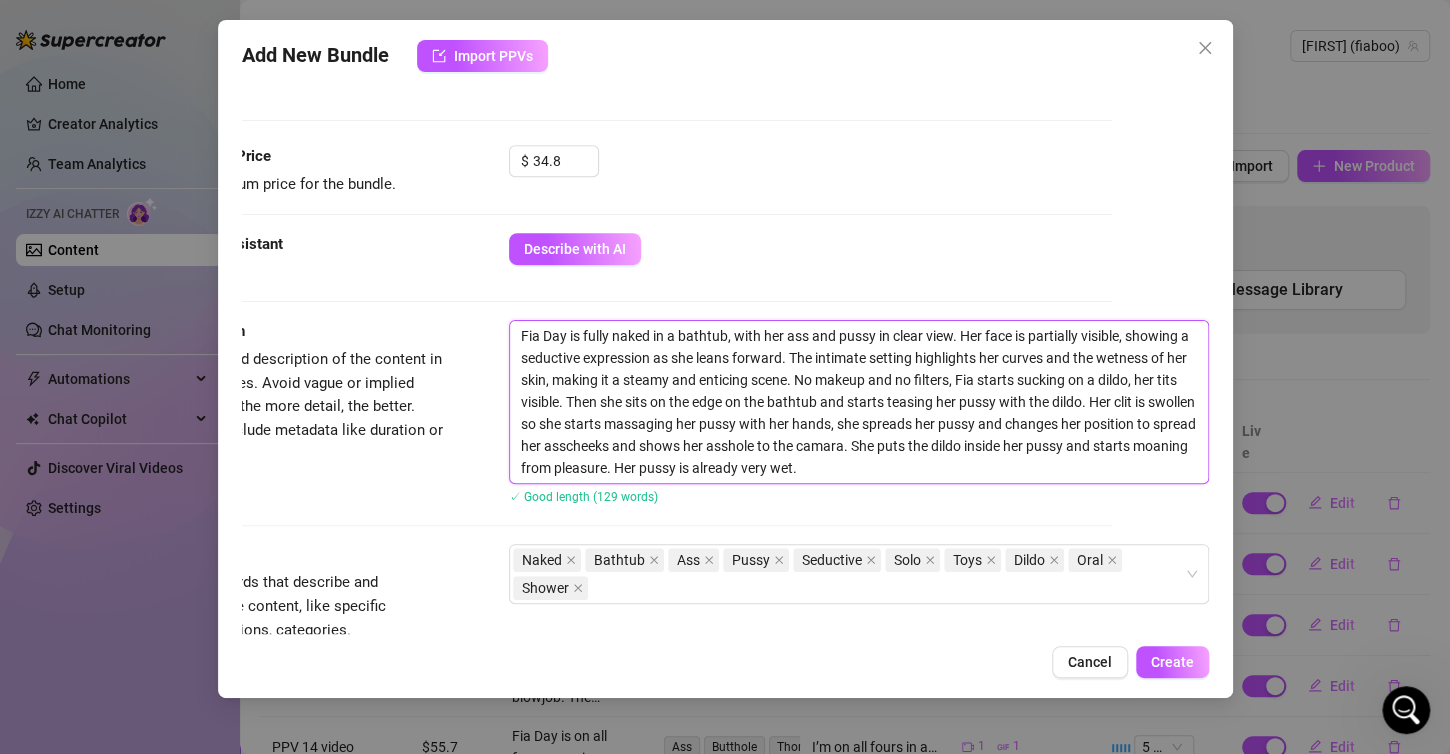 drag, startPoint x: 507, startPoint y: 340, endPoint x: 851, endPoint y: 484, distance: 372.92358 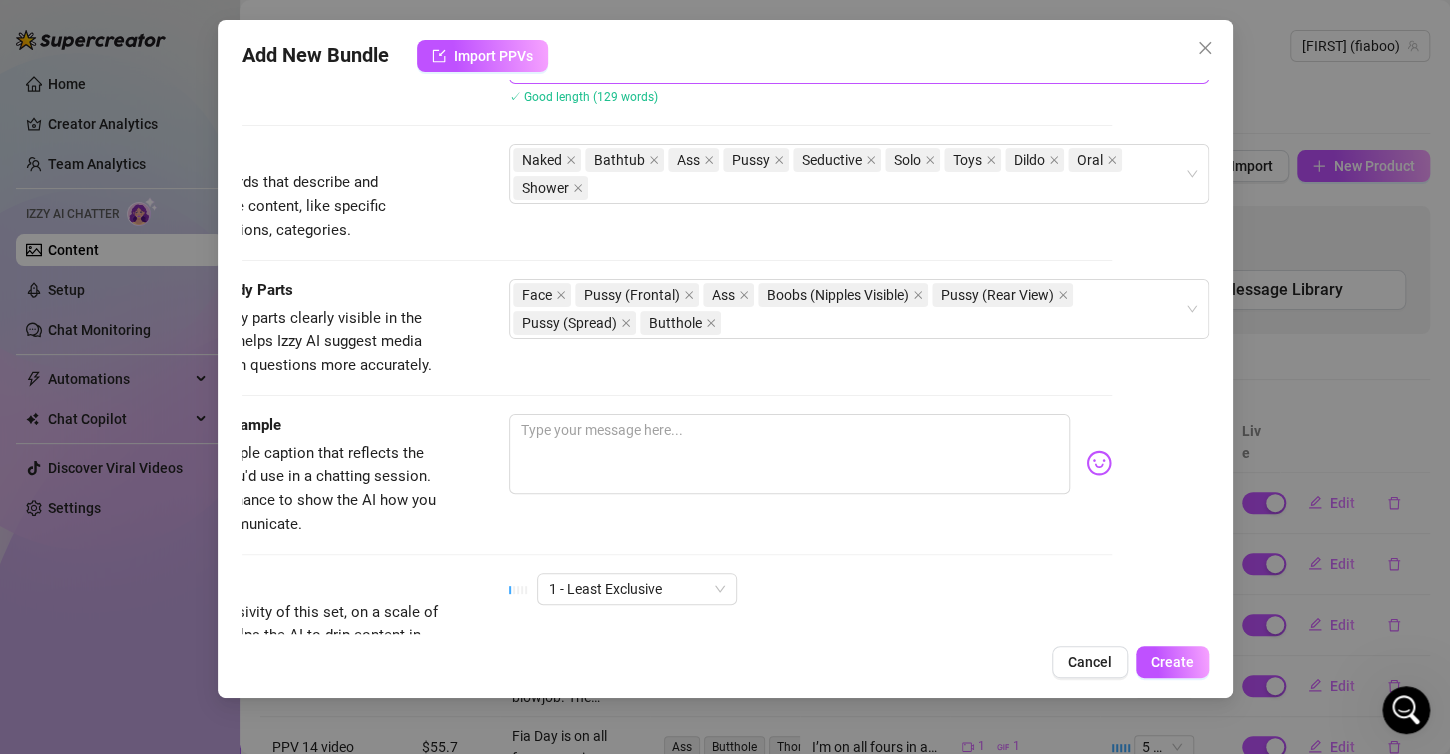 scroll, scrollTop: 1181, scrollLeft: 114, axis: both 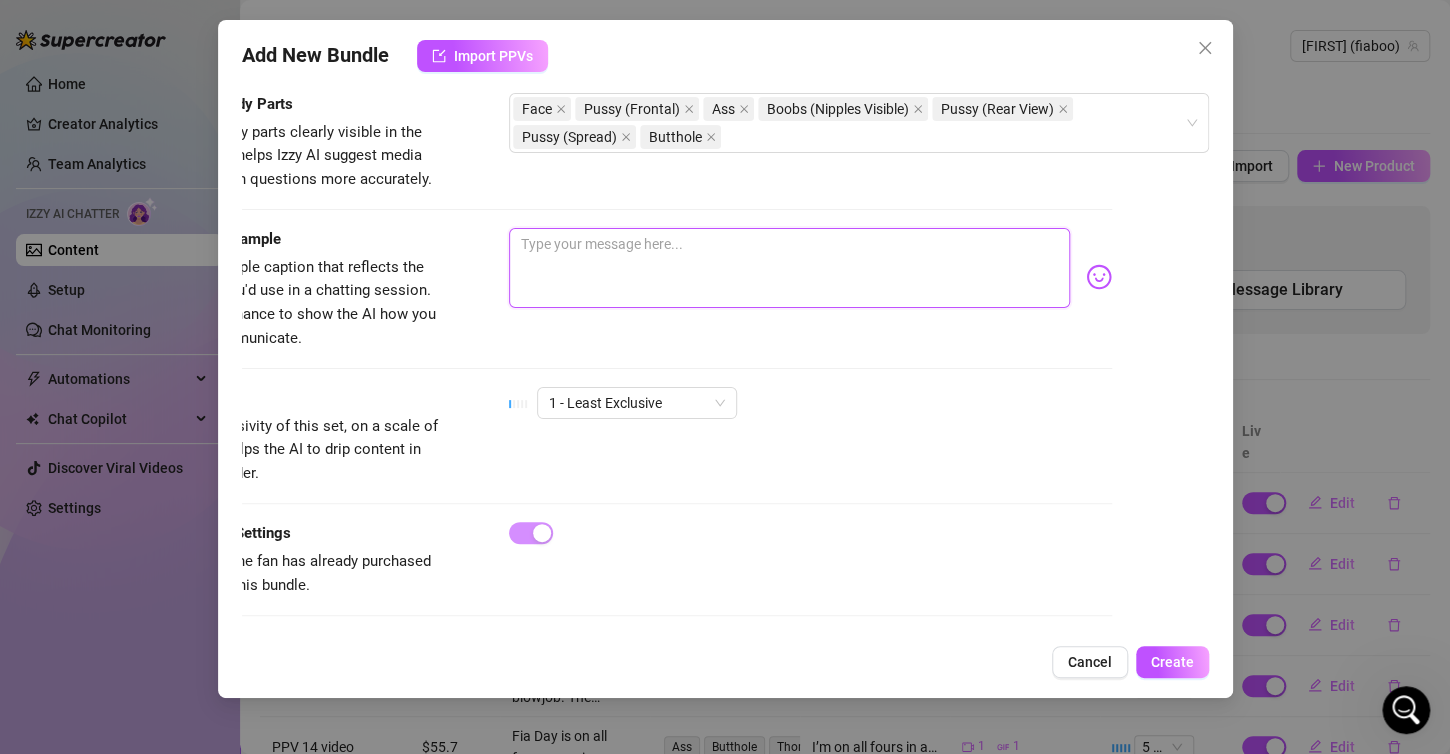 click at bounding box center (789, 268) 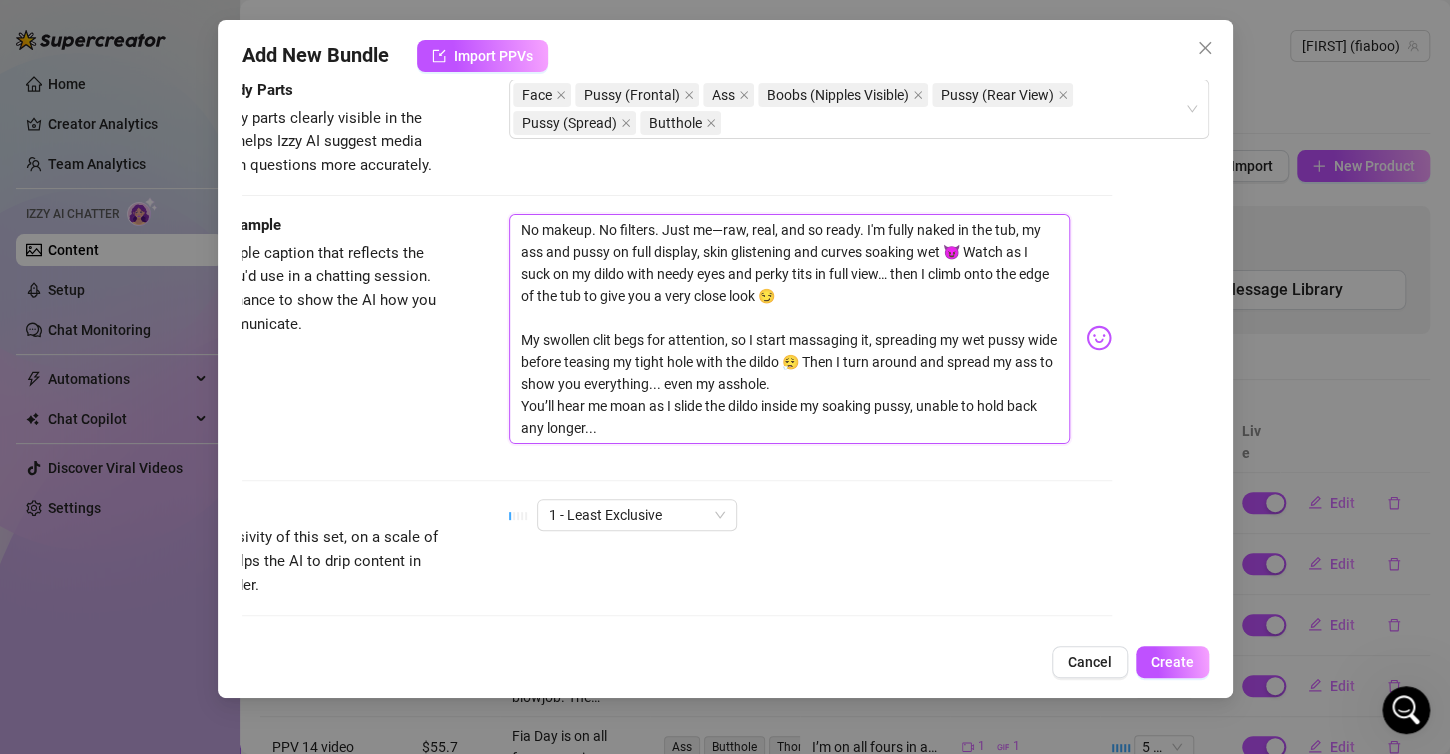 scroll, scrollTop: 0, scrollLeft: 0, axis: both 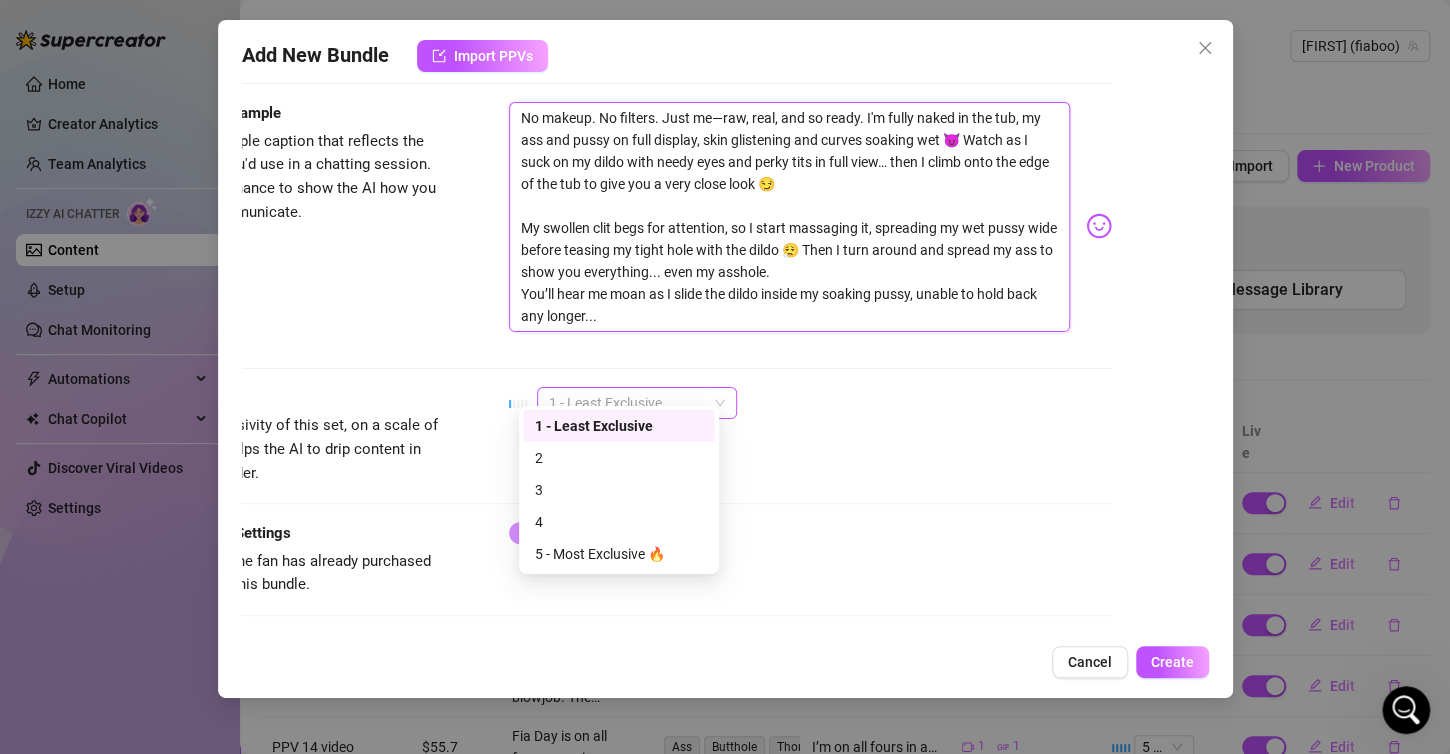 click on "1 - Least Exclusive" at bounding box center [637, 403] 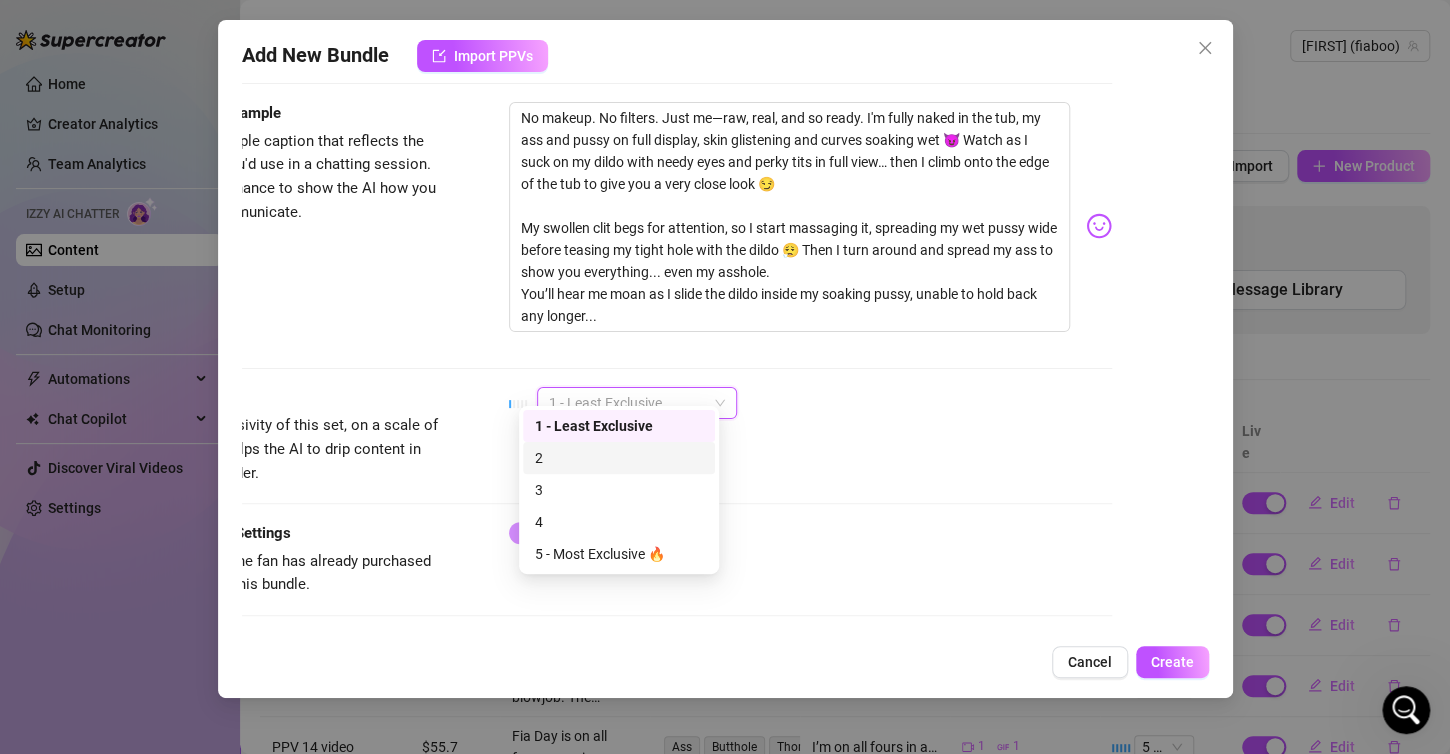 click on "2" at bounding box center (619, 458) 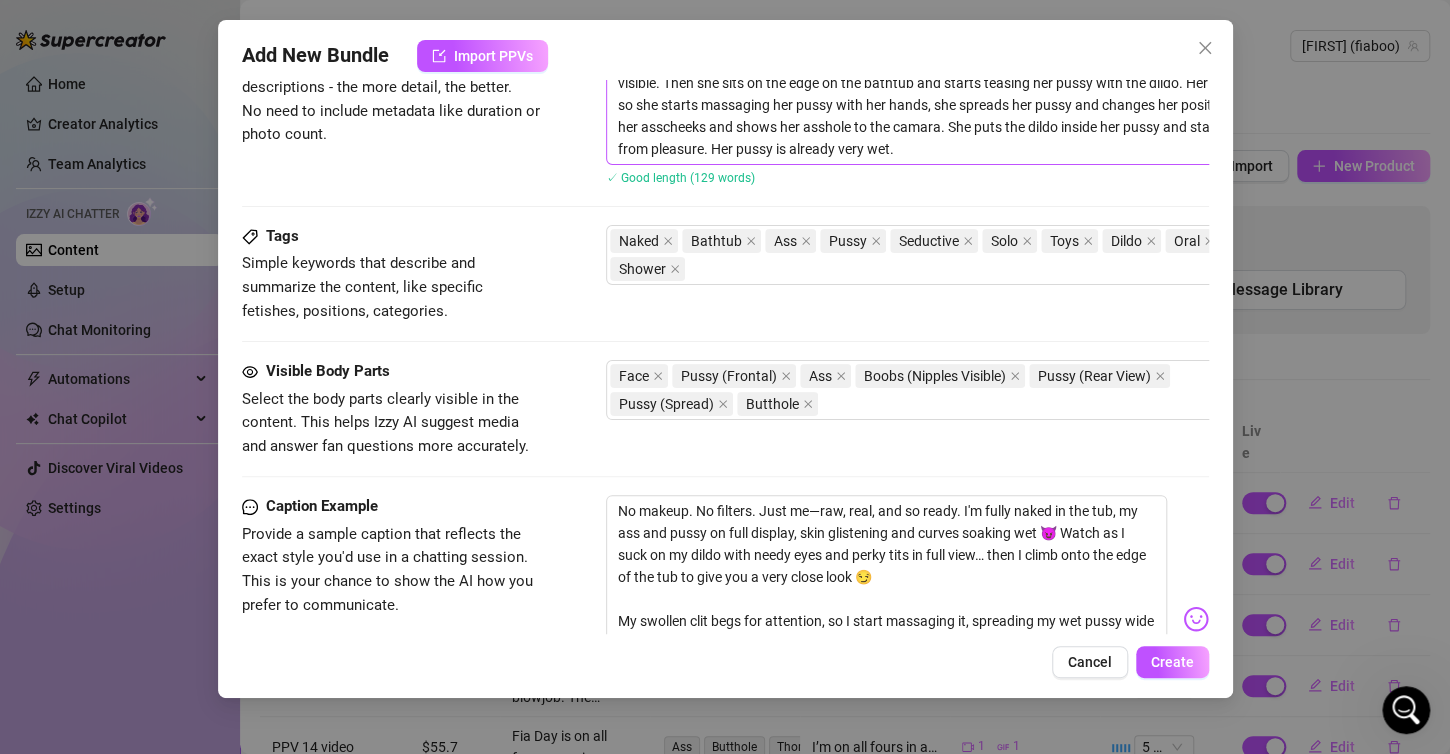 scroll, scrollTop: 1200, scrollLeft: 0, axis: vertical 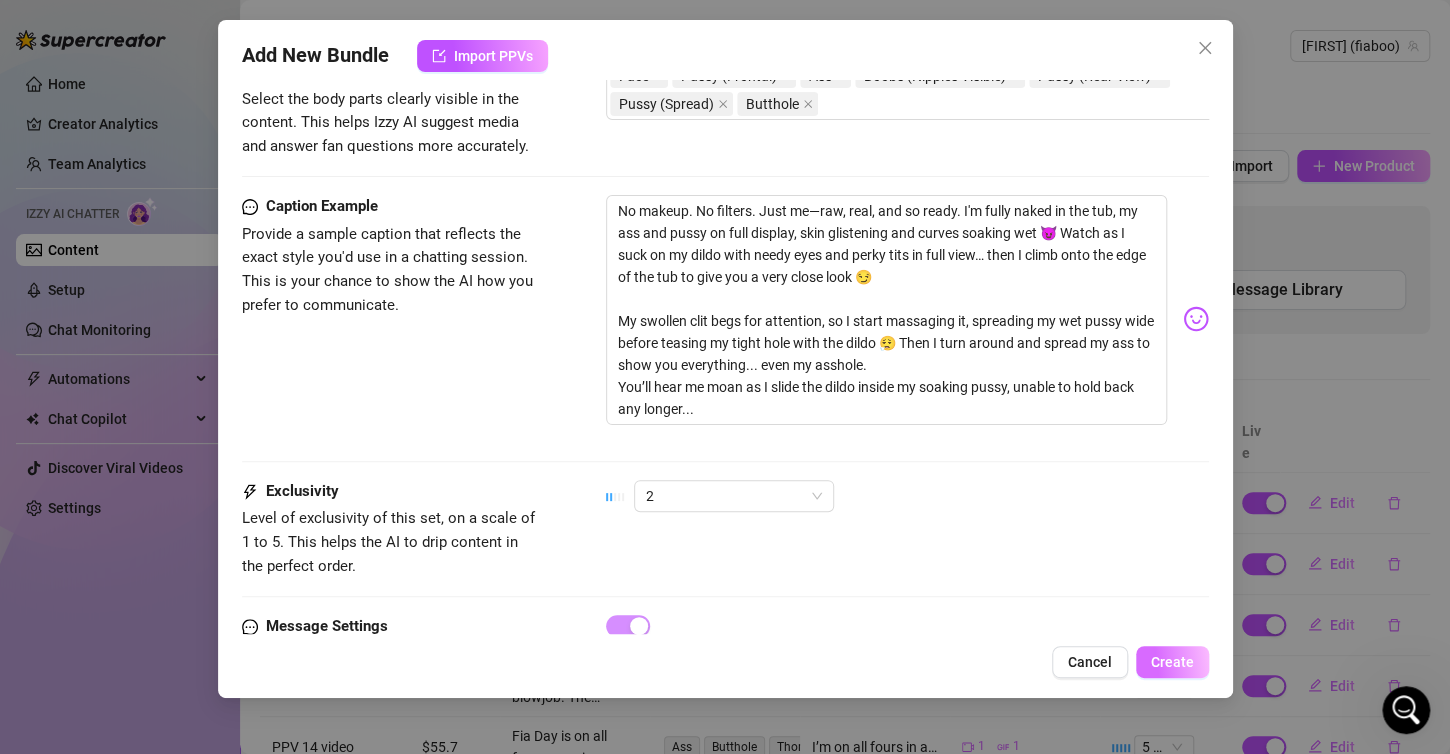 click on "Create" at bounding box center [1172, 662] 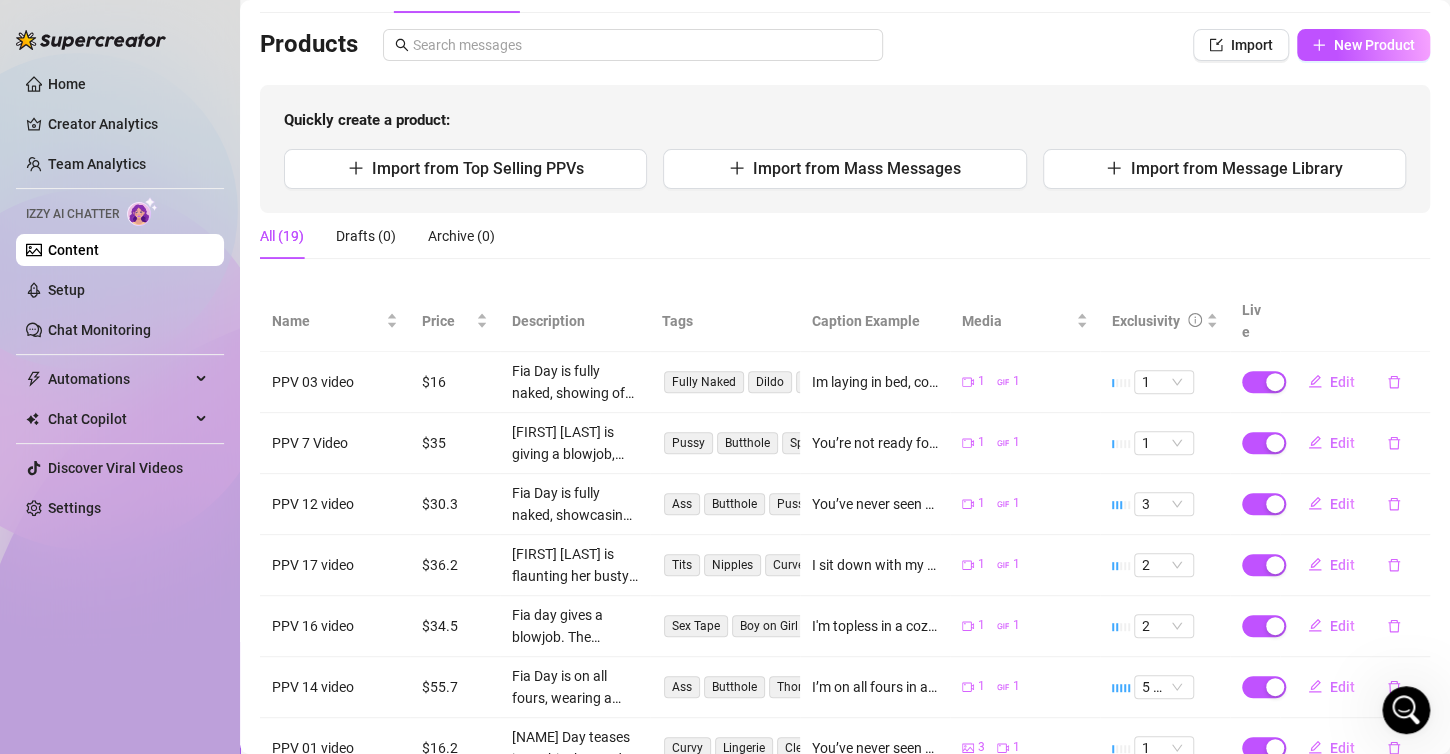 scroll, scrollTop: 0, scrollLeft: 0, axis: both 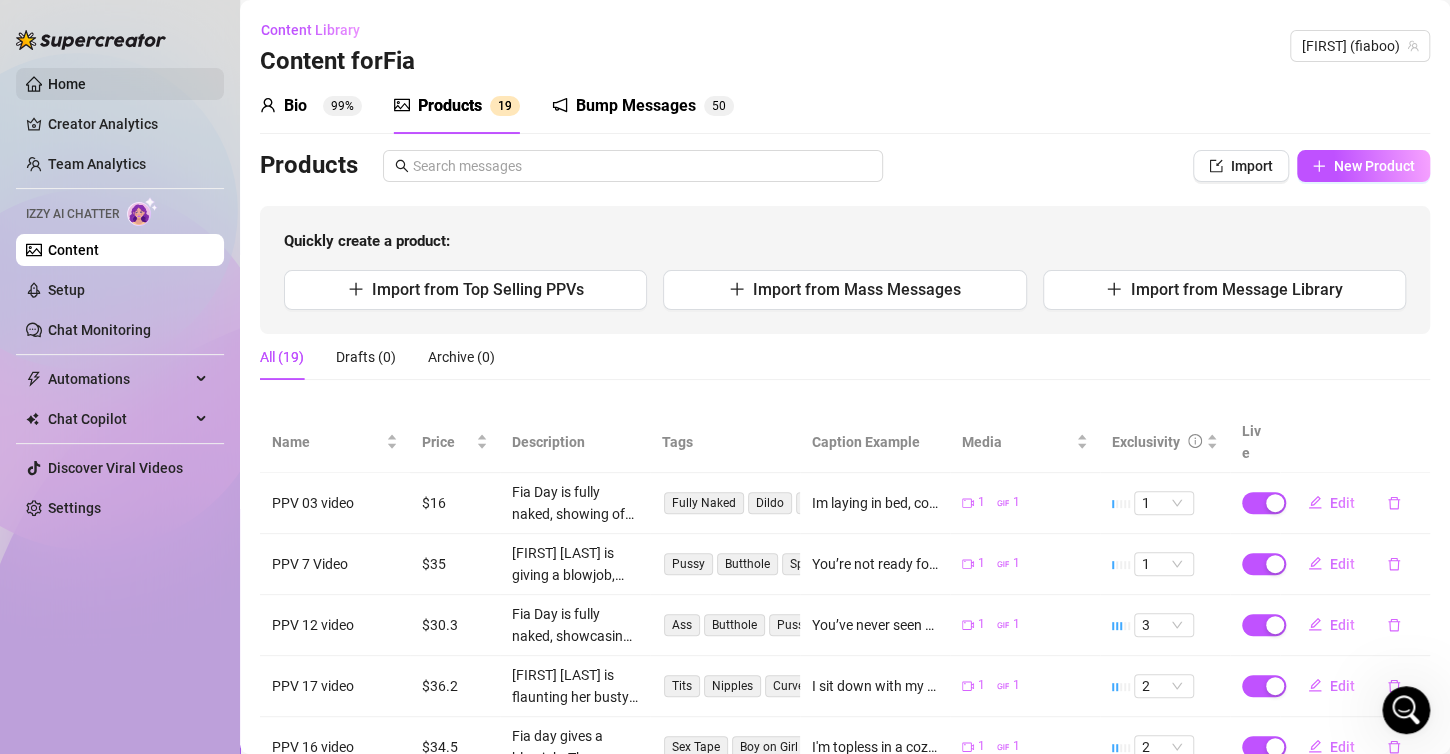 click on "Home" at bounding box center [67, 84] 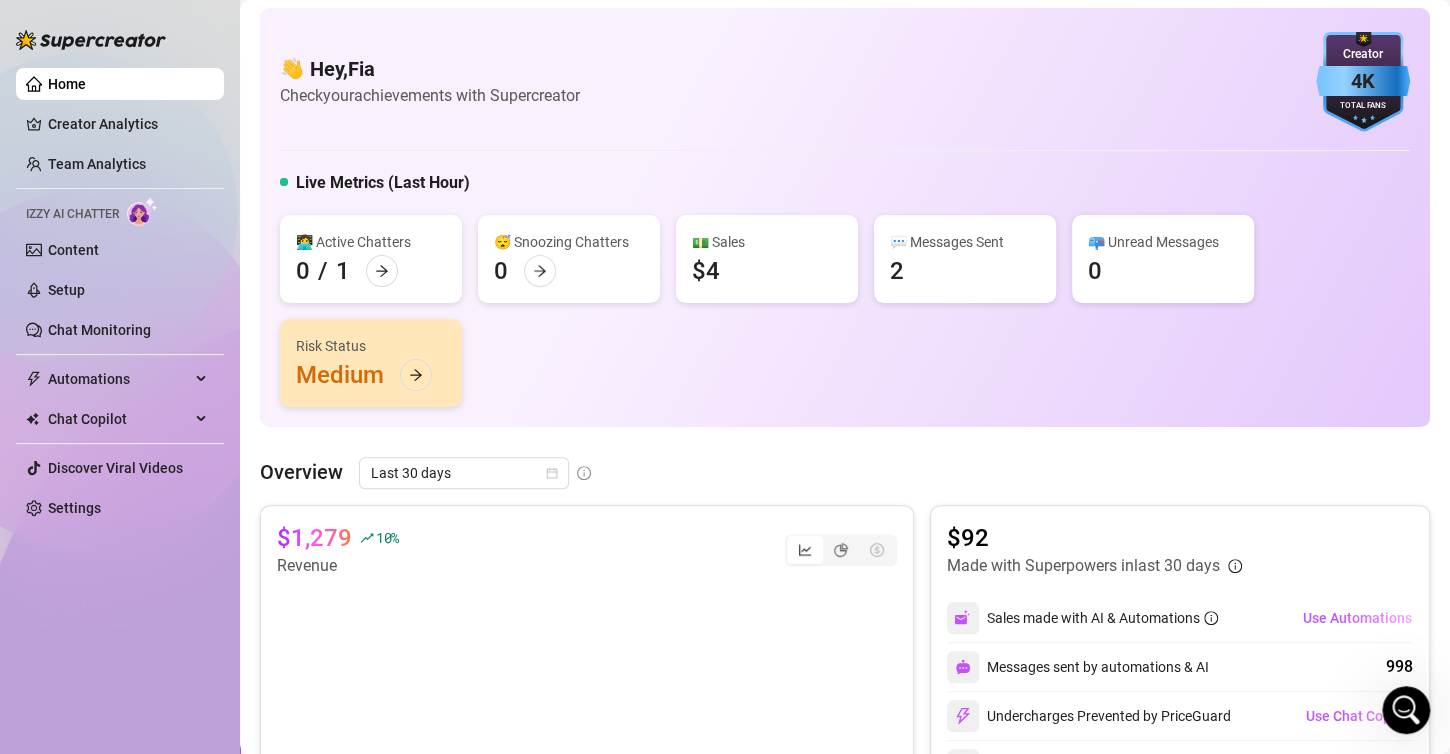 scroll, scrollTop: 0, scrollLeft: 0, axis: both 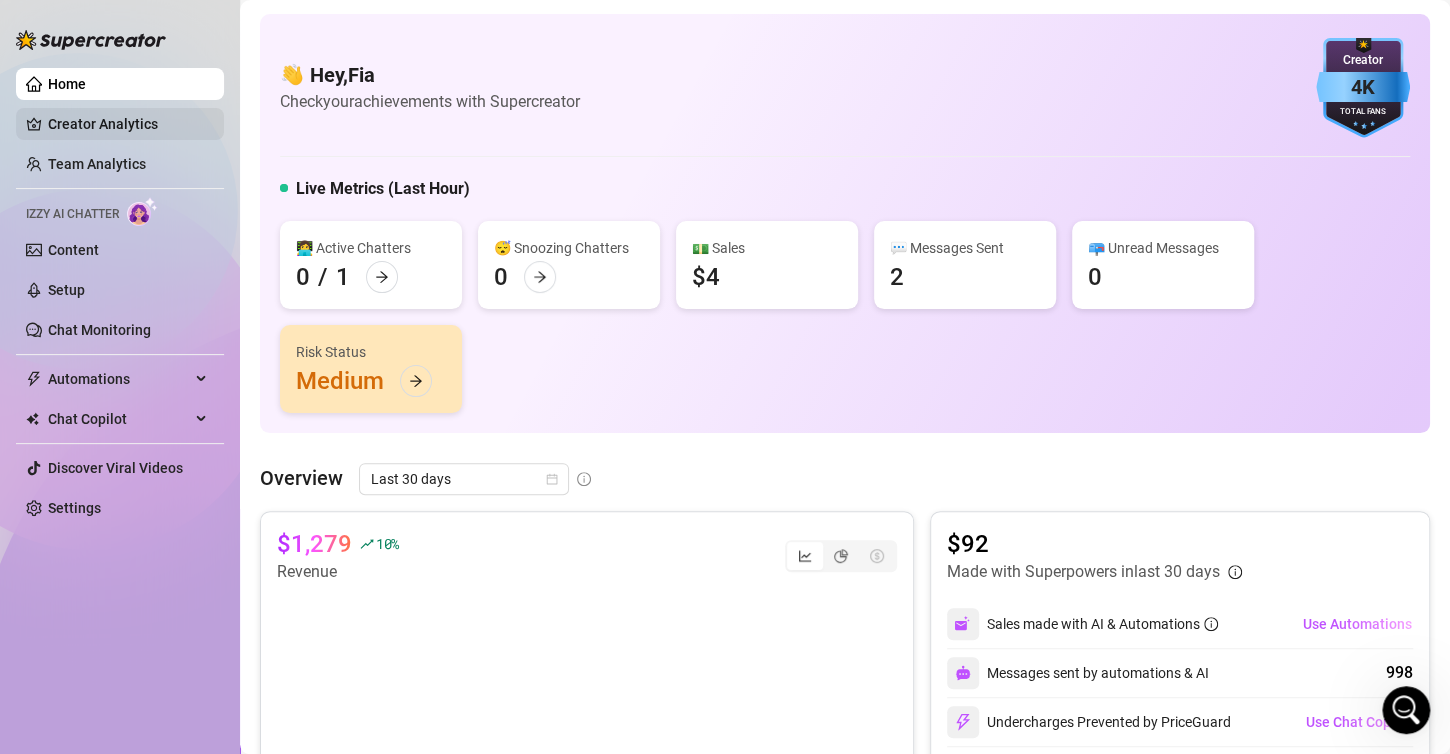 click on "Creator Analytics" at bounding box center [128, 124] 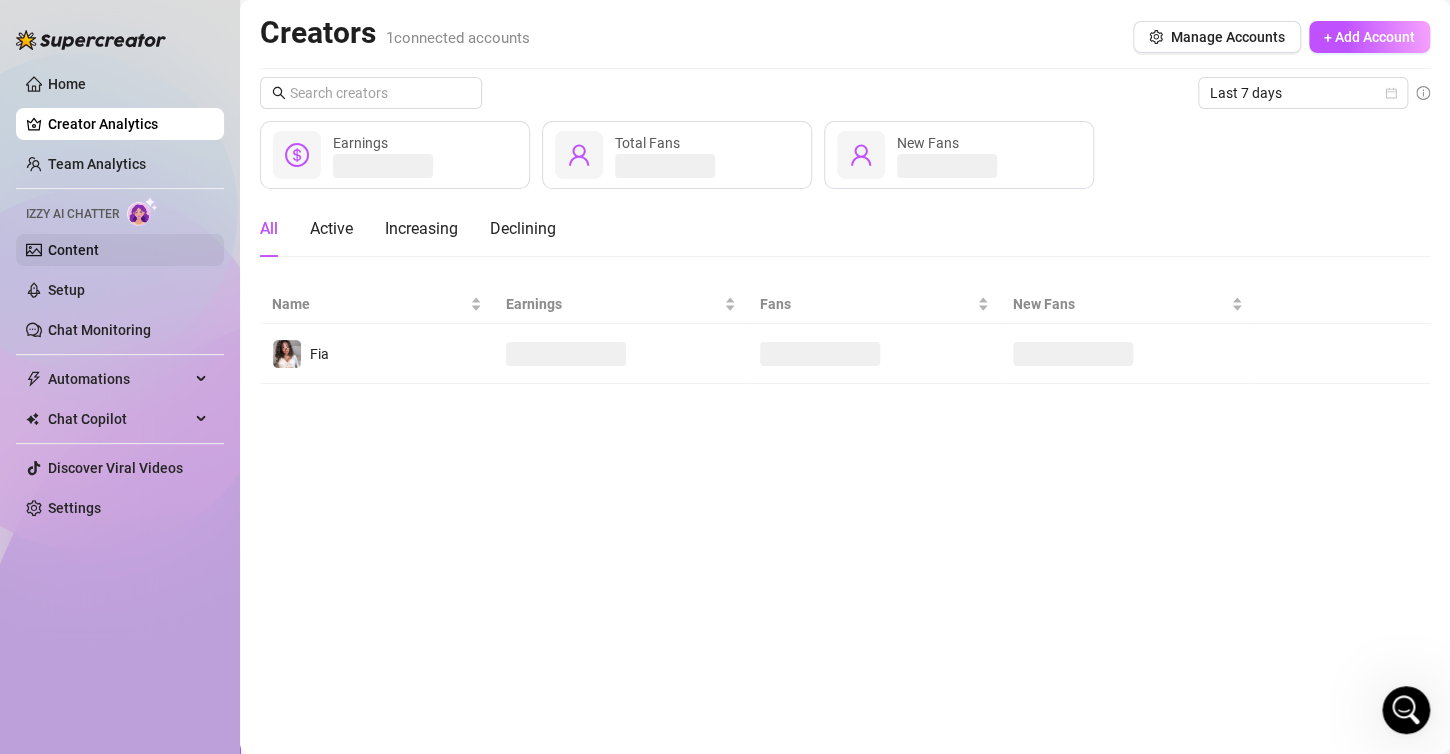 click on "Content" at bounding box center [73, 250] 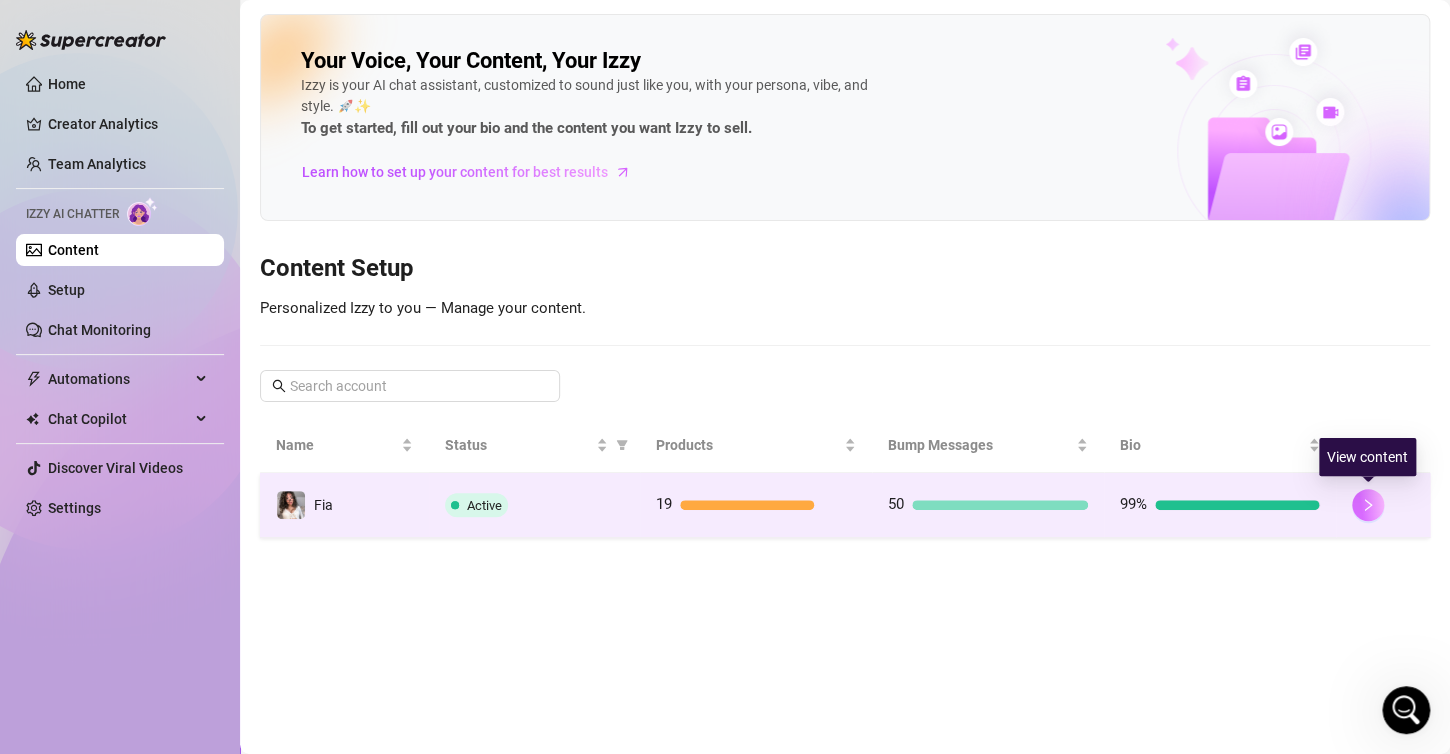 click 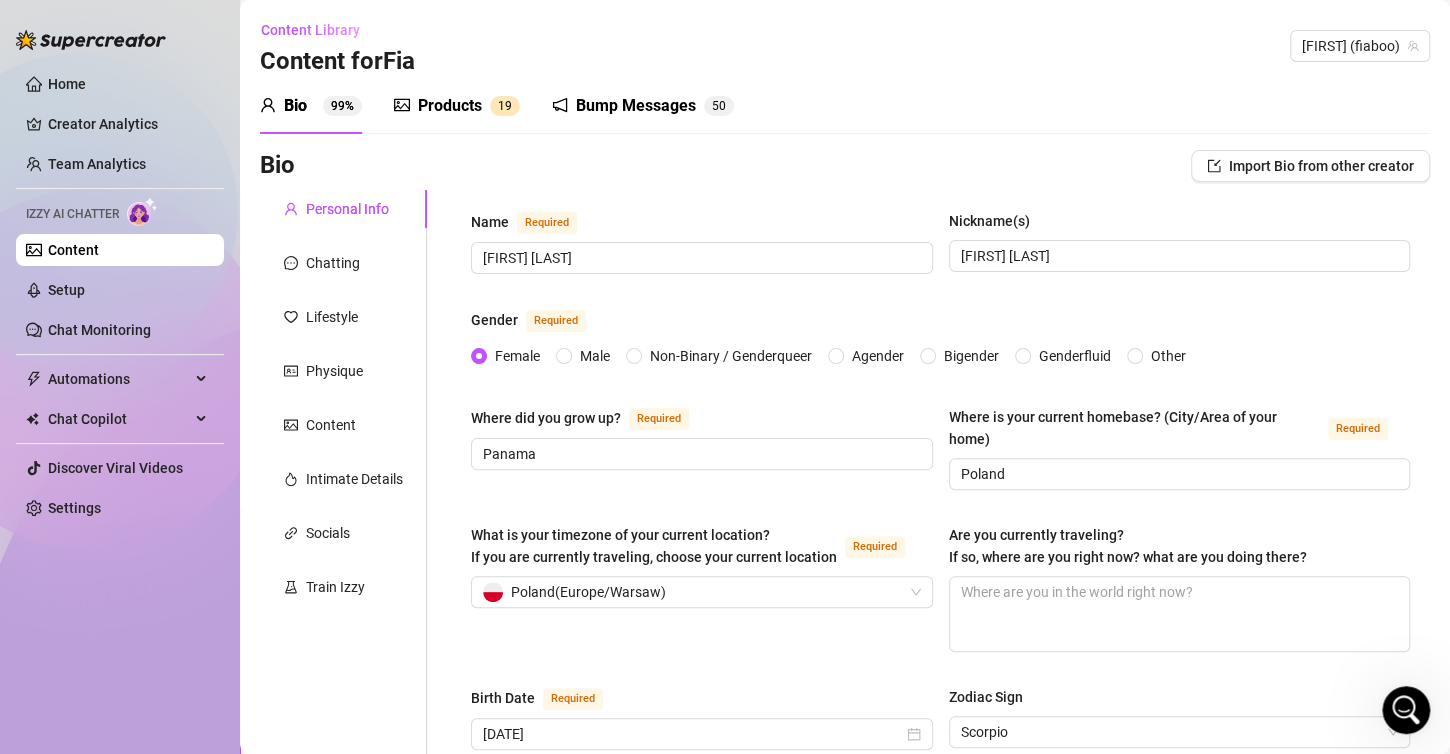 click on "Products 1 9" at bounding box center (457, 106) 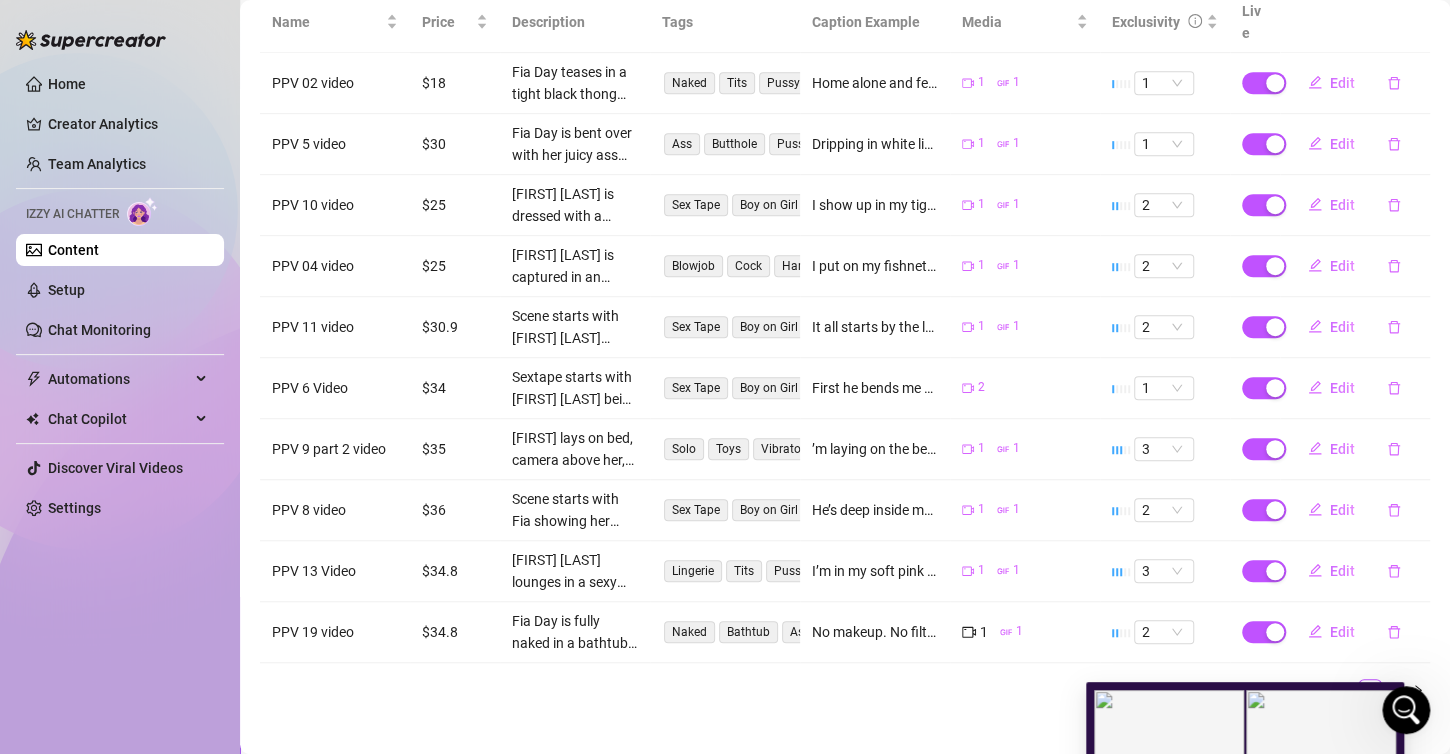 scroll, scrollTop: 0, scrollLeft: 0, axis: both 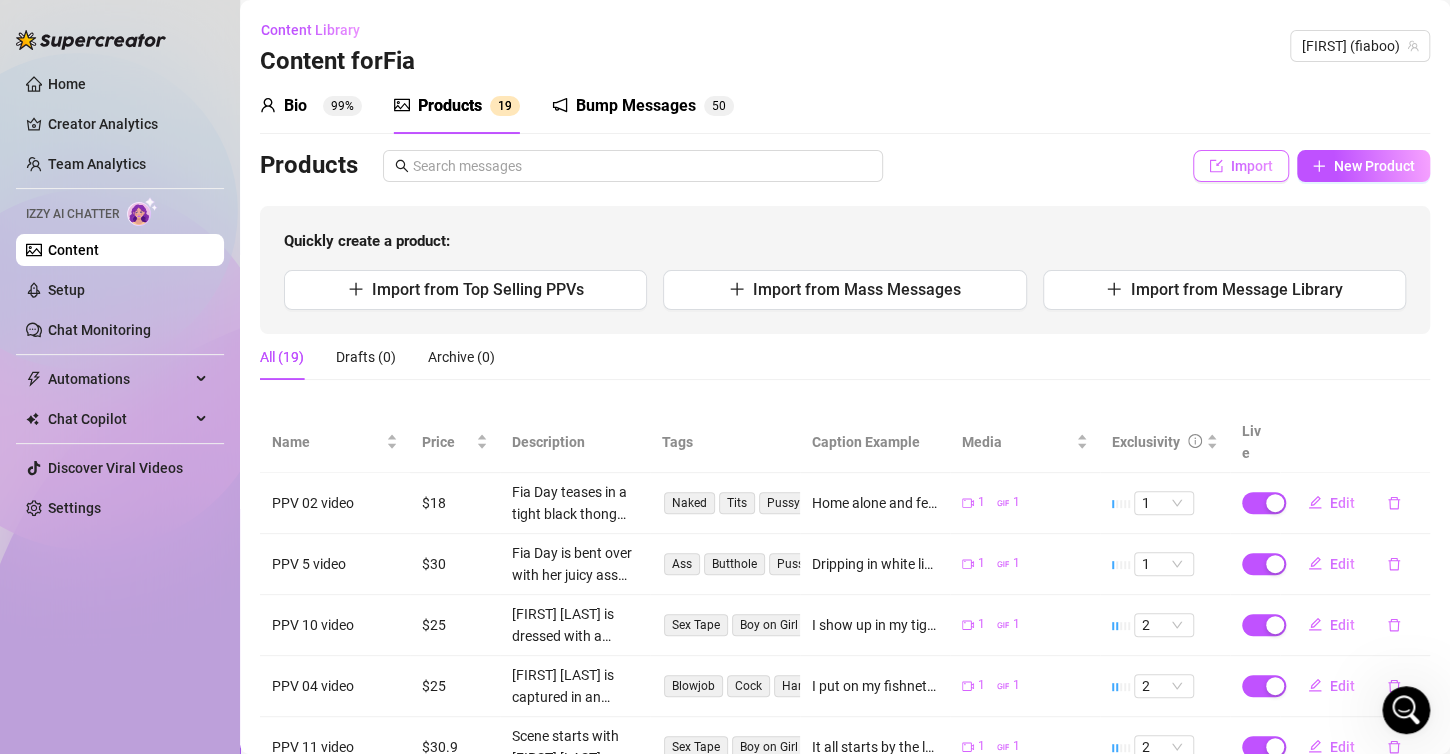 click on "Import" at bounding box center (1252, 166) 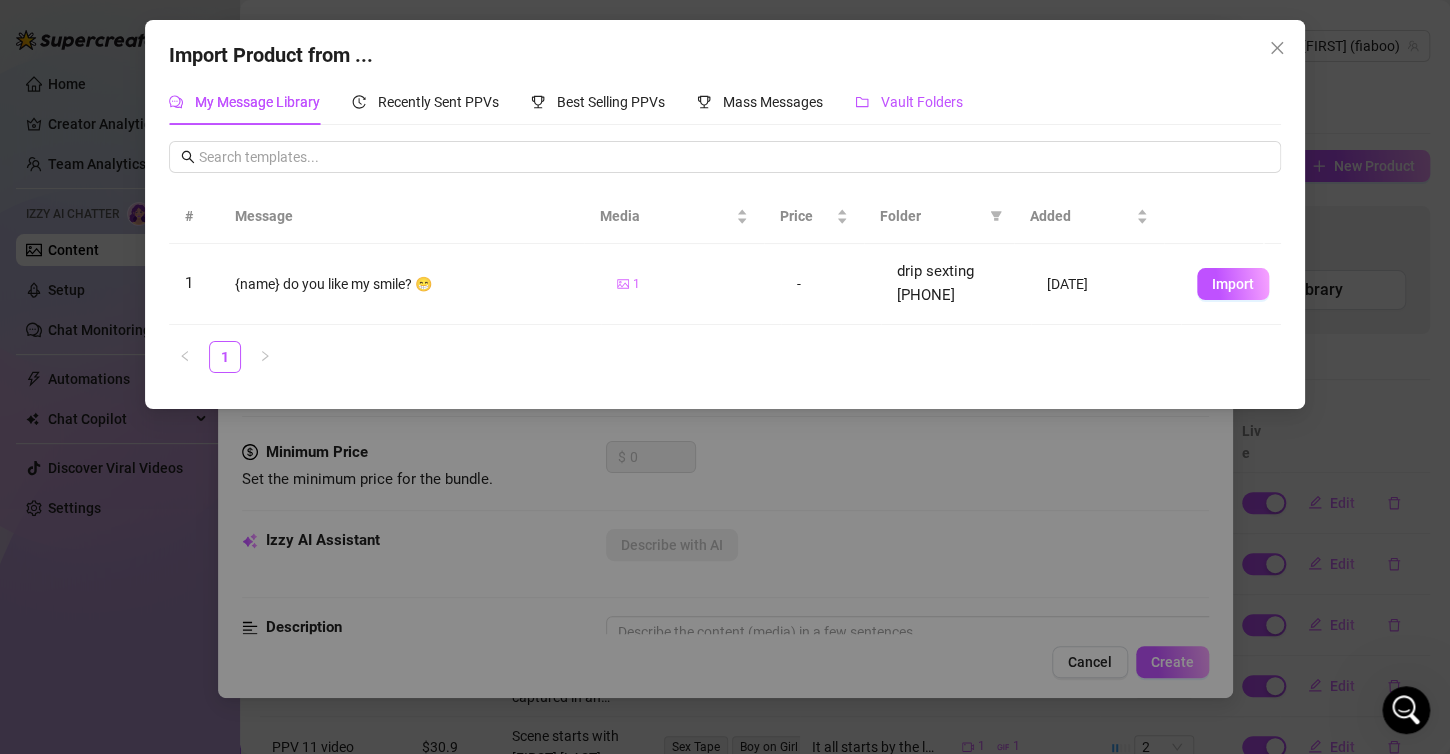 click on "Vault Folders" at bounding box center (922, 102) 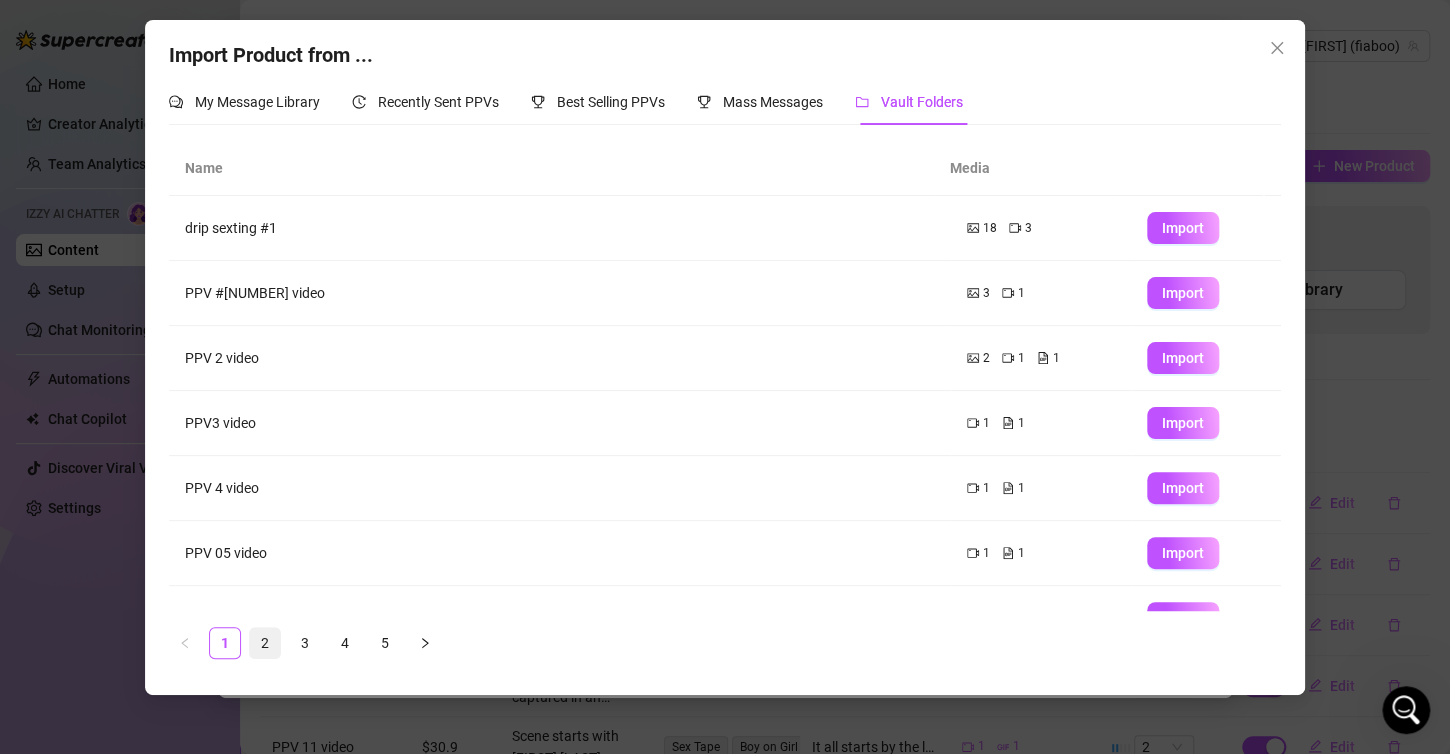 click on "2" at bounding box center (265, 643) 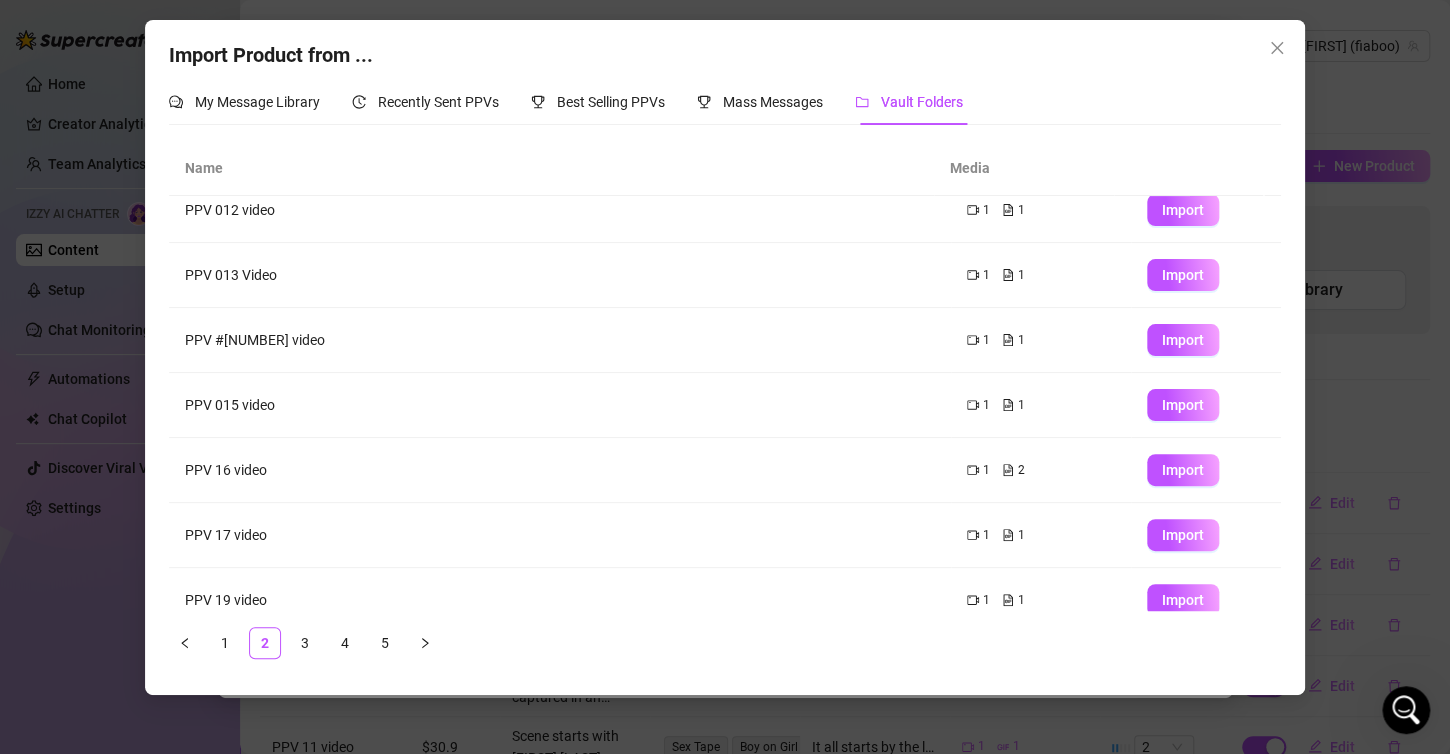scroll, scrollTop: 233, scrollLeft: 0, axis: vertical 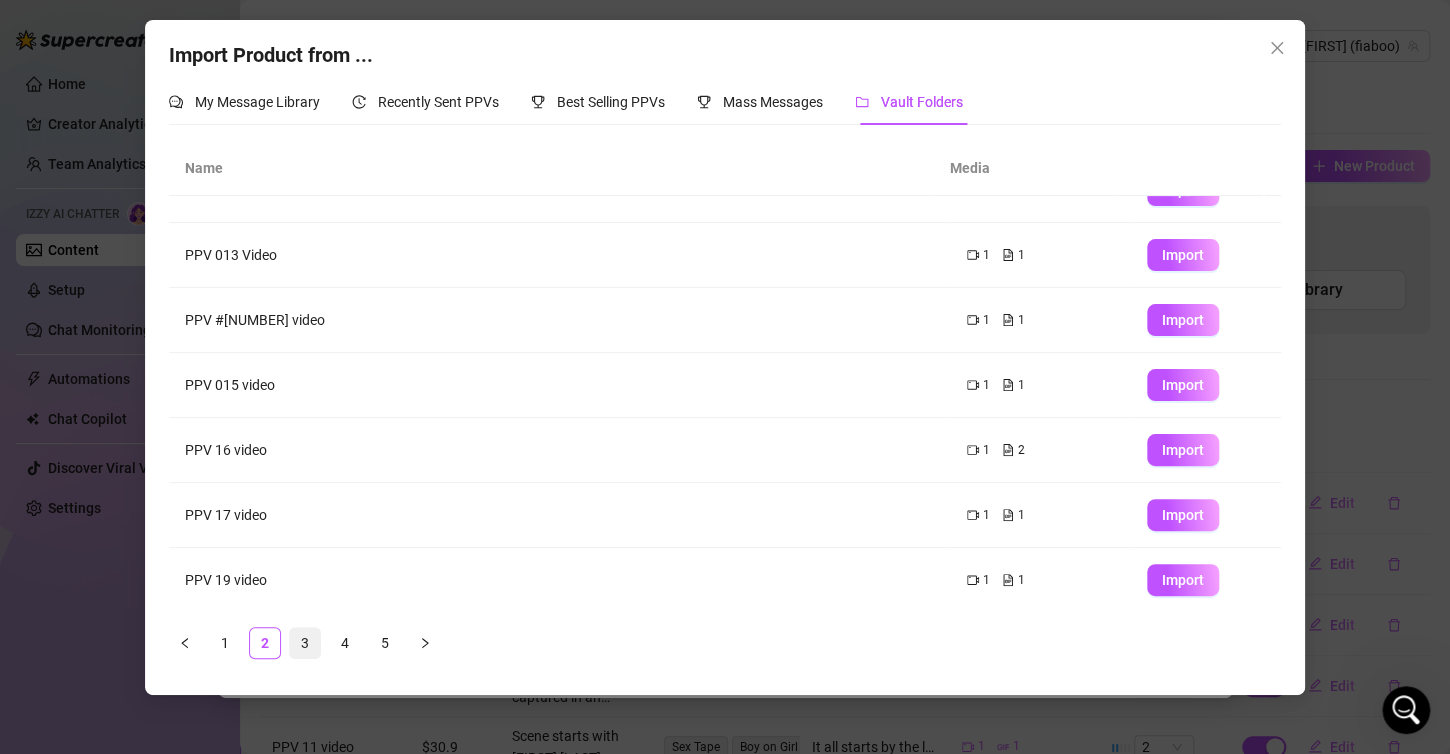 click on "3" at bounding box center (305, 643) 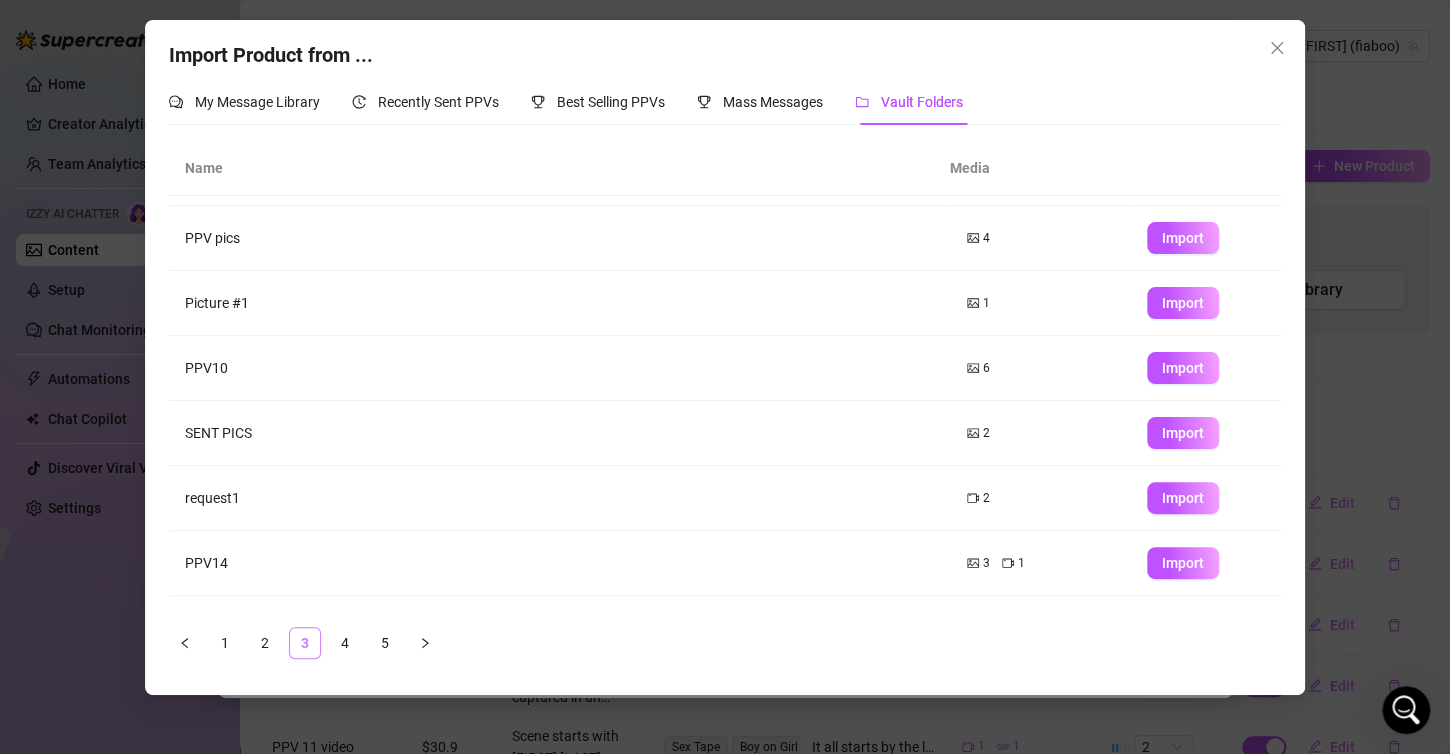 scroll, scrollTop: 0, scrollLeft: 0, axis: both 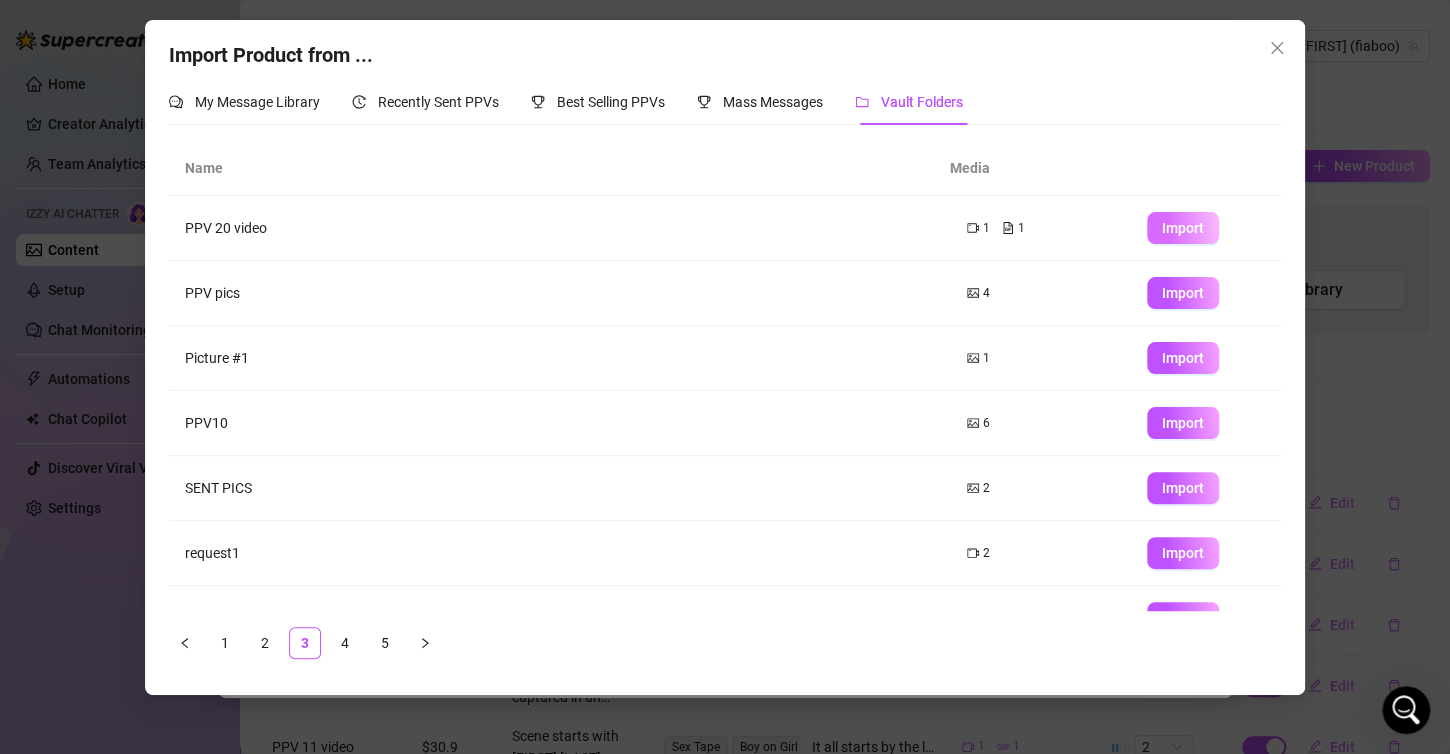 click on "Import" at bounding box center (1183, 228) 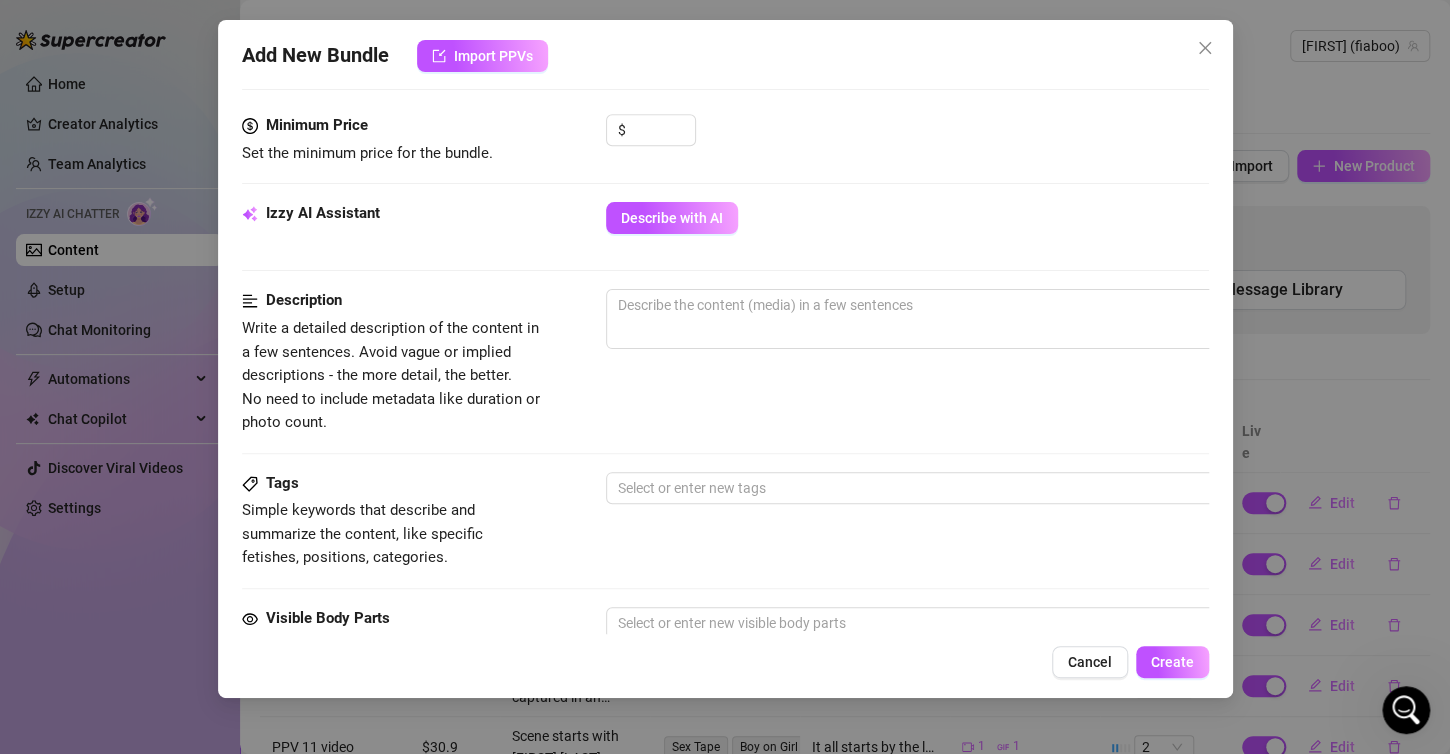 scroll, scrollTop: 580, scrollLeft: 0, axis: vertical 